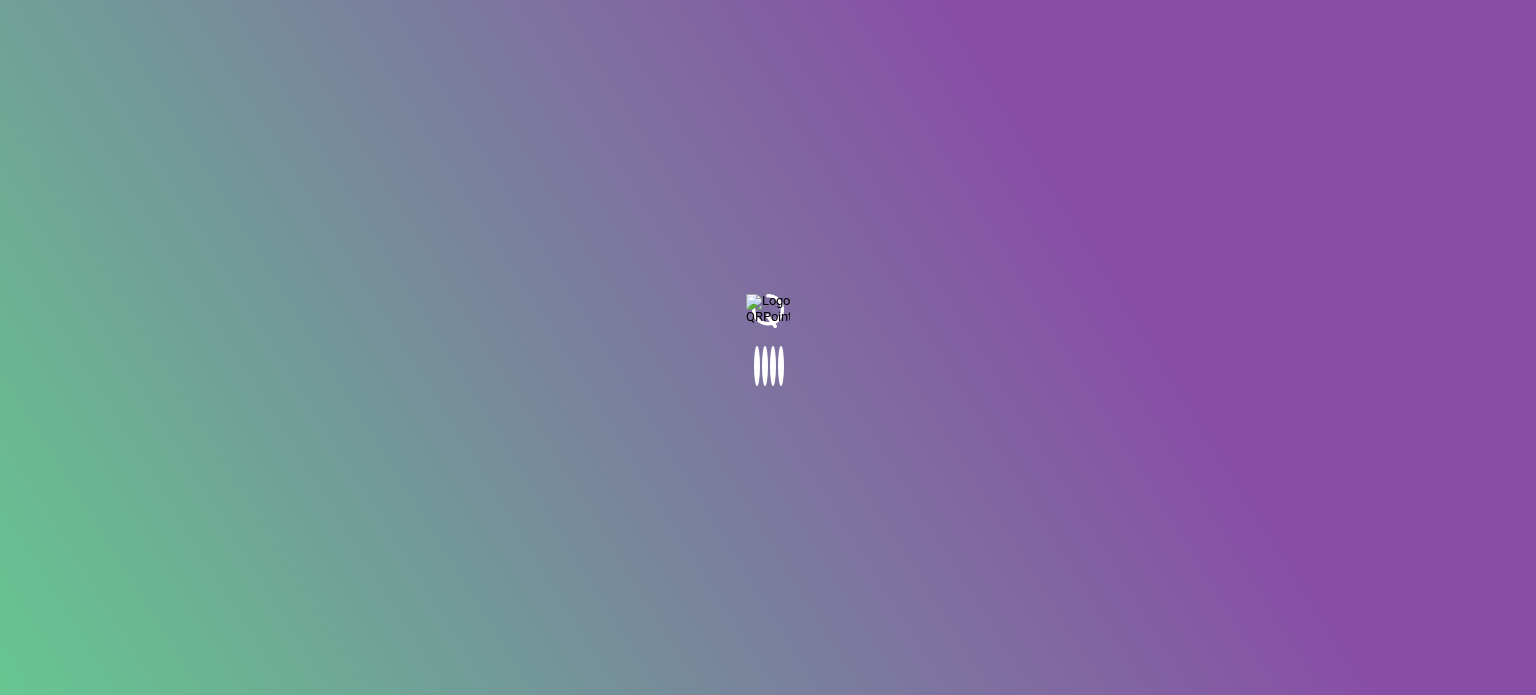 scroll, scrollTop: 0, scrollLeft: 0, axis: both 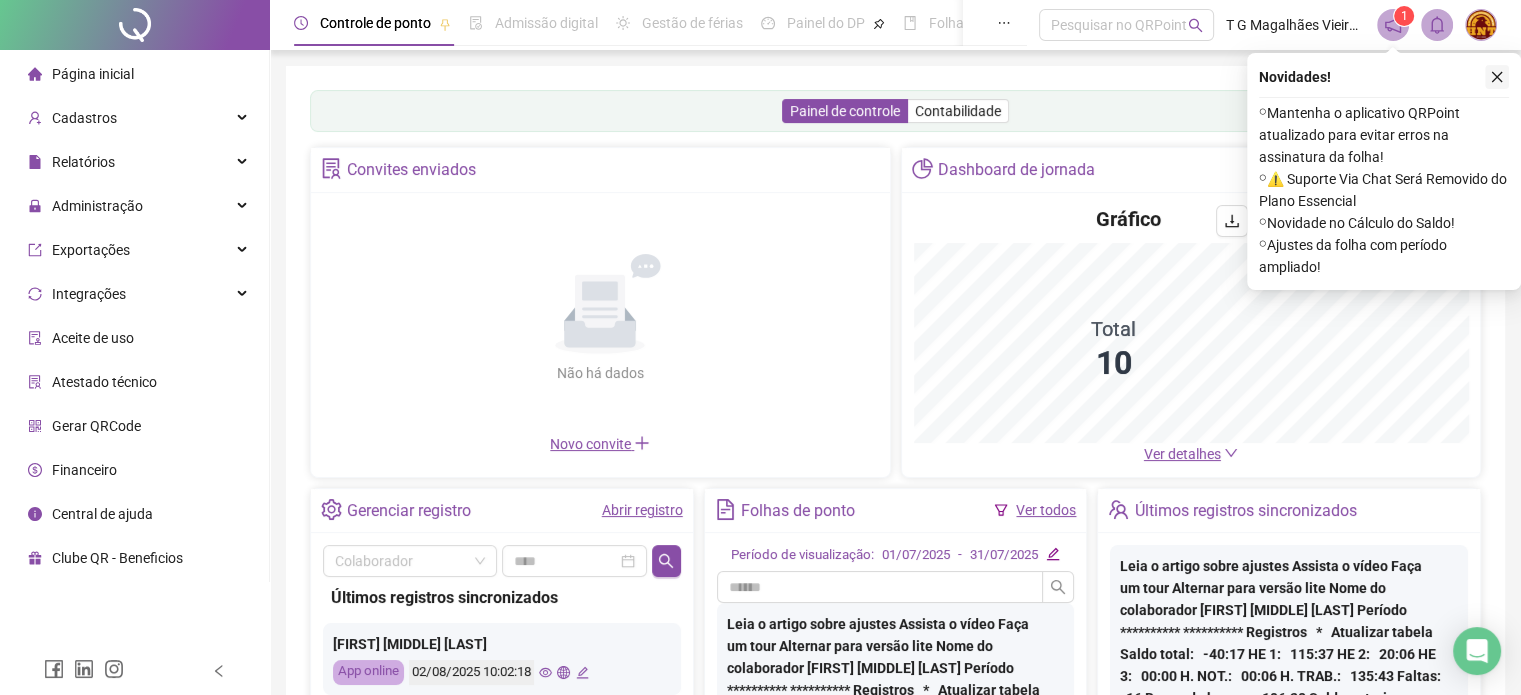 click 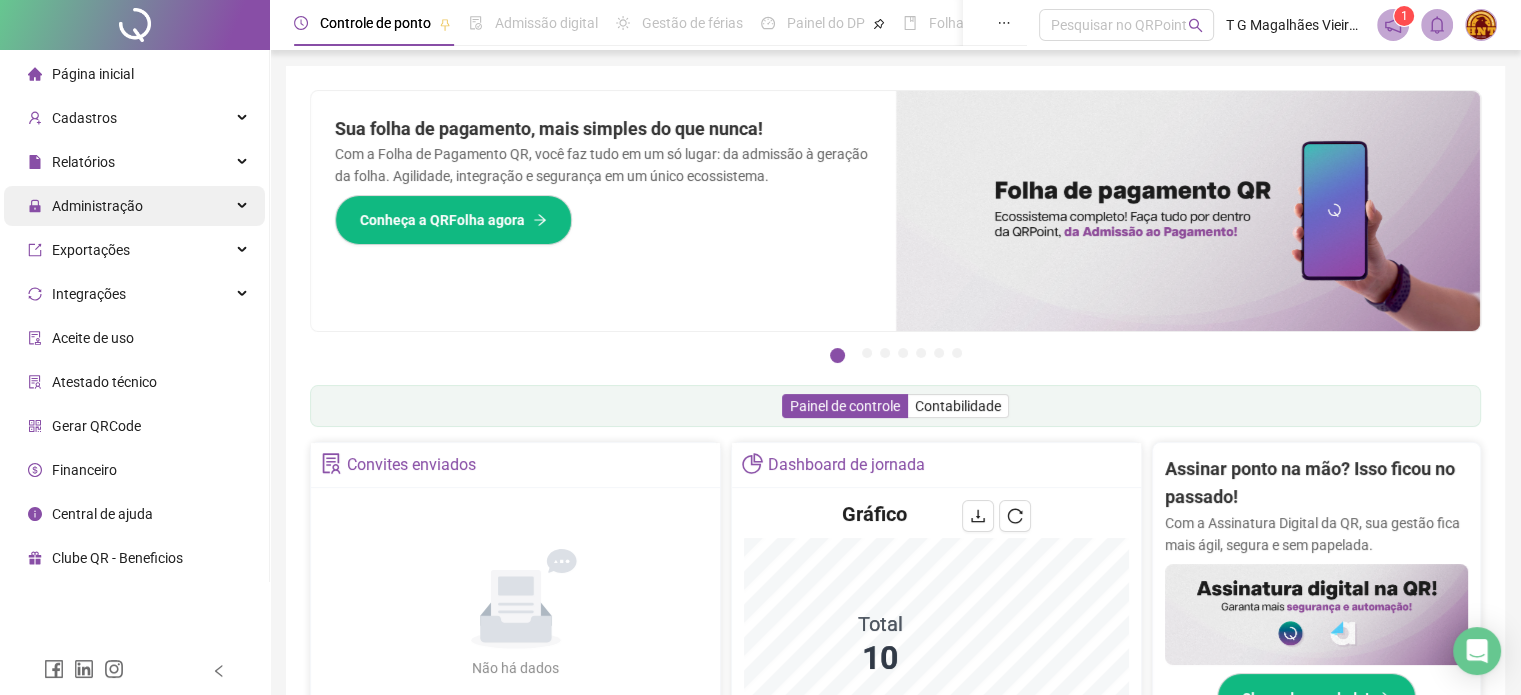 click on "Administração" at bounding box center [97, 206] 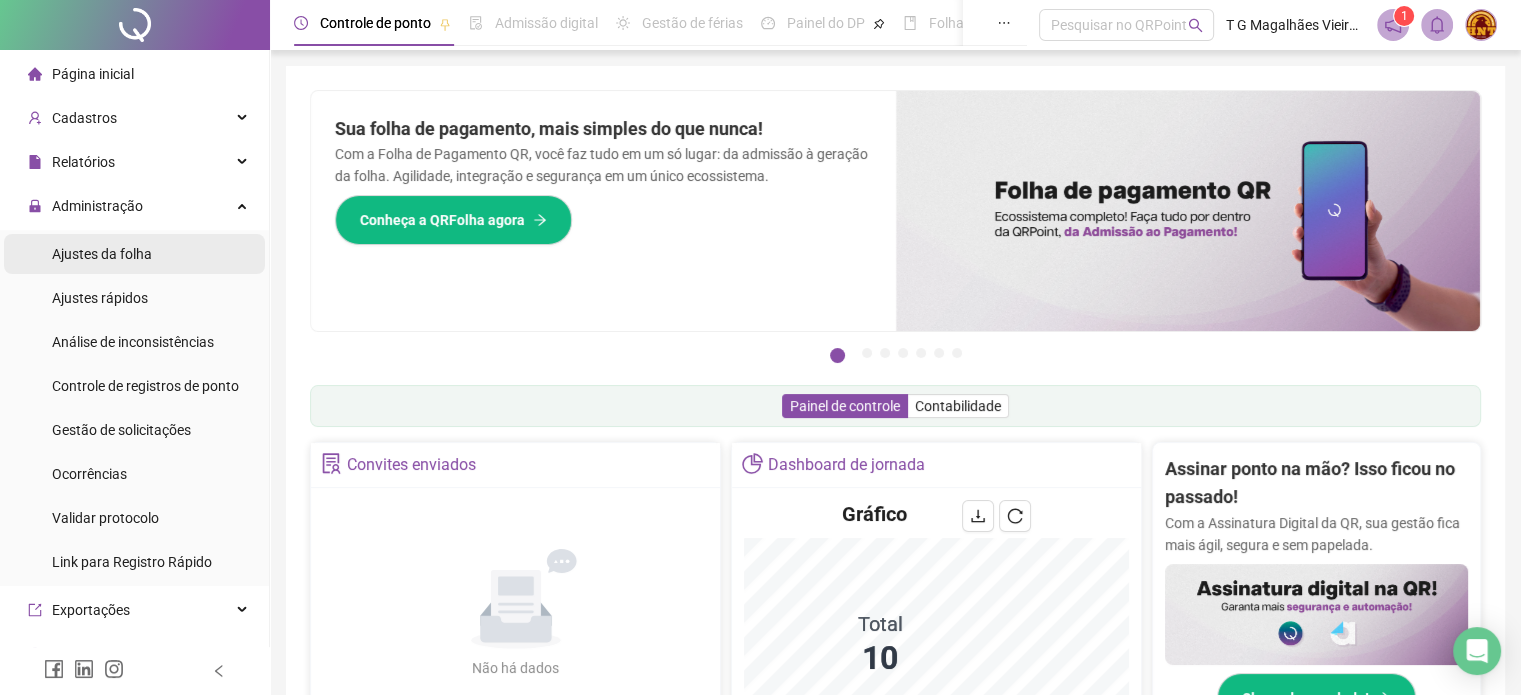 click on "Ajustes da folha" at bounding box center [102, 254] 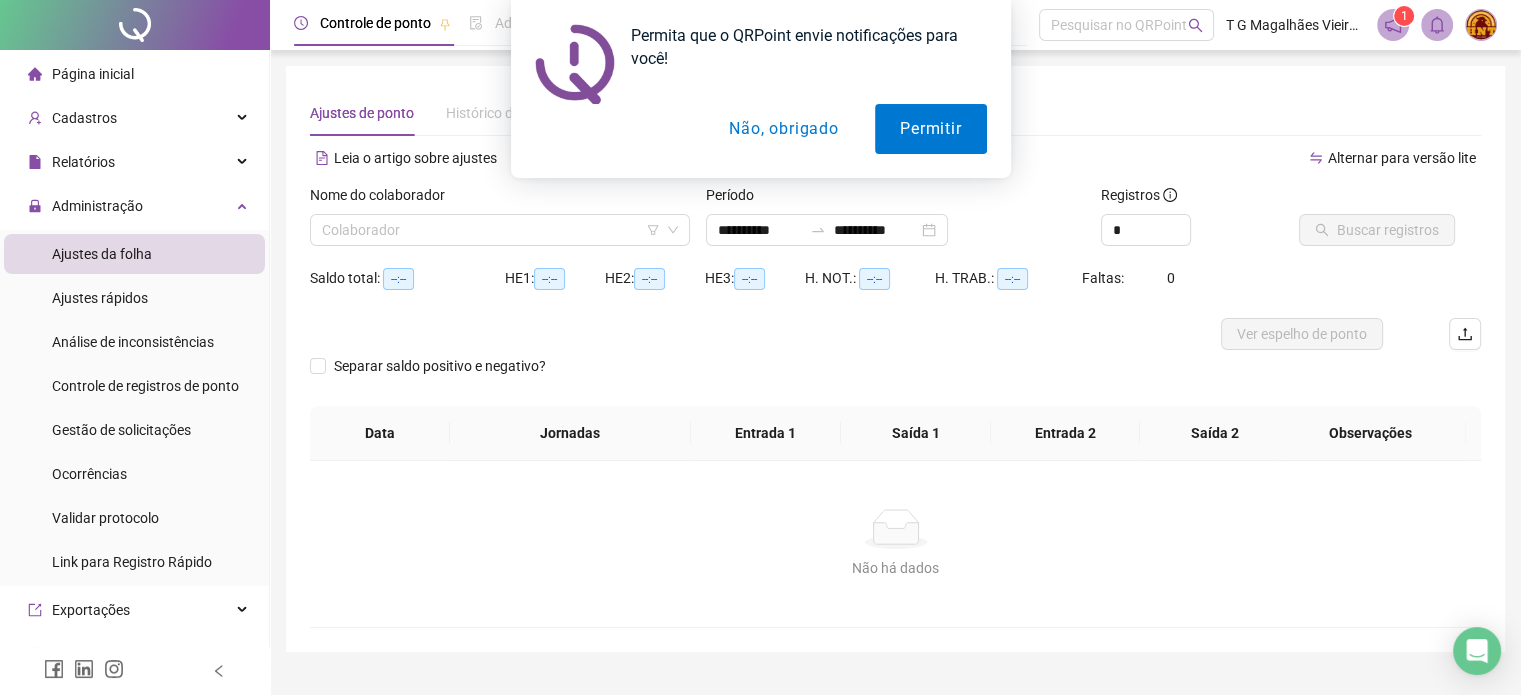 click on "Não, obrigado" at bounding box center (783, 129) 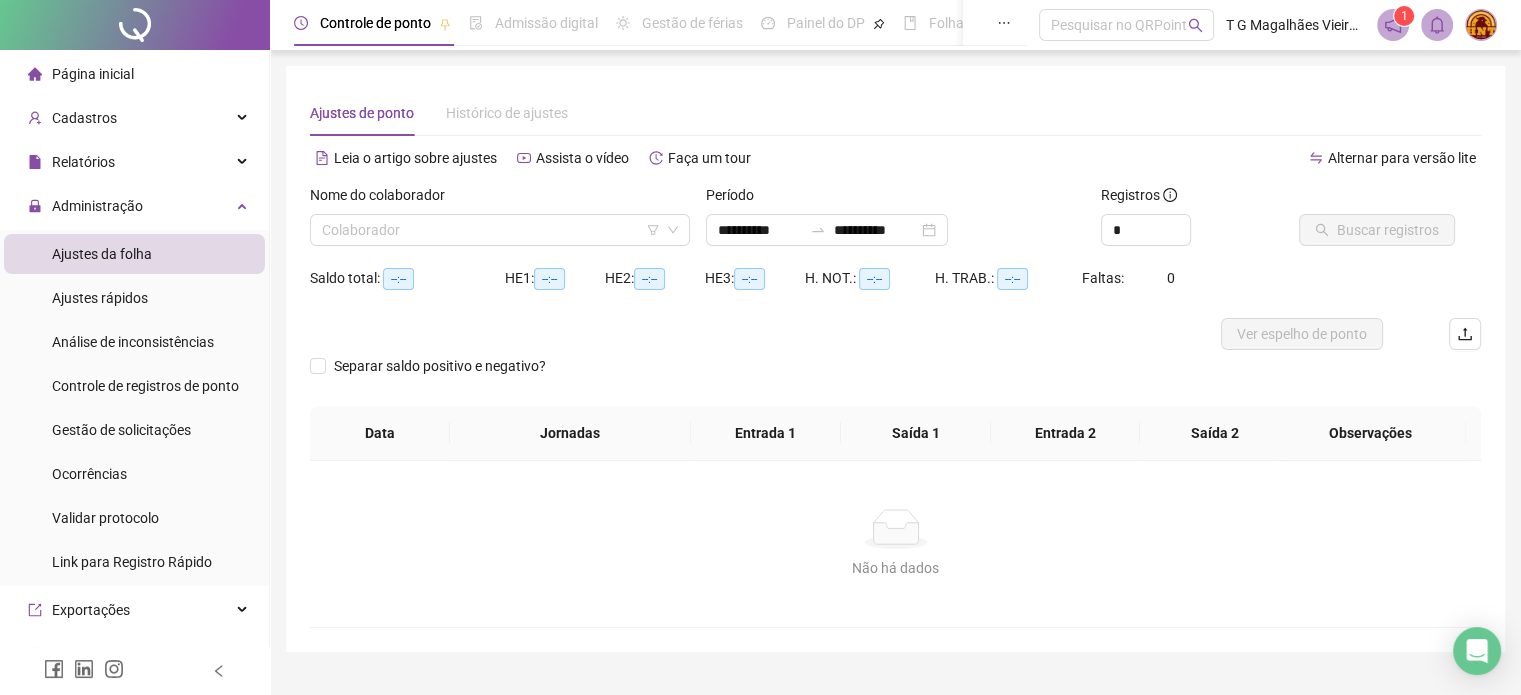 click on "Nome do colaborador Colaborador" at bounding box center [500, 223] 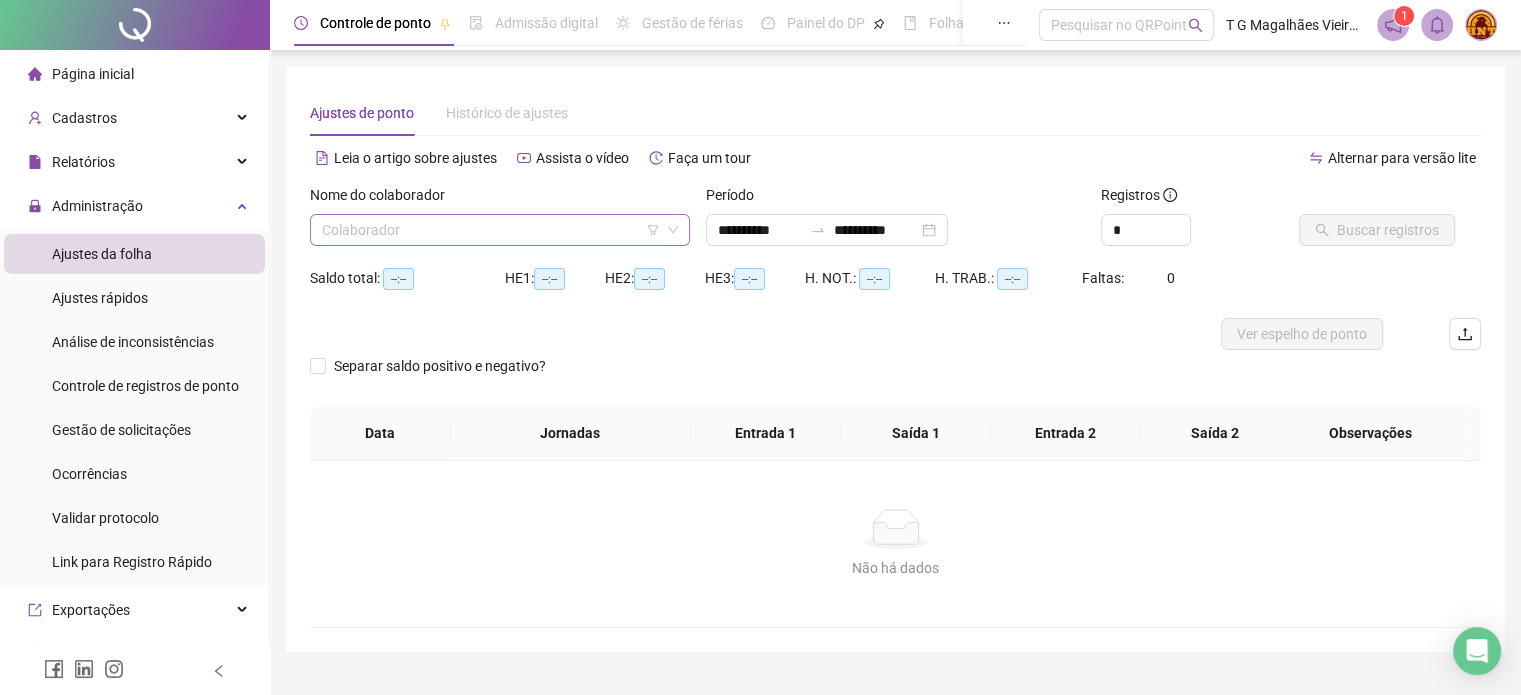 click at bounding box center [491, 230] 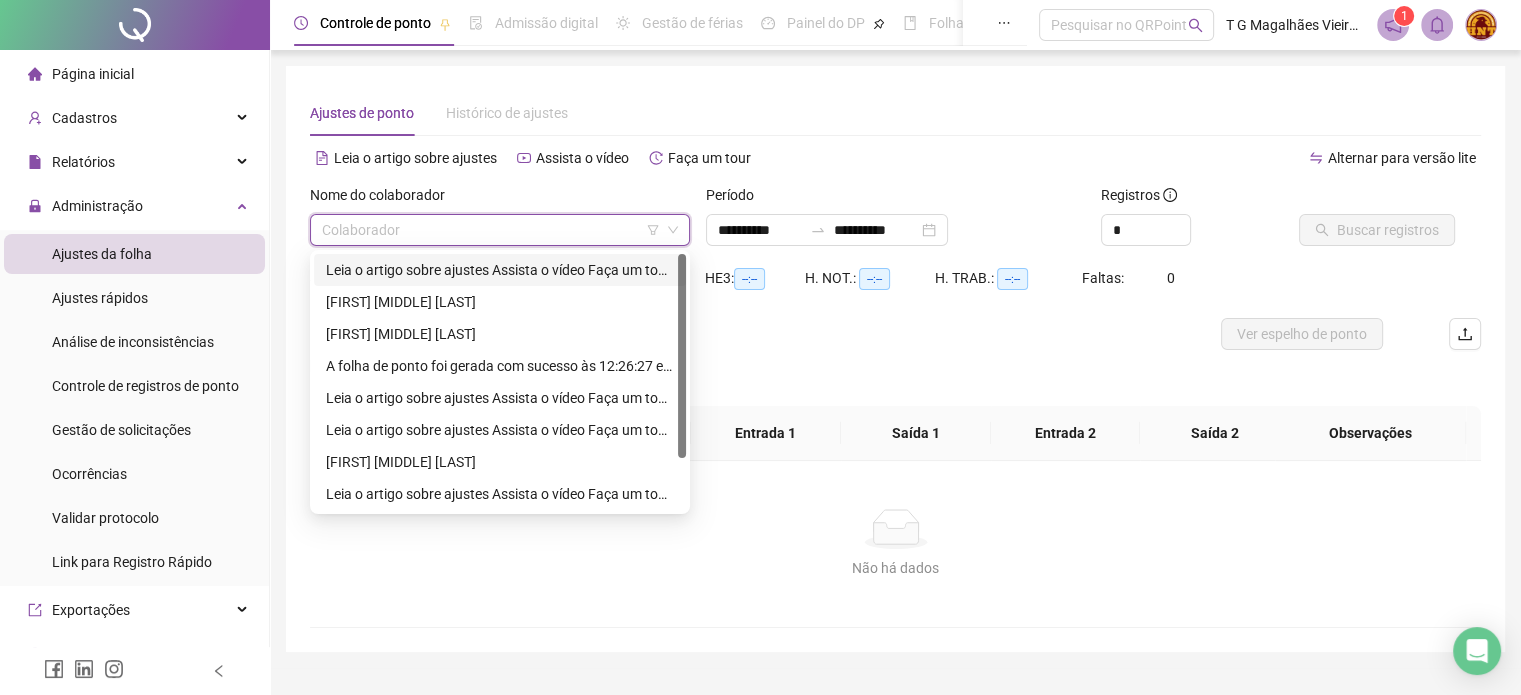 click on "**********" at bounding box center [500, 270] 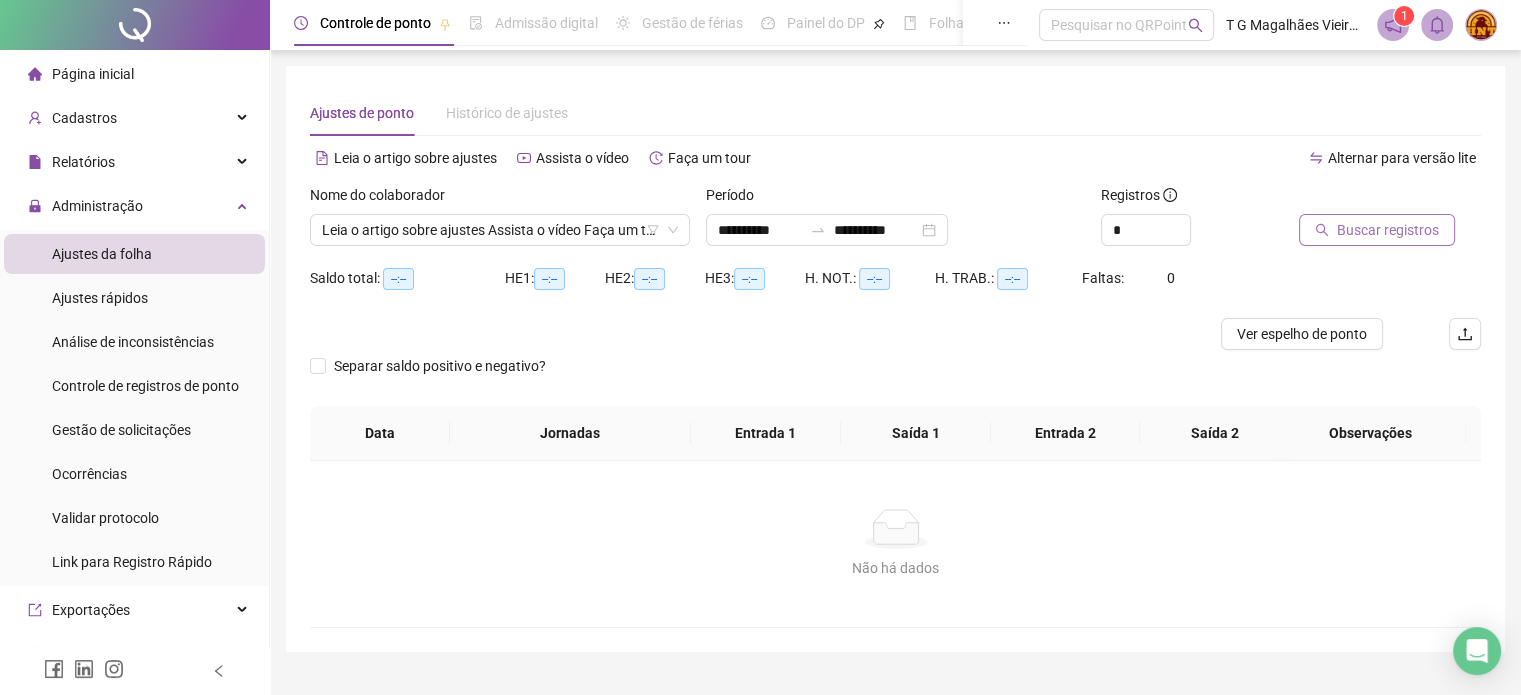click on "Buscar registros" at bounding box center [1388, 230] 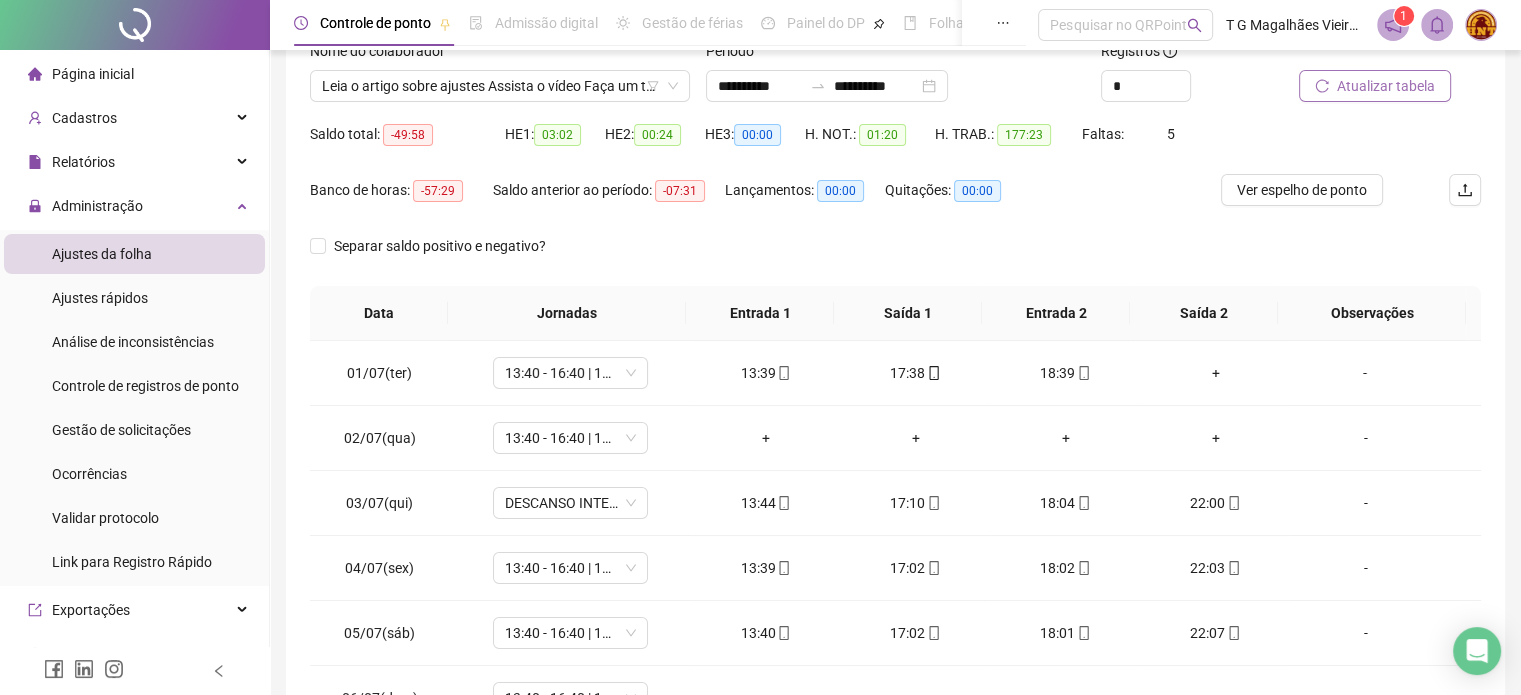 scroll, scrollTop: 147, scrollLeft: 0, axis: vertical 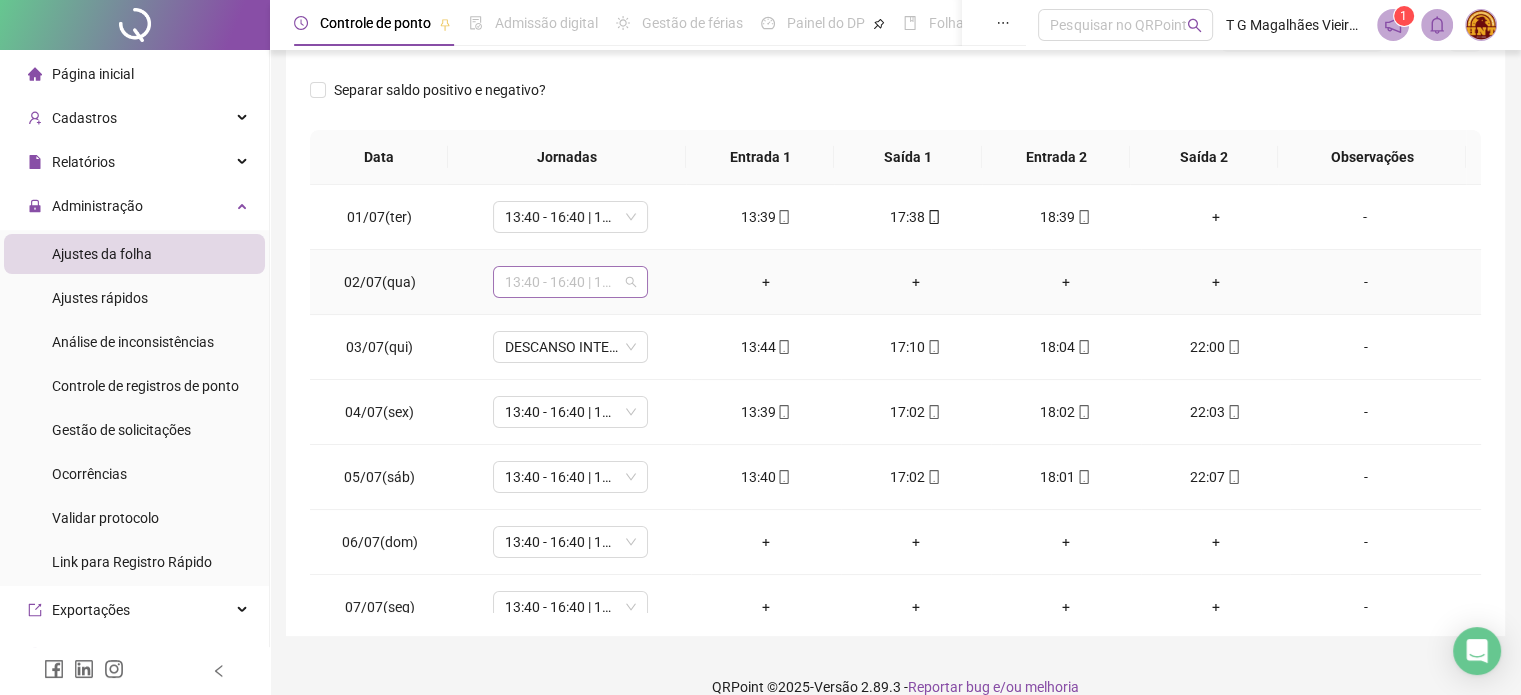 click on "13:40 - 16:40 | 17:40 - 22:00" at bounding box center (570, 282) 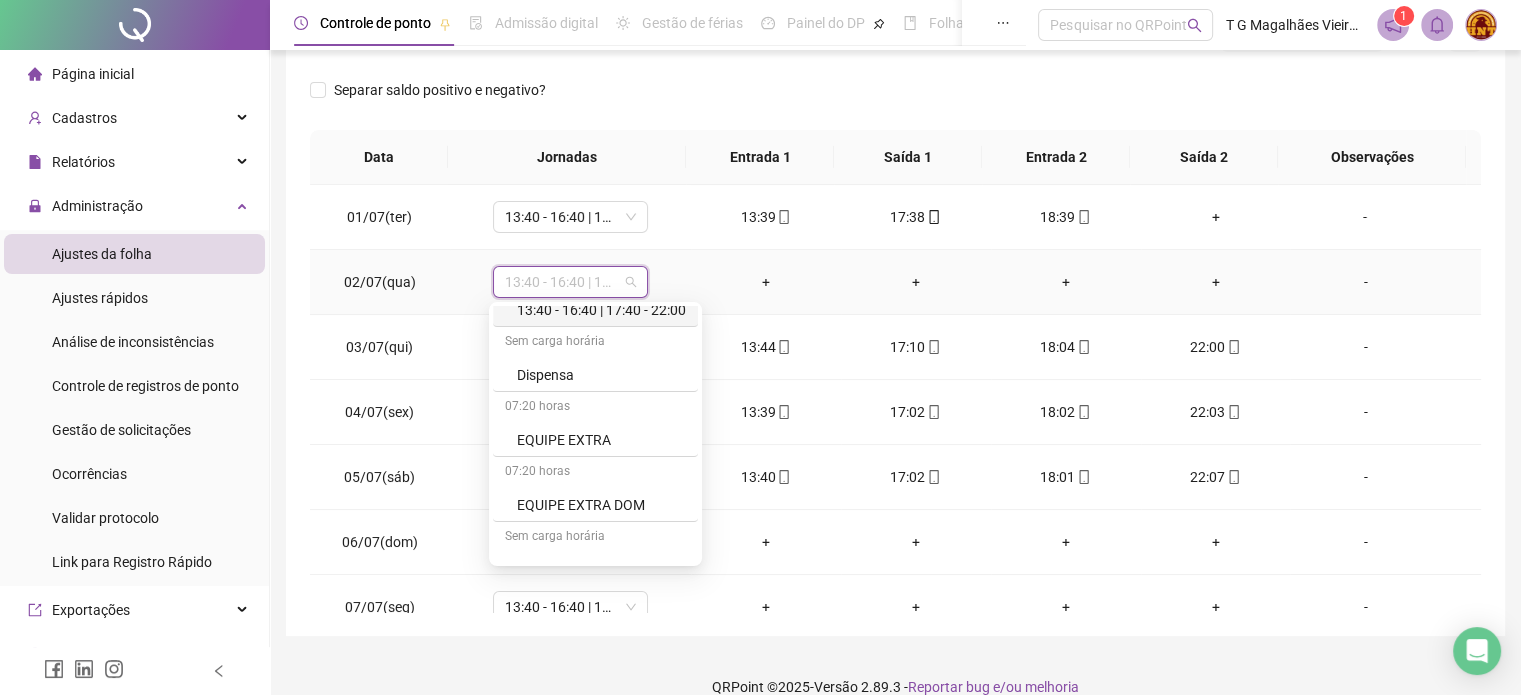 scroll, scrollTop: 306, scrollLeft: 0, axis: vertical 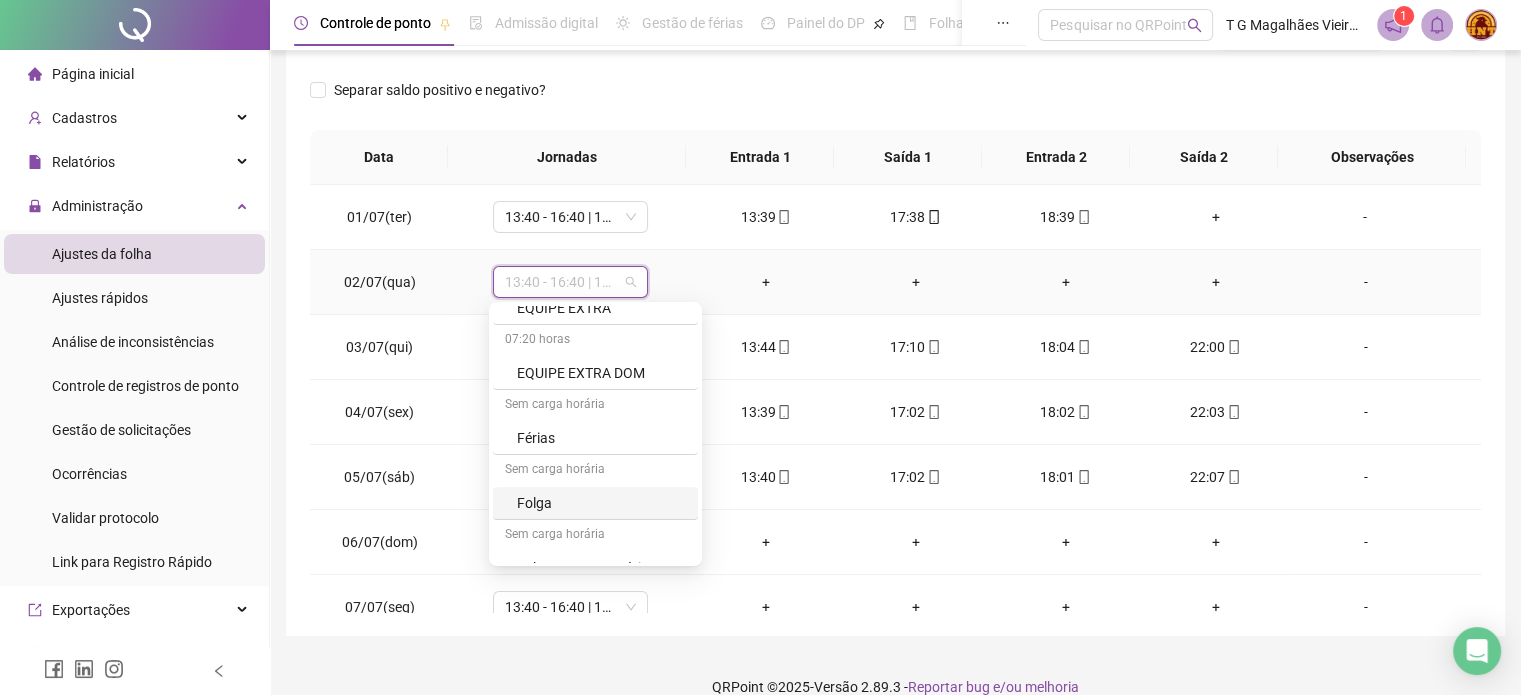 click on "Folga" at bounding box center [601, 503] 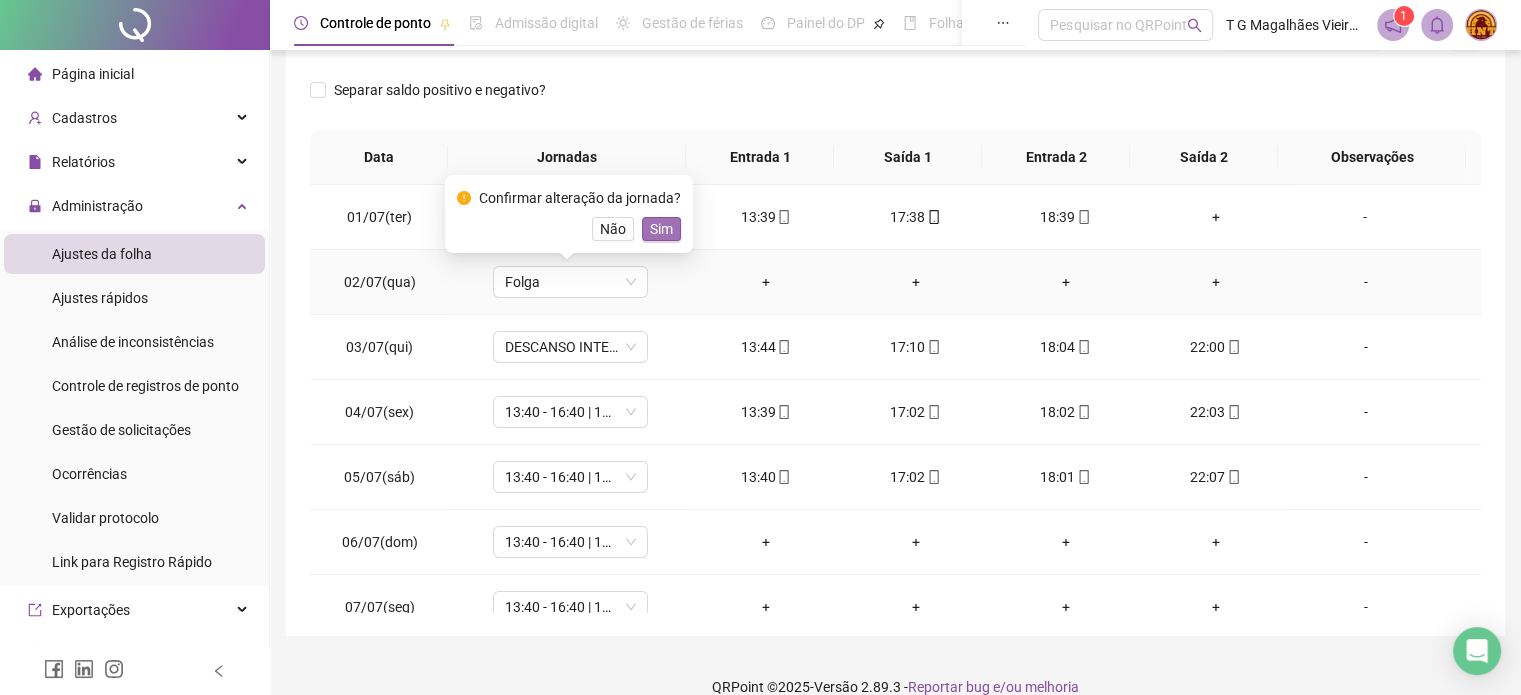 click on "Sim" at bounding box center (661, 229) 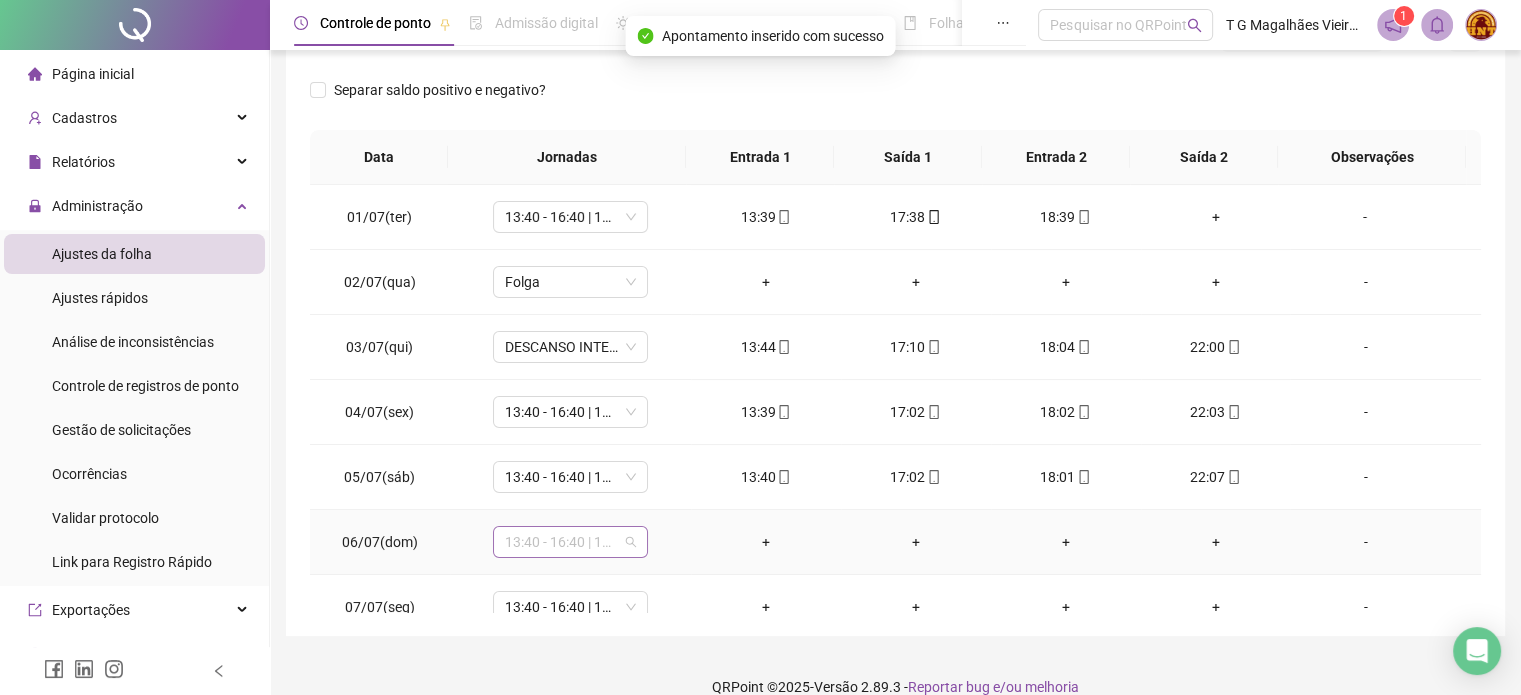 click on "13:40 - 16:40 | 17:40 - 22:00" at bounding box center [570, 542] 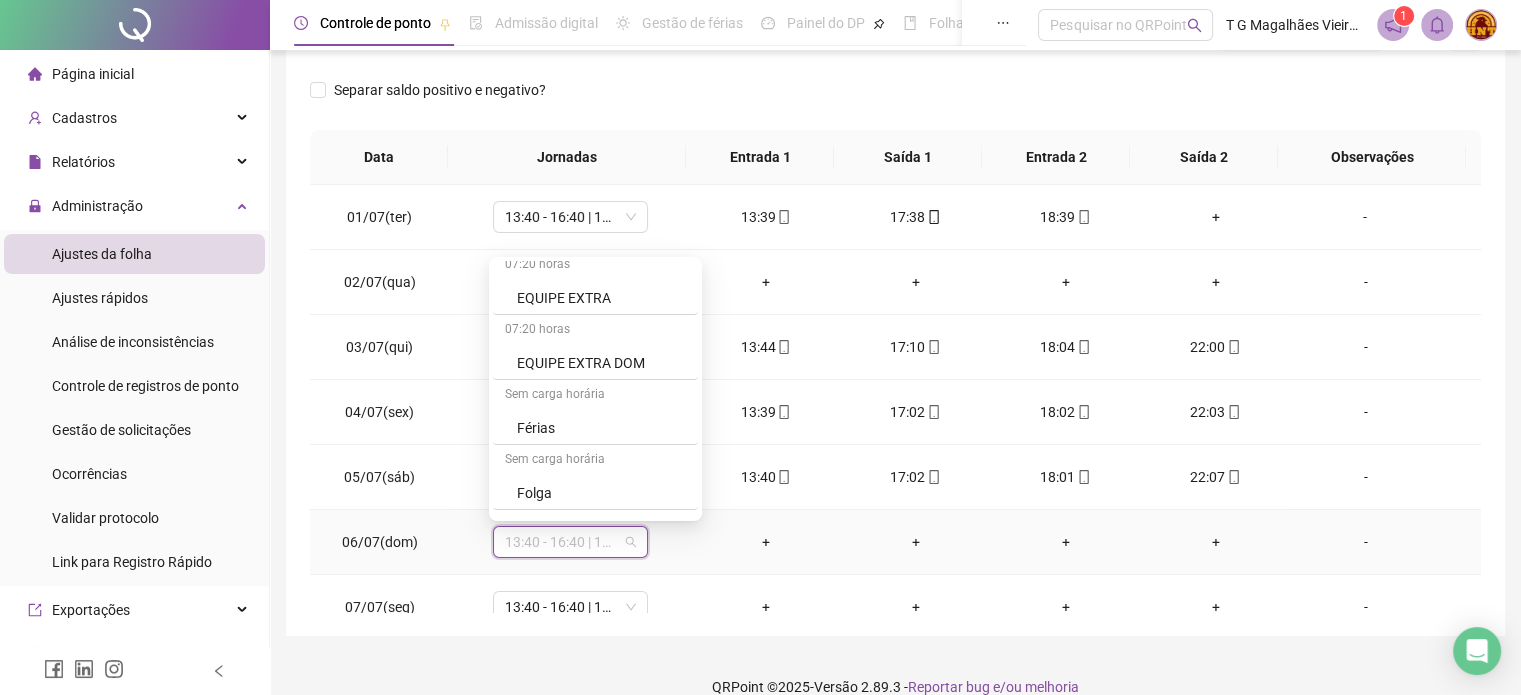 scroll, scrollTop: 284, scrollLeft: 0, axis: vertical 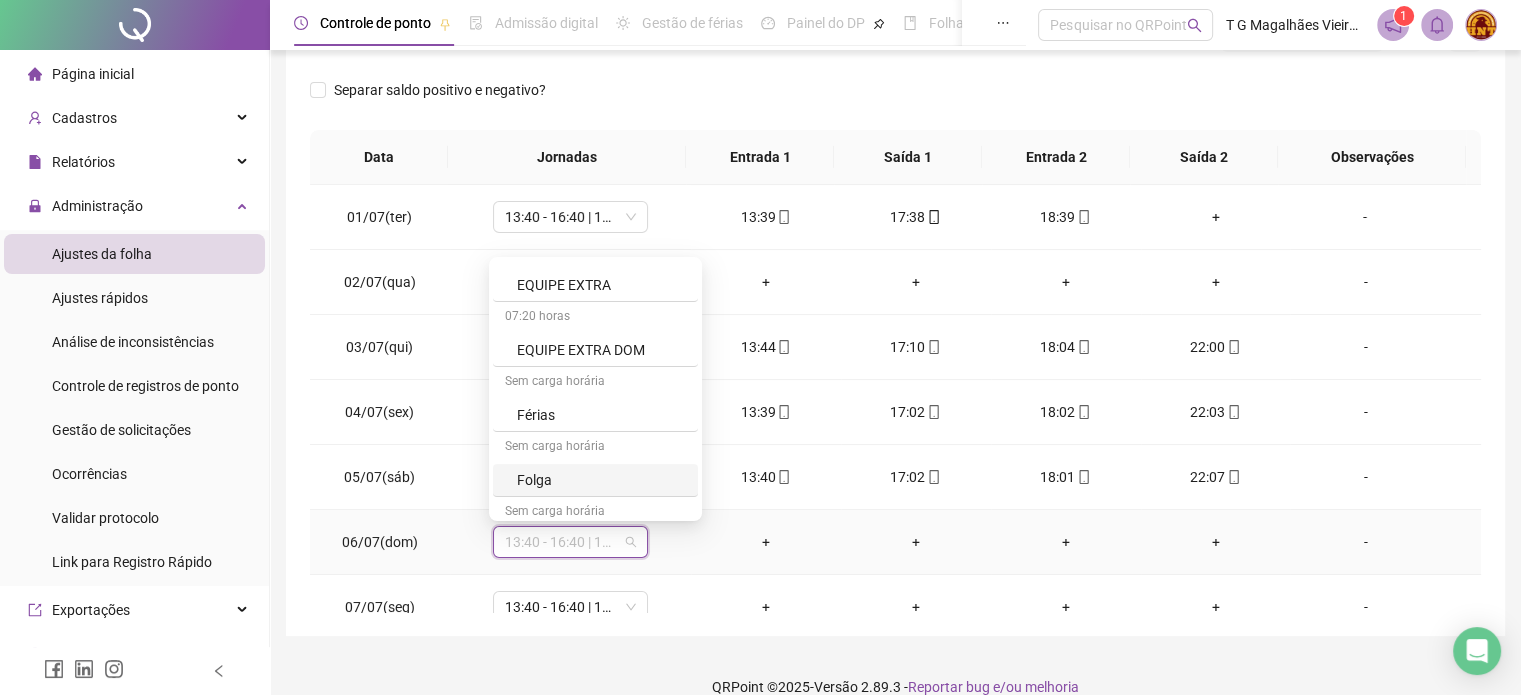 click on "Folga" at bounding box center [601, 480] 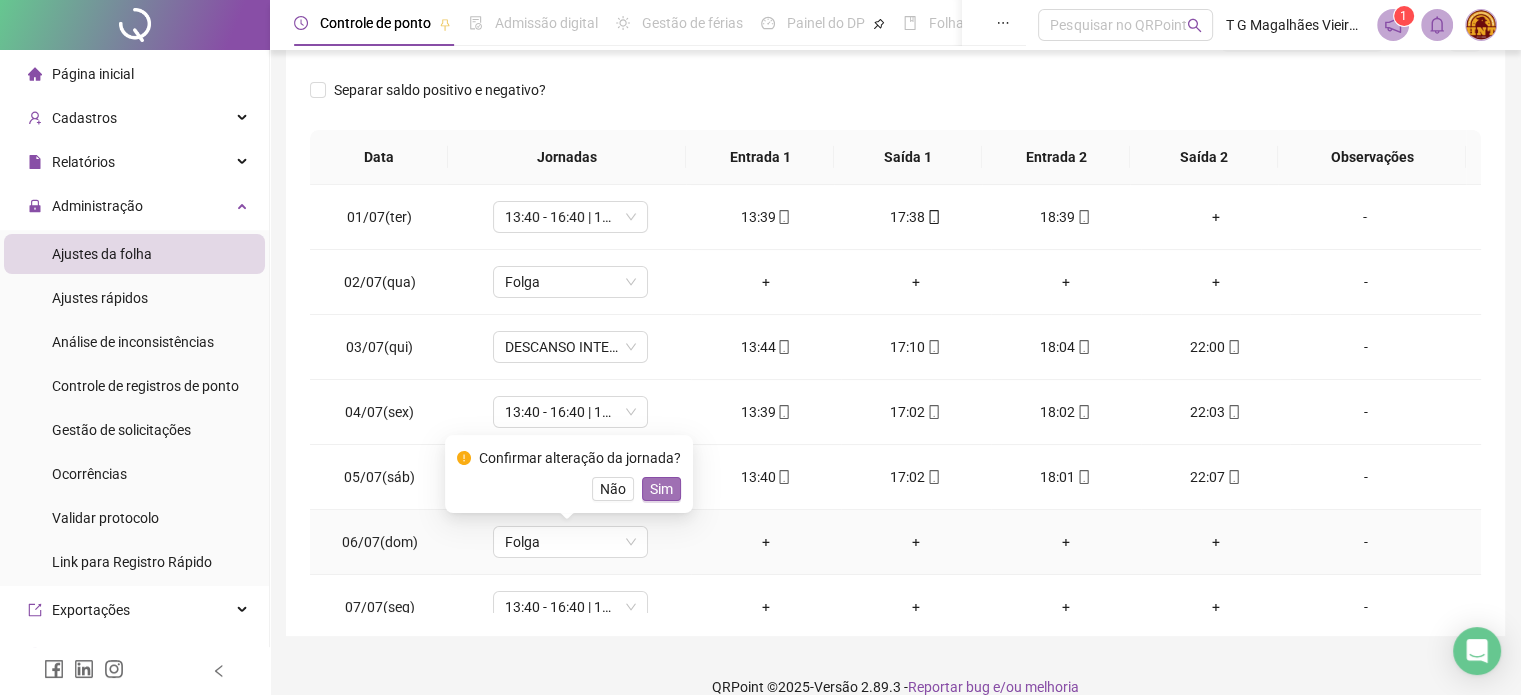 click on "Sim" at bounding box center [661, 489] 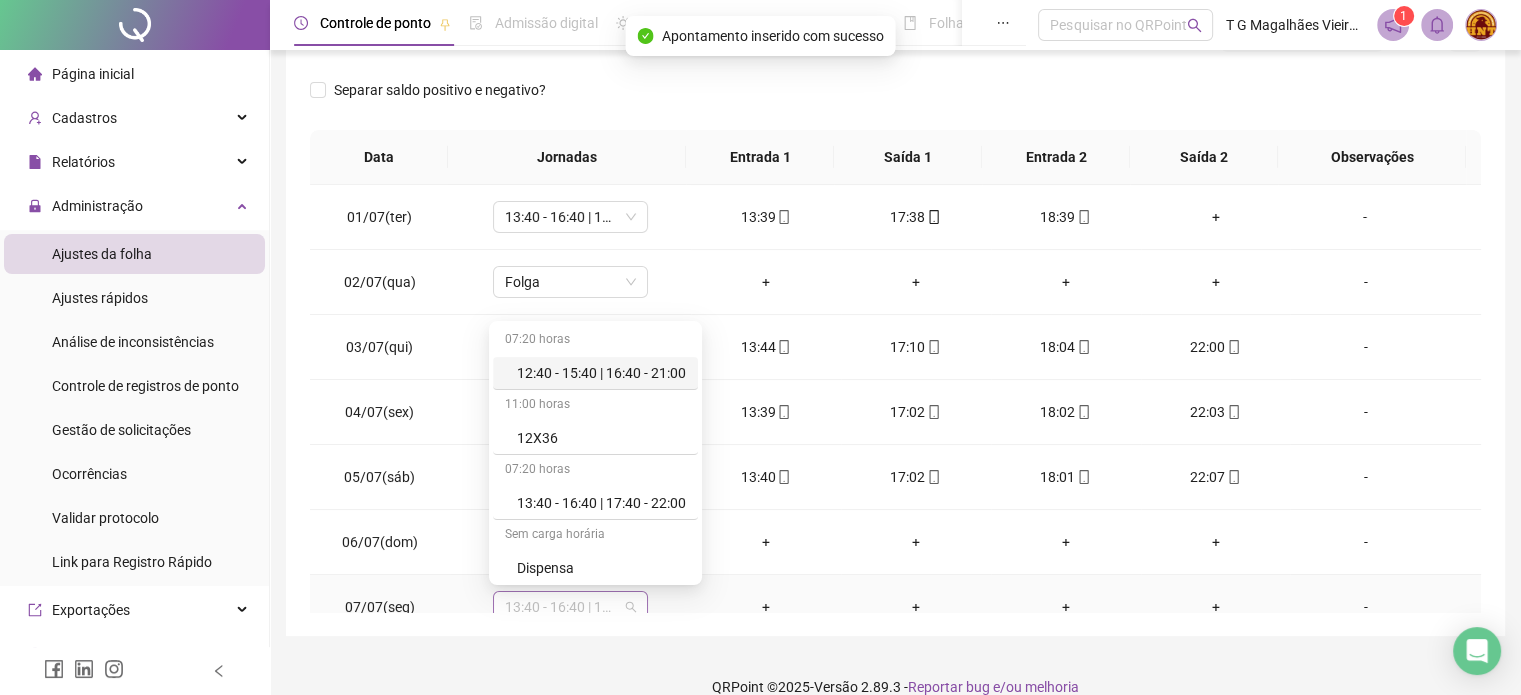 click on "13:40 - 16:40 | 17:40 - 22:00" at bounding box center [570, 607] 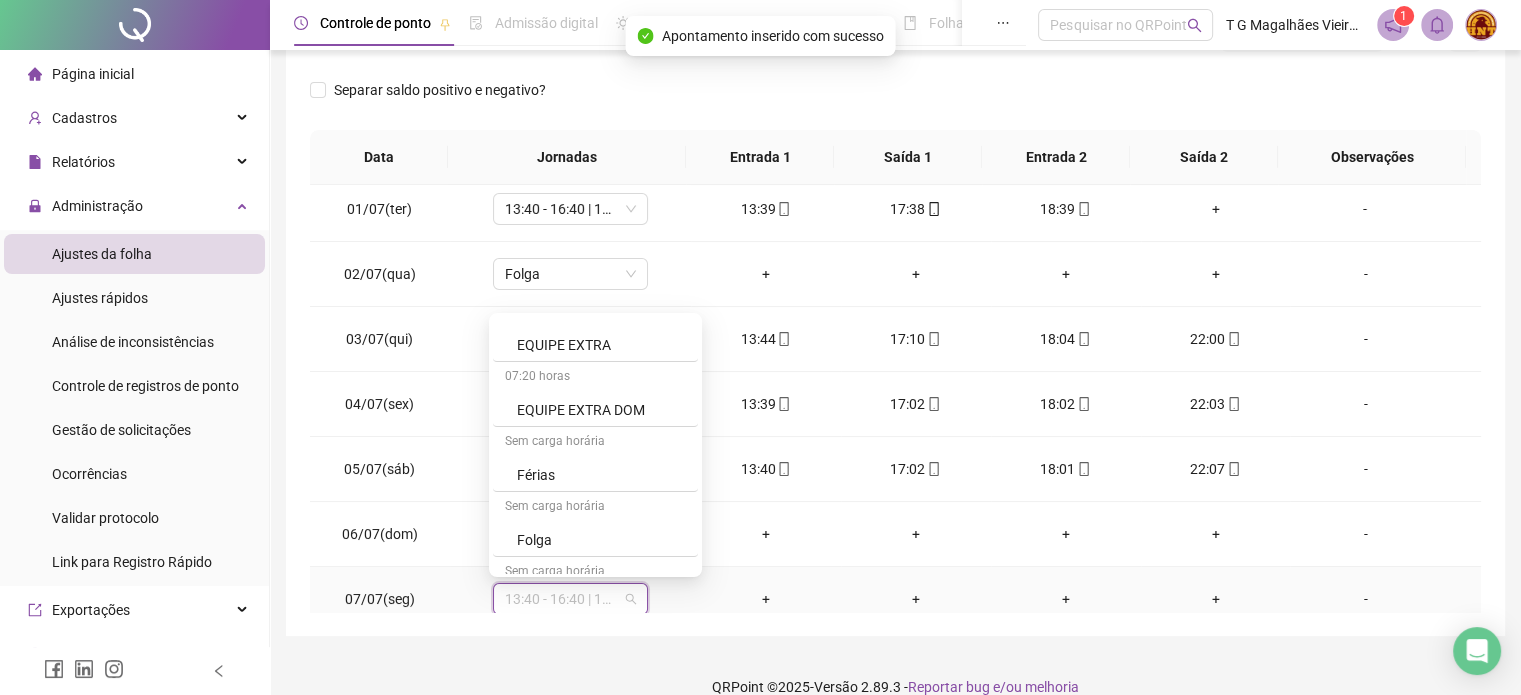 scroll, scrollTop: 286, scrollLeft: 0, axis: vertical 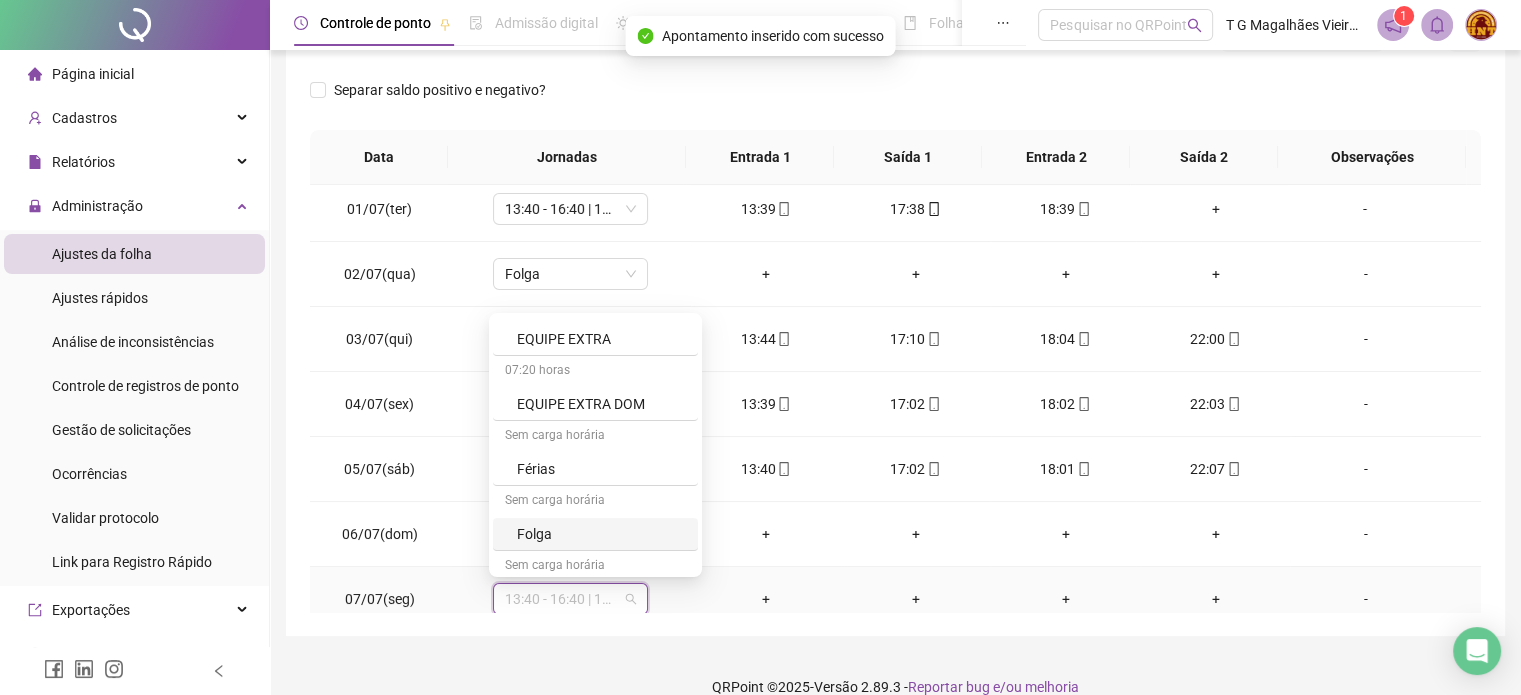 click on "Folga" at bounding box center [601, 534] 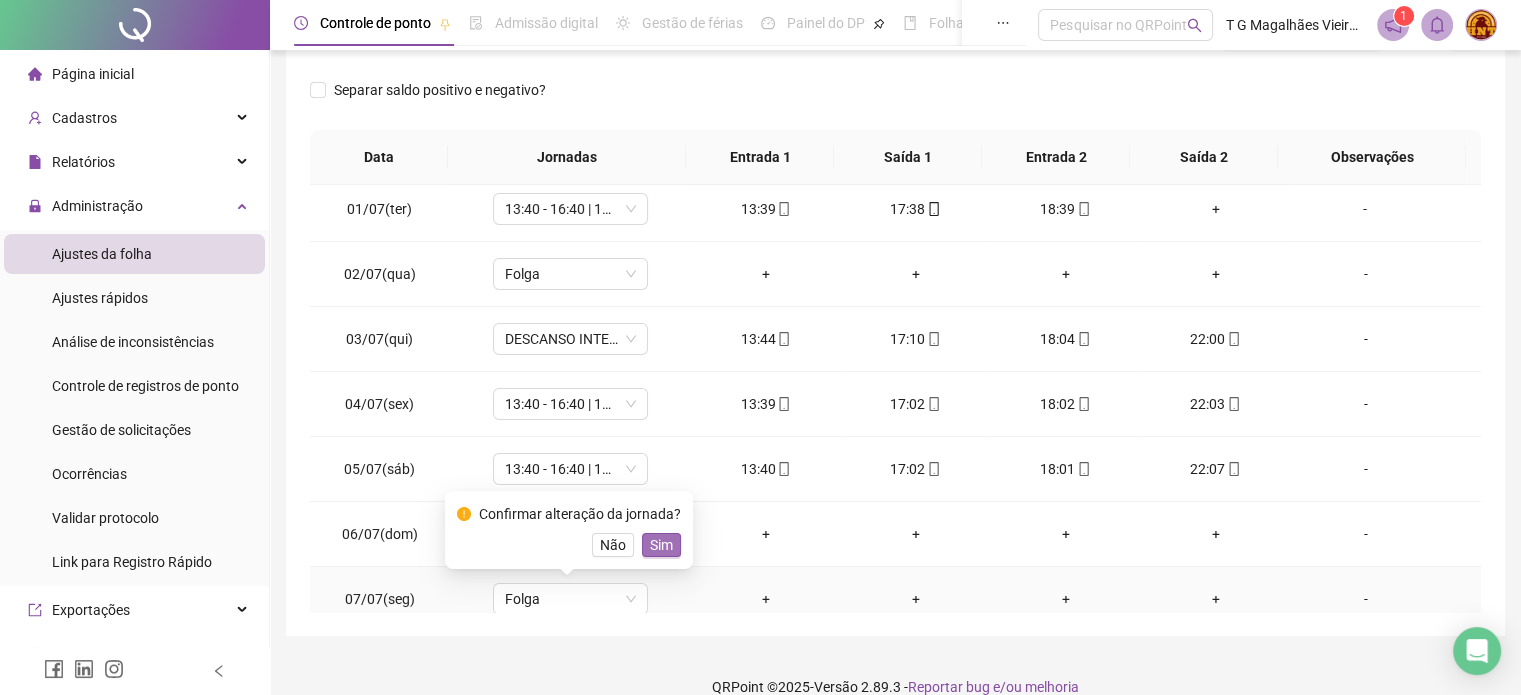 click on "Sim" at bounding box center [661, 545] 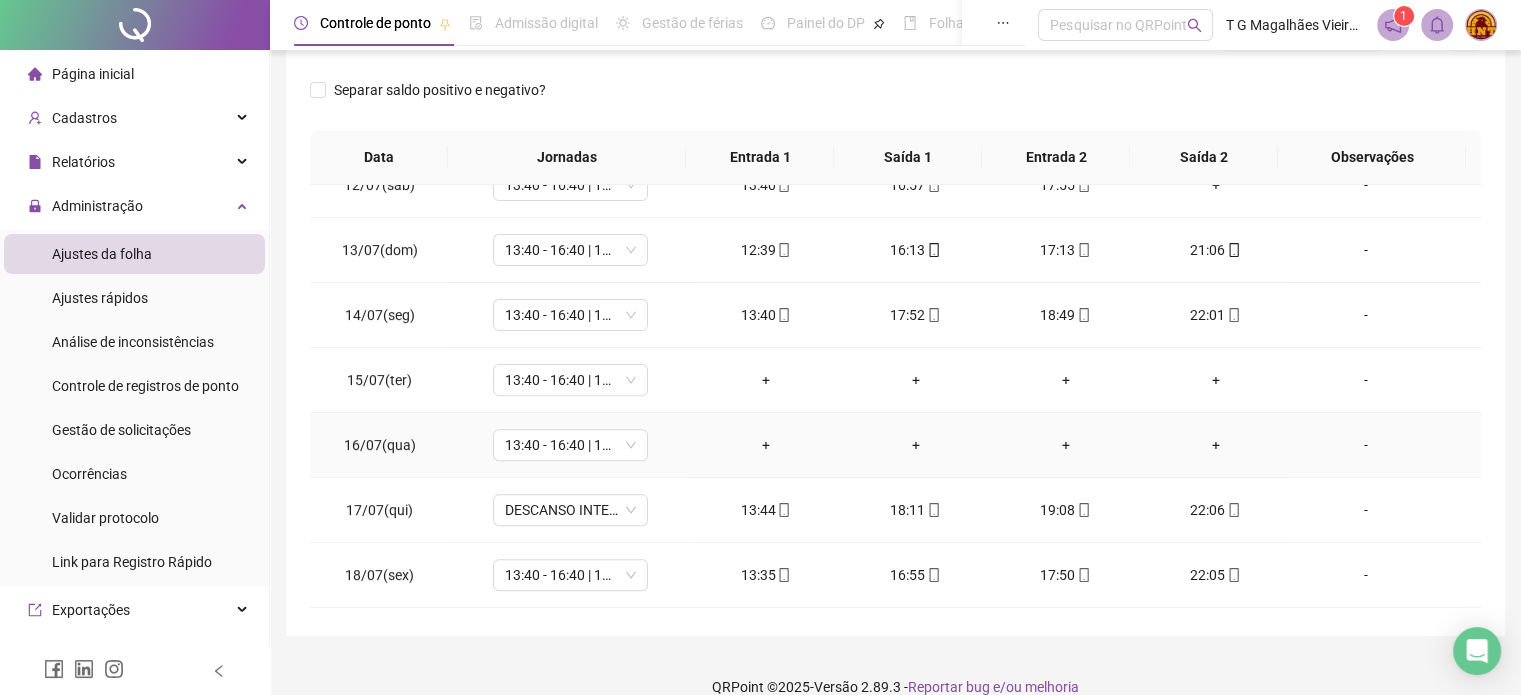 scroll, scrollTop: 752, scrollLeft: 0, axis: vertical 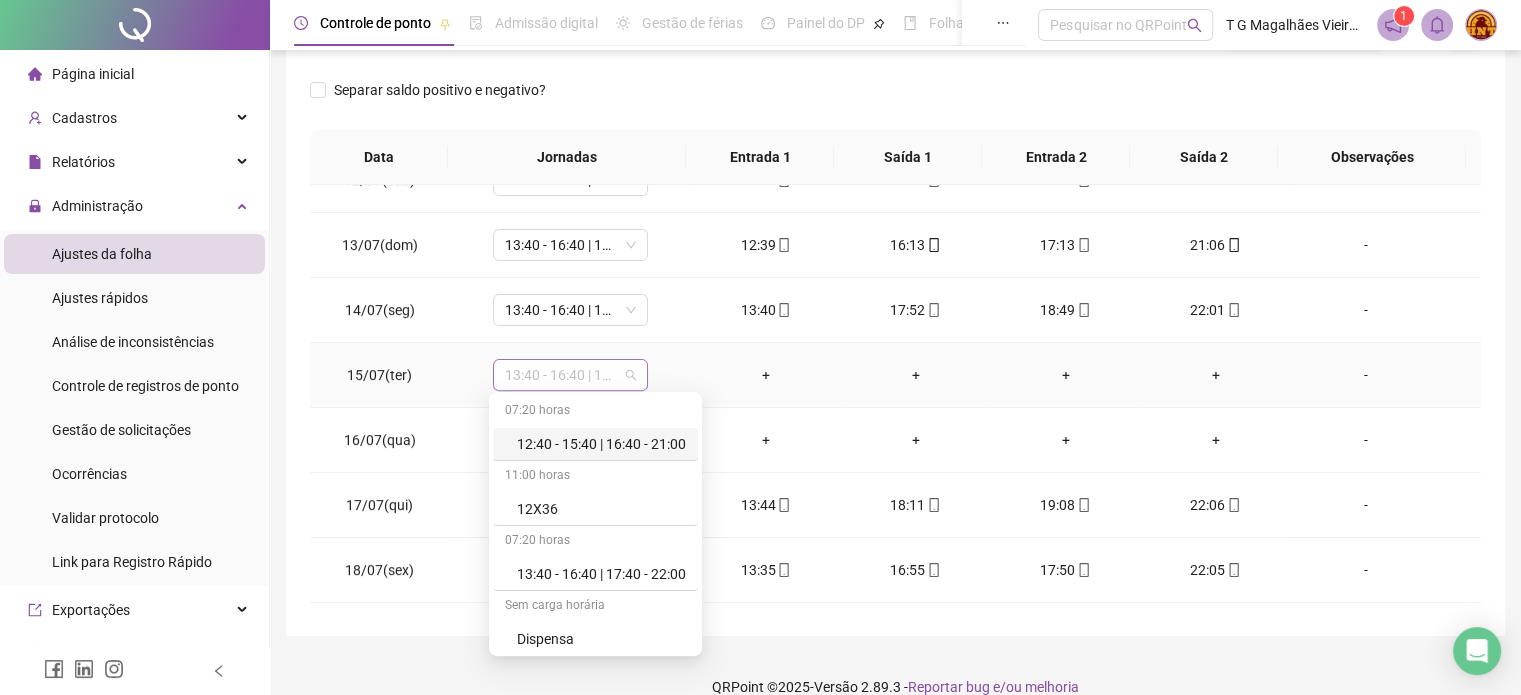 click on "13:40 - 16:40 | 17:40 - 22:00" at bounding box center [570, 375] 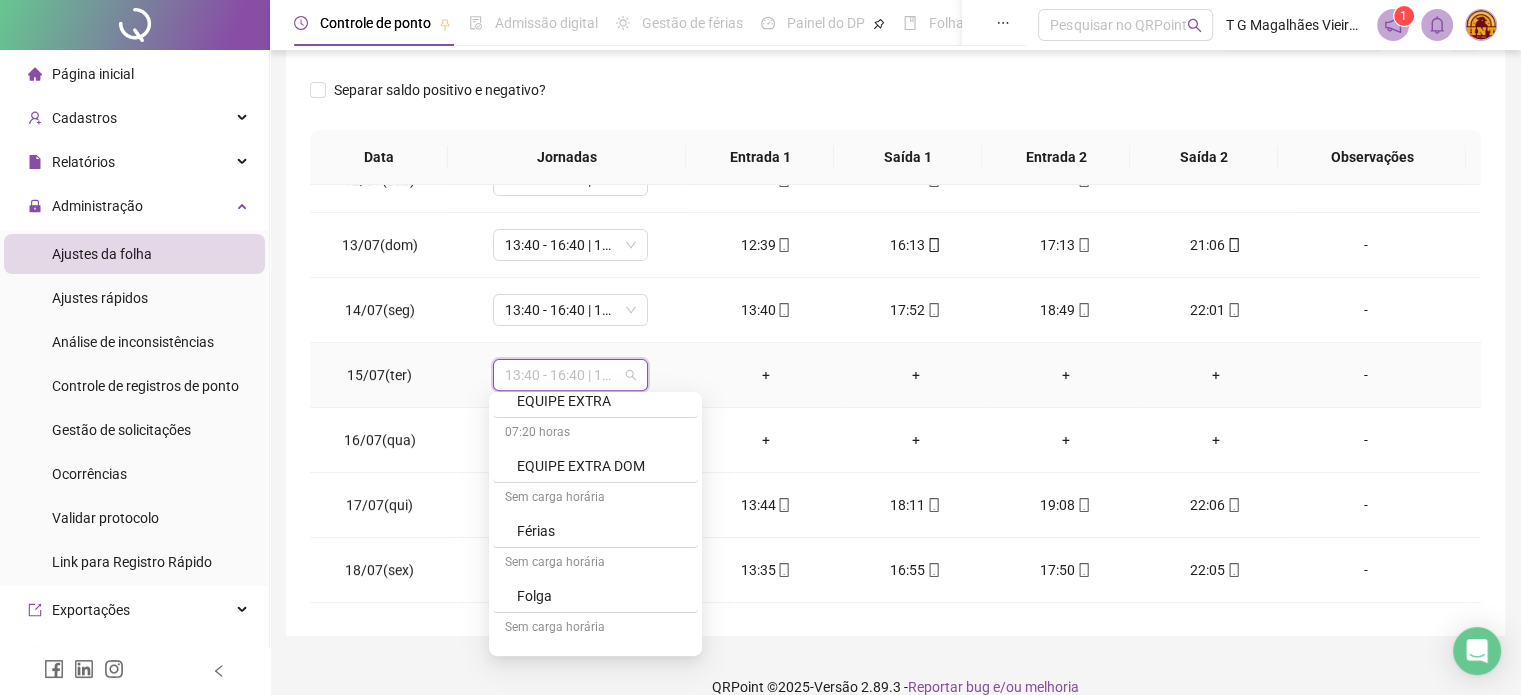 scroll, scrollTop: 306, scrollLeft: 0, axis: vertical 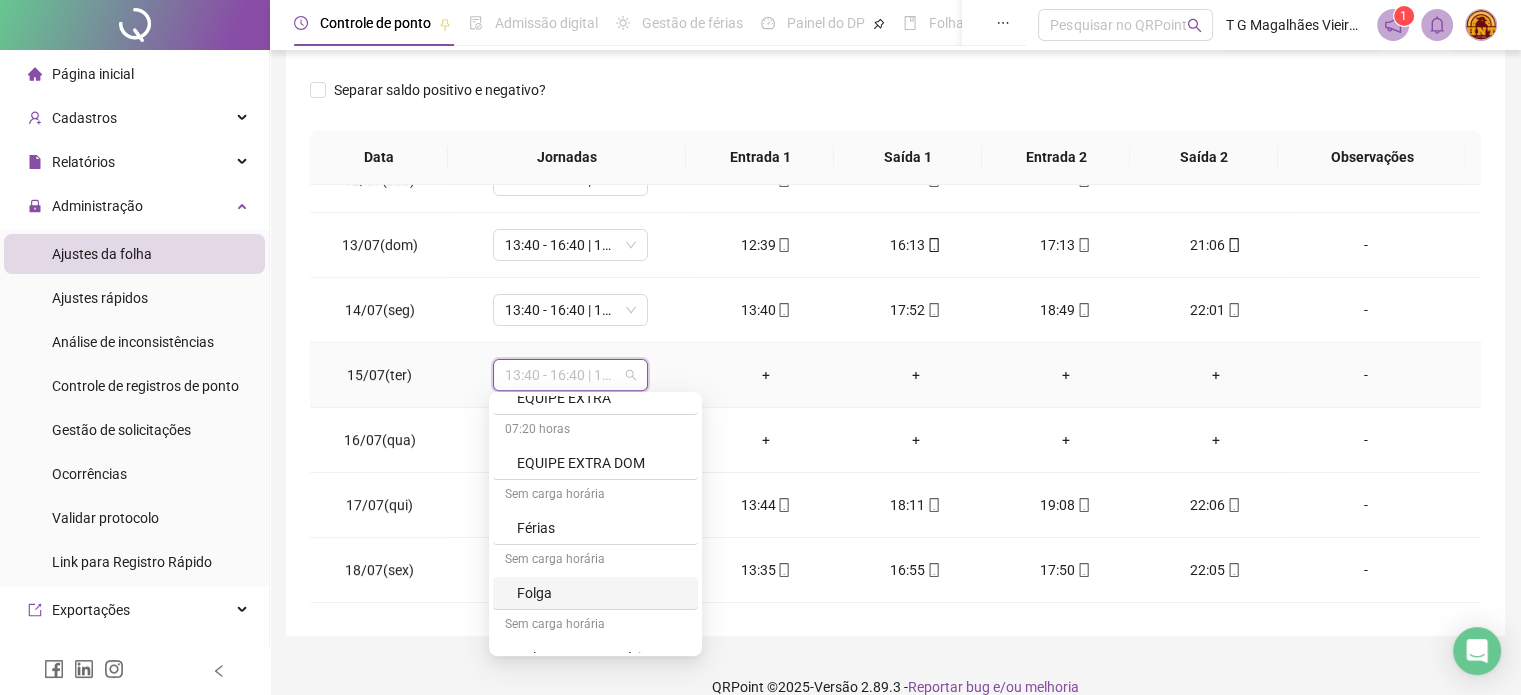 click on "Folga" at bounding box center (601, 593) 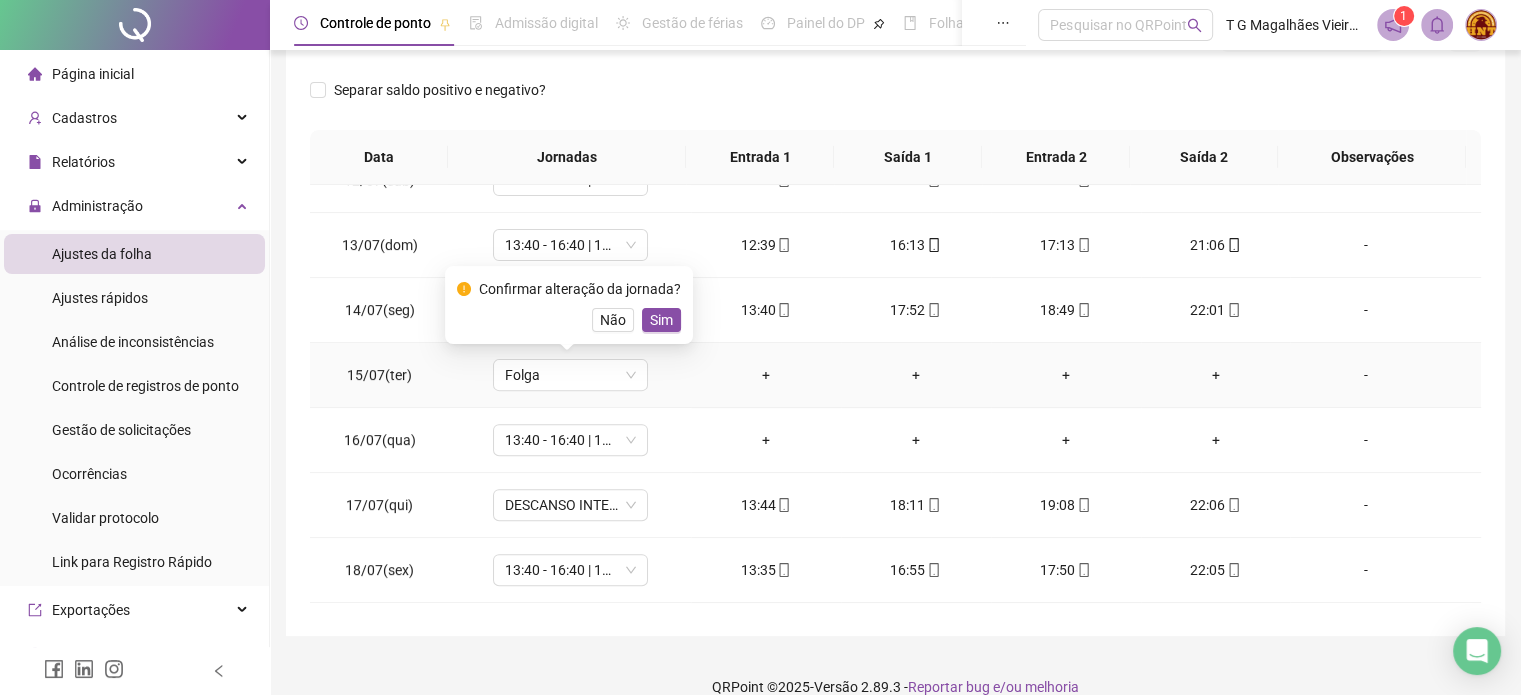 click on "Confirmar alteração da jornada? Não Sim" at bounding box center (569, 305) 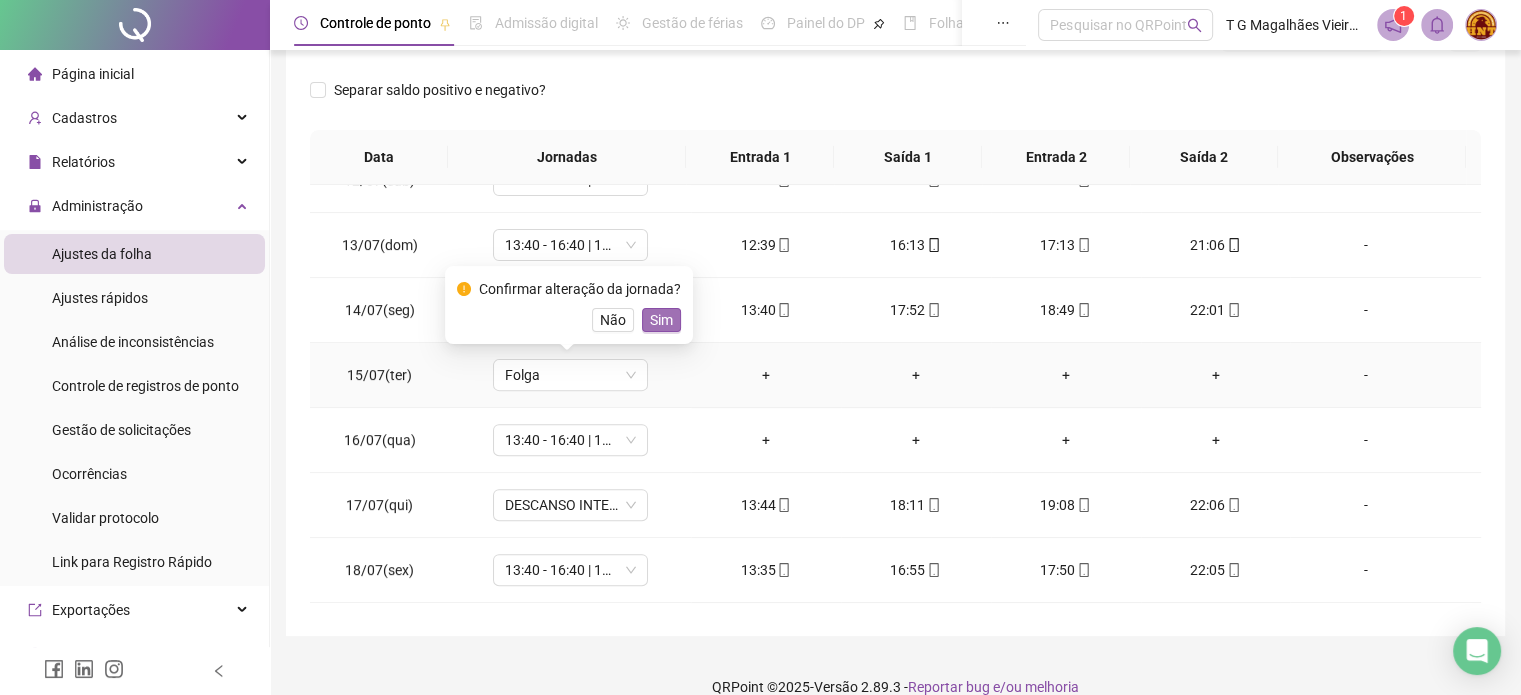 click on "Sim" at bounding box center (661, 320) 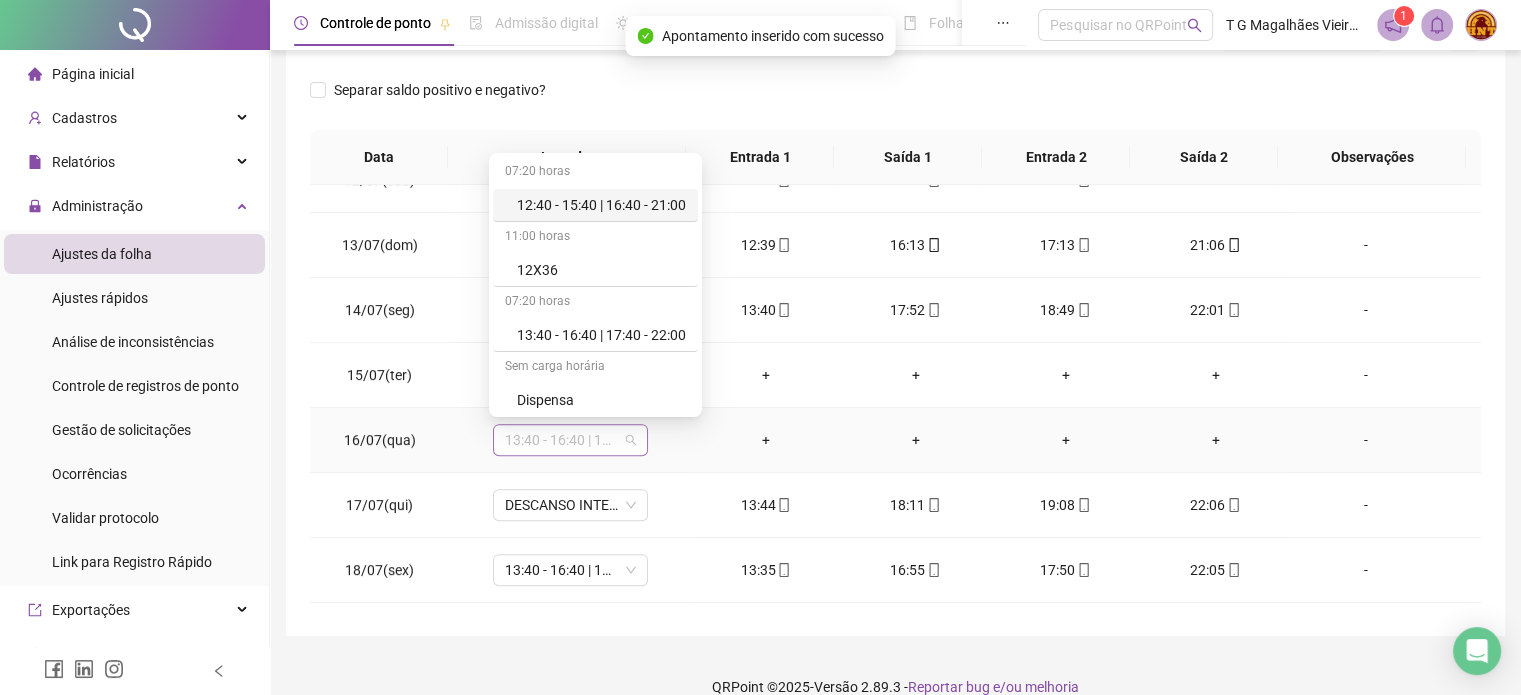 click on "13:40 - 16:40 | 17:40 - 22:00" at bounding box center (570, 440) 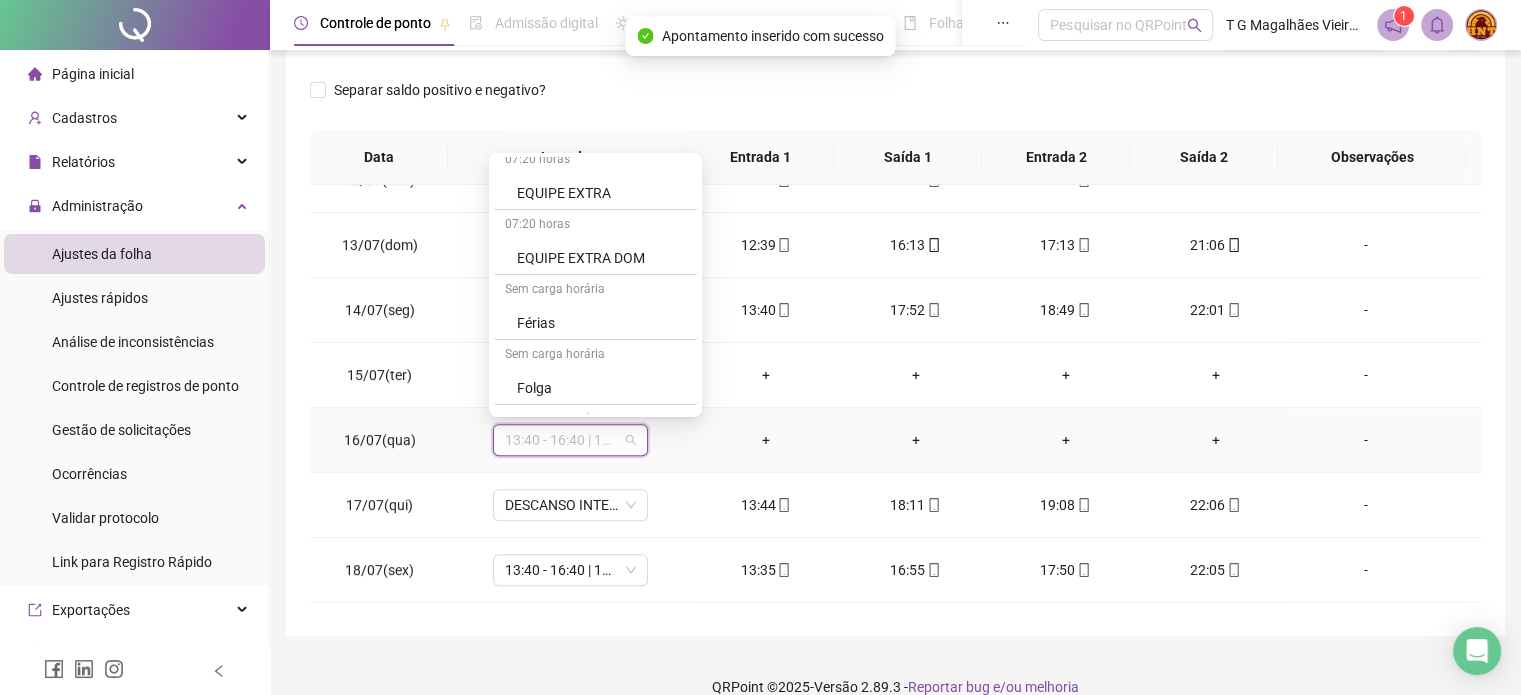 scroll, scrollTop: 392, scrollLeft: 0, axis: vertical 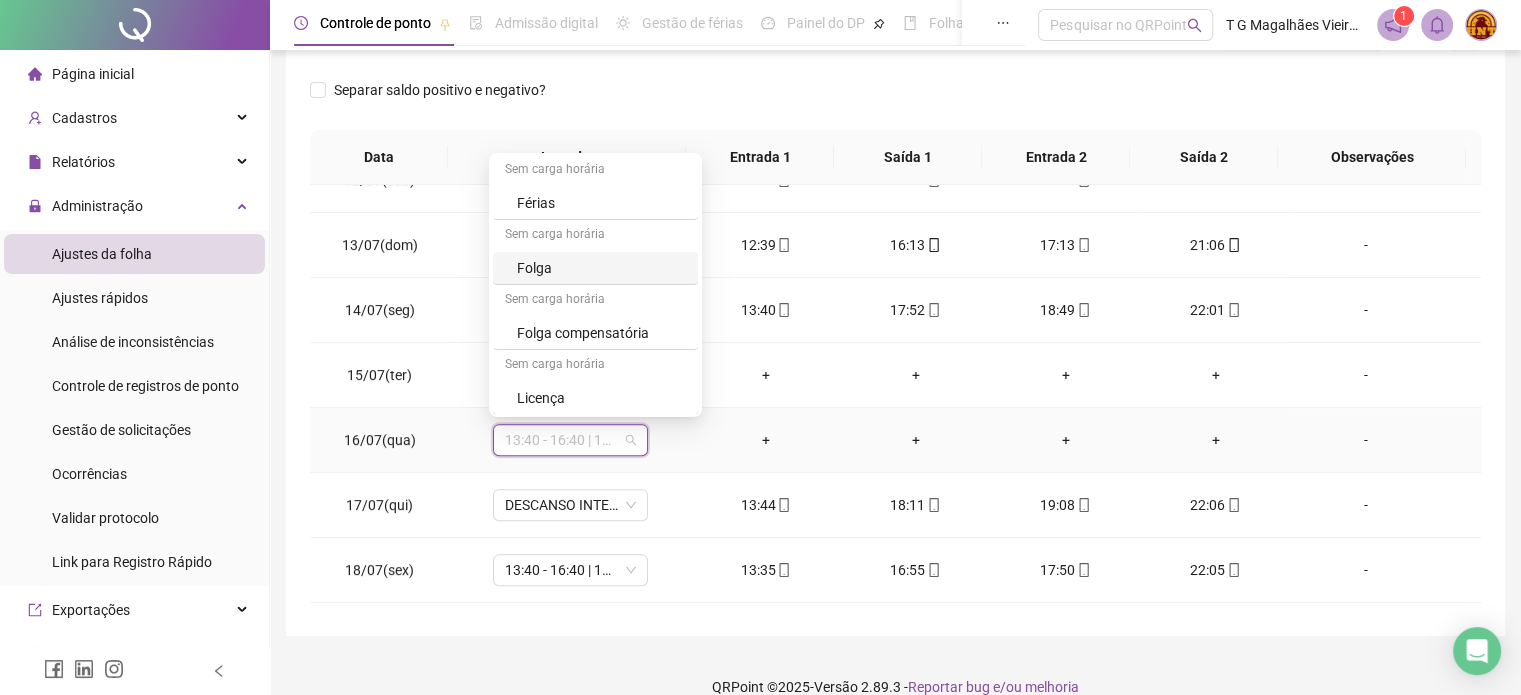 click on "Folga" at bounding box center [601, 268] 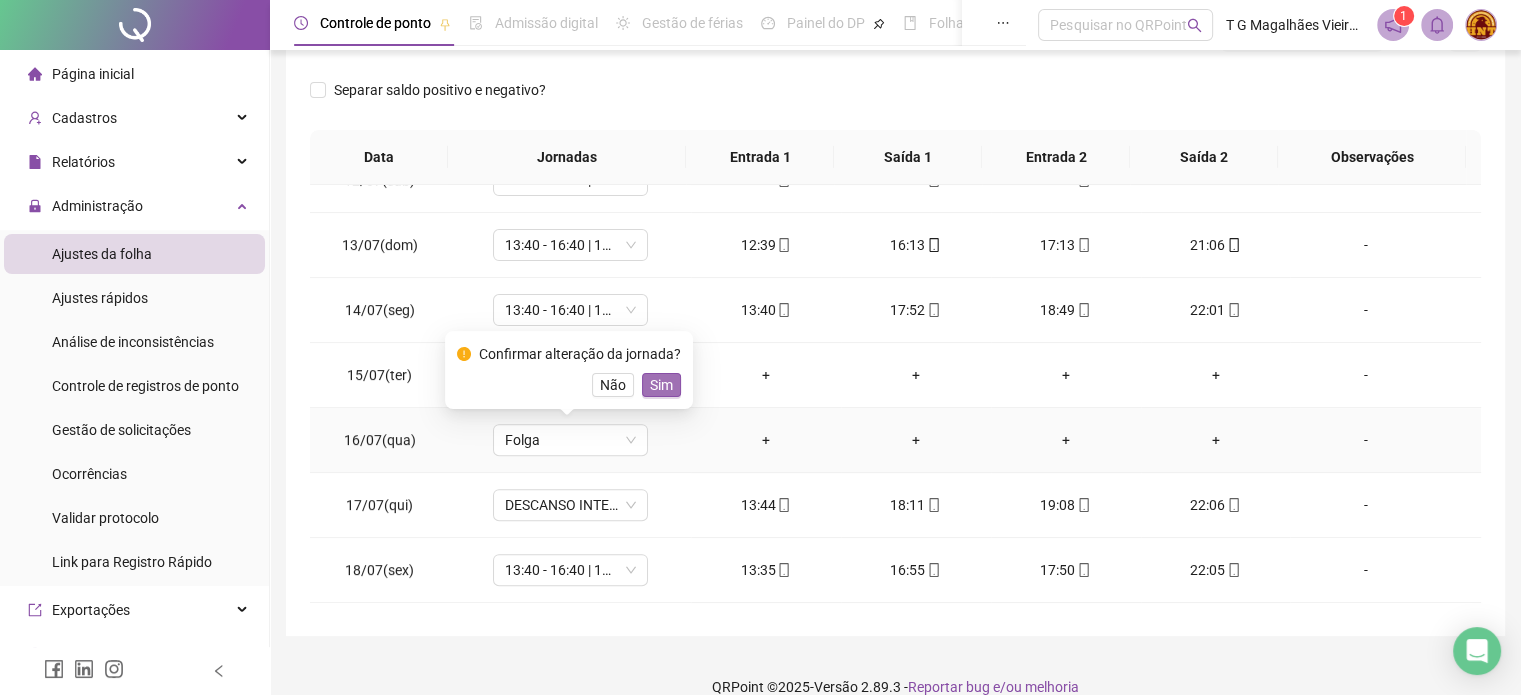 click on "Sim" at bounding box center [661, 385] 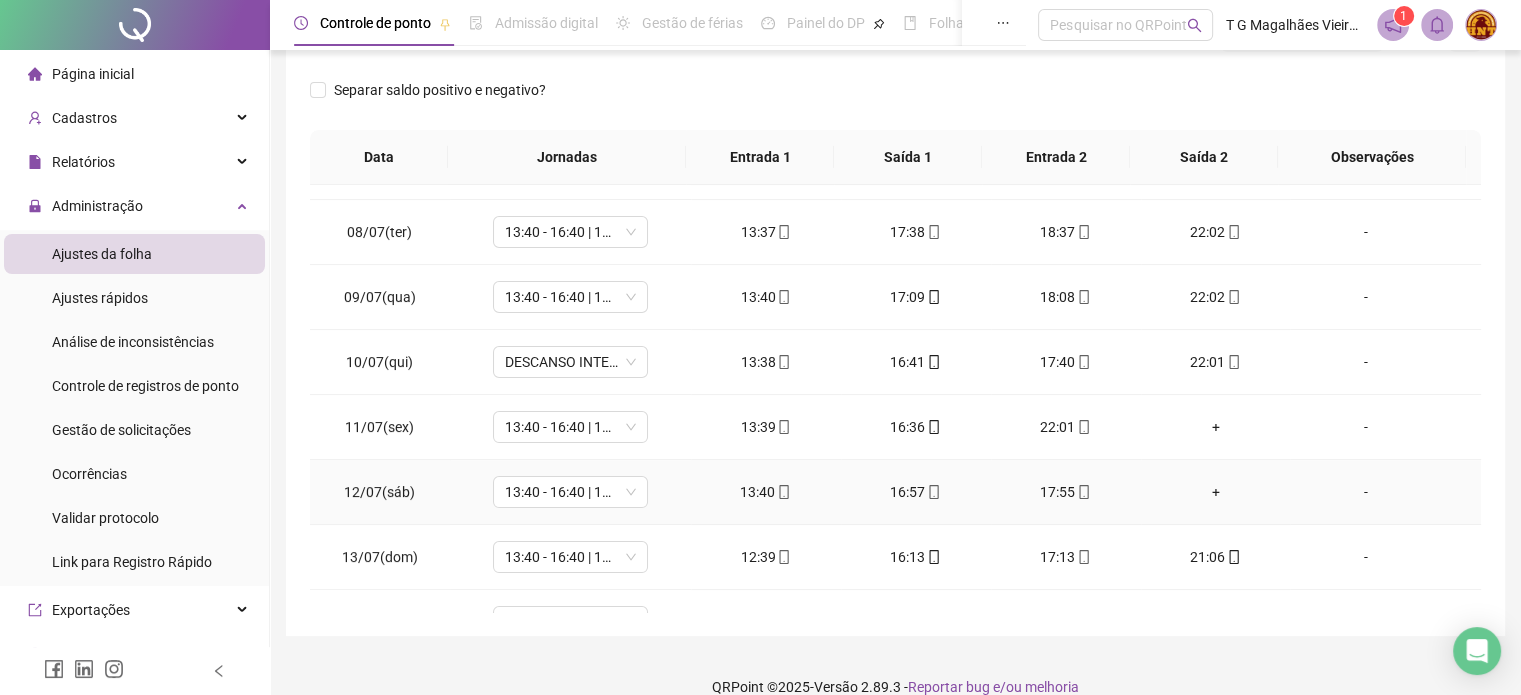 scroll, scrollTop: 436, scrollLeft: 0, axis: vertical 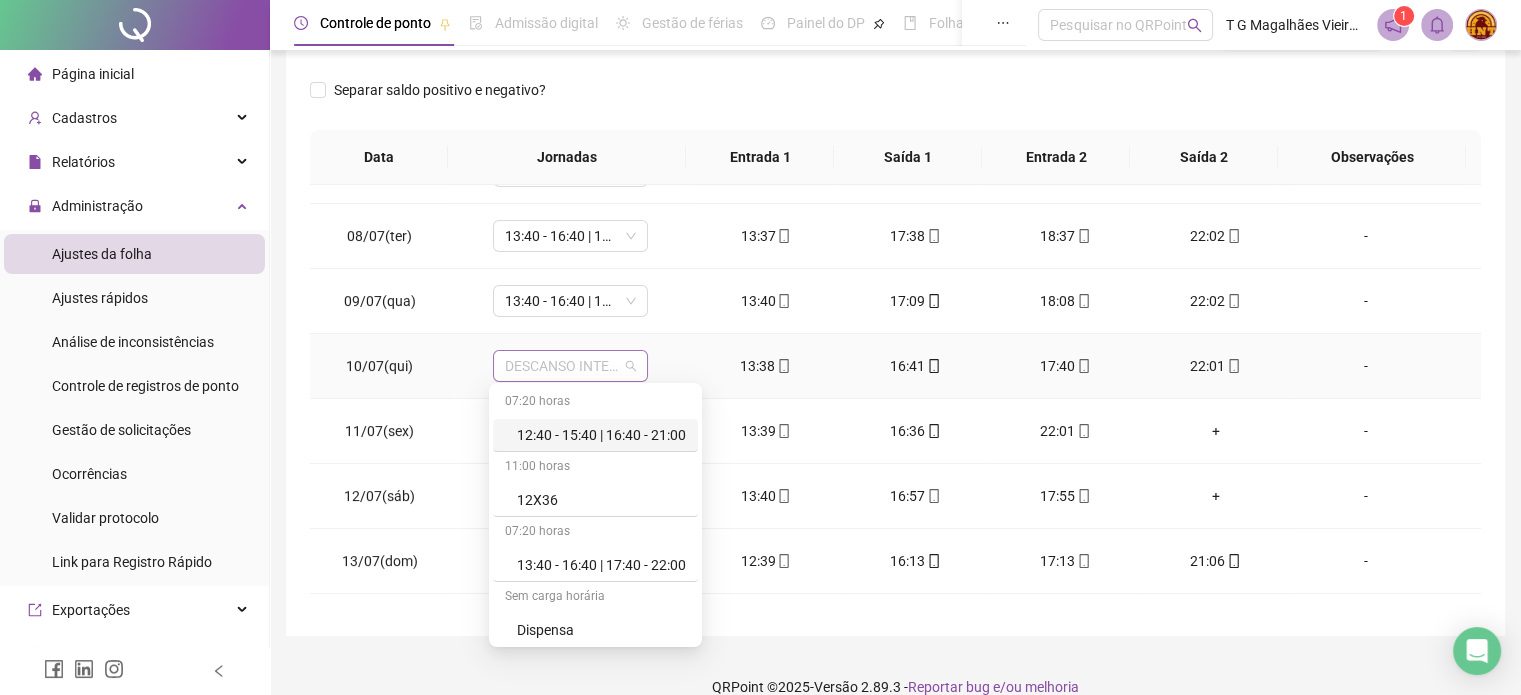click on "DESCANSO INTER-JORNADA" at bounding box center [570, 366] 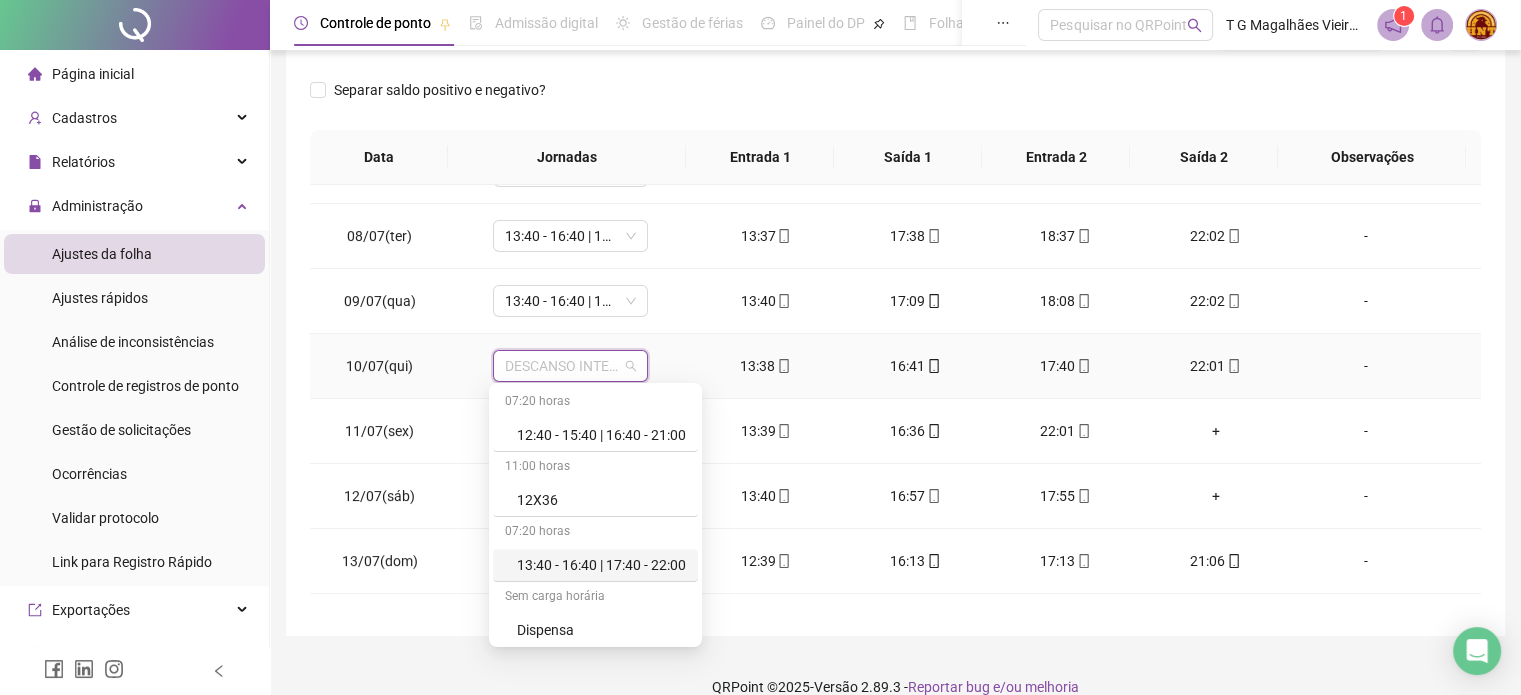 click on "13:40 - 16:40 | 17:40 - 22:00" at bounding box center [601, 565] 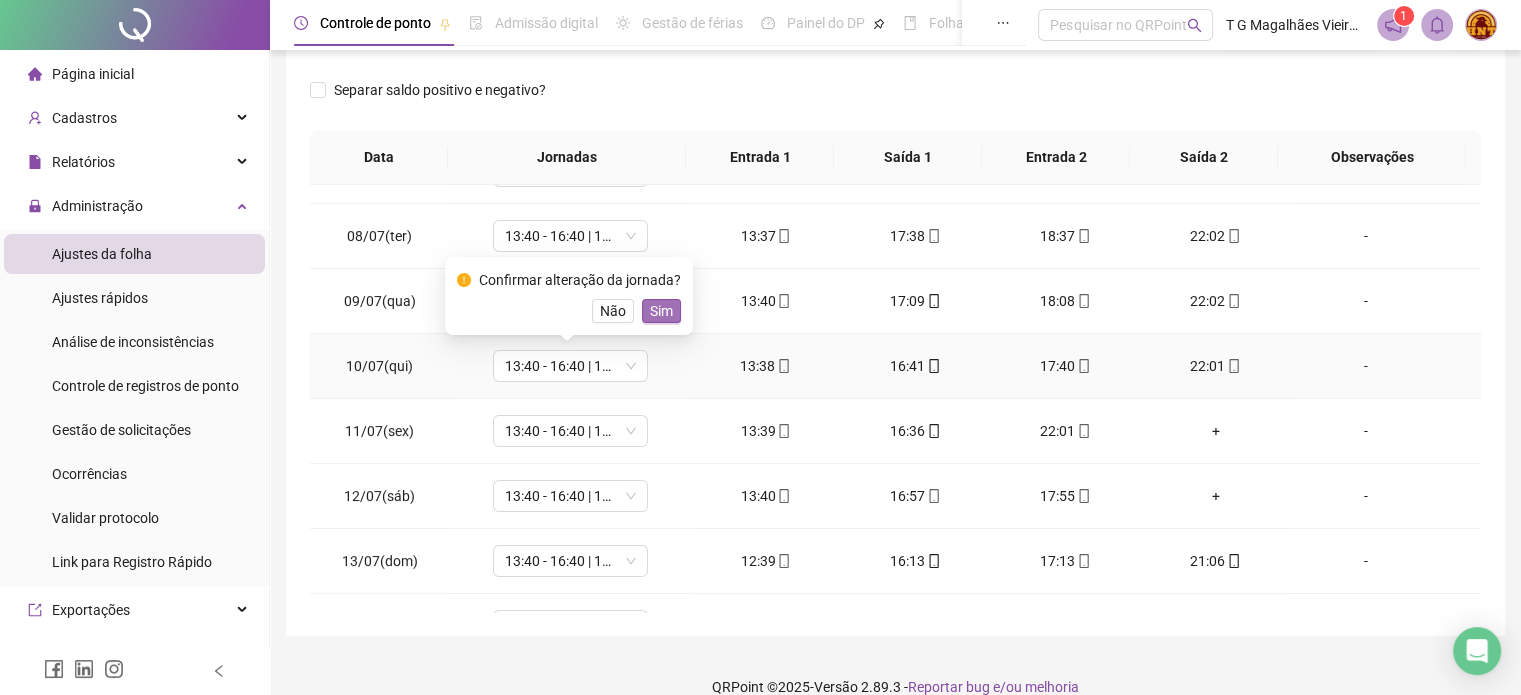 click on "Sim" at bounding box center (661, 311) 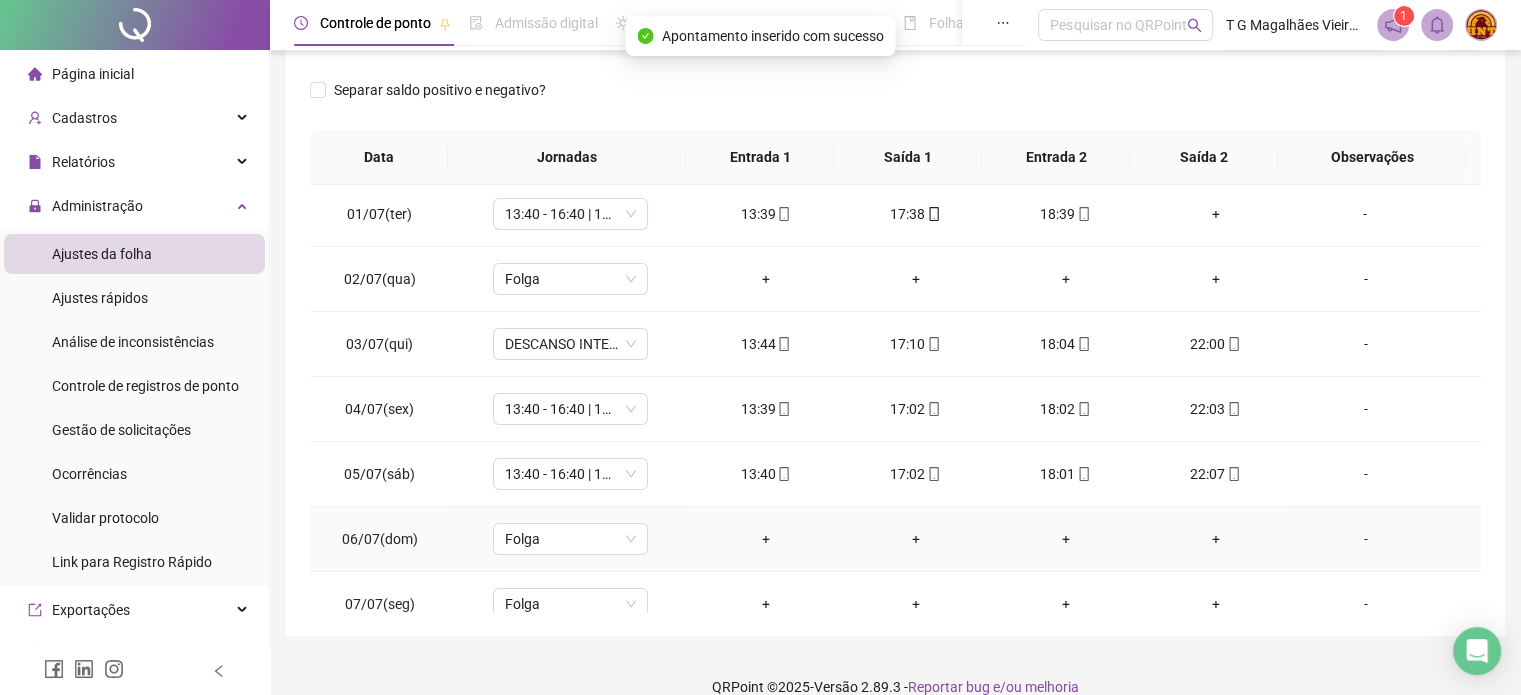 scroll, scrollTop: 0, scrollLeft: 0, axis: both 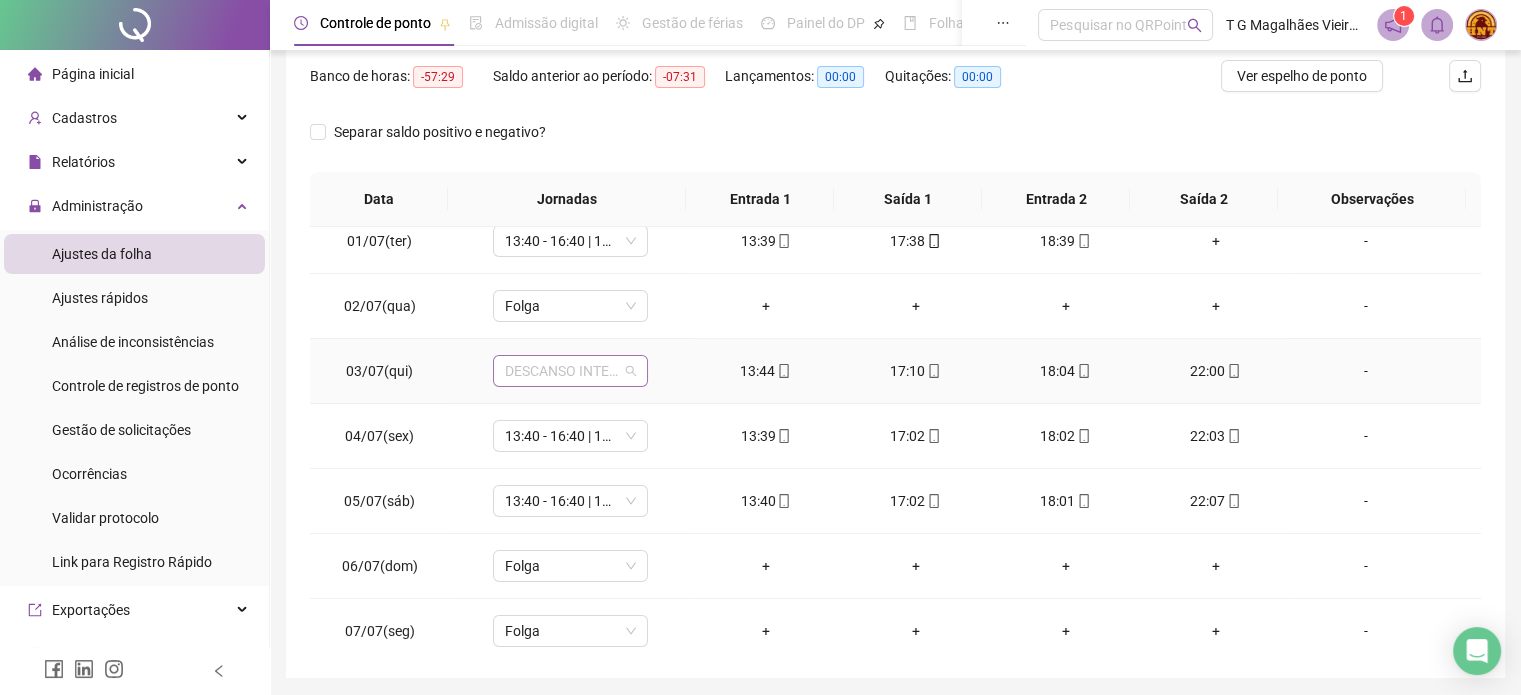 click on "DESCANSO INTER-JORNADA" at bounding box center (570, 371) 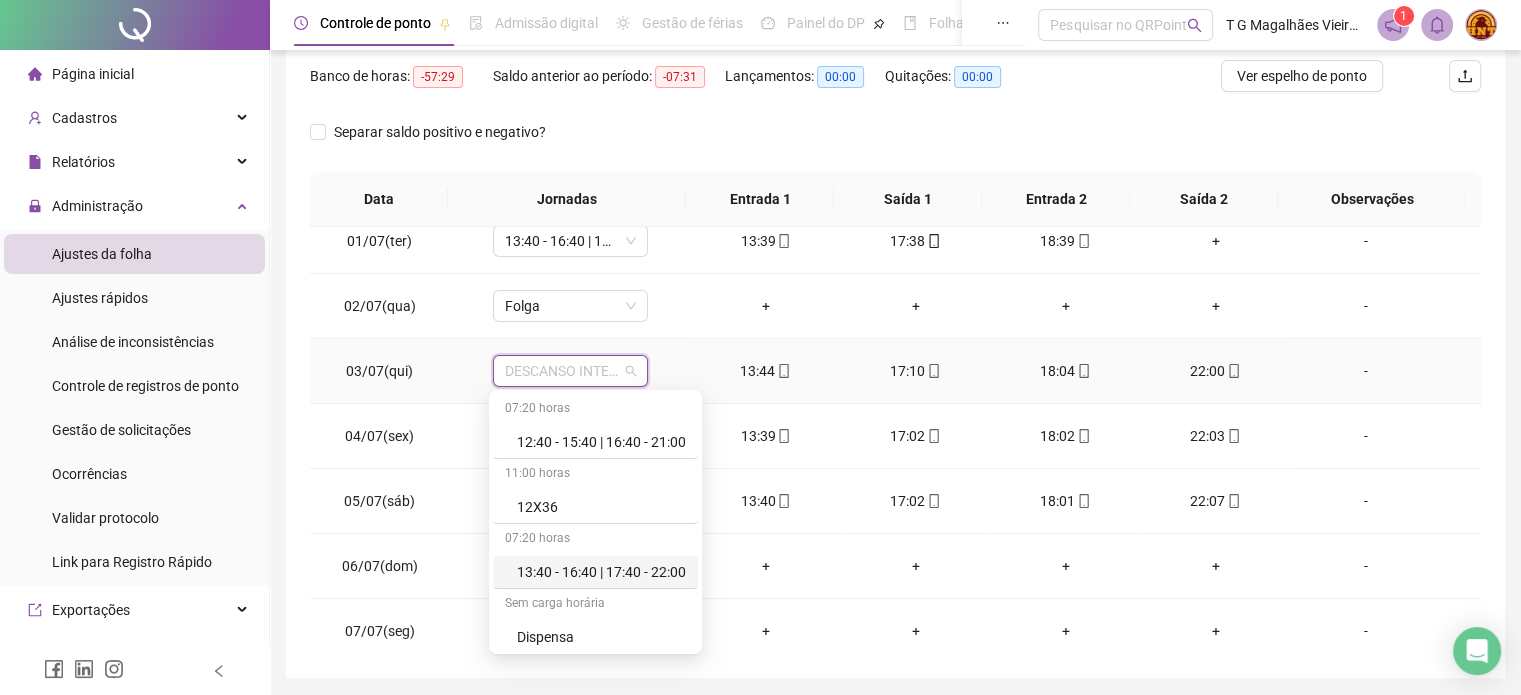 click on "13:40 - 16:40 | 17:40 - 22:00" at bounding box center (601, 572) 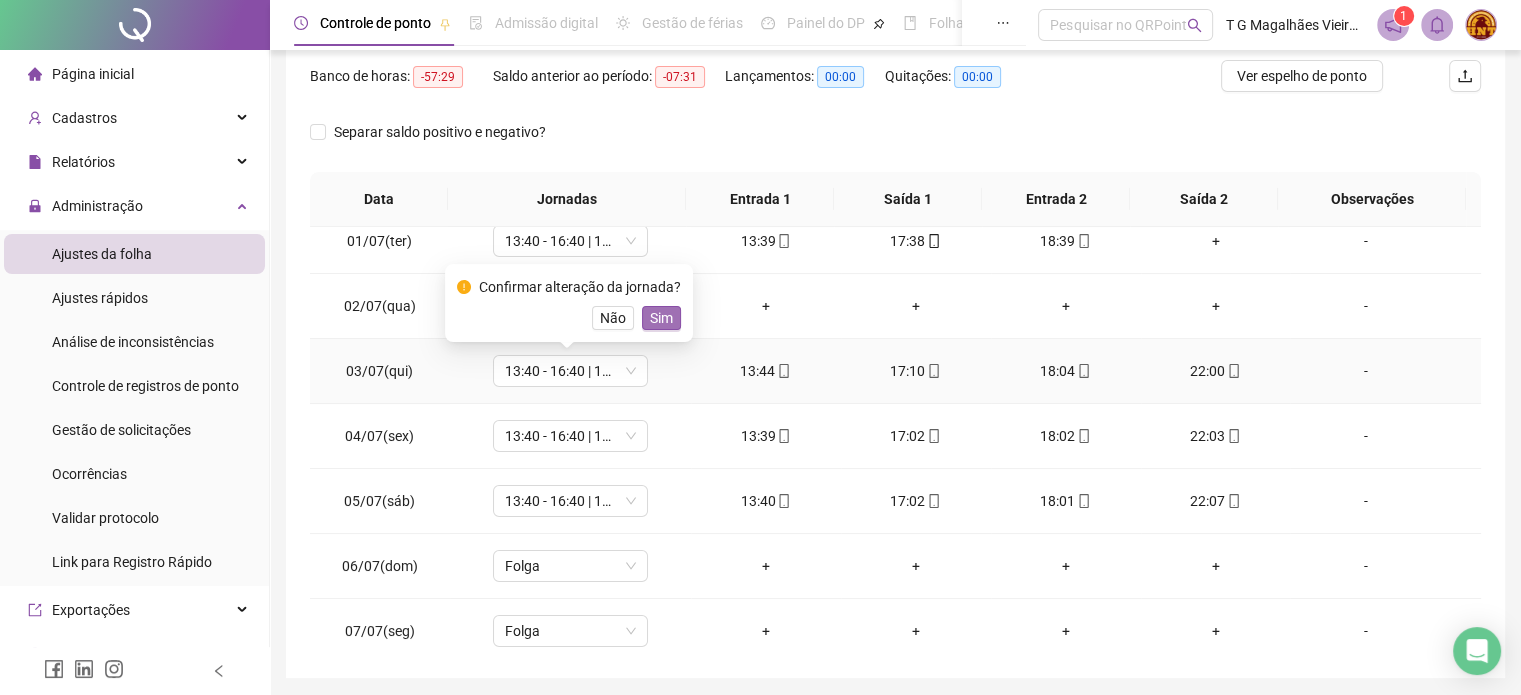 click on "Sim" at bounding box center (661, 318) 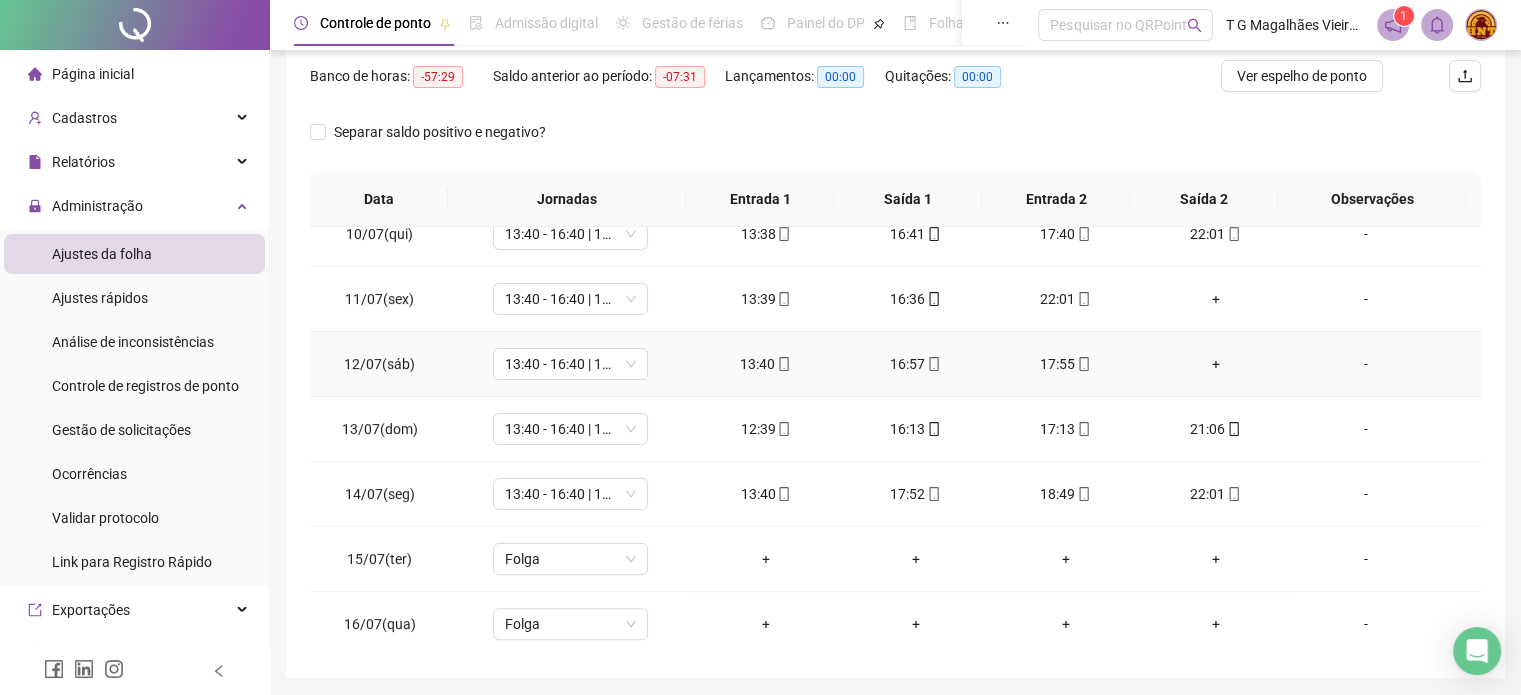 scroll, scrollTop: 611, scrollLeft: 0, axis: vertical 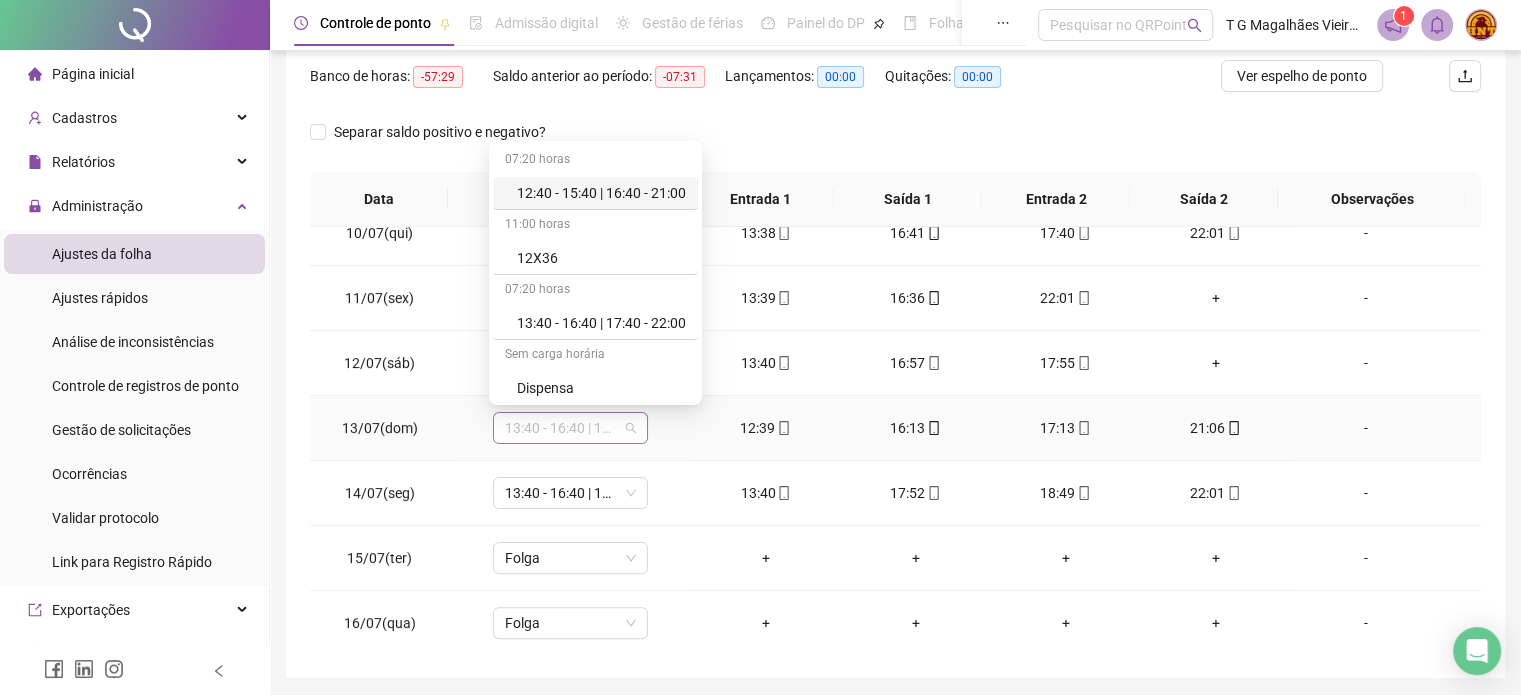 click on "13:40 - 16:40 | 17:40 - 22:00" at bounding box center [570, 428] 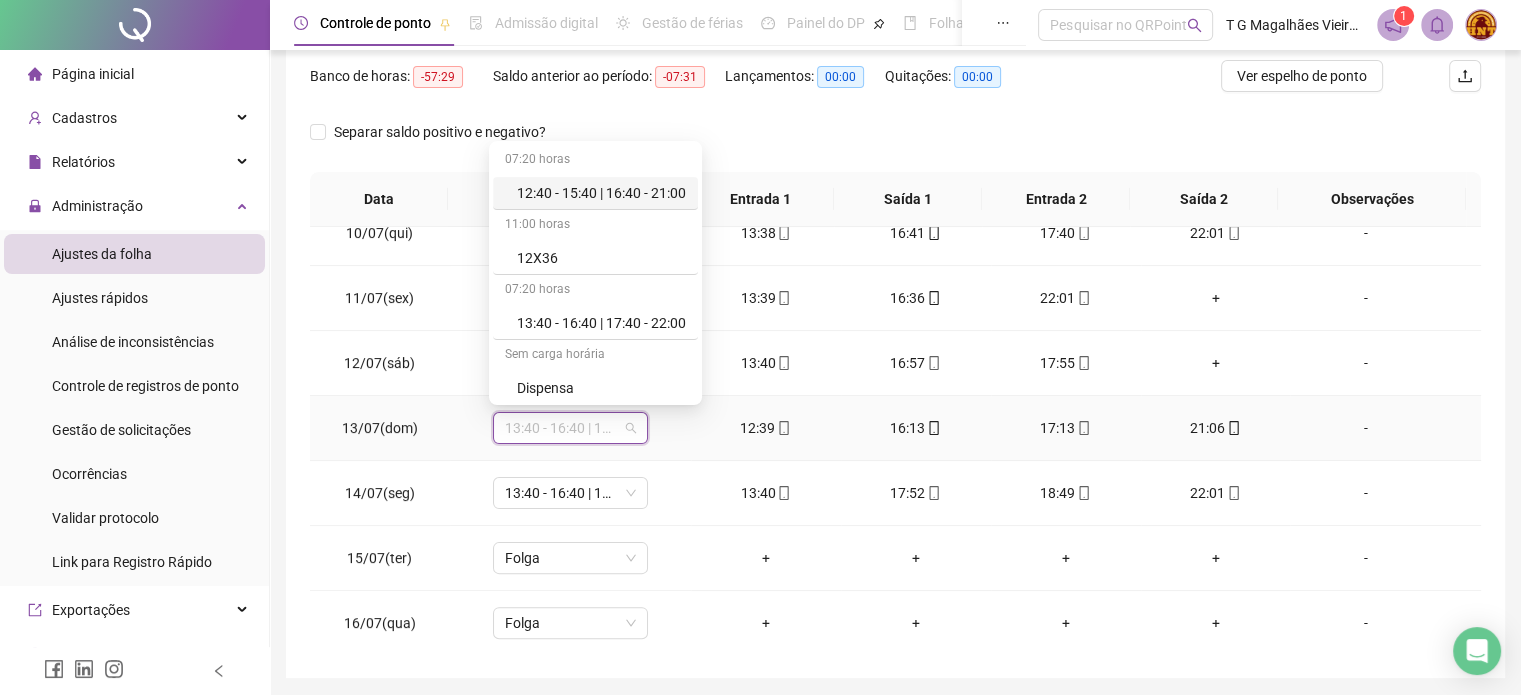click on "12:40 - 15:40 | 16:40 - 21:00" at bounding box center [601, 193] 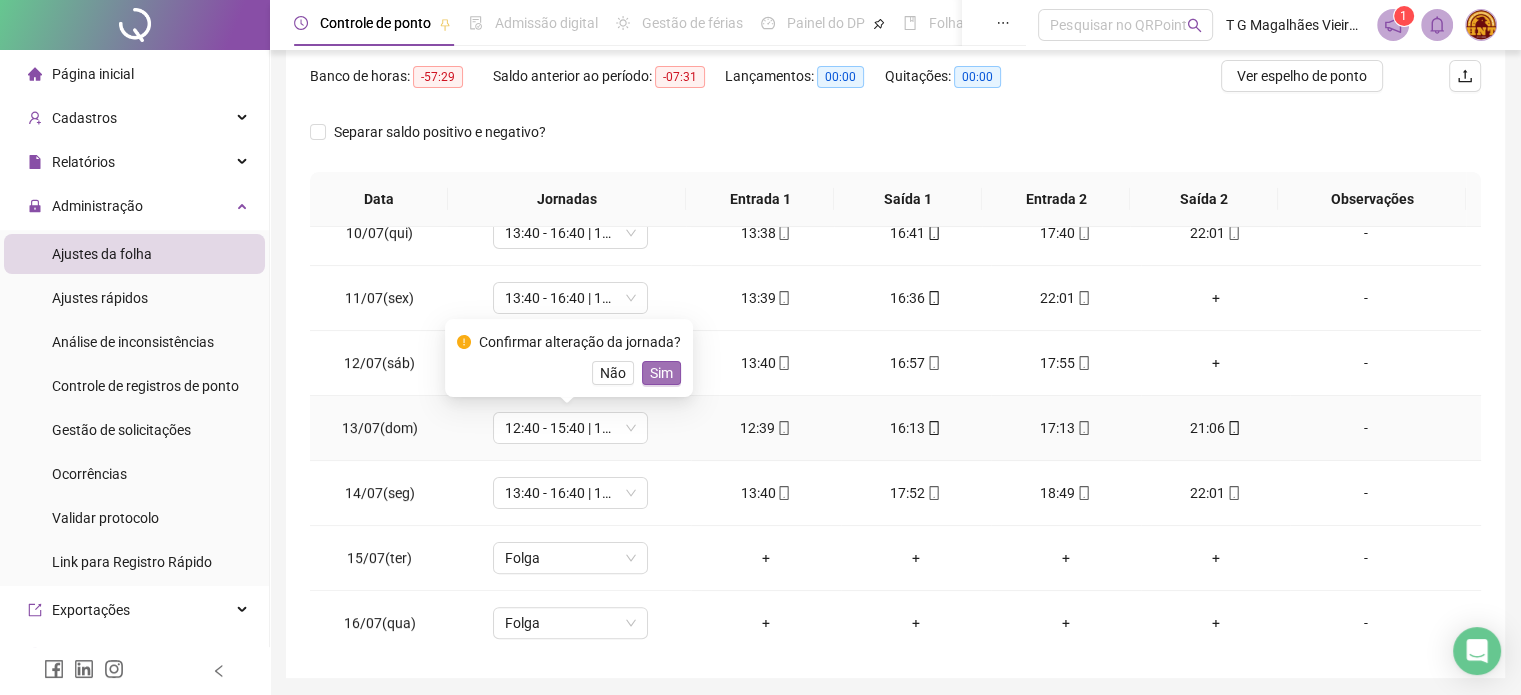 click on "Sim" at bounding box center [661, 373] 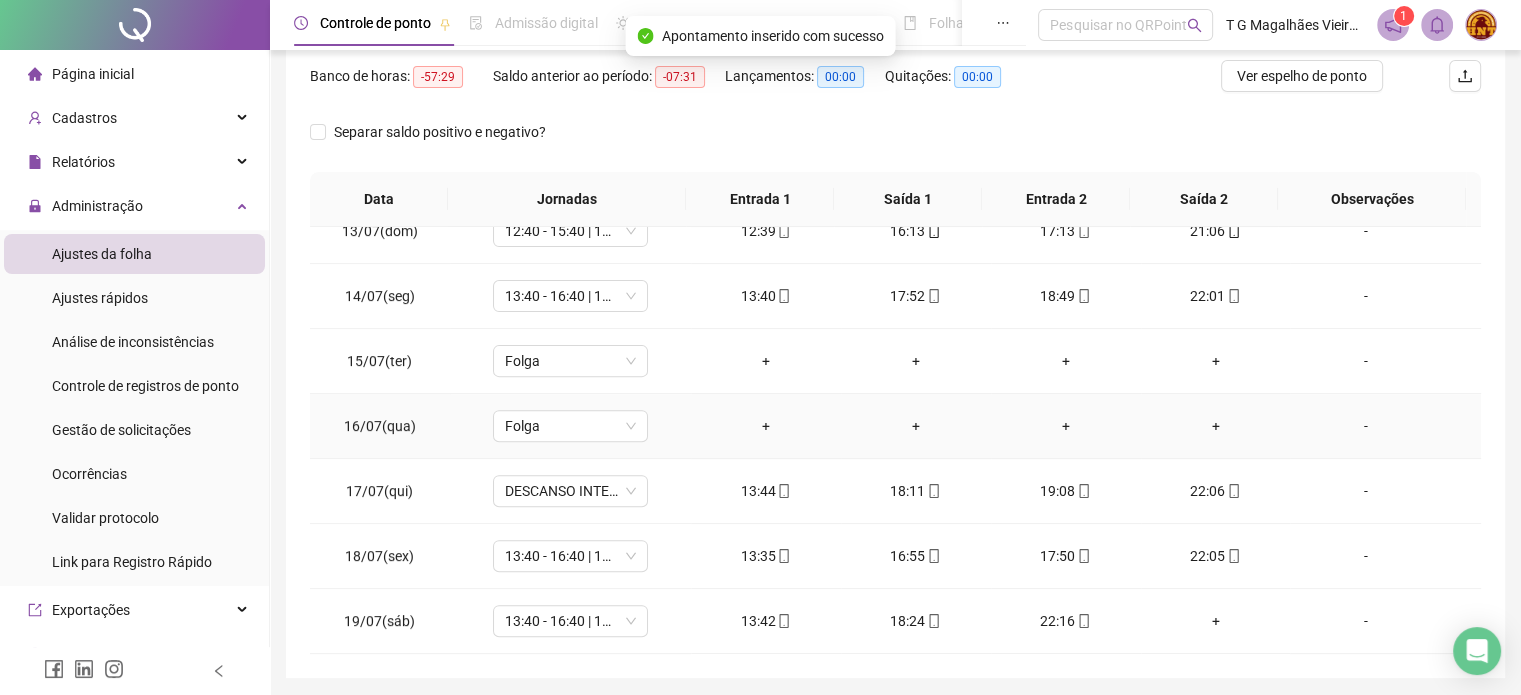 scroll, scrollTop: 819, scrollLeft: 0, axis: vertical 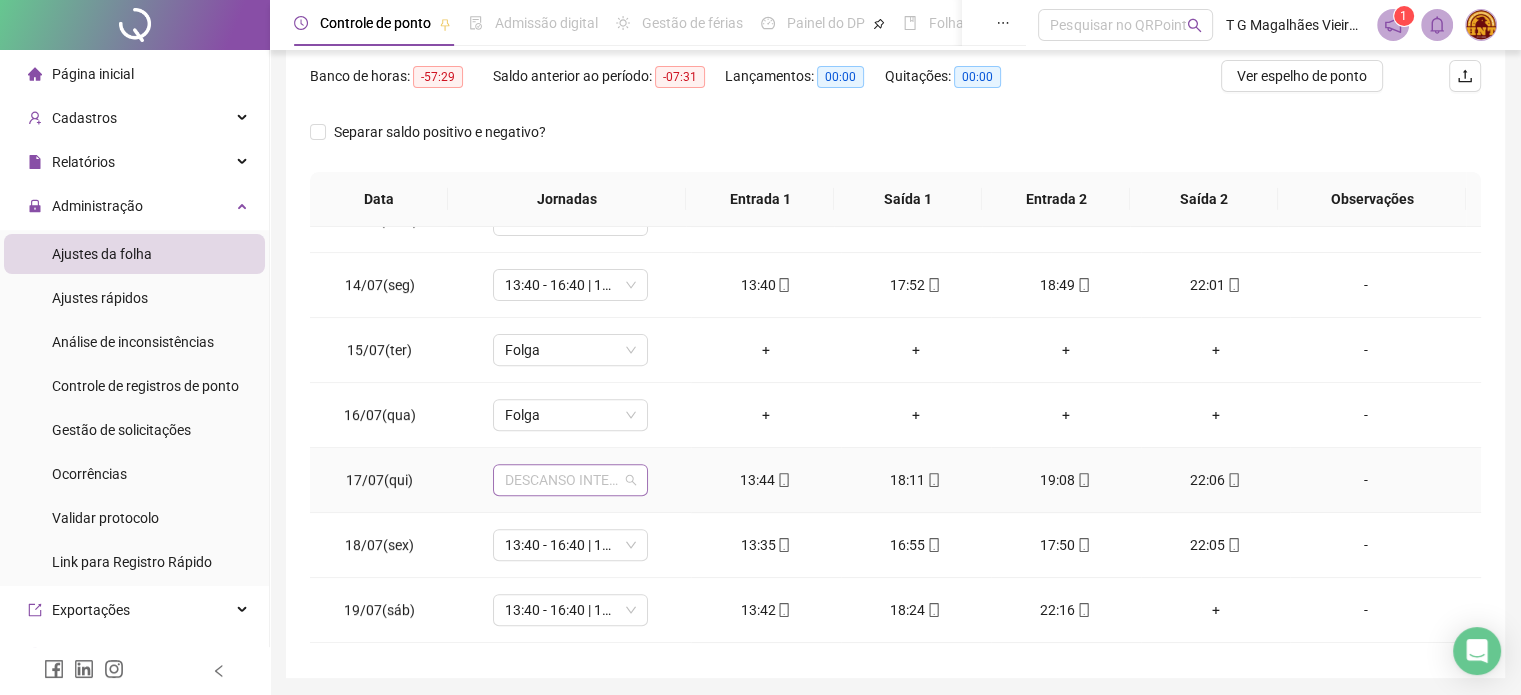 click on "DESCANSO INTER-JORNADA" at bounding box center (570, 480) 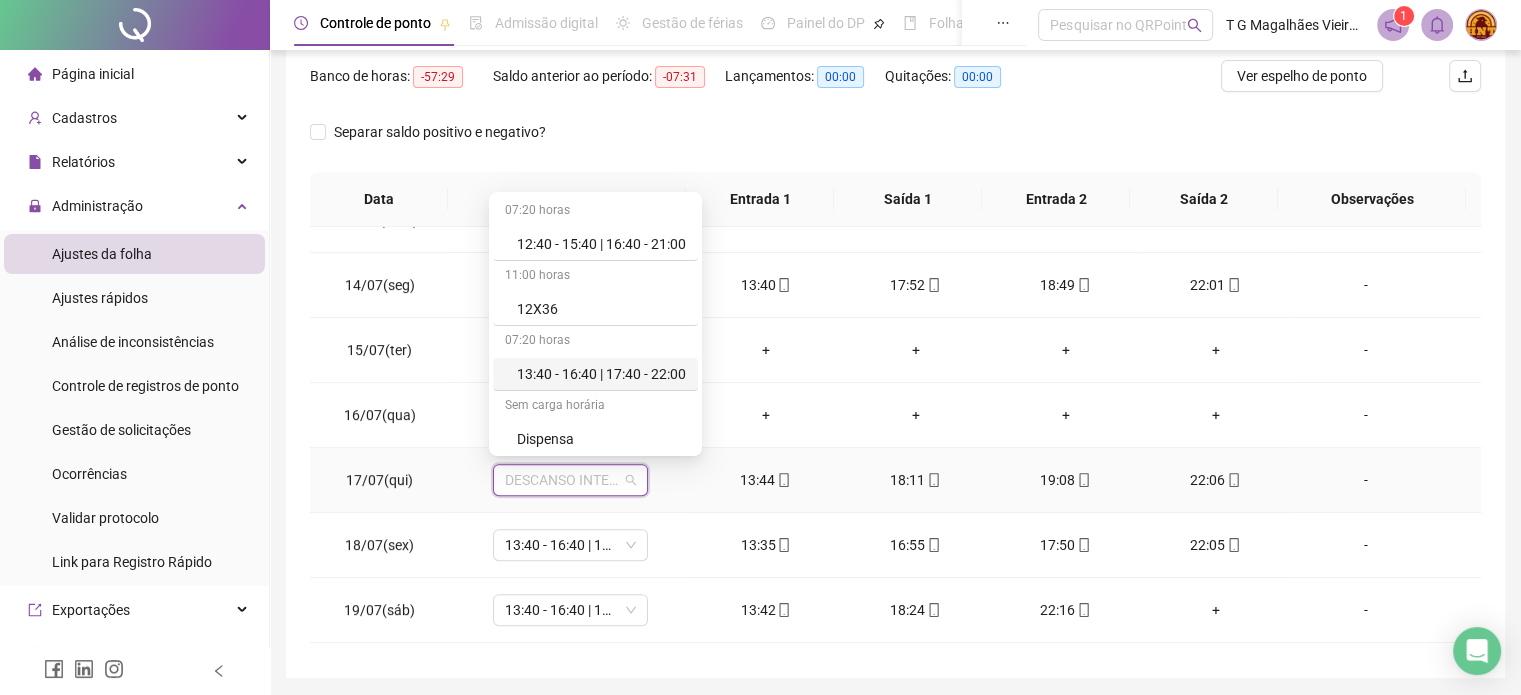 click on "13:40 - 16:40 | 17:40 - 22:00" at bounding box center [601, 374] 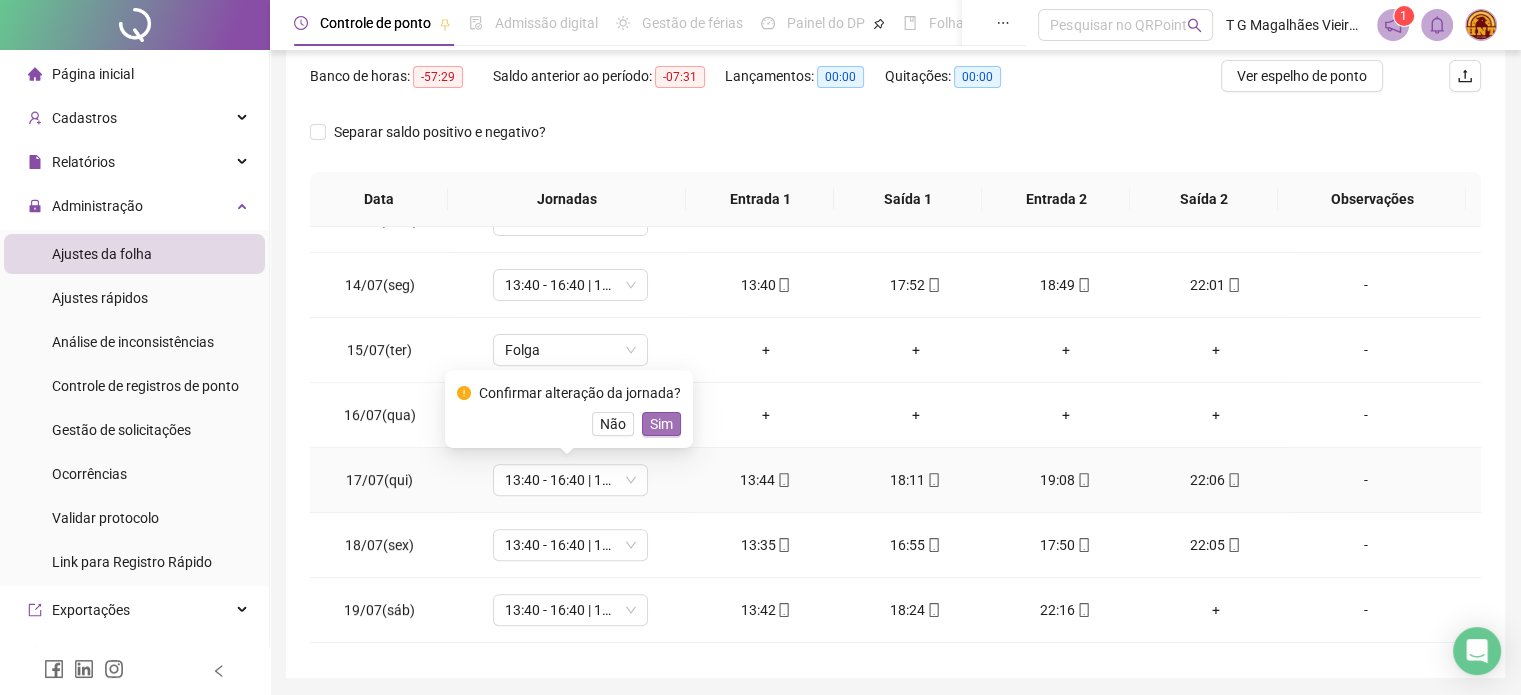 click on "Sim" at bounding box center [661, 424] 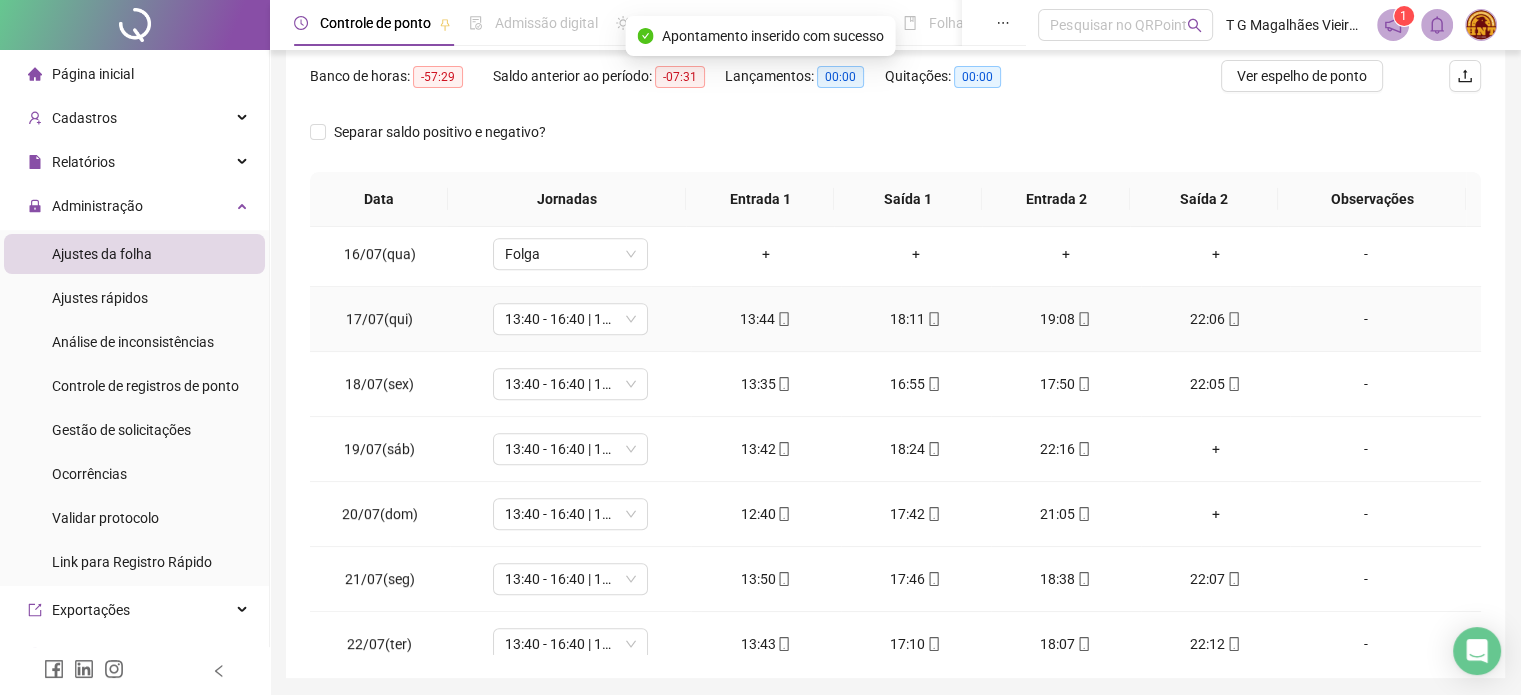 scroll, scrollTop: 991, scrollLeft: 0, axis: vertical 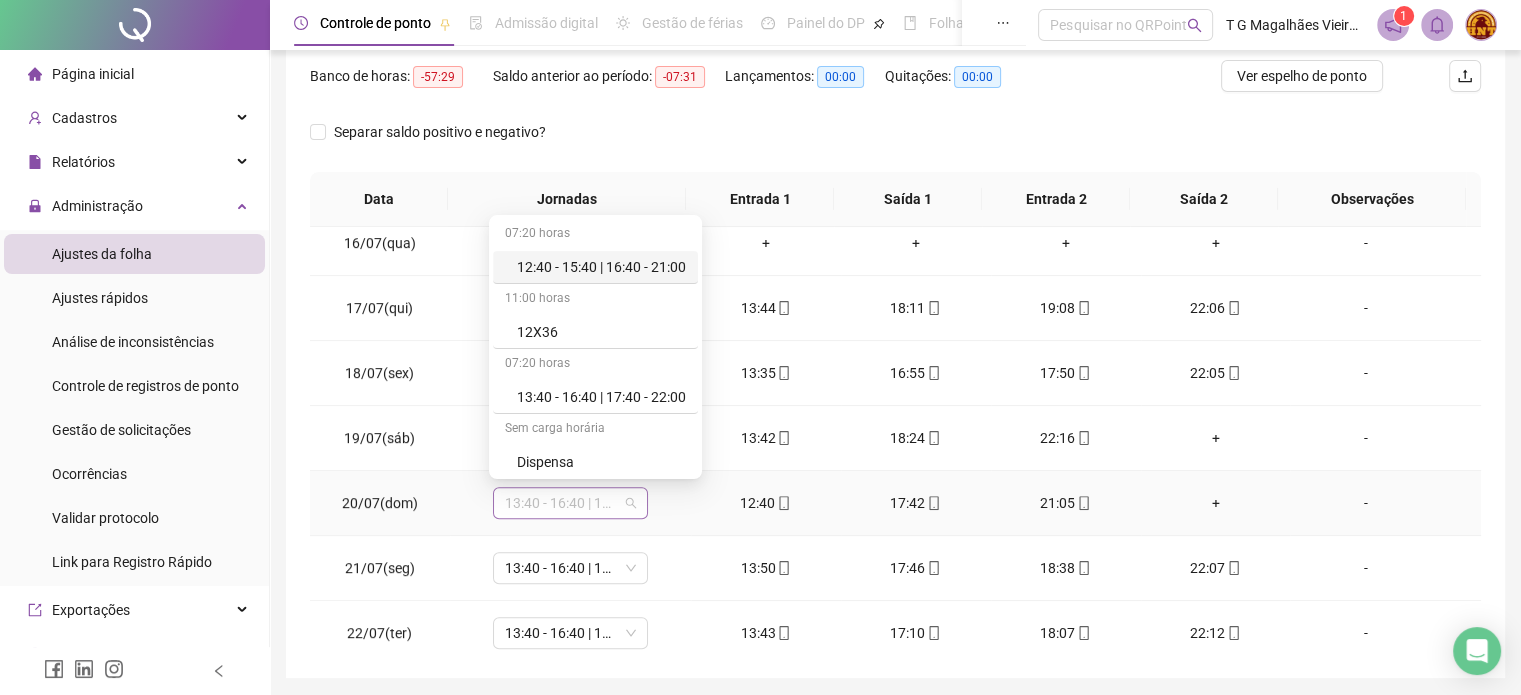 click on "13:40 - 16:40 | 17:40 - 22:00" at bounding box center [570, 503] 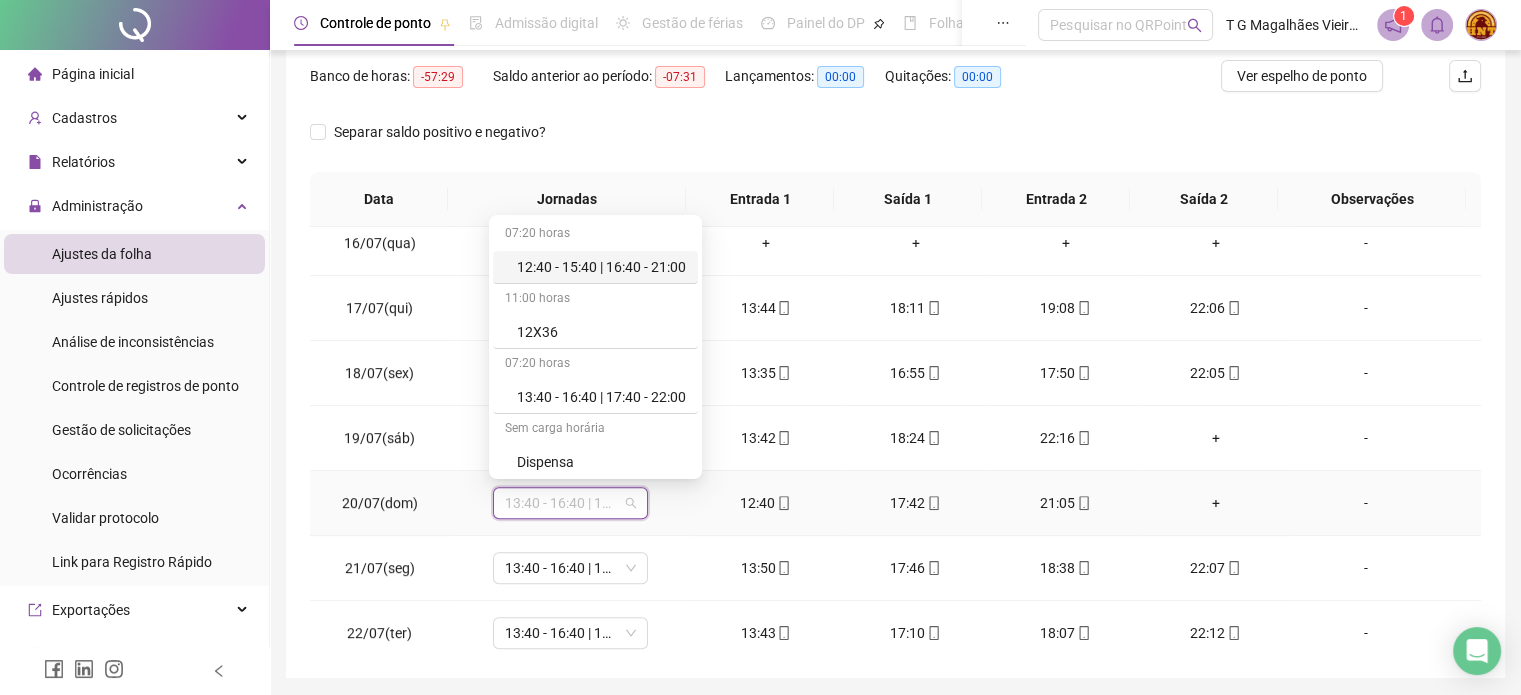click on "12:40 - 15:40 | 16:40 - 21:00" at bounding box center (601, 267) 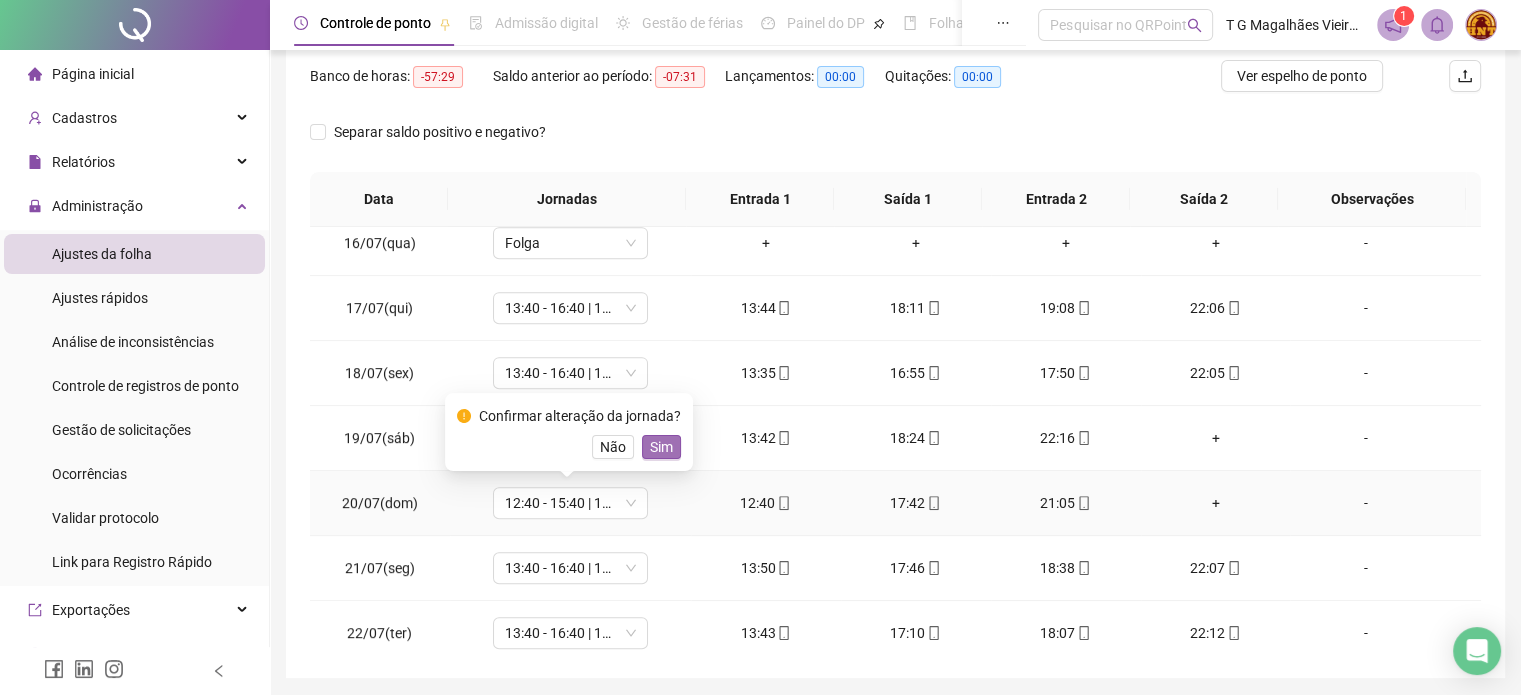 click on "Sim" at bounding box center (661, 447) 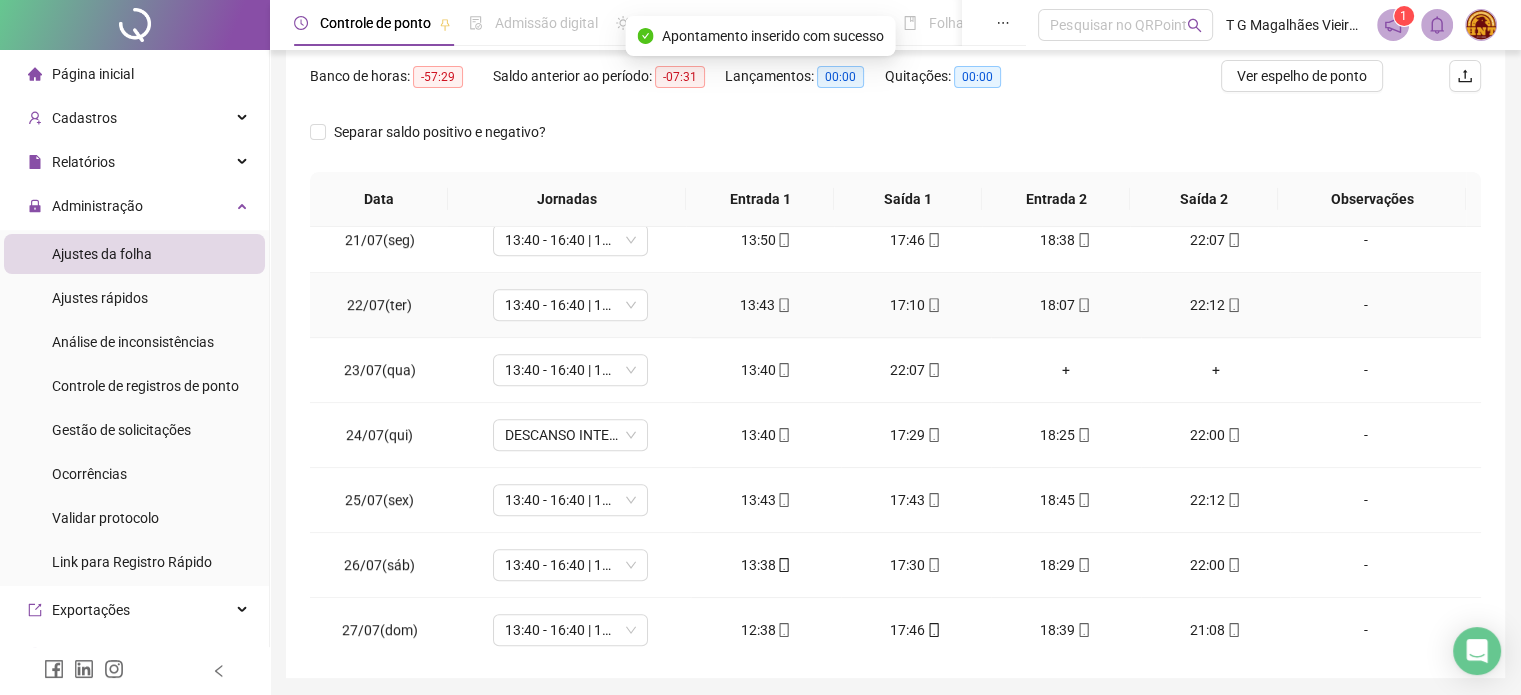 scroll, scrollTop: 1320, scrollLeft: 0, axis: vertical 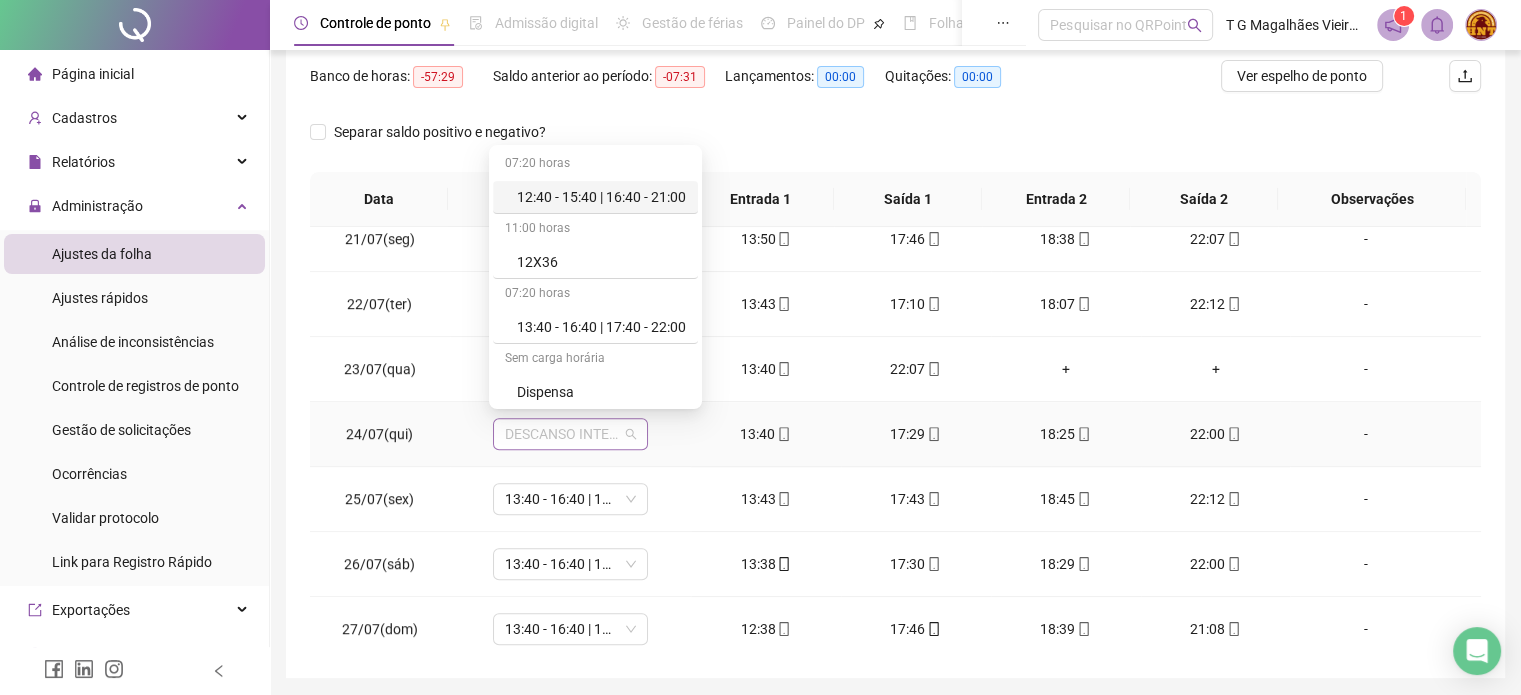 click on "DESCANSO INTER-JORNADA" at bounding box center [570, 434] 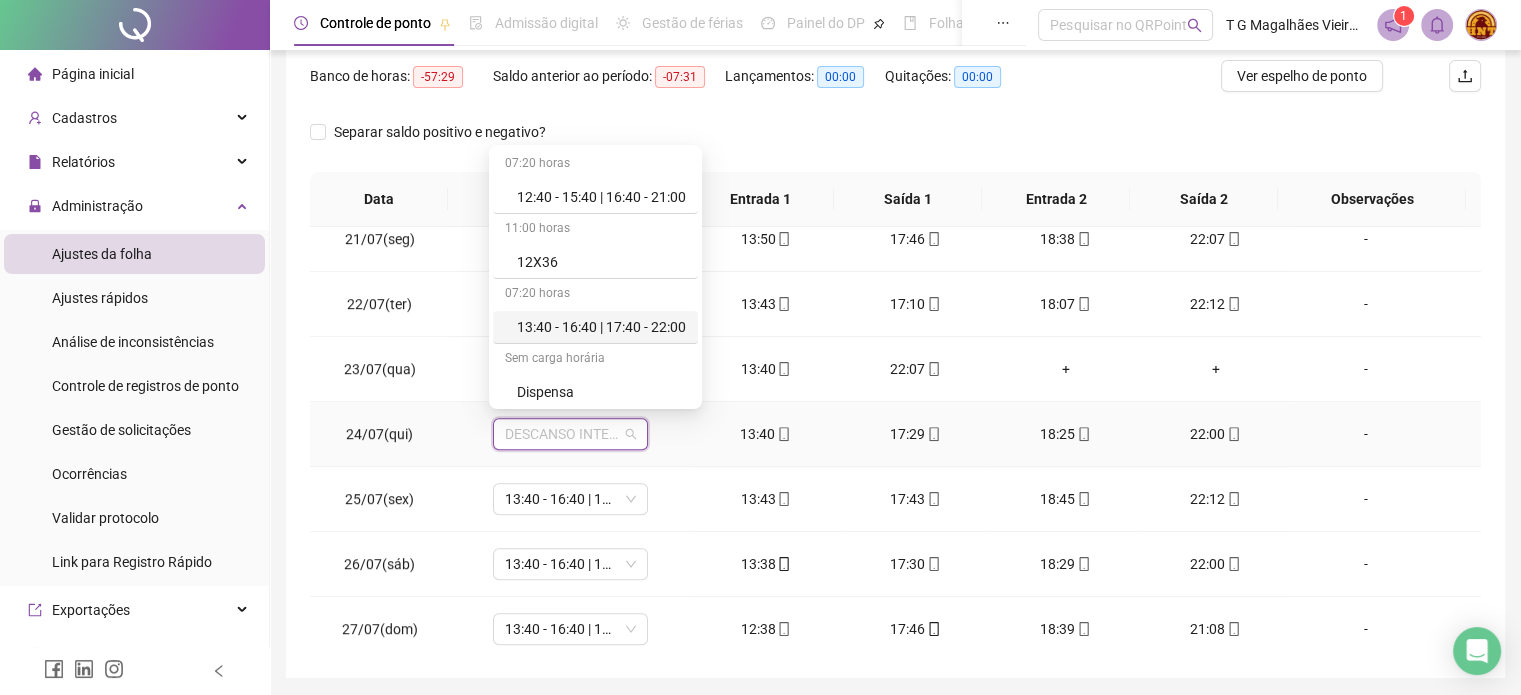 click on "13:40 - 16:40 | 17:40 - 22:00" at bounding box center [601, 327] 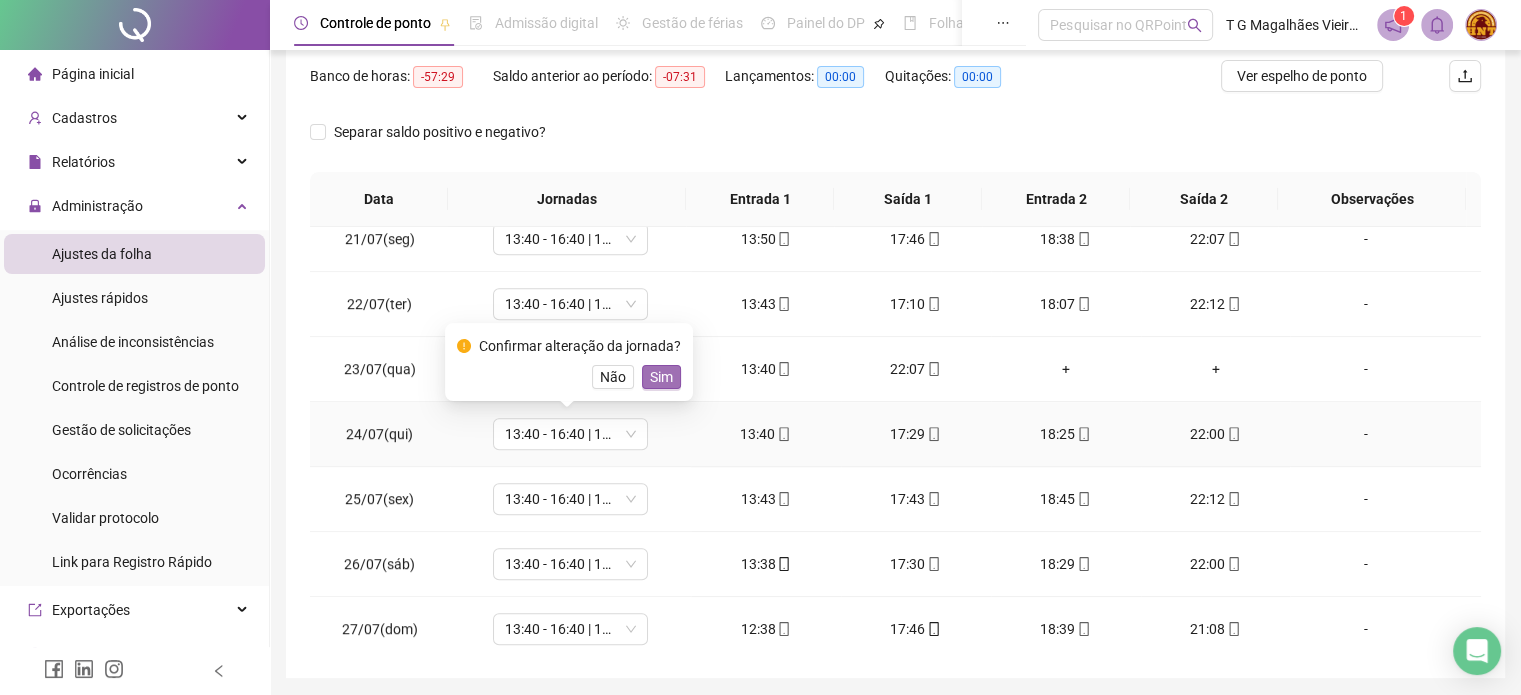 click on "Sim" at bounding box center [661, 377] 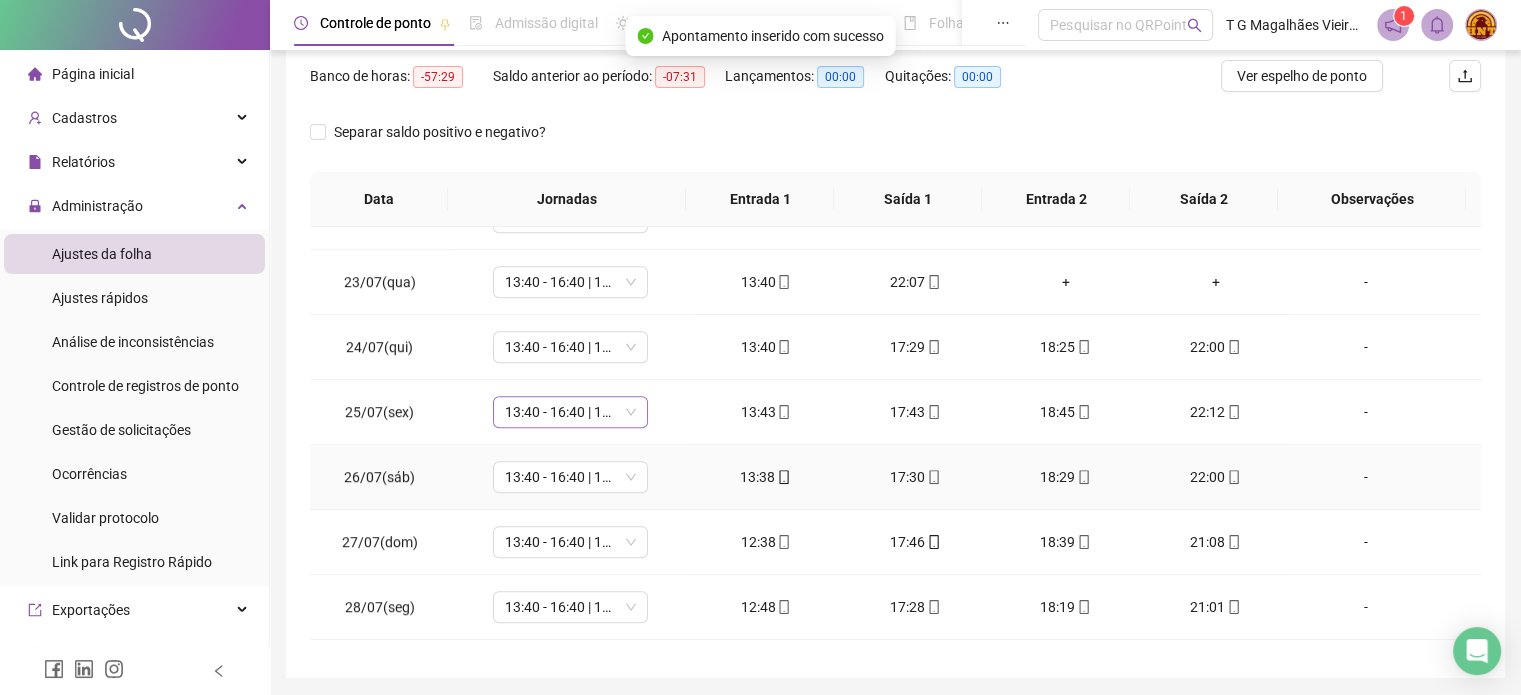 scroll, scrollTop: 1414, scrollLeft: 0, axis: vertical 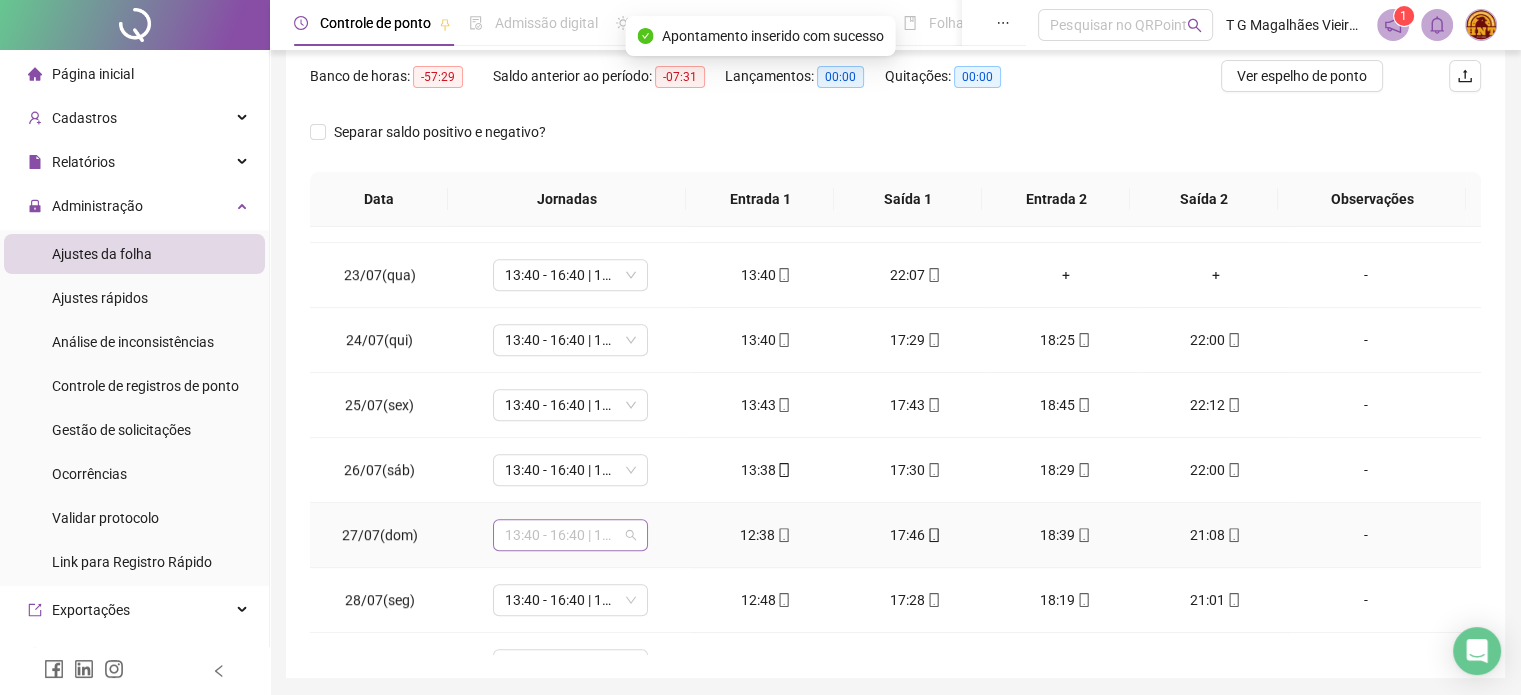 click on "13:40 - 16:40 | 17:40 - 22:00" at bounding box center [570, 535] 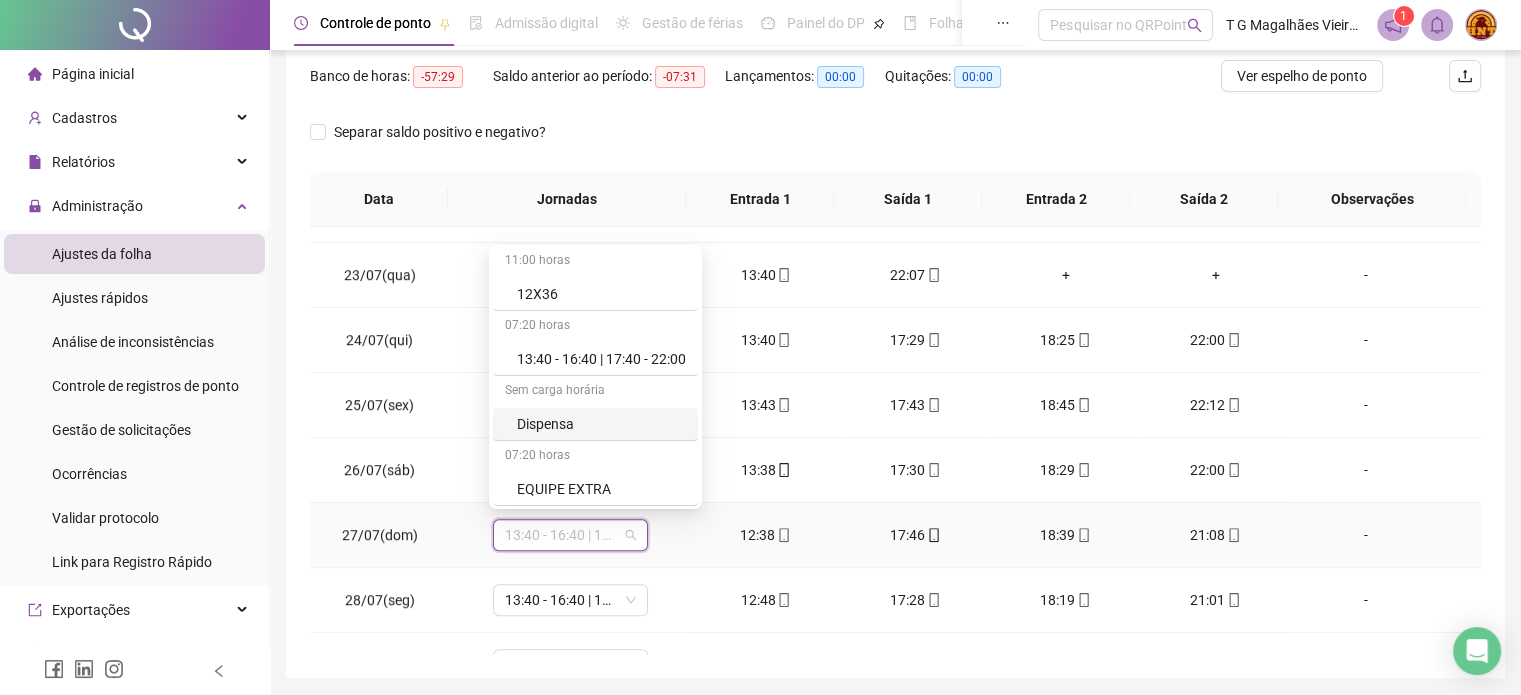scroll, scrollTop: 0, scrollLeft: 0, axis: both 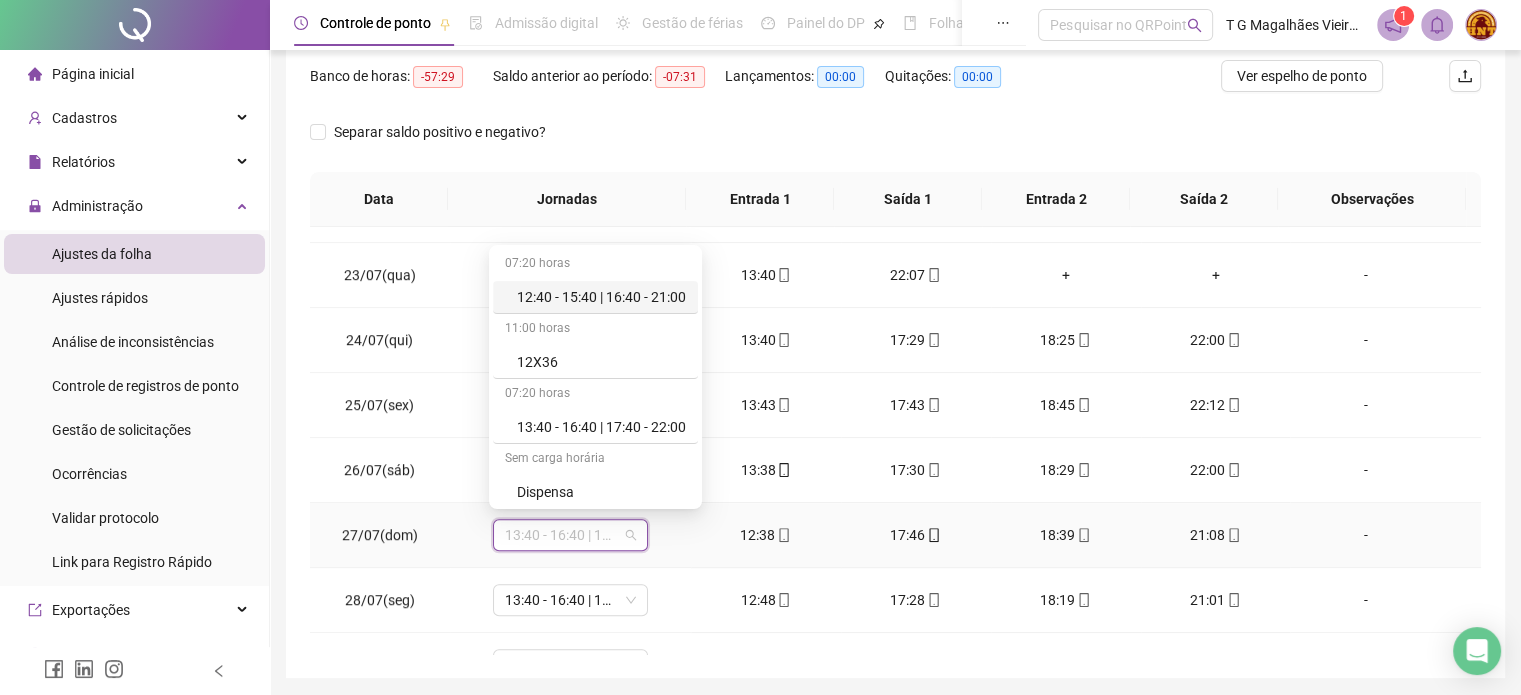 click on "12:40 - 15:40 | 16:40 - 21:00" at bounding box center [601, 297] 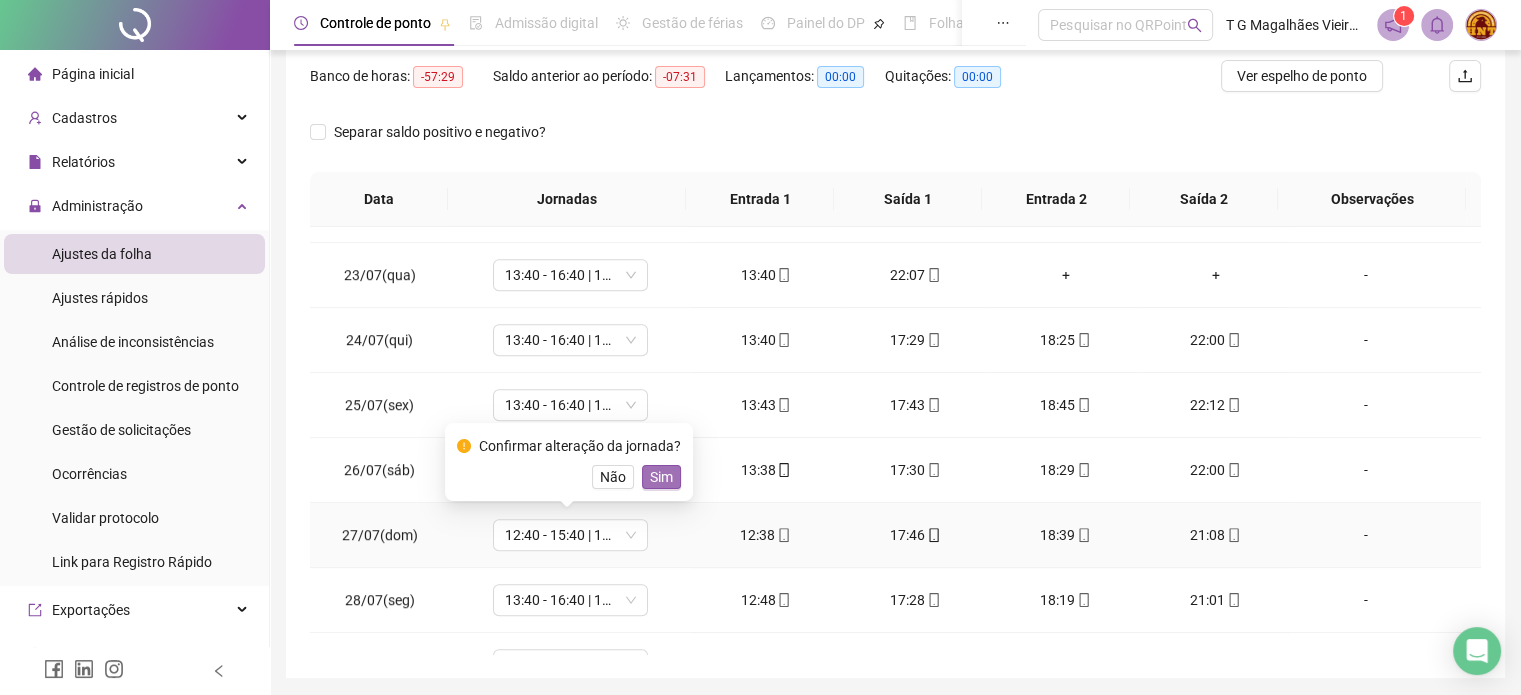 click on "Sim" at bounding box center [661, 477] 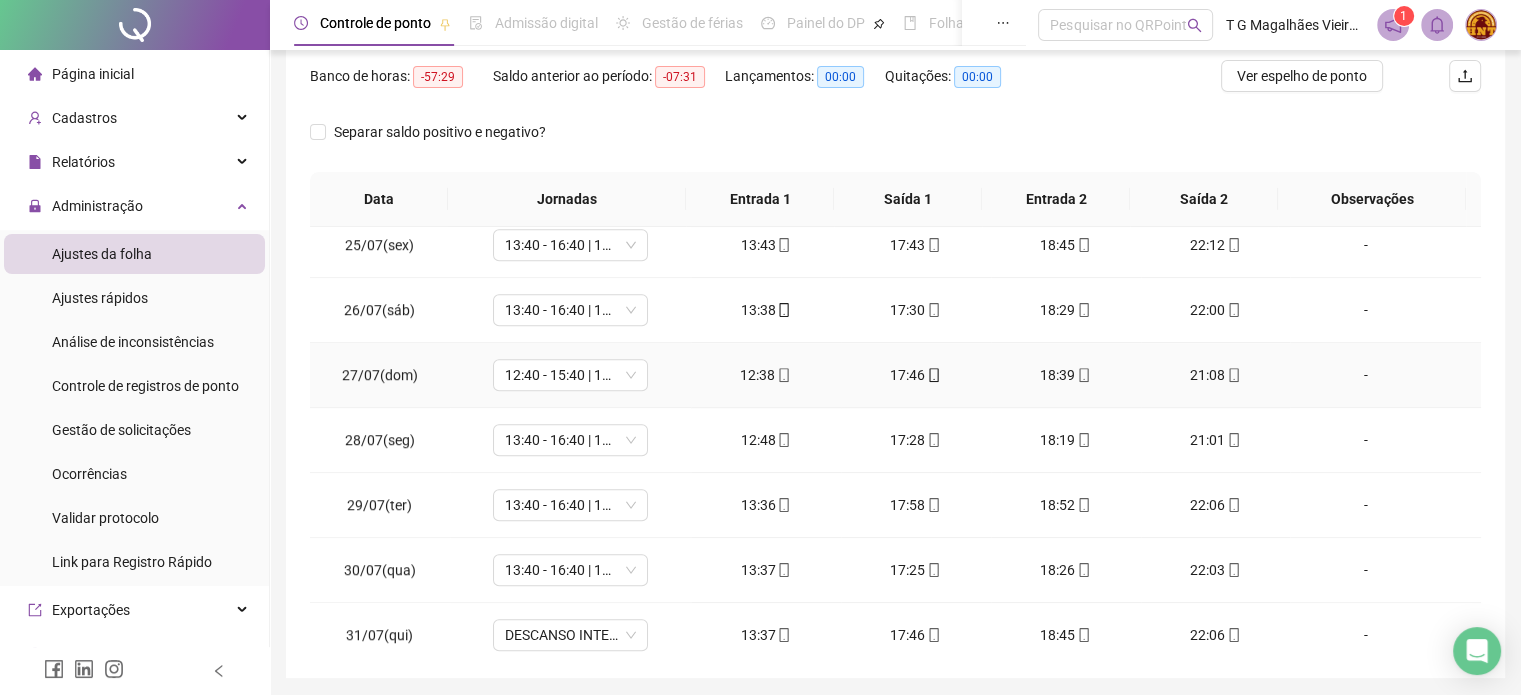 scroll, scrollTop: 1581, scrollLeft: 0, axis: vertical 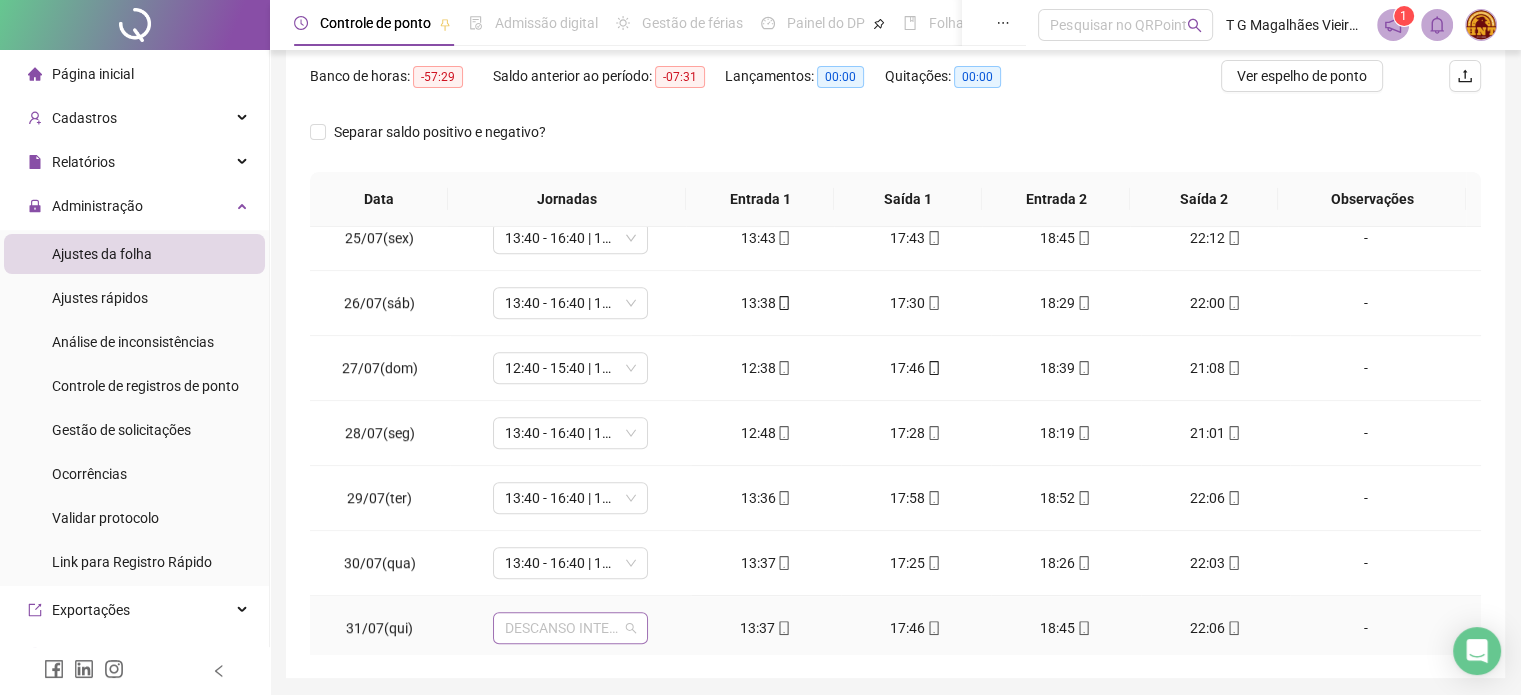 click on "DESCANSO INTER-JORNADA" at bounding box center [570, 628] 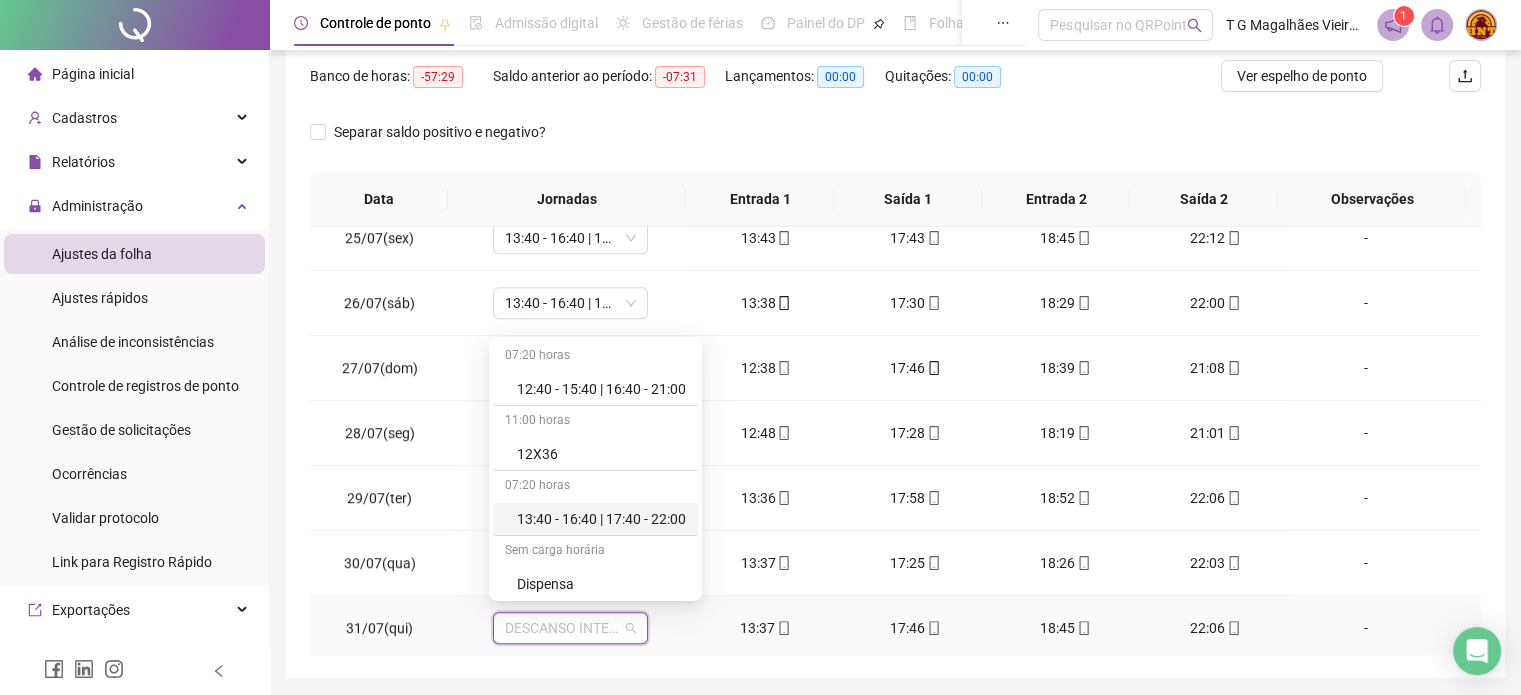 click on "13:40 - 16:40 | 17:40 - 22:00" at bounding box center (595, 519) 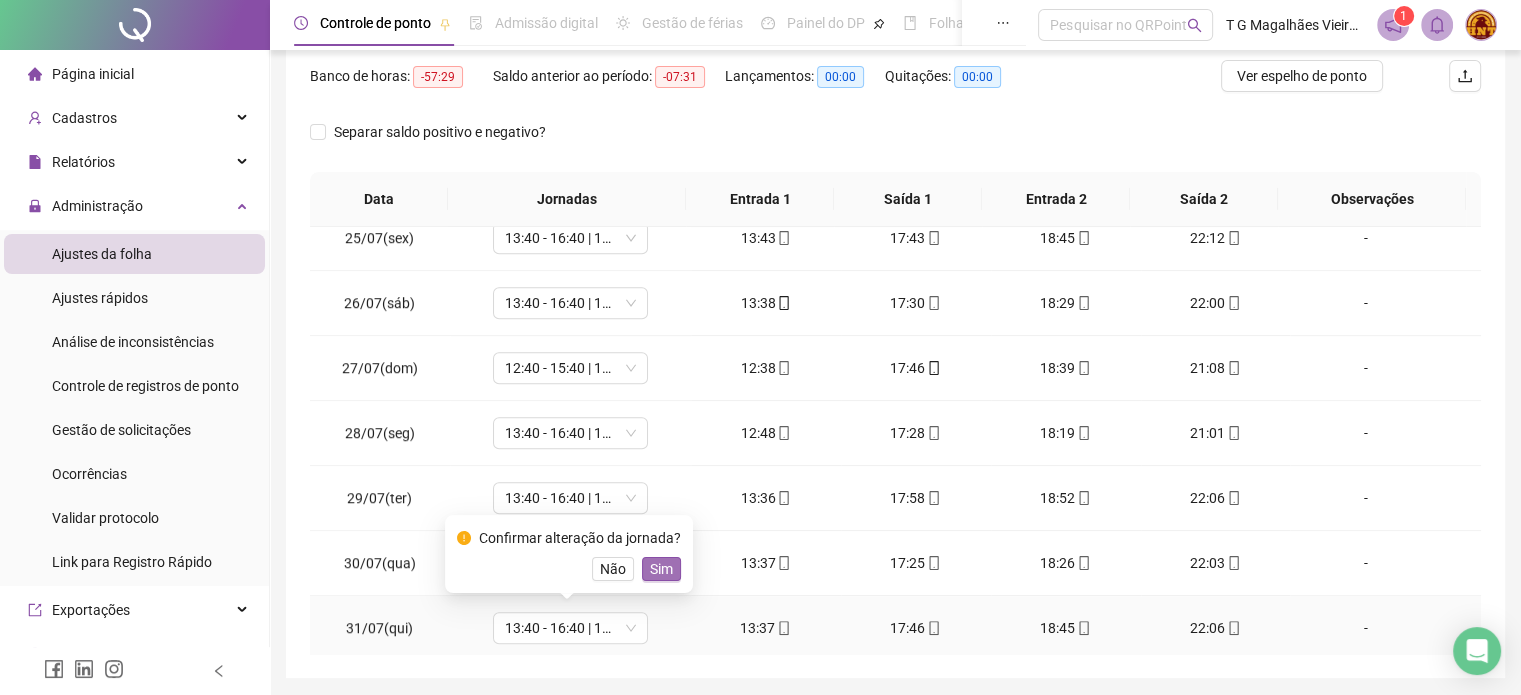 click on "Sim" at bounding box center (661, 569) 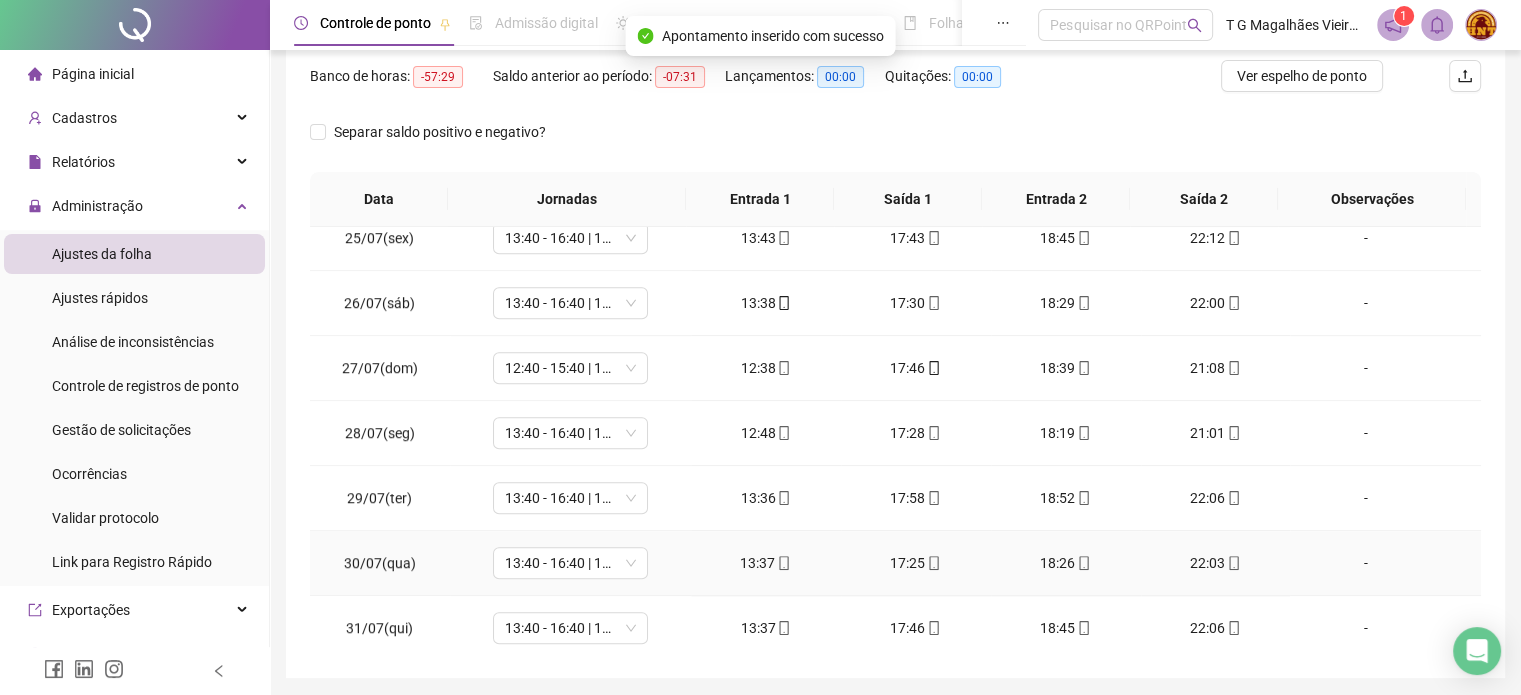 scroll, scrollTop: 326, scrollLeft: 0, axis: vertical 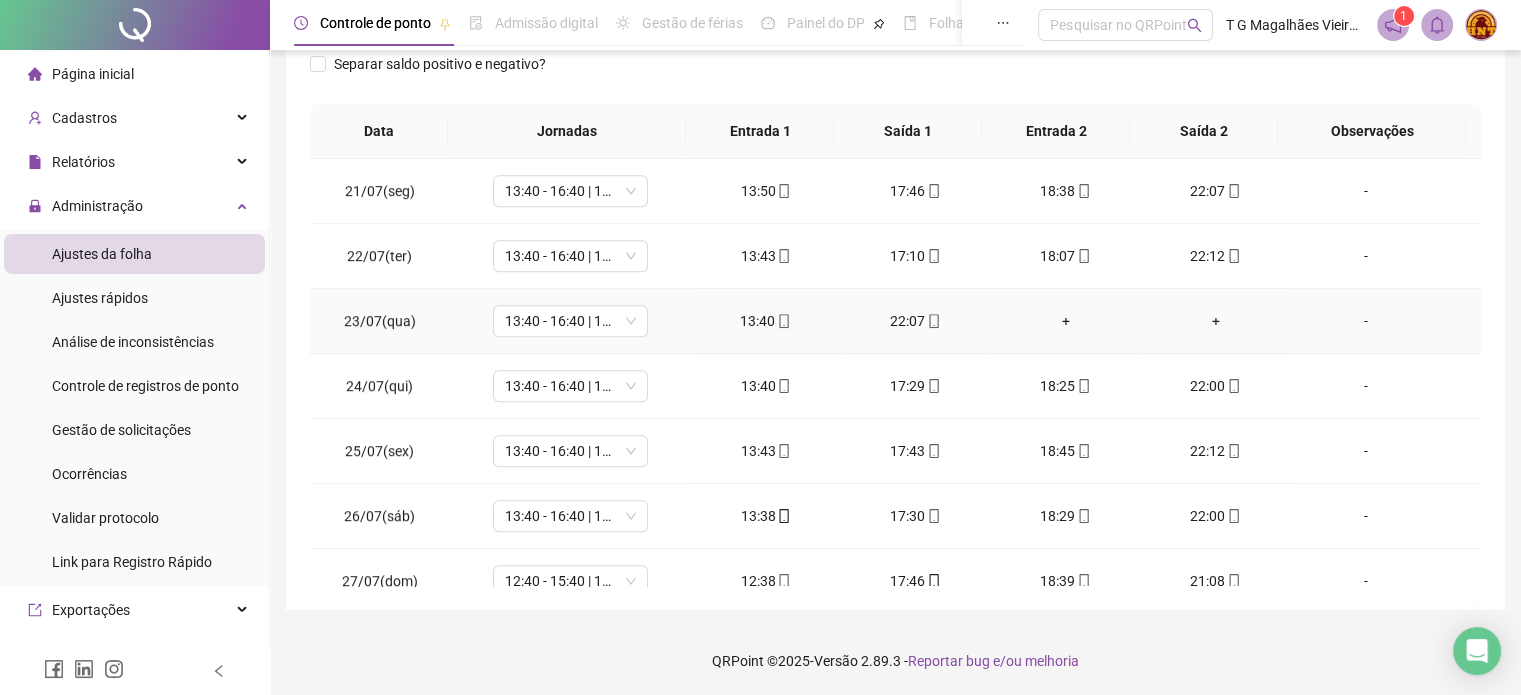 click on "+" at bounding box center (1066, 321) 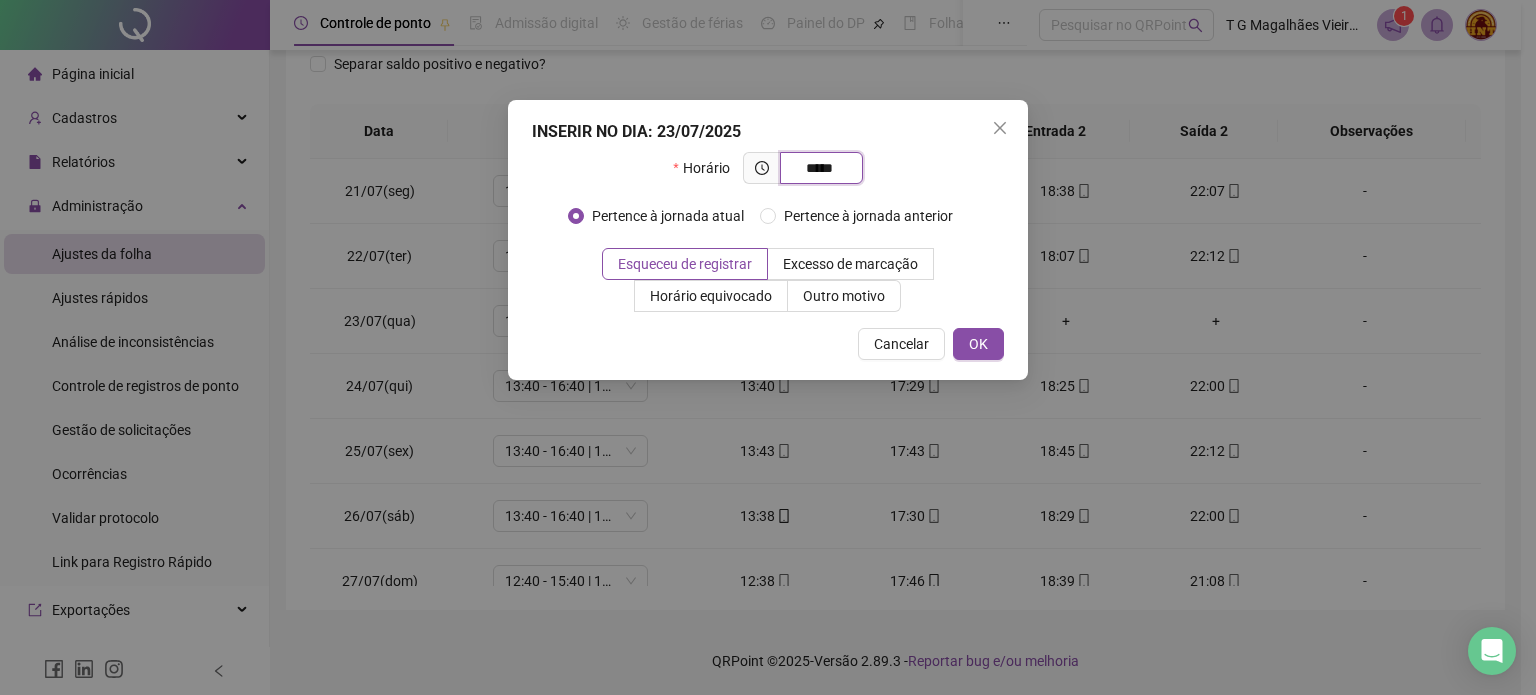 type on "*****" 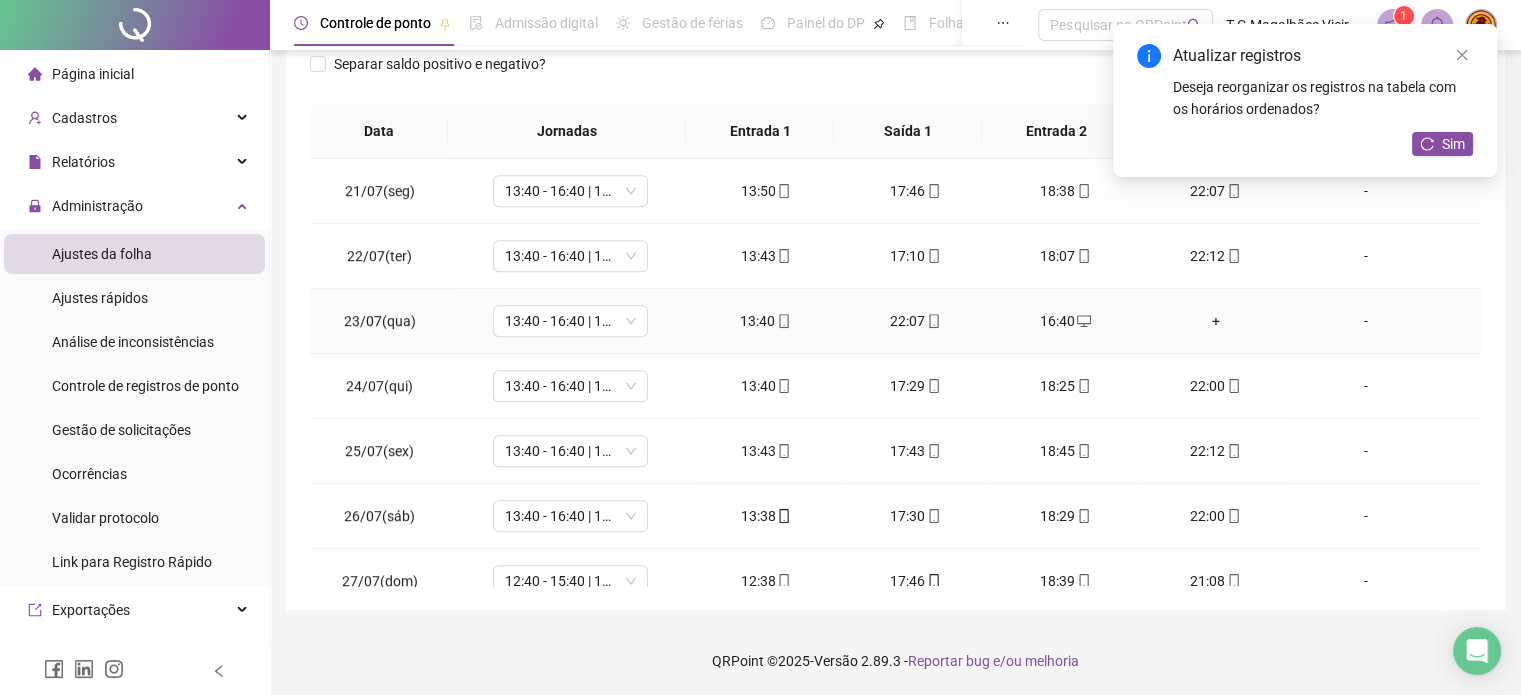 click on "+" at bounding box center [1216, 321] 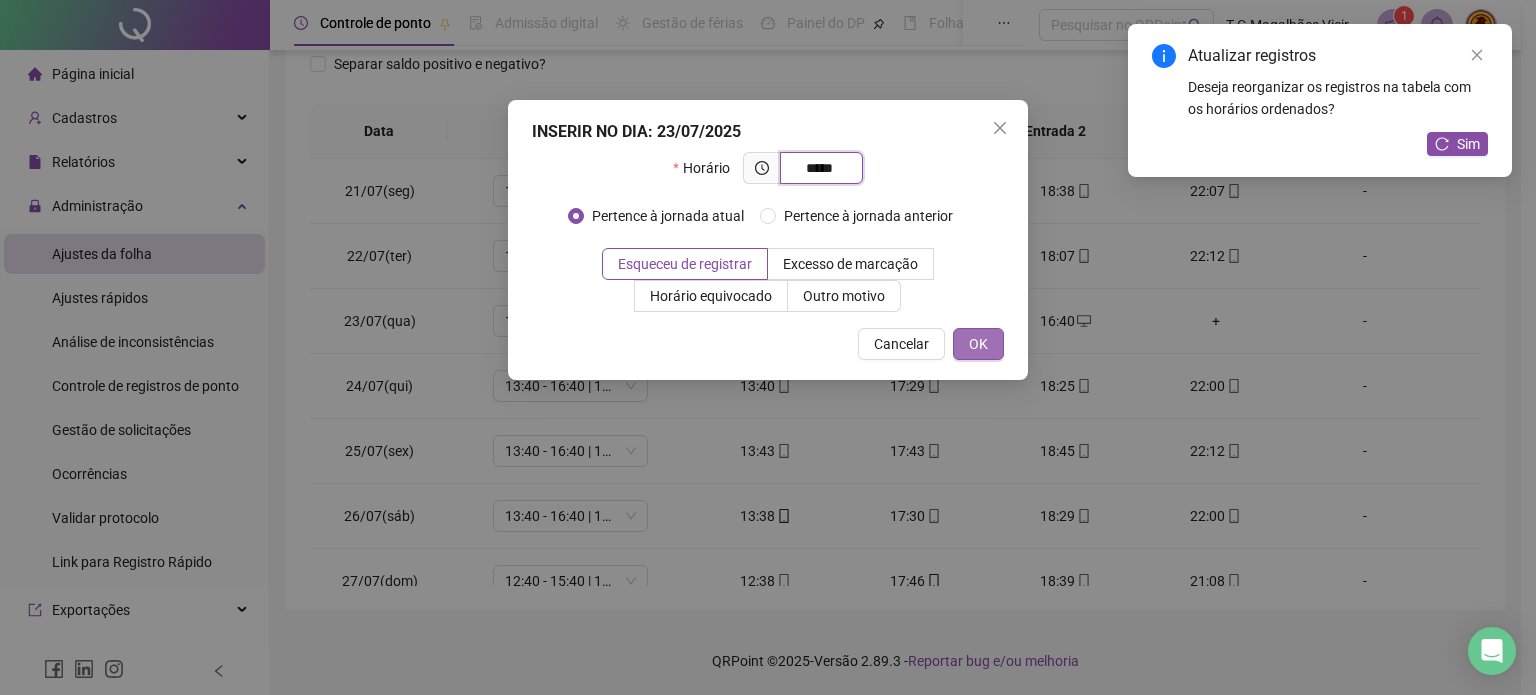 type on "*****" 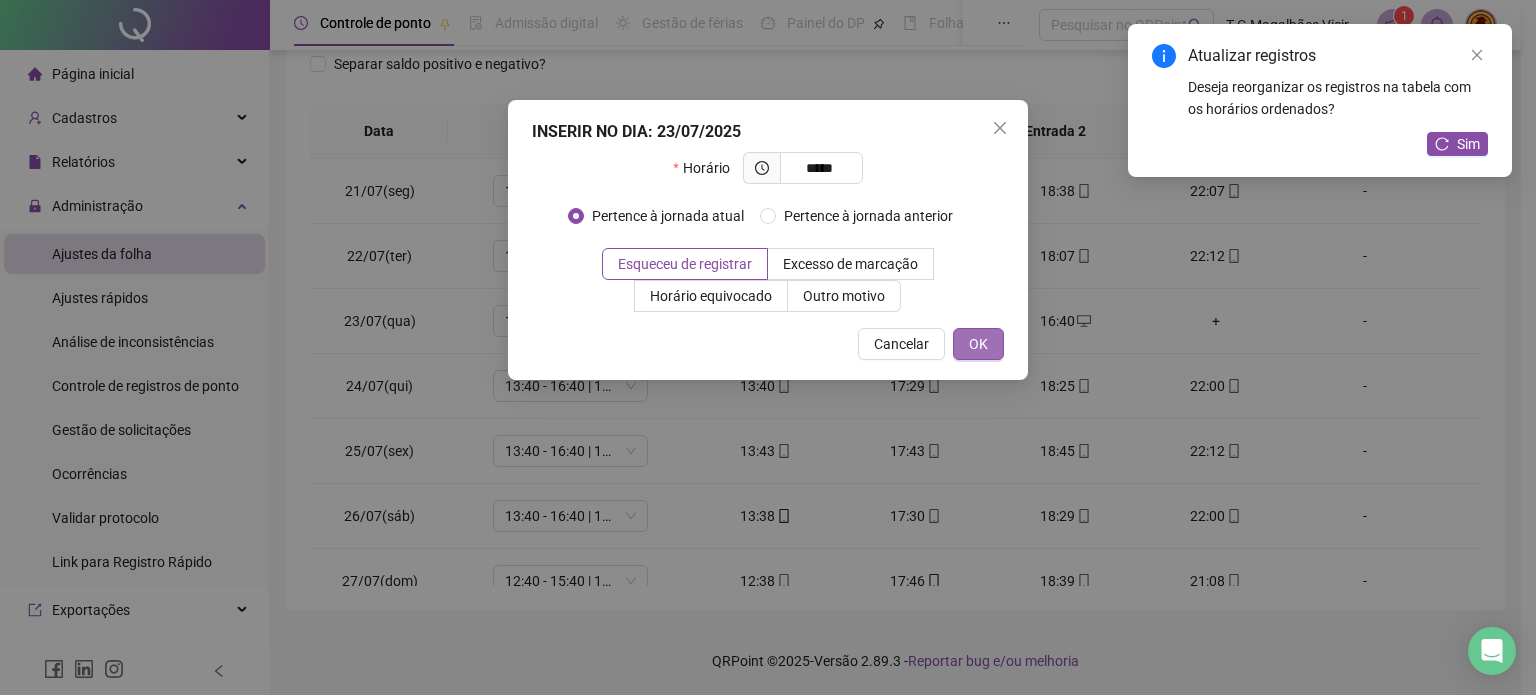 click on "OK" at bounding box center (978, 344) 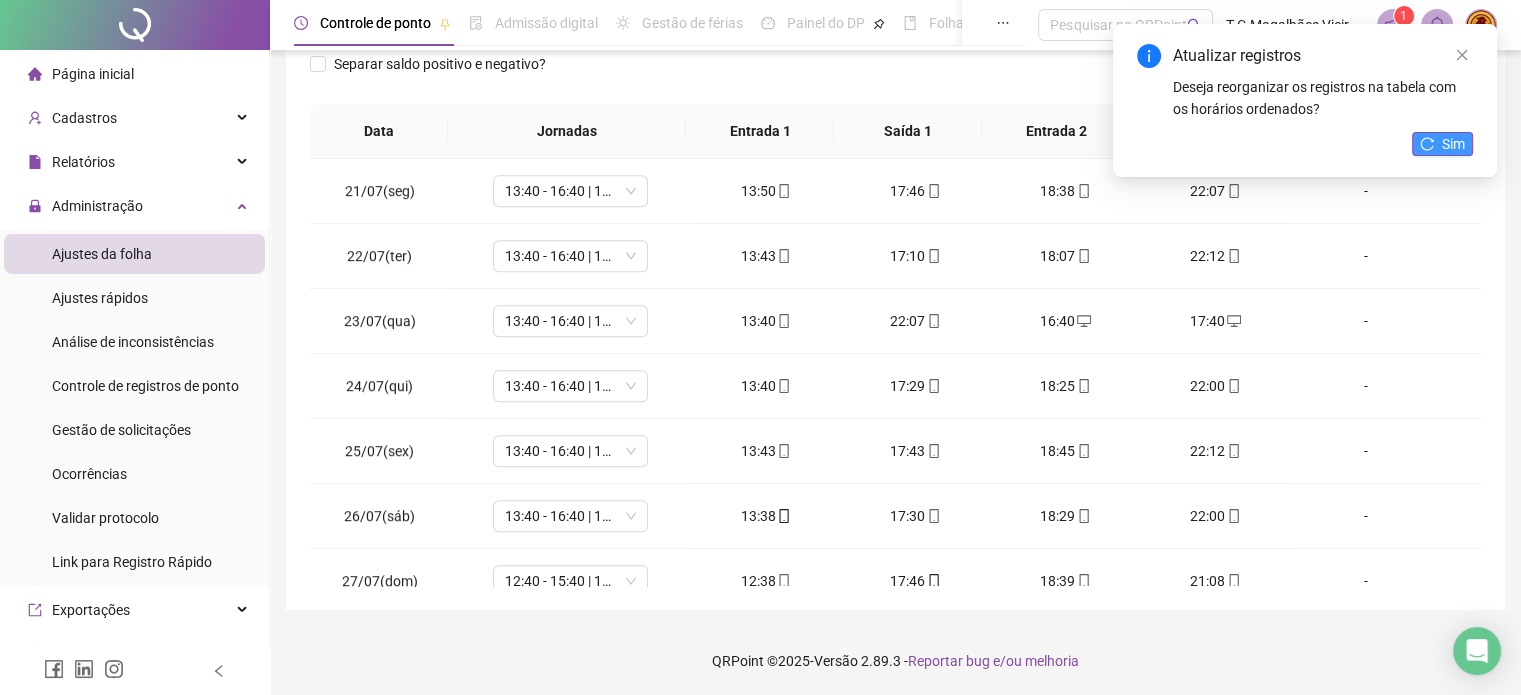 click on "Sim" at bounding box center (1453, 144) 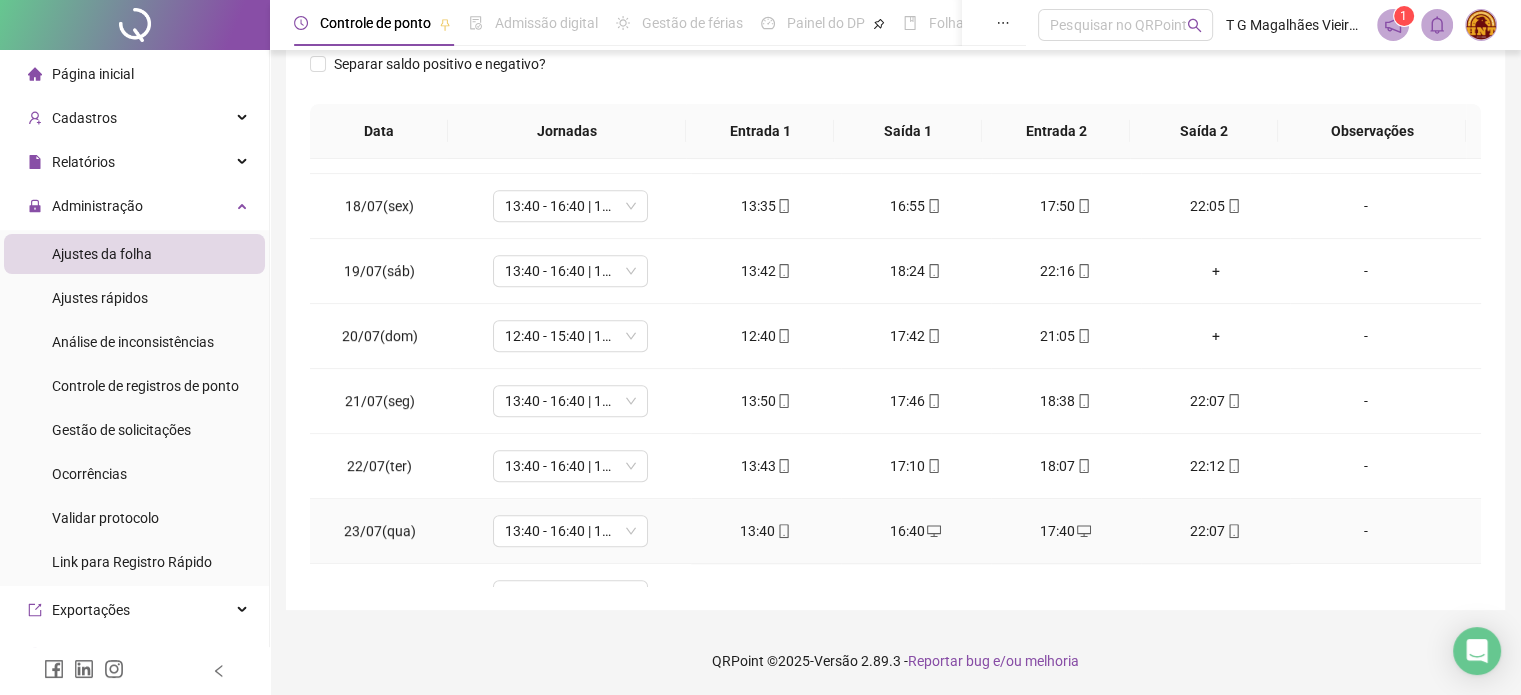 scroll, scrollTop: 1088, scrollLeft: 0, axis: vertical 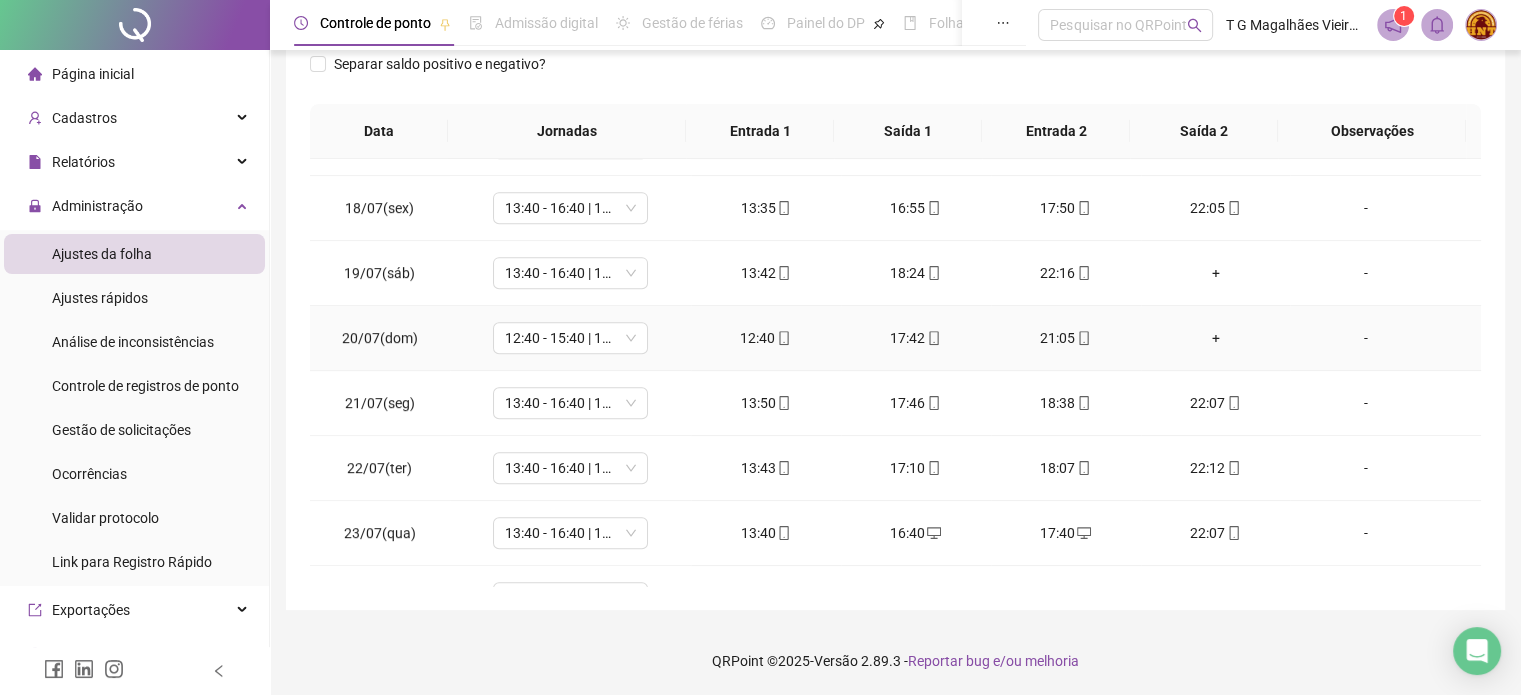 click on "+" at bounding box center (1216, 338) 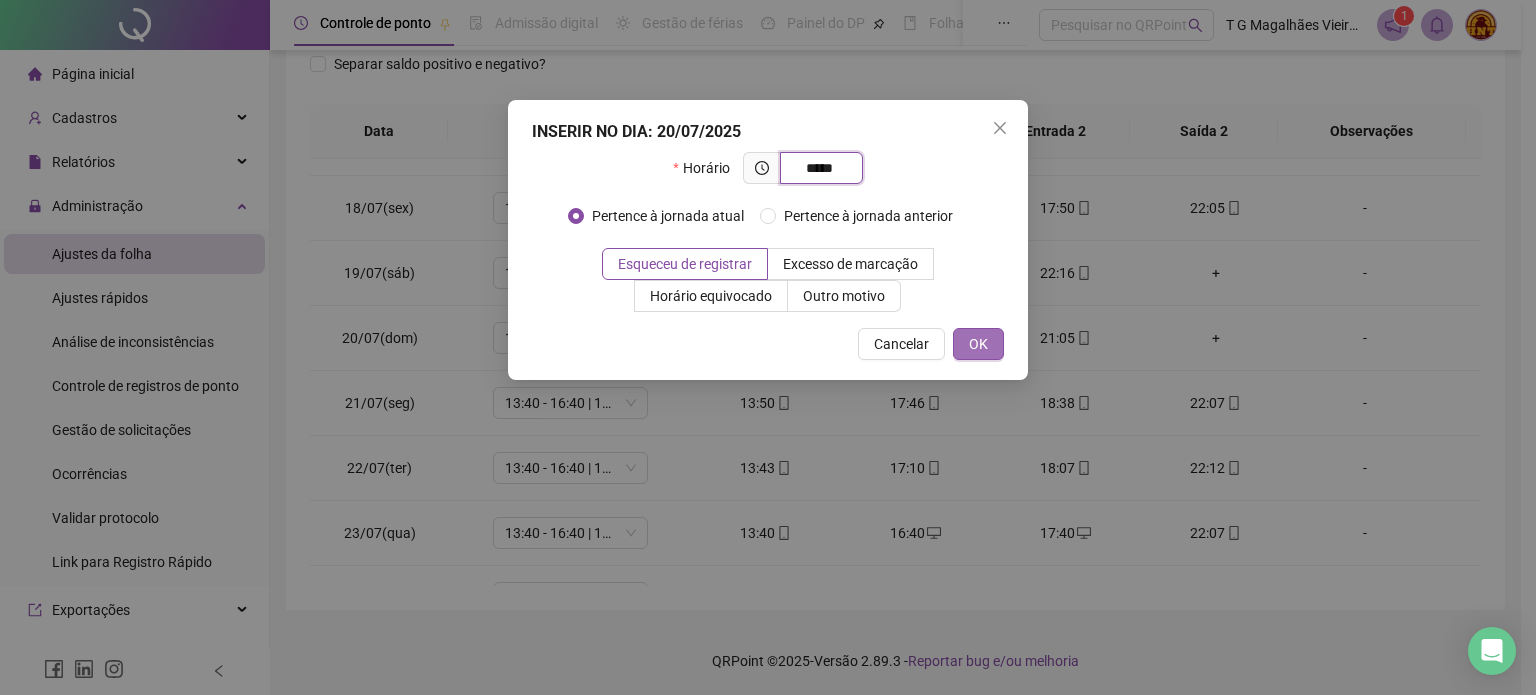 type on "*****" 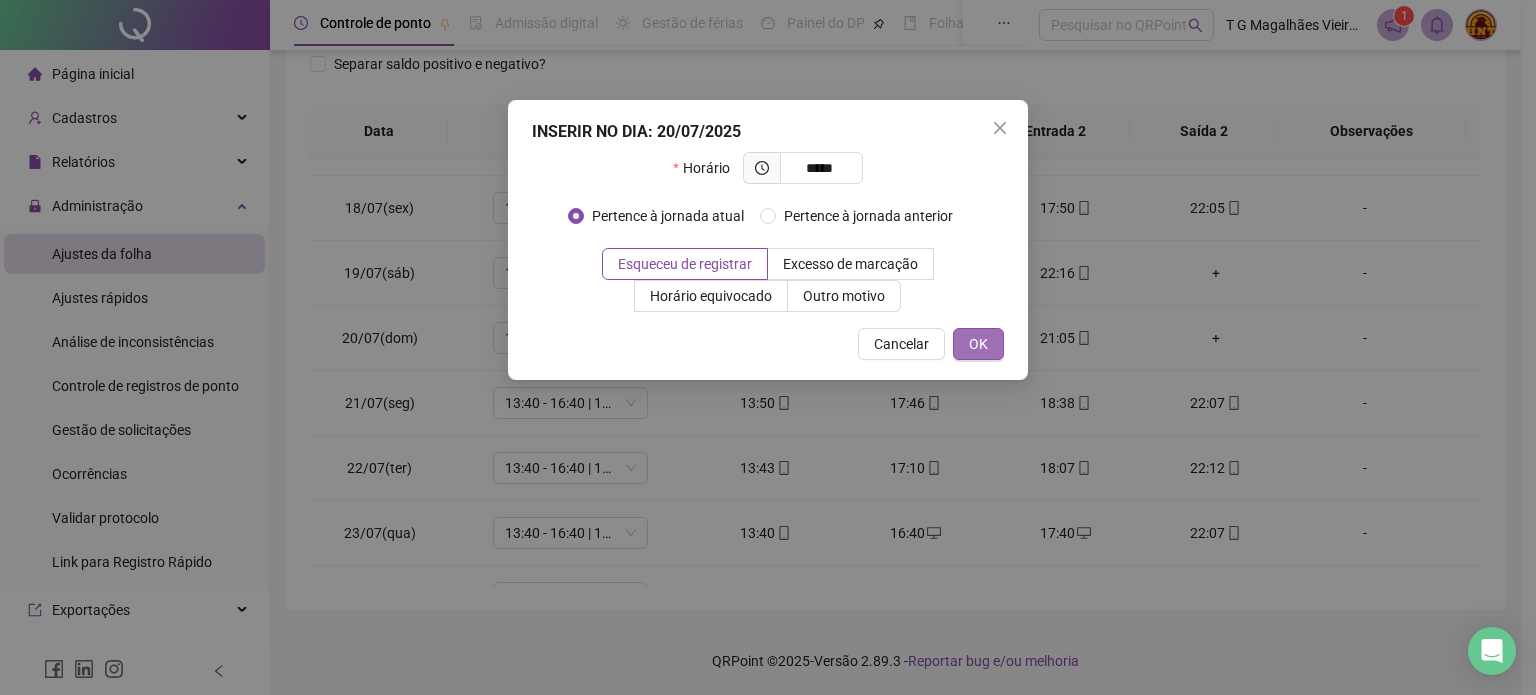 click on "OK" at bounding box center [978, 344] 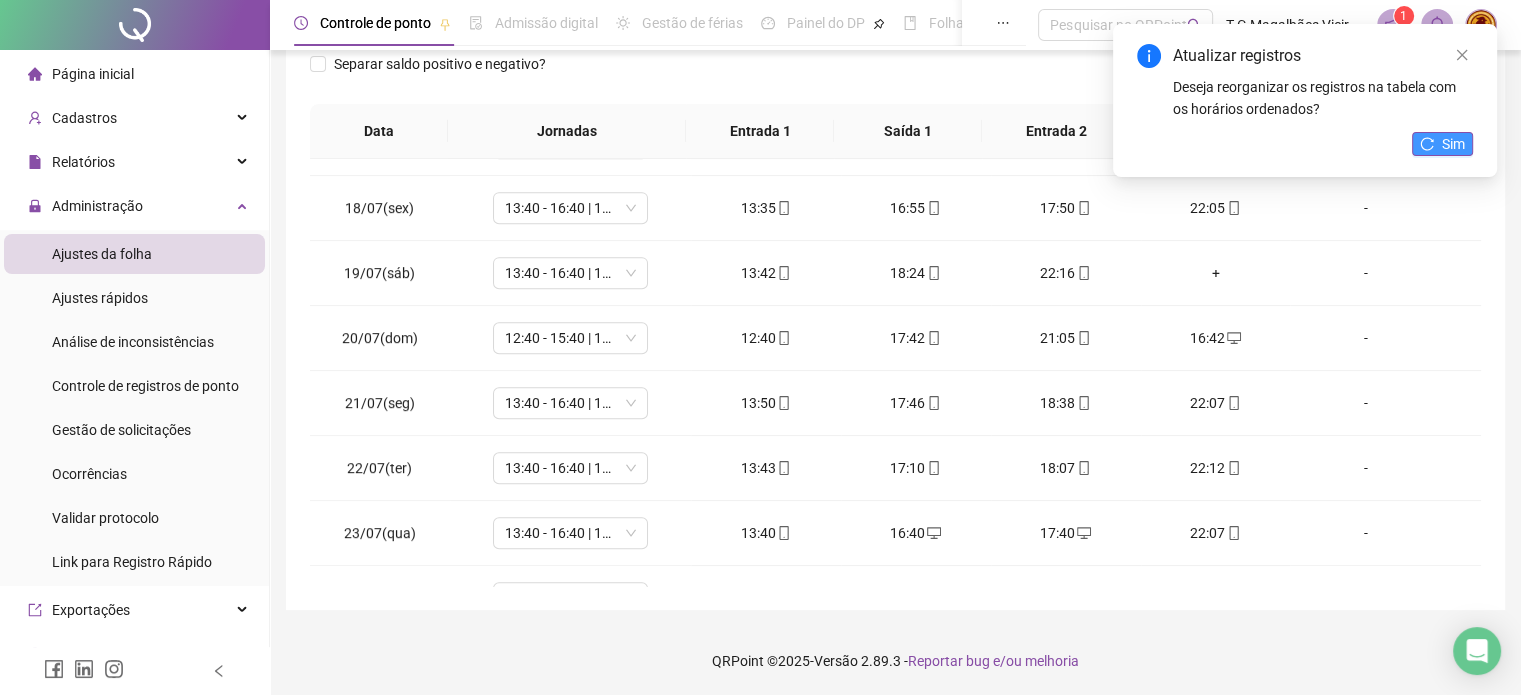 click on "Sim" at bounding box center [1442, 144] 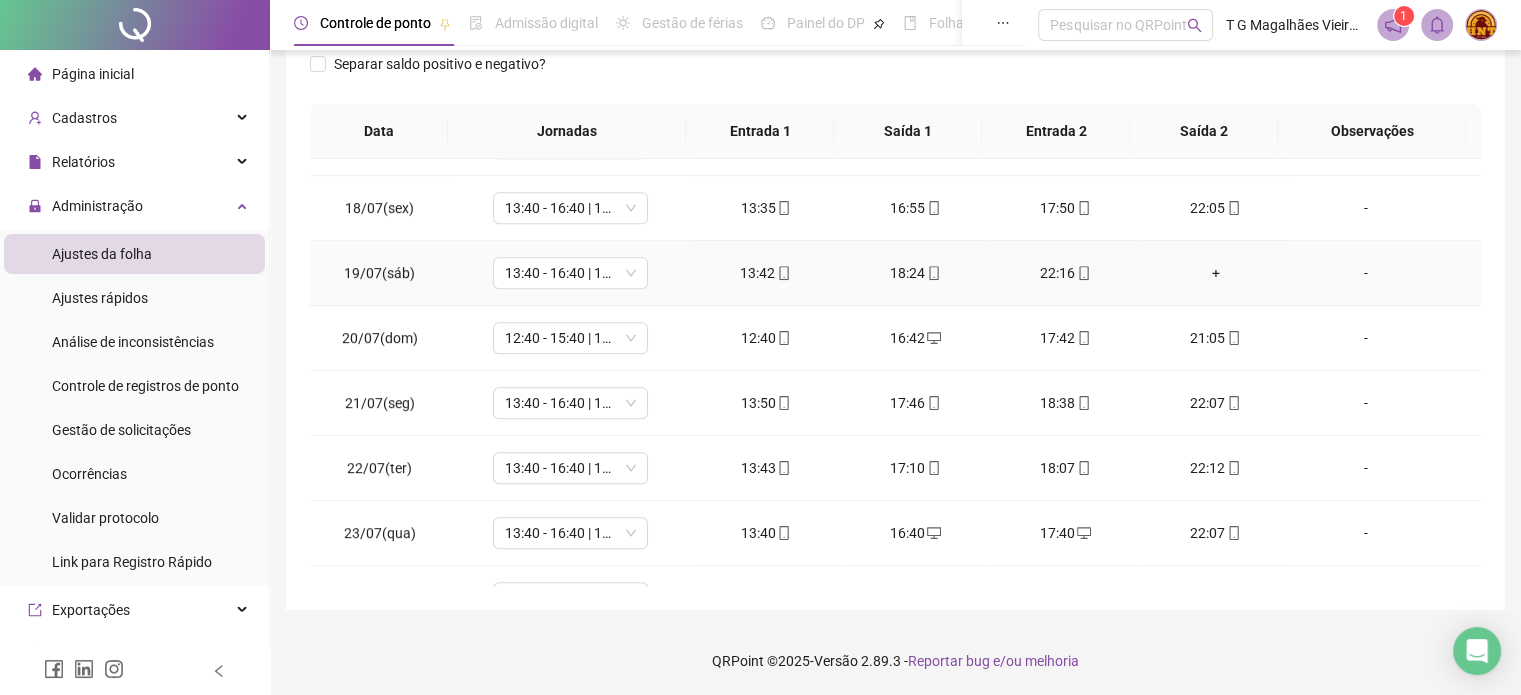 click on "+" at bounding box center (1216, 273) 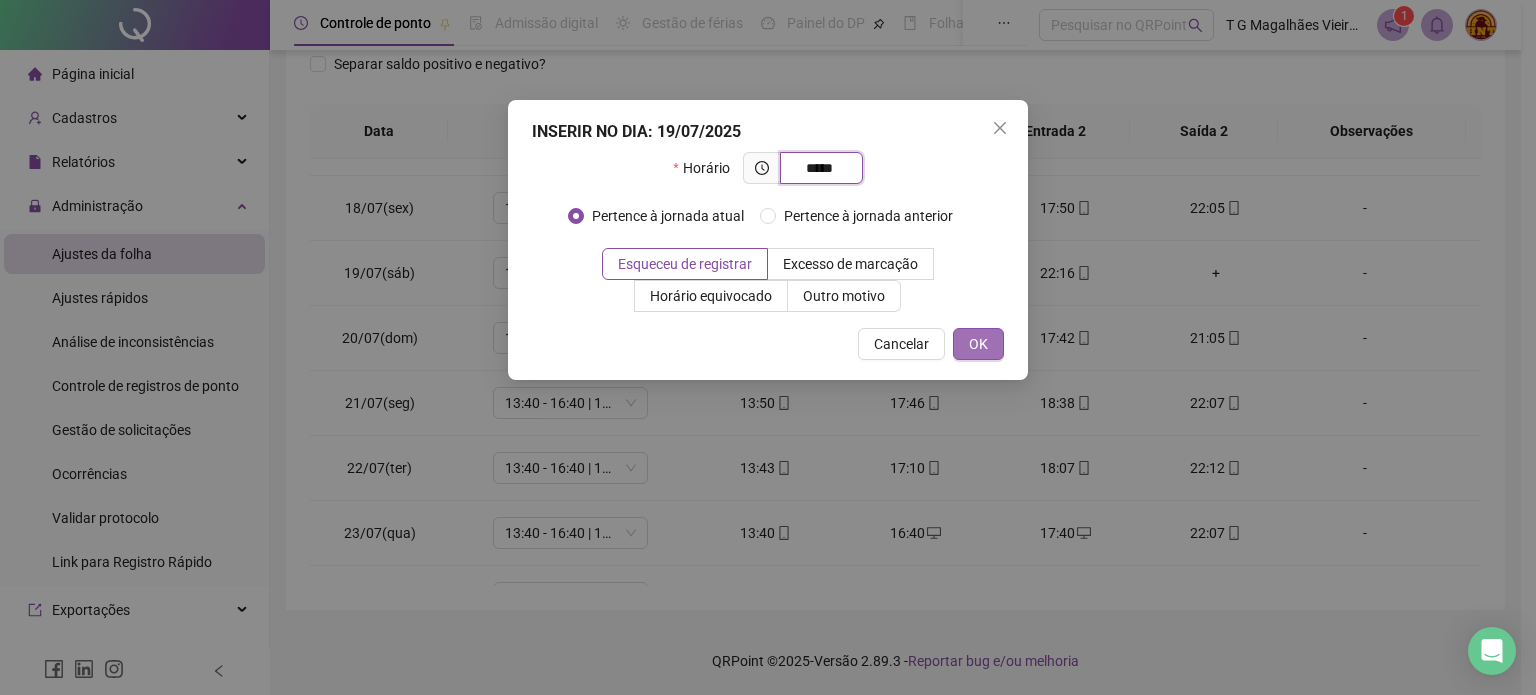 type on "*****" 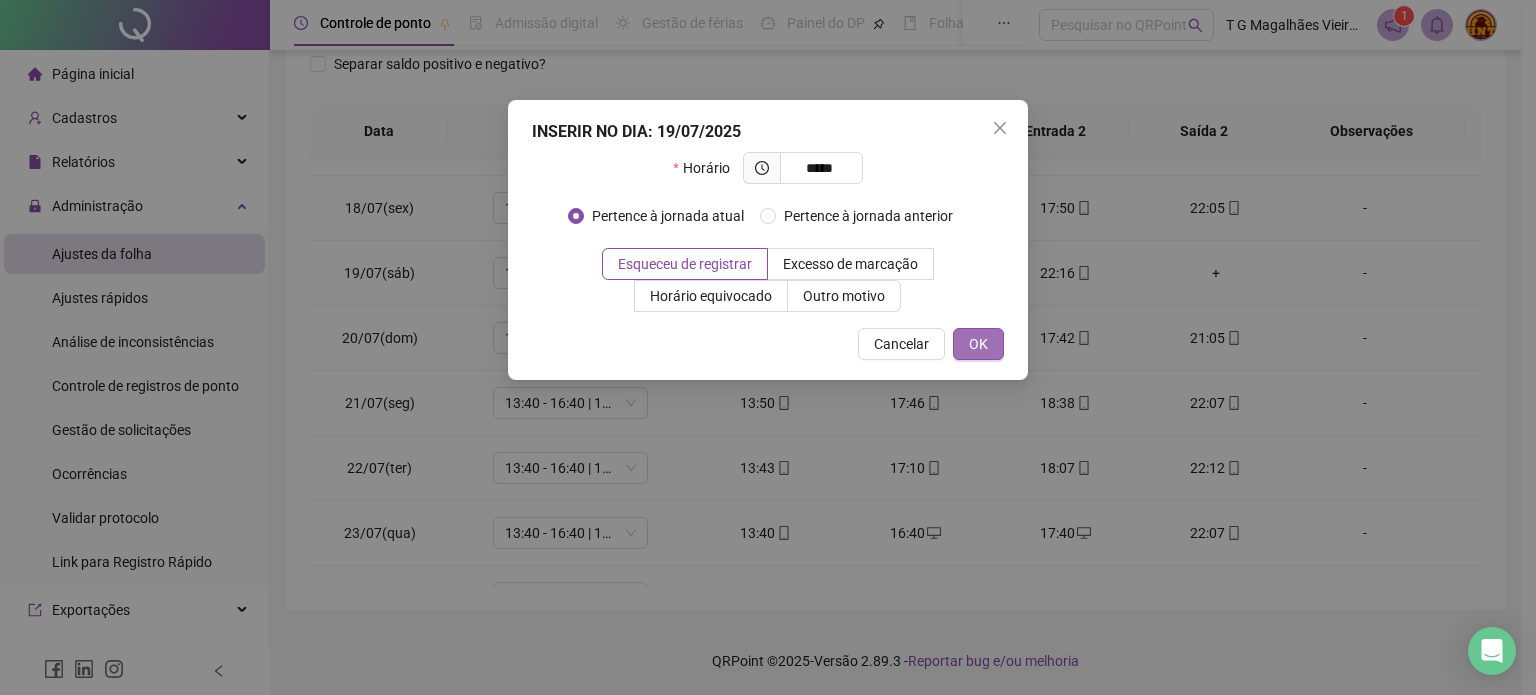 click on "OK" at bounding box center [978, 344] 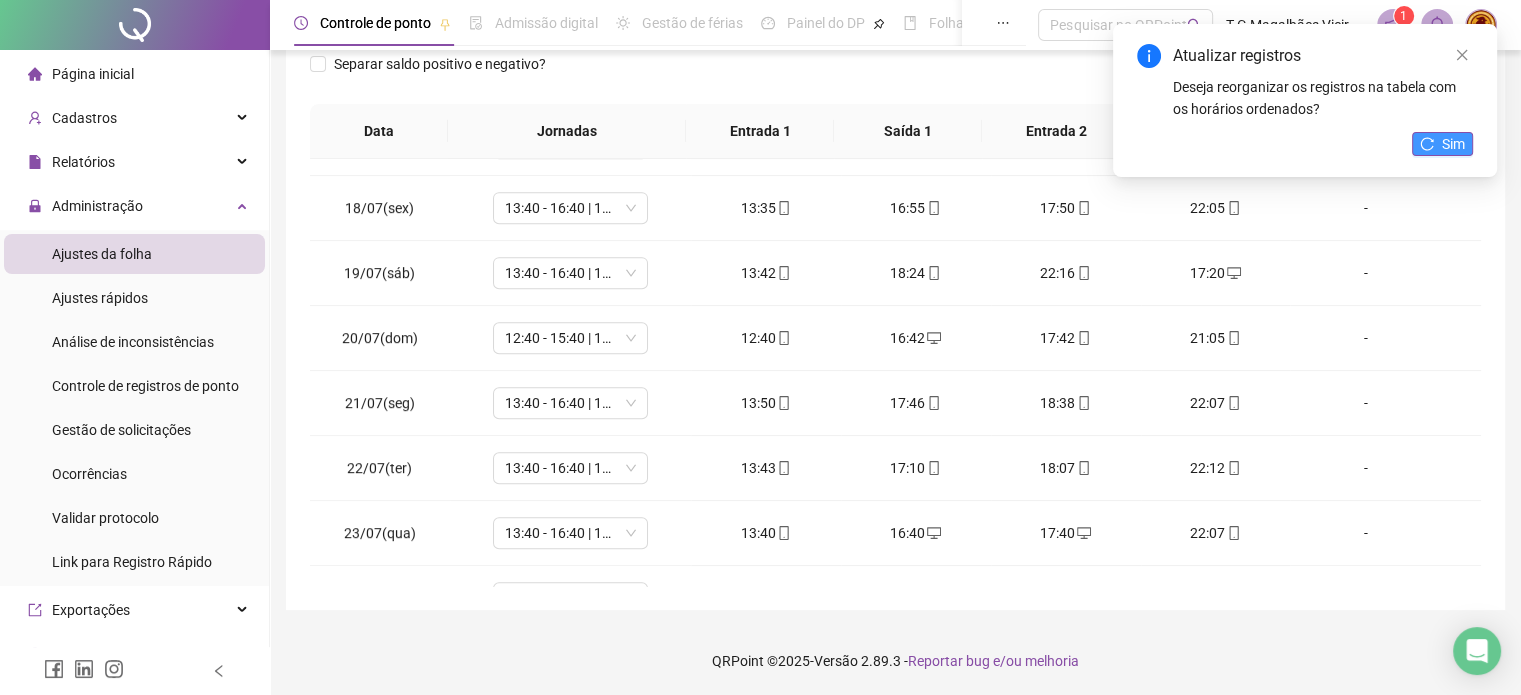 click 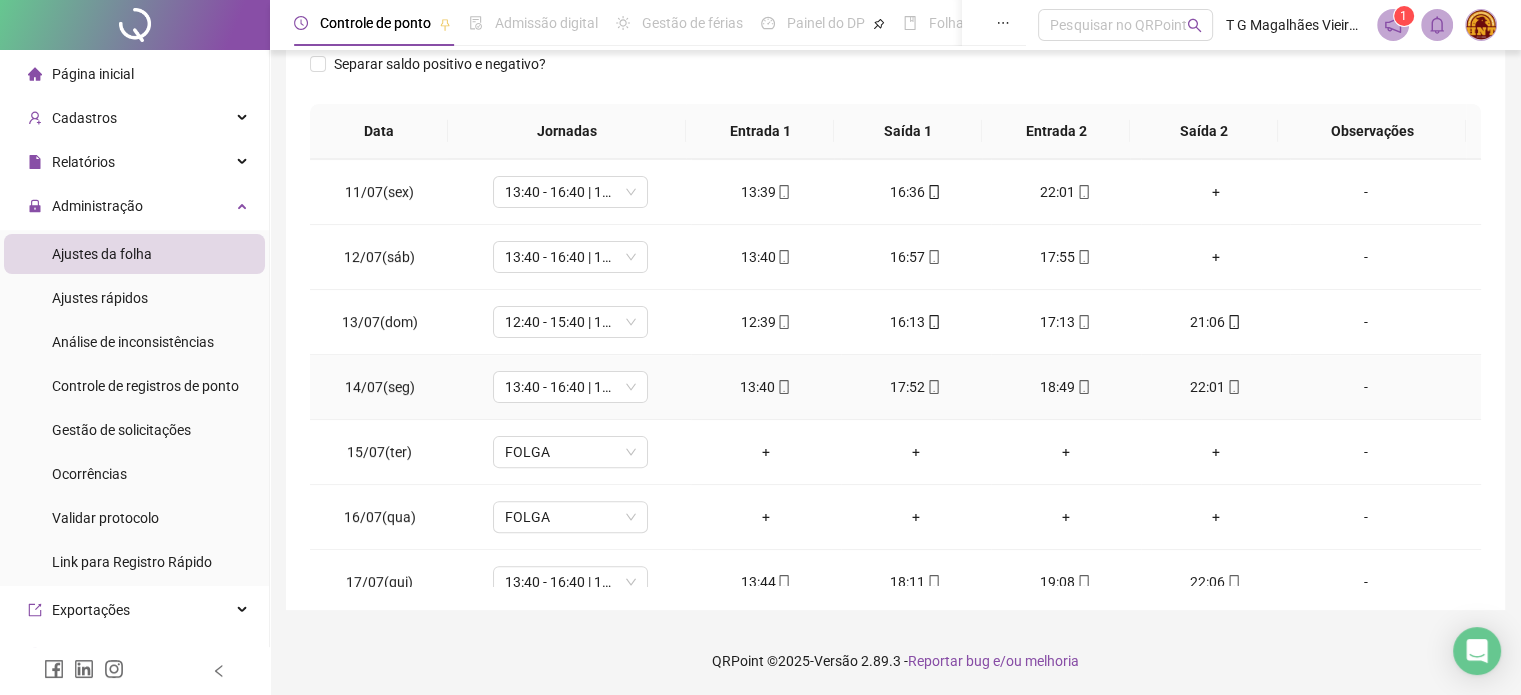 scroll, scrollTop: 646, scrollLeft: 0, axis: vertical 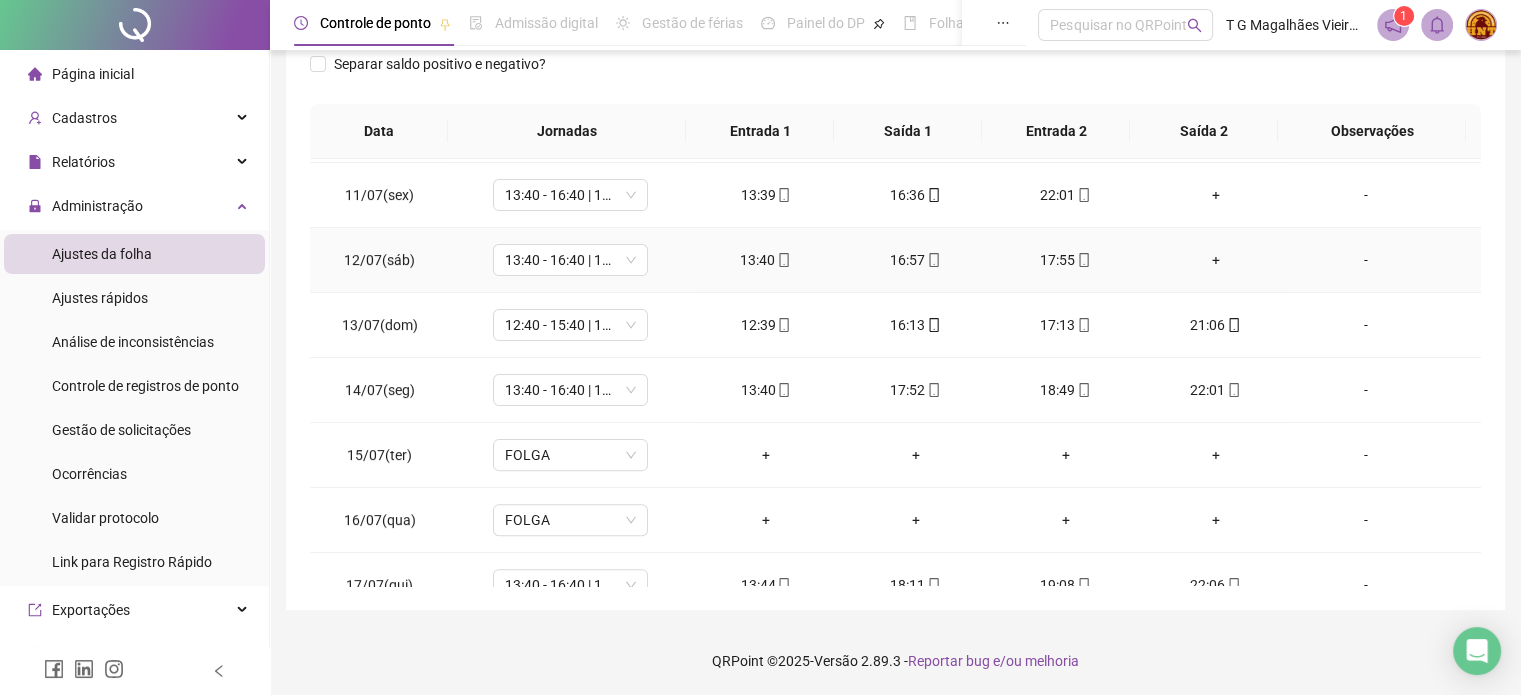 click on "+" at bounding box center (1216, 260) 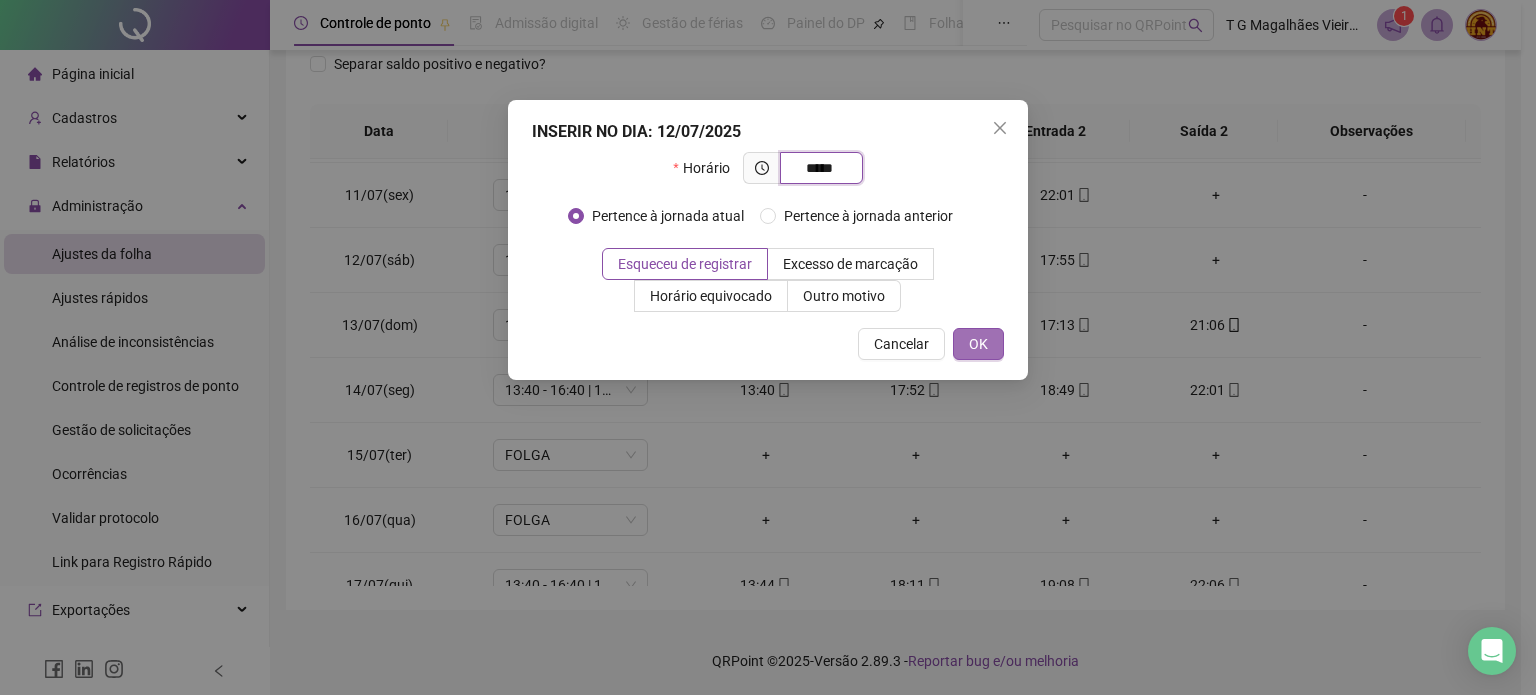 type on "*****" 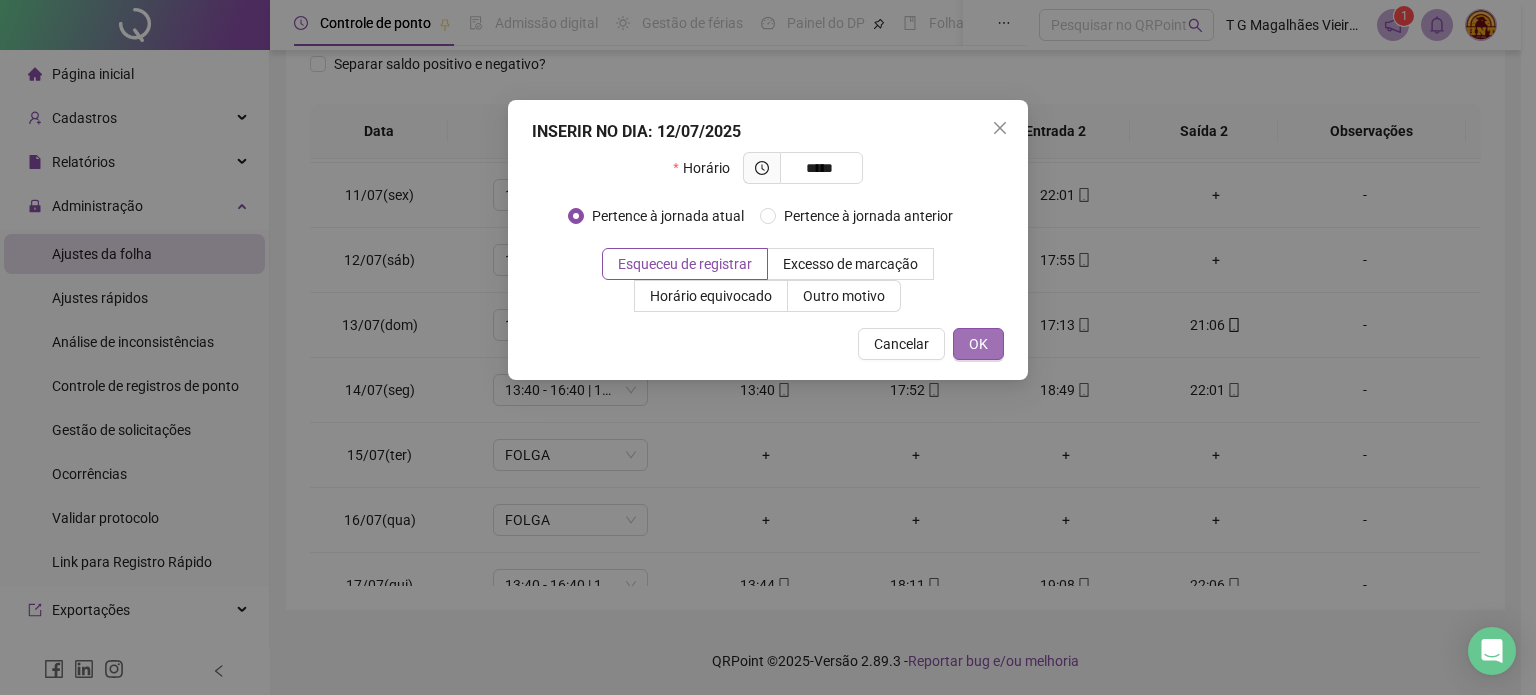click on "OK" at bounding box center (978, 344) 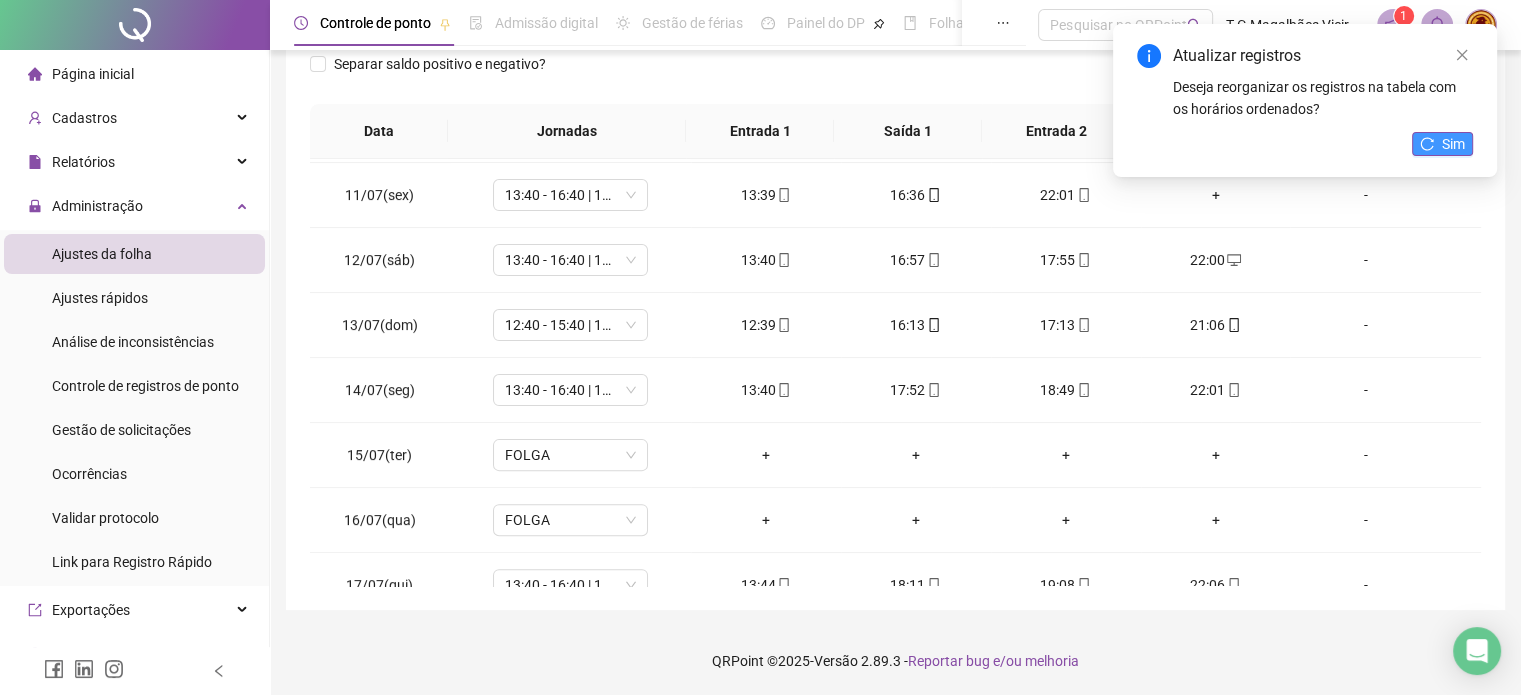 click 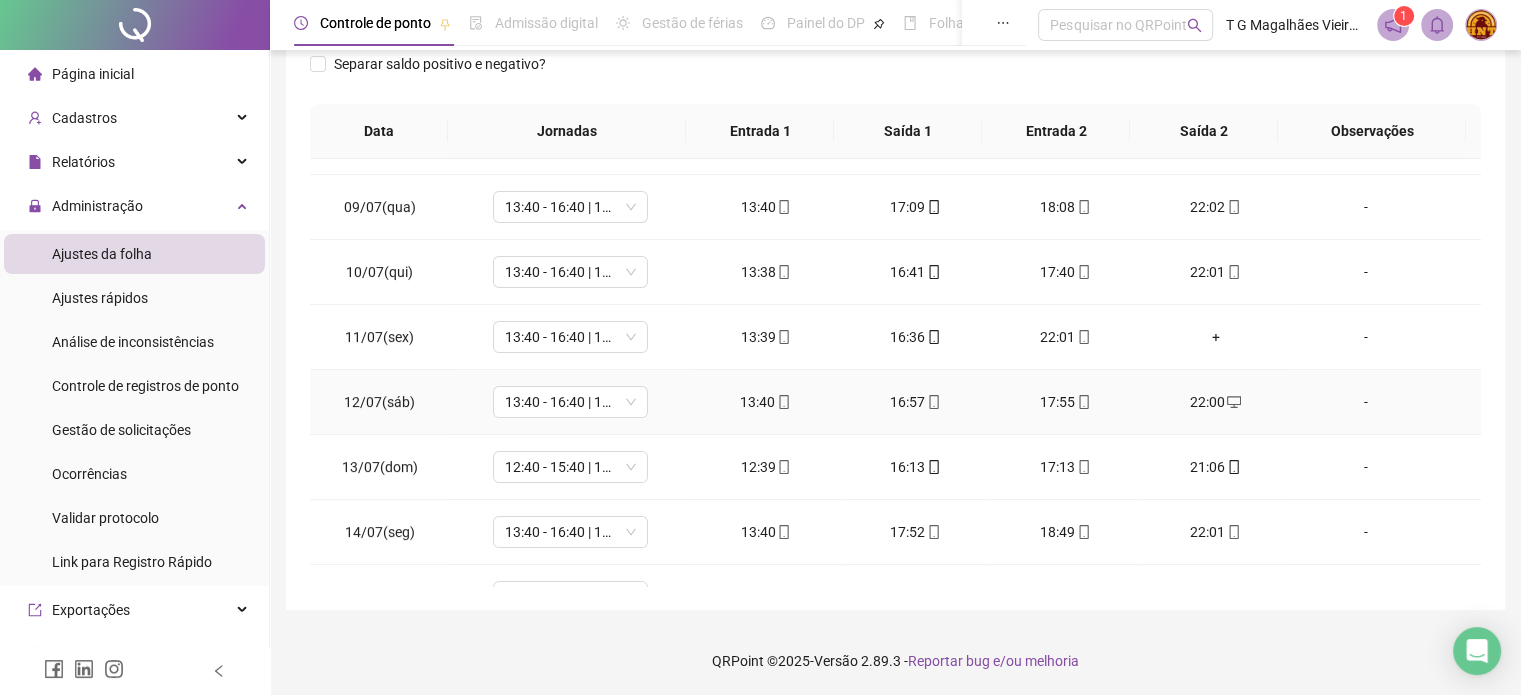 scroll, scrollTop: 500, scrollLeft: 0, axis: vertical 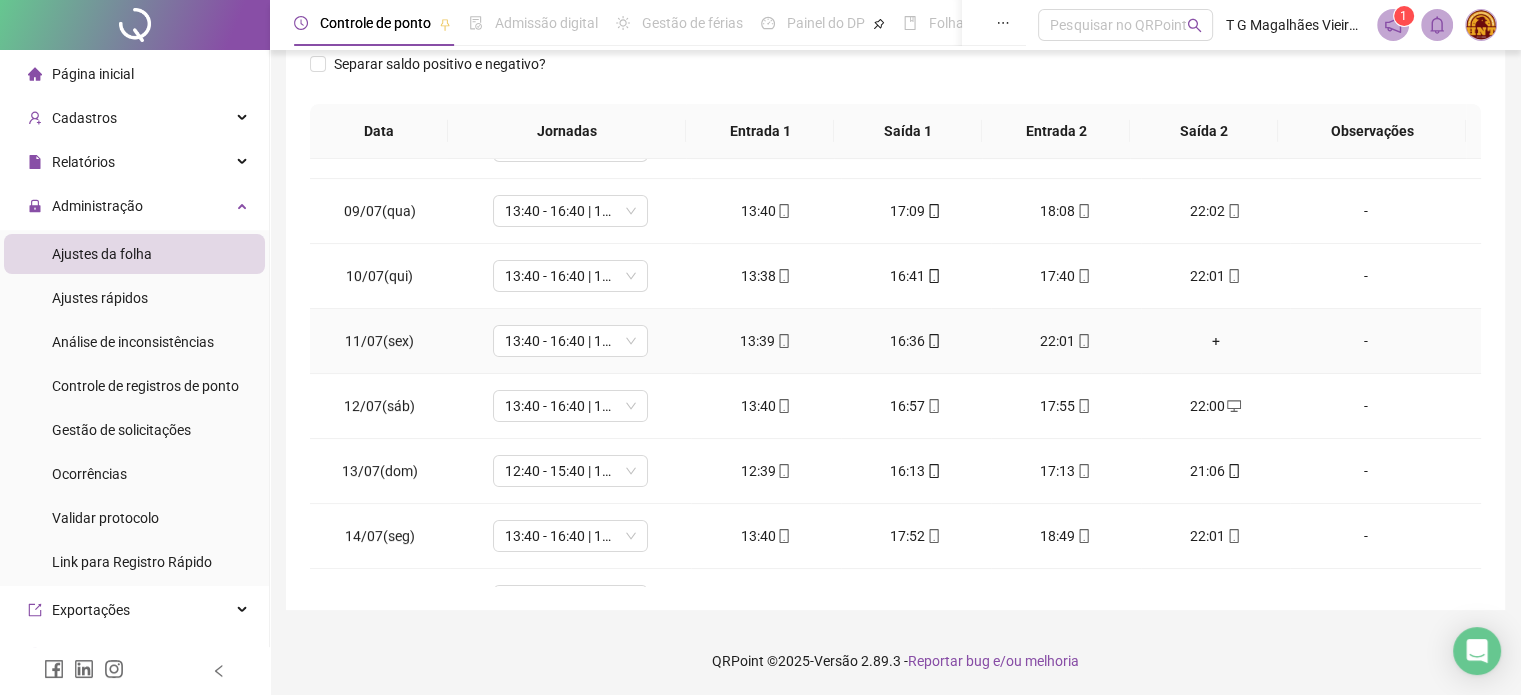 click on "+" at bounding box center [1216, 341] 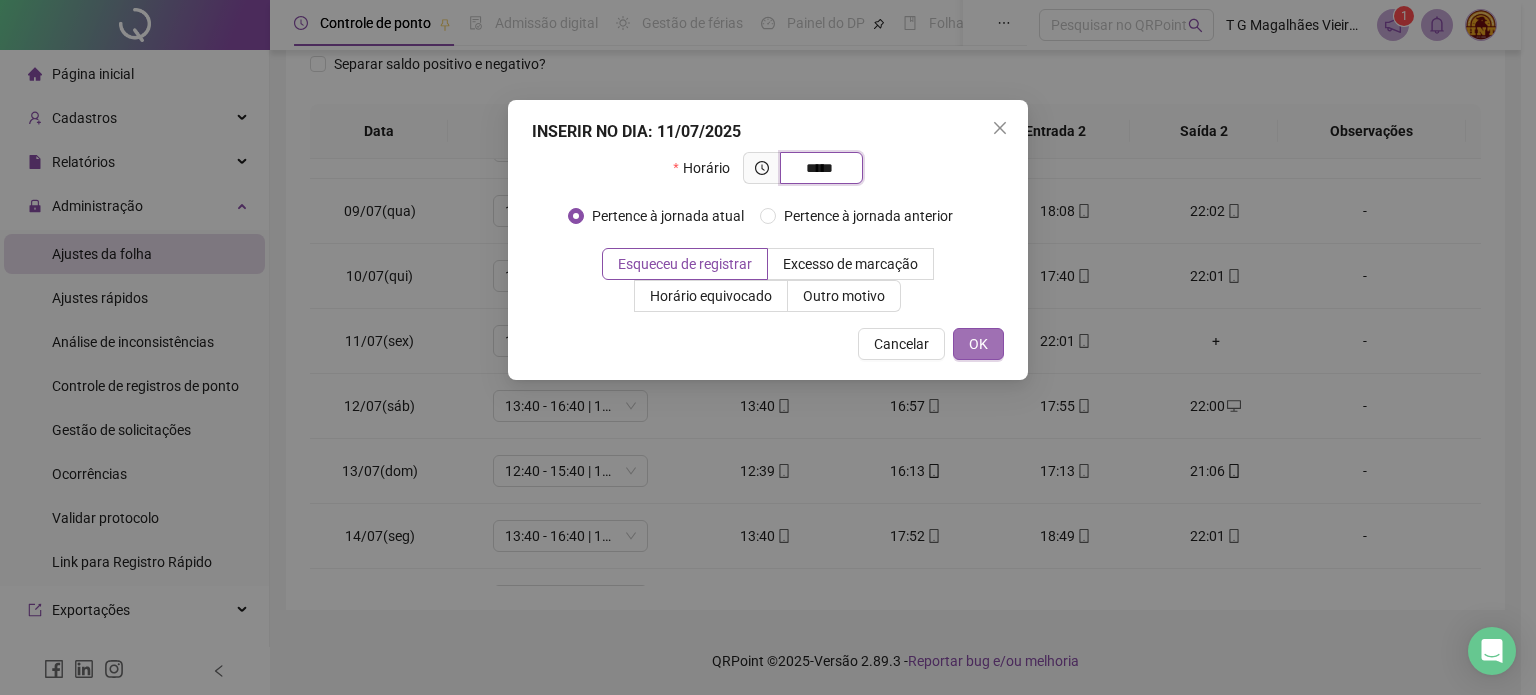 type on "*****" 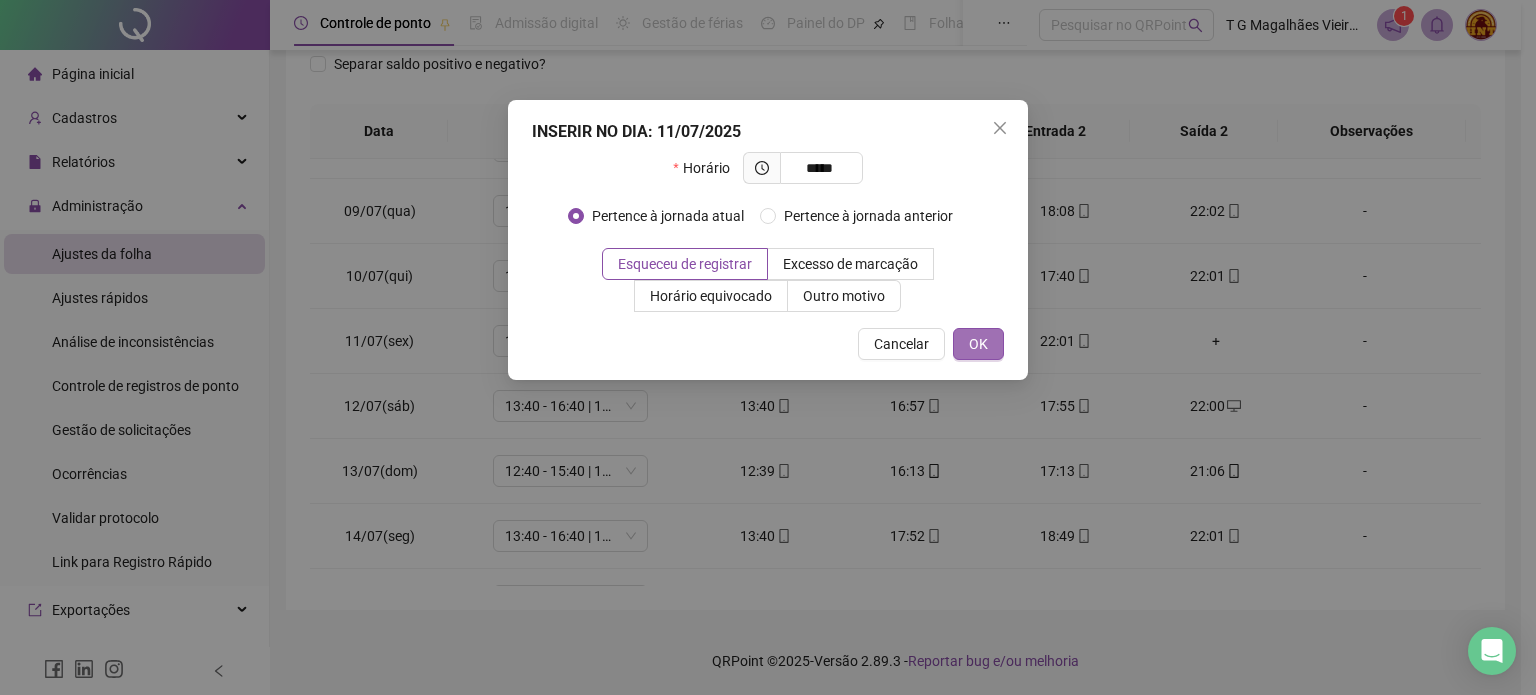 click on "OK" at bounding box center [978, 344] 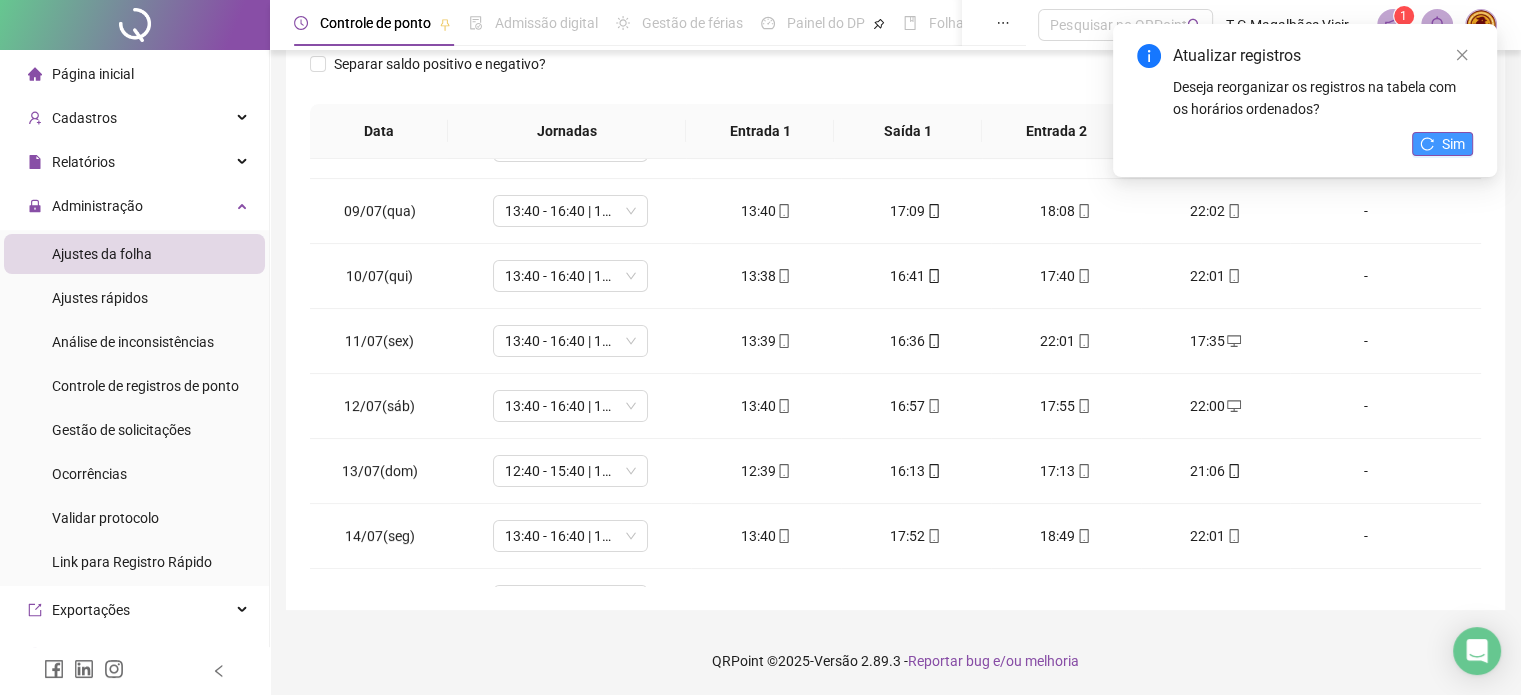 click 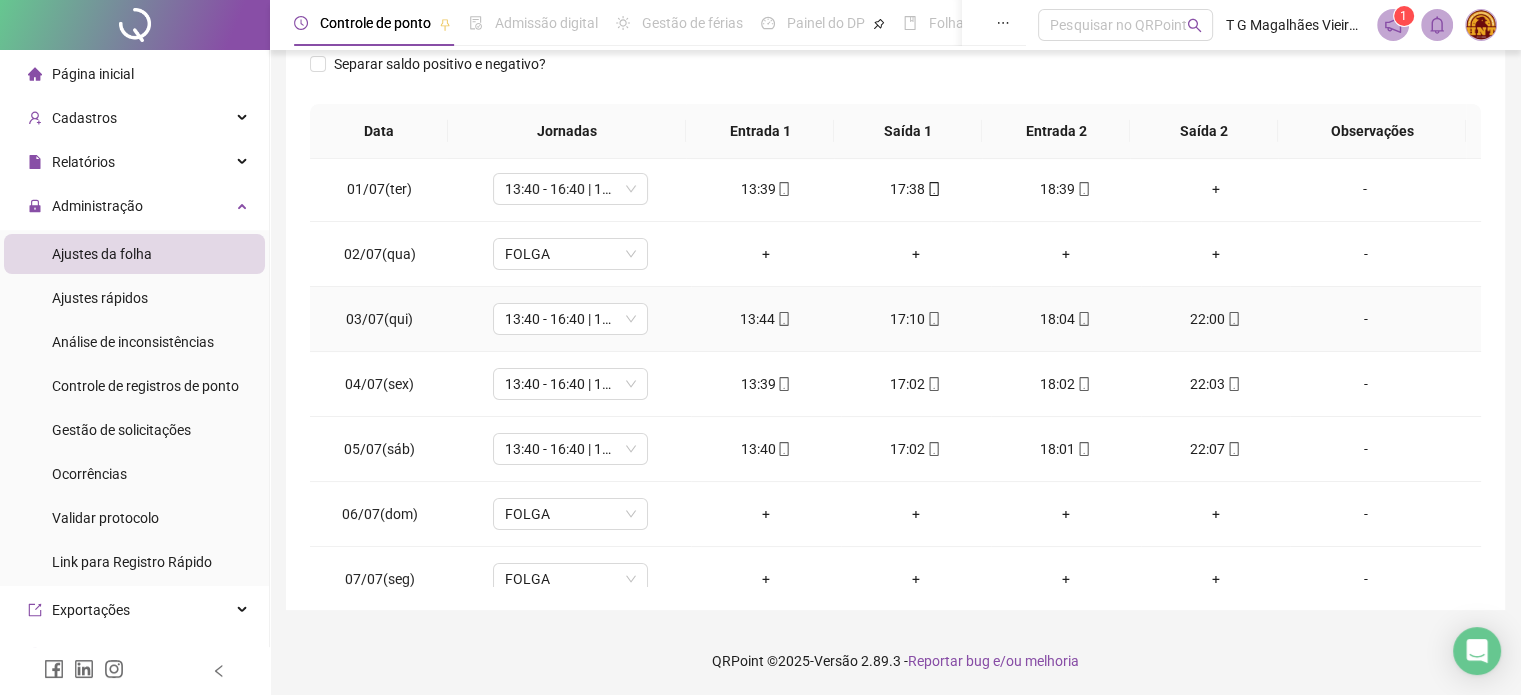 scroll, scrollTop: 0, scrollLeft: 0, axis: both 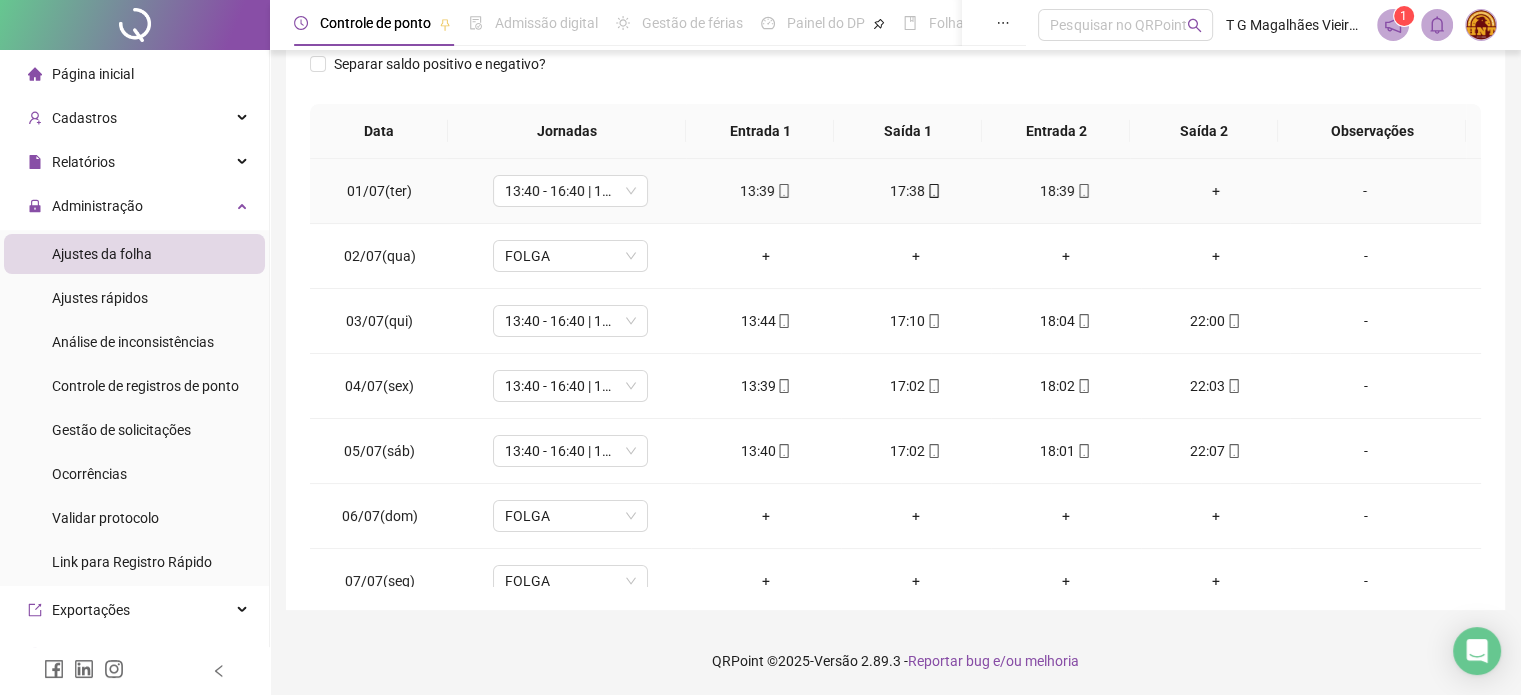click on "+" at bounding box center (1216, 191) 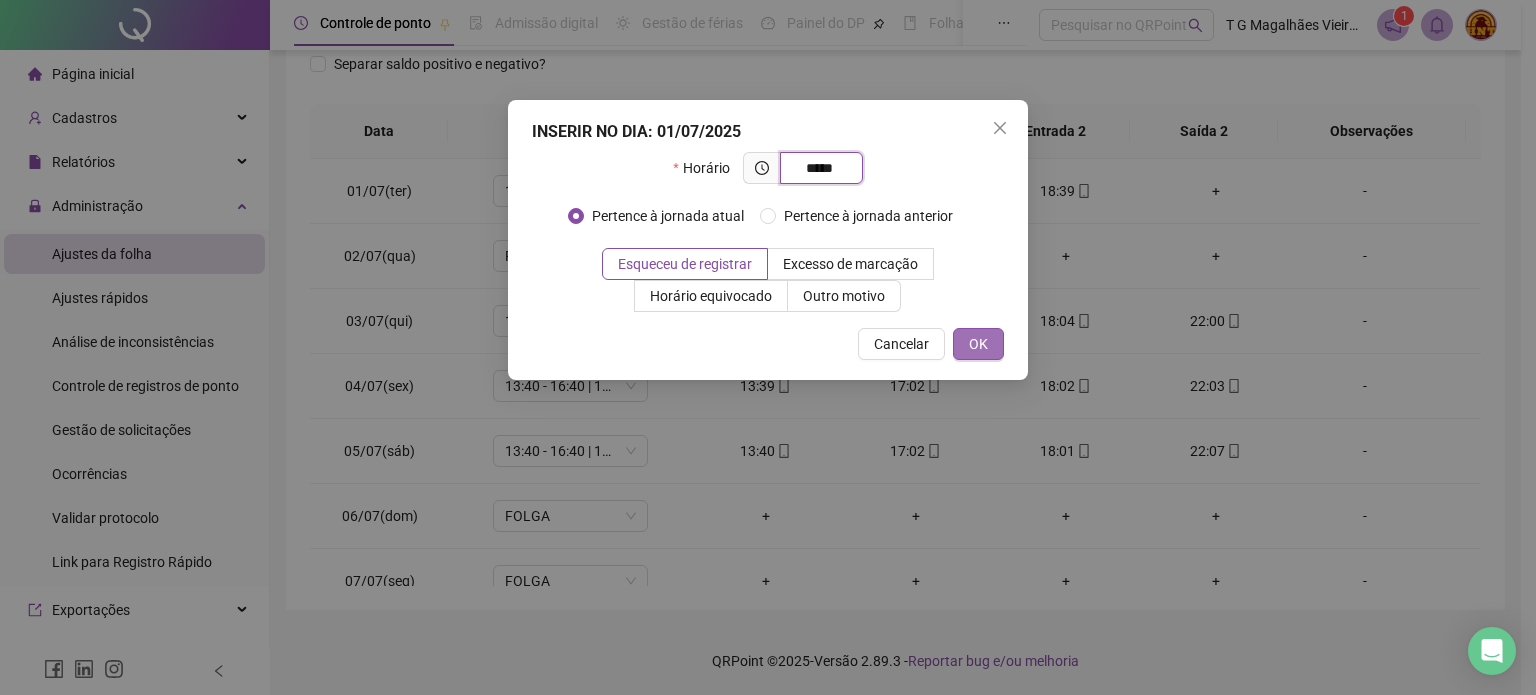 type on "*****" 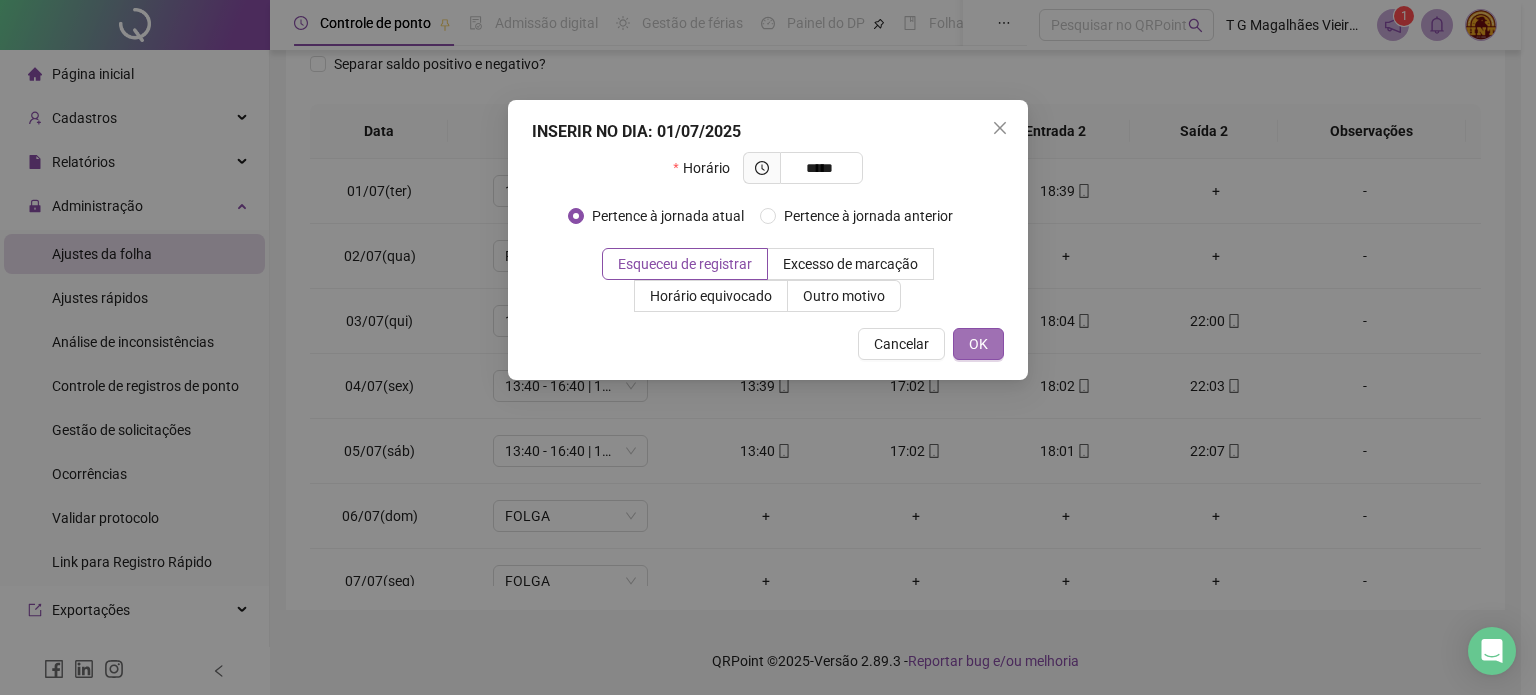 click on "OK" at bounding box center [978, 344] 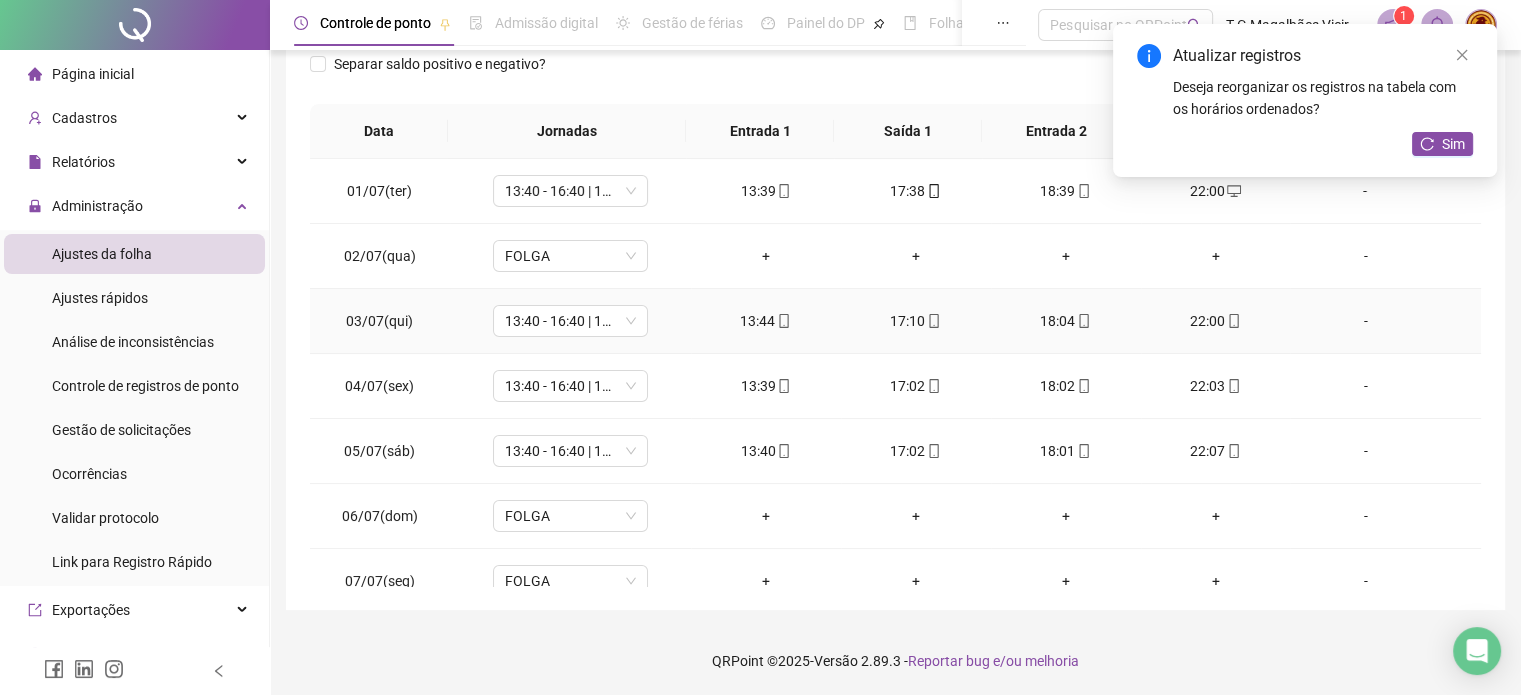 click on "18:04" at bounding box center [1066, 321] 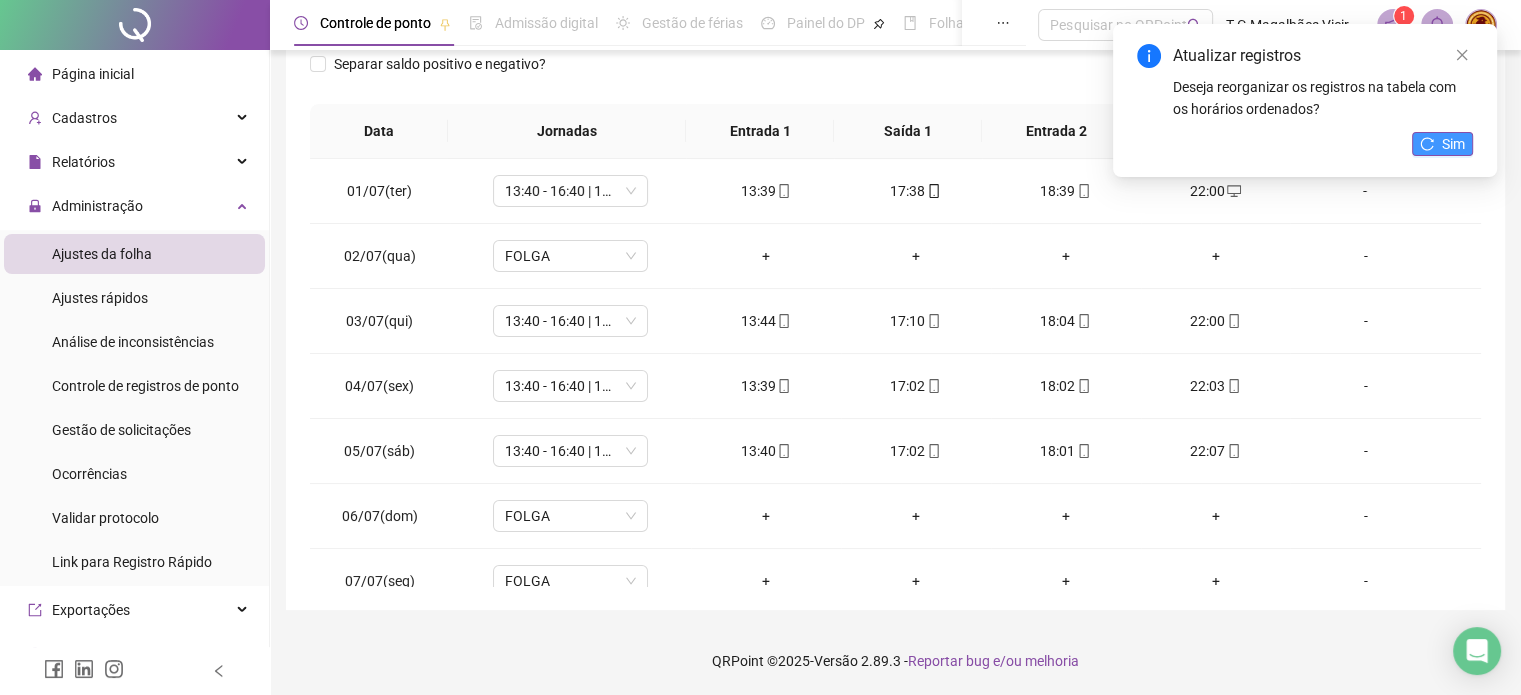 click on "Sim" at bounding box center (1453, 144) 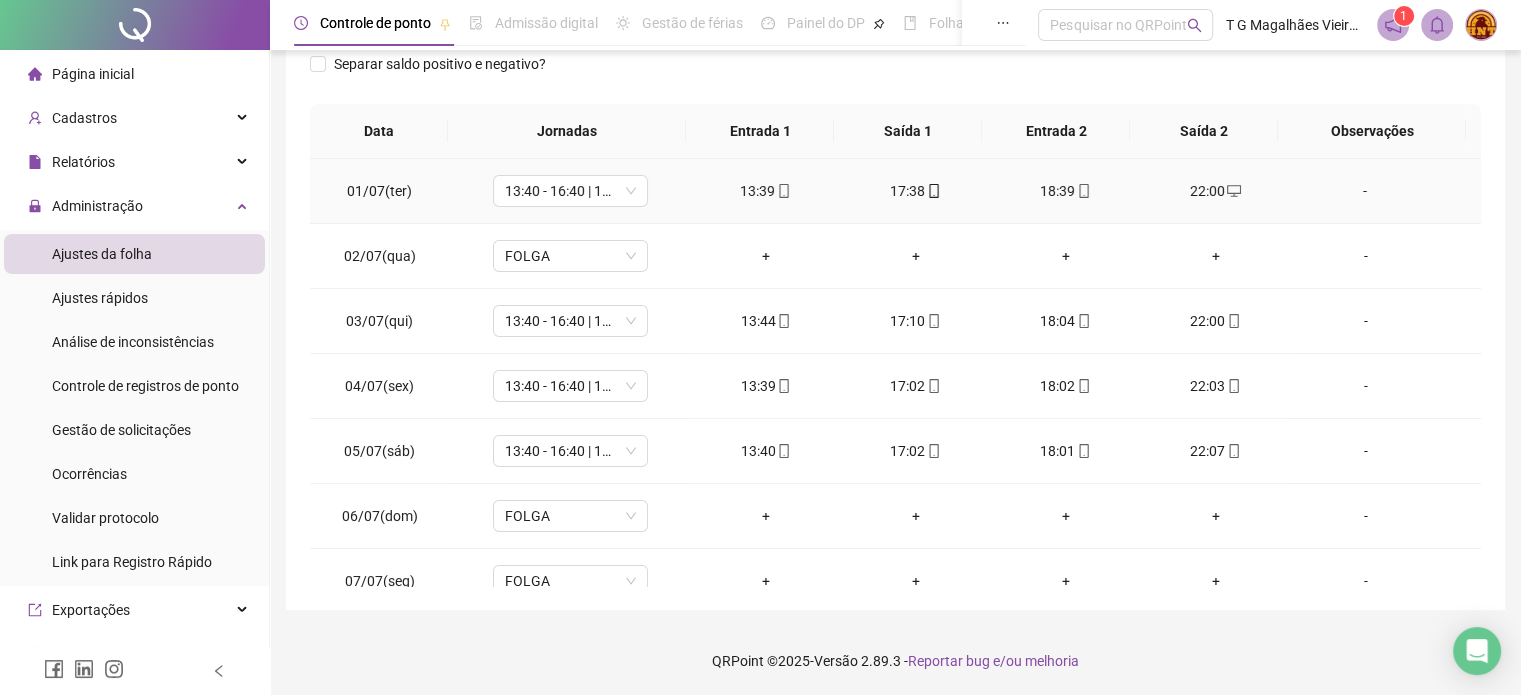 scroll, scrollTop: 0, scrollLeft: 0, axis: both 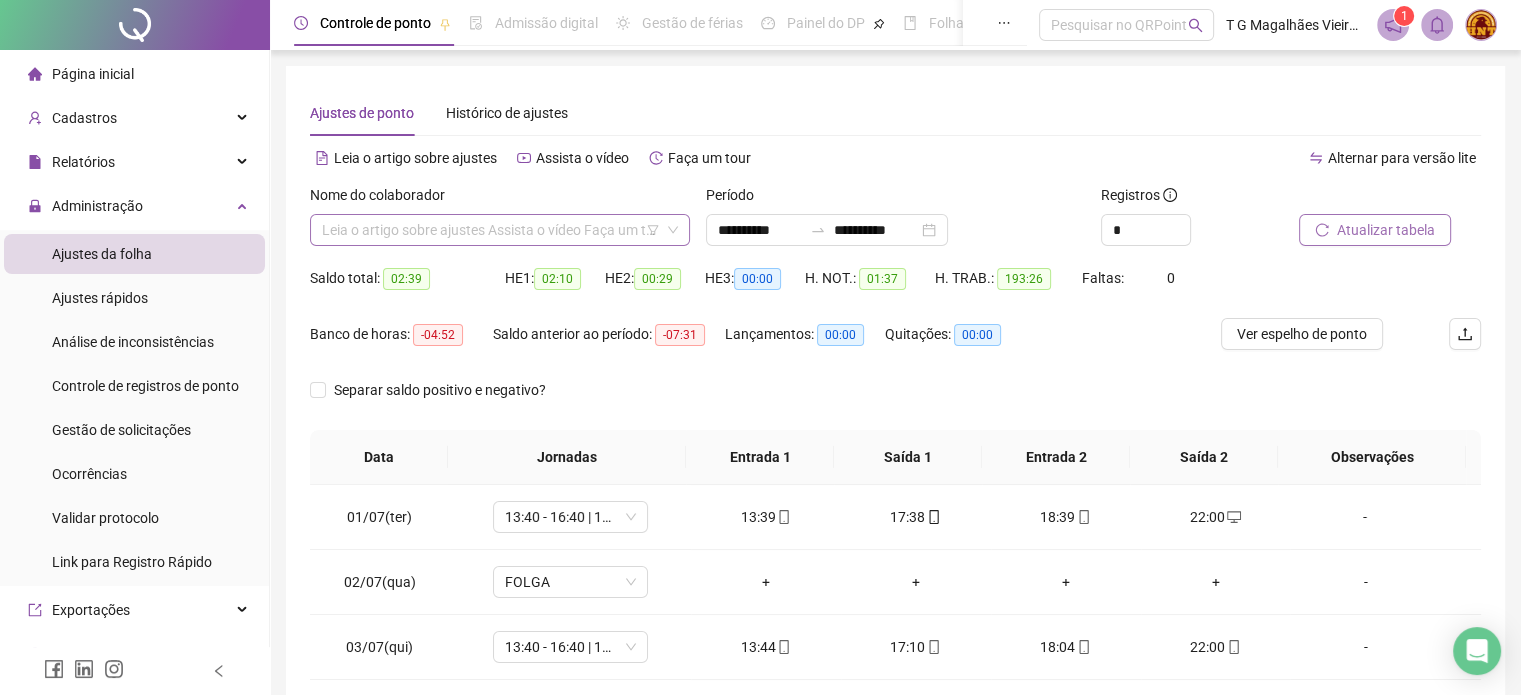 click on "**********" at bounding box center [500, 230] 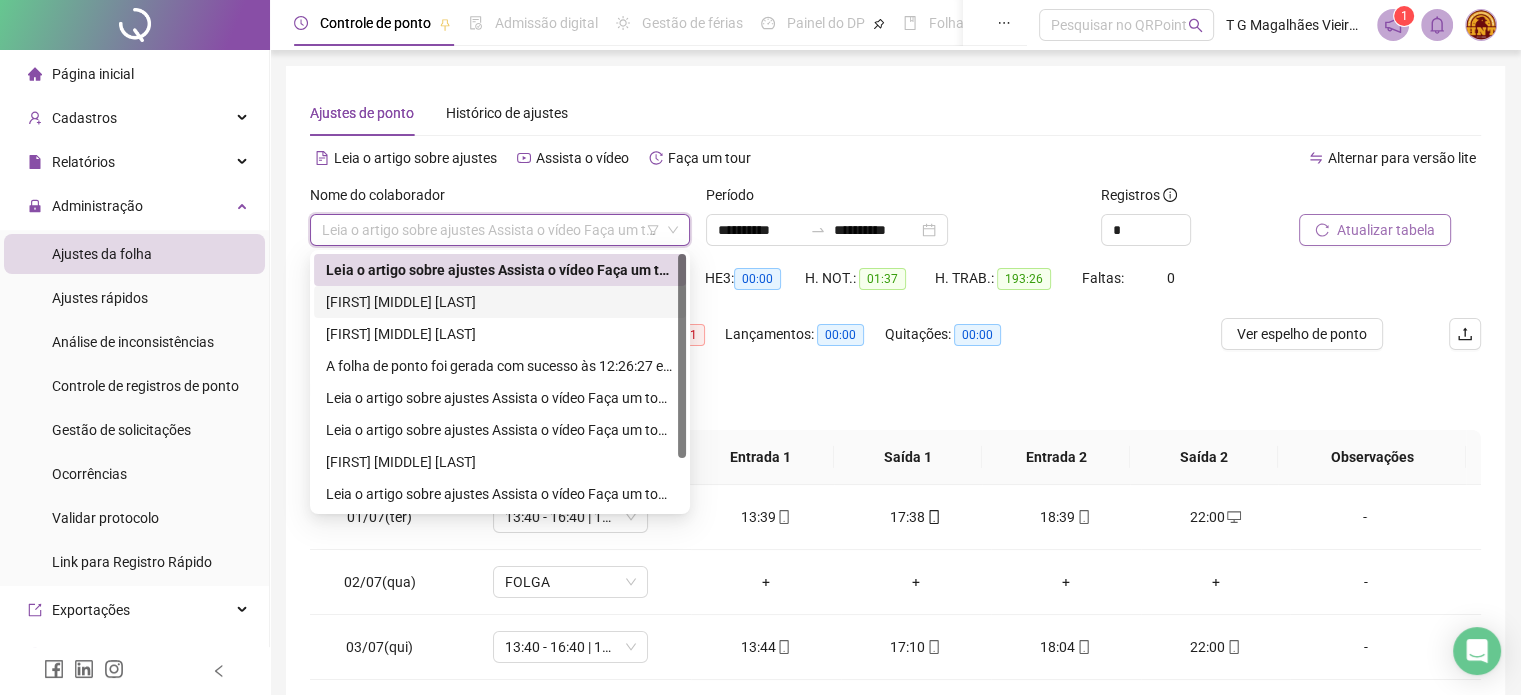 click on "[FIRST] [MIDDLE] [LAST]" at bounding box center [500, 302] 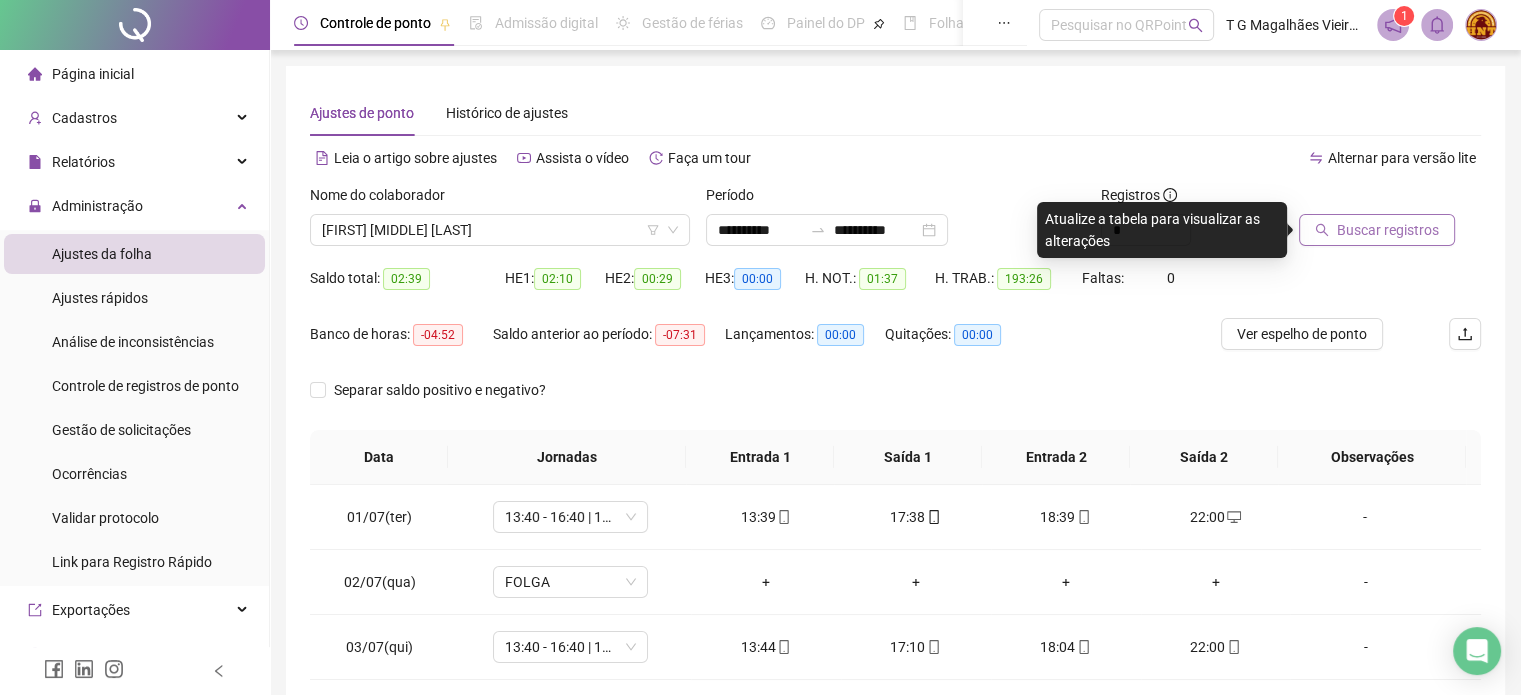click on "Buscar registros" at bounding box center (1377, 230) 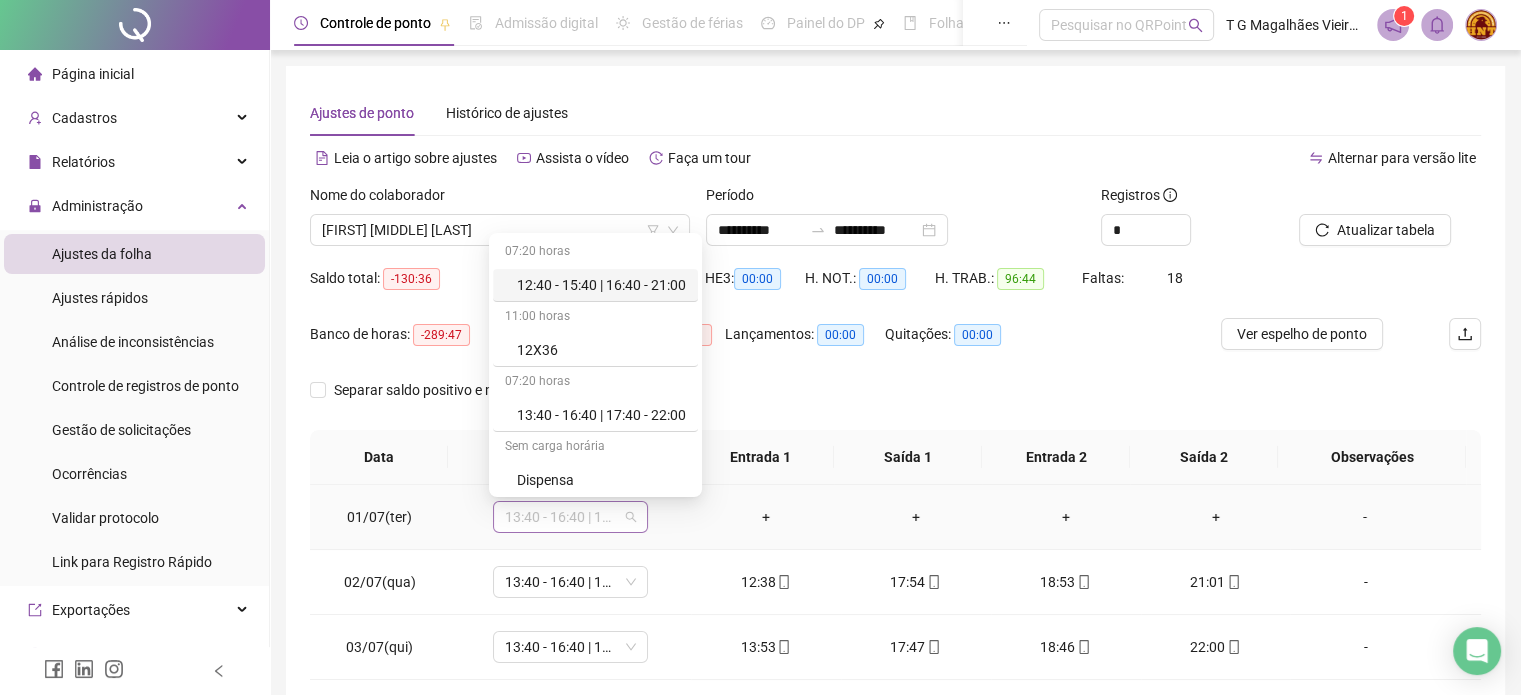 click on "13:40 - 16:40 | 17:40 - 22:00" at bounding box center [570, 517] 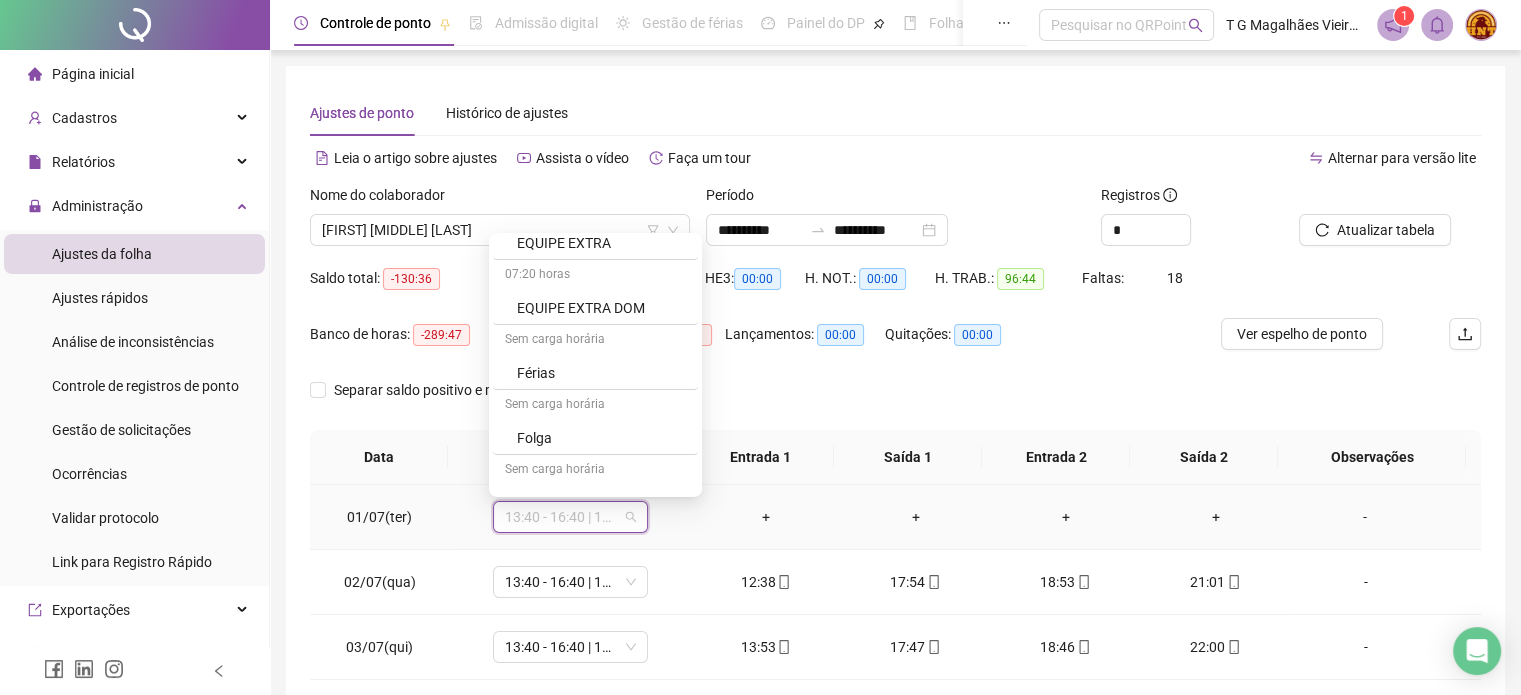 scroll, scrollTop: 320, scrollLeft: 0, axis: vertical 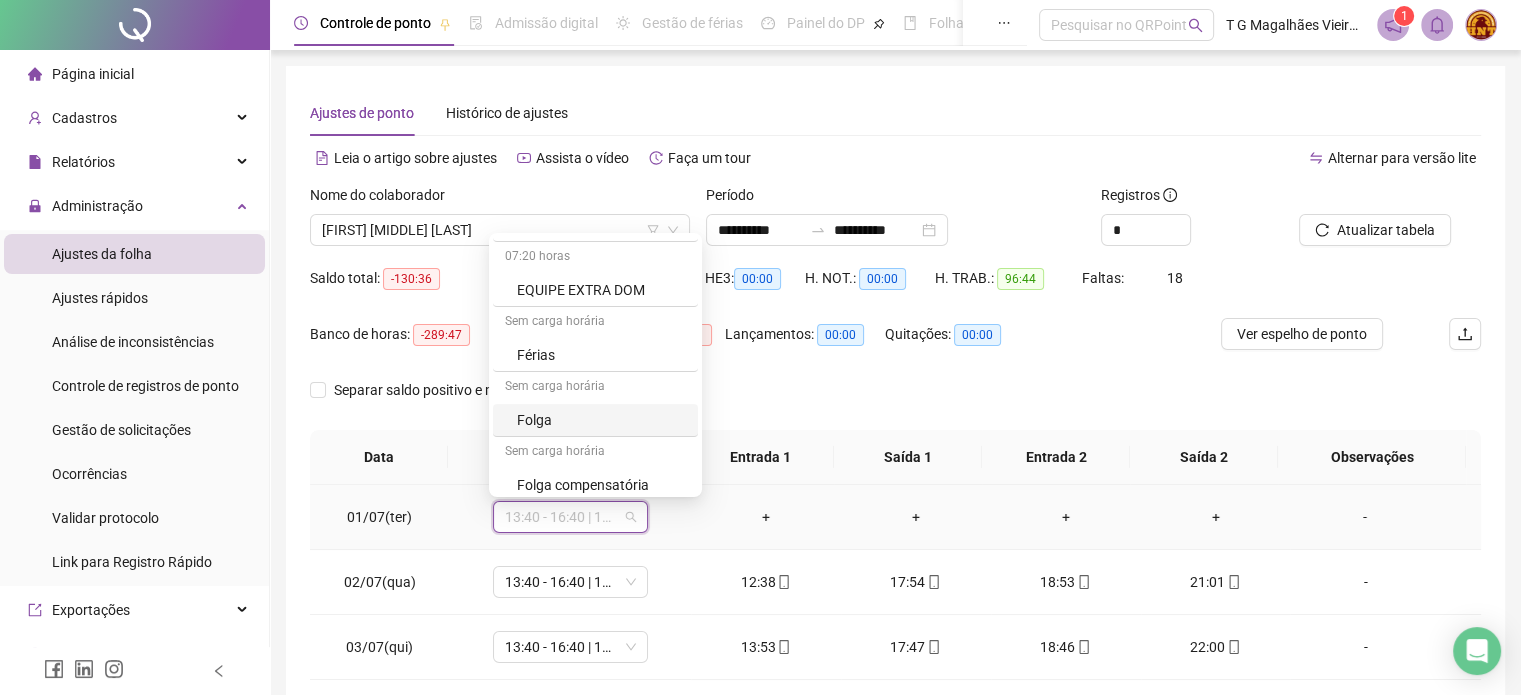 click on "Folga" at bounding box center [601, 420] 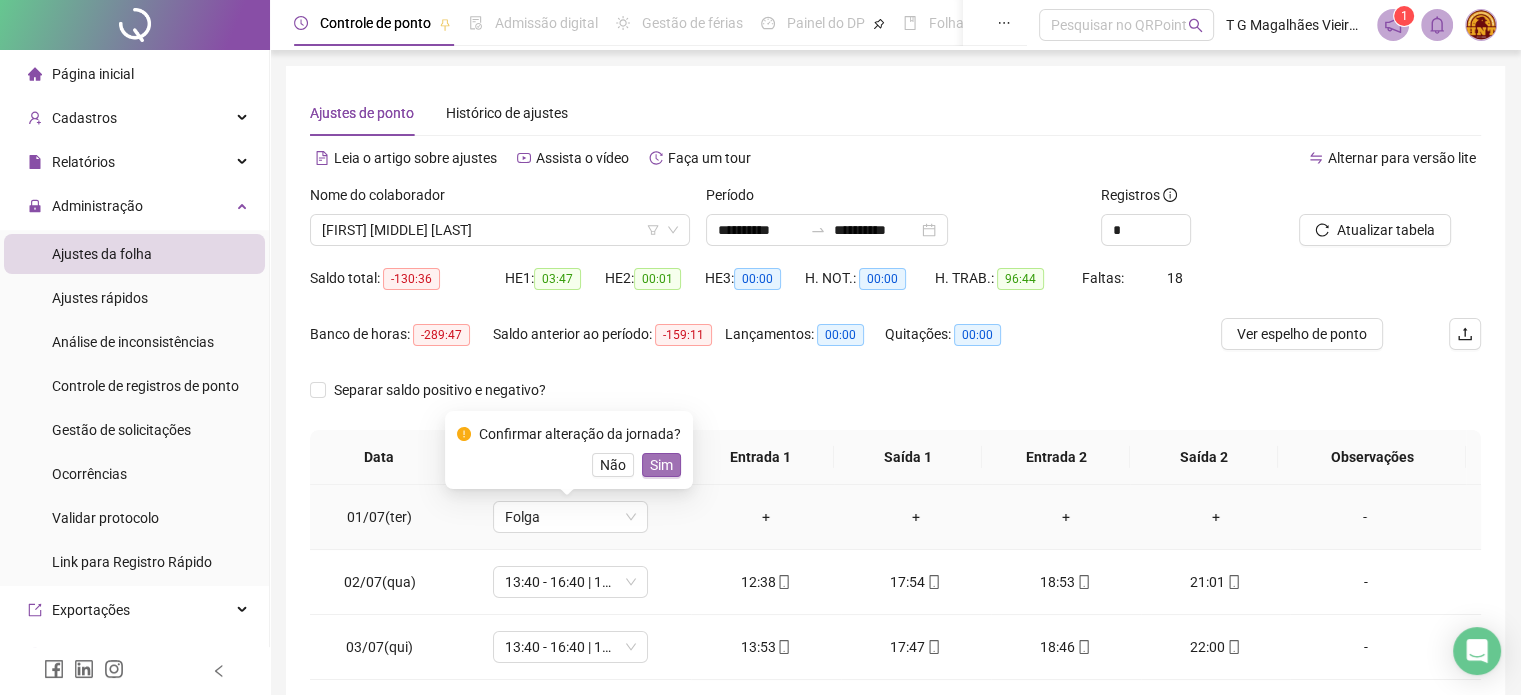 click on "Sim" at bounding box center (661, 465) 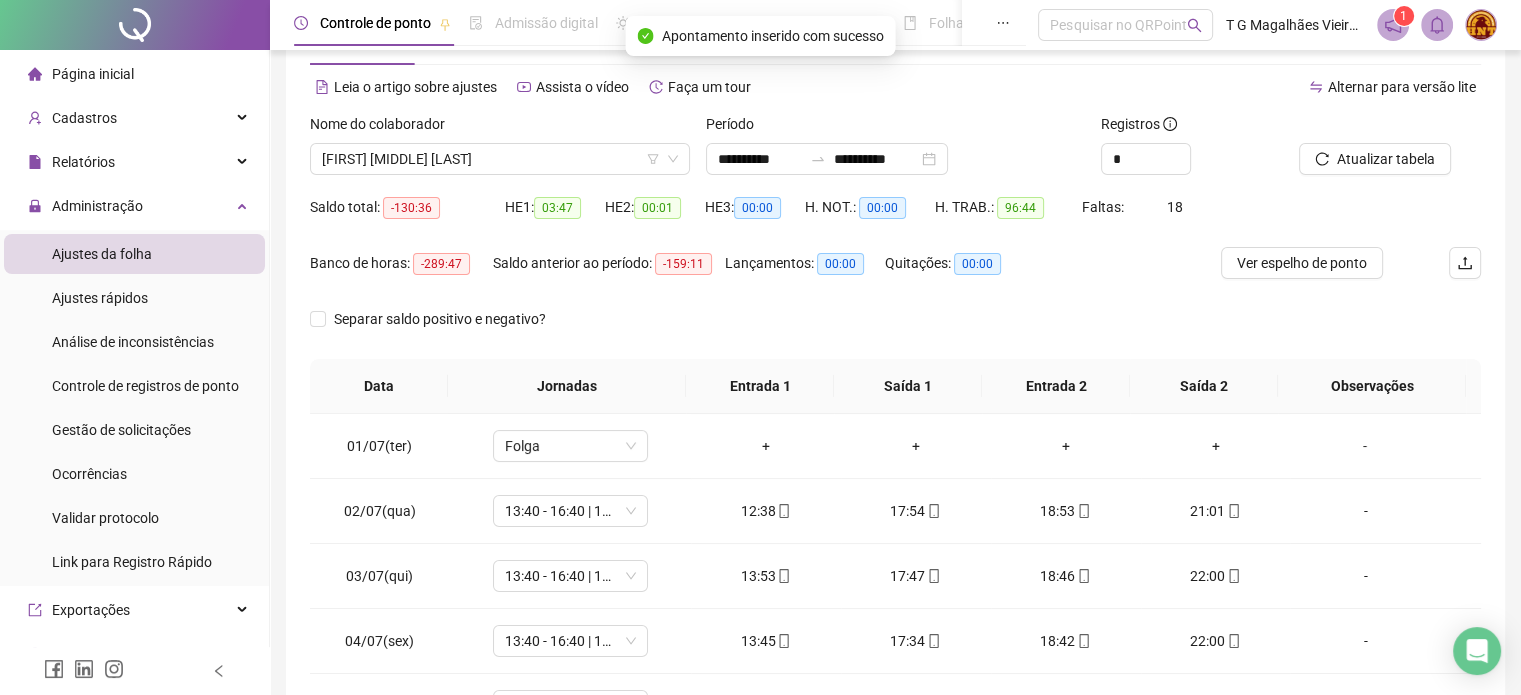 scroll, scrollTop: 76, scrollLeft: 0, axis: vertical 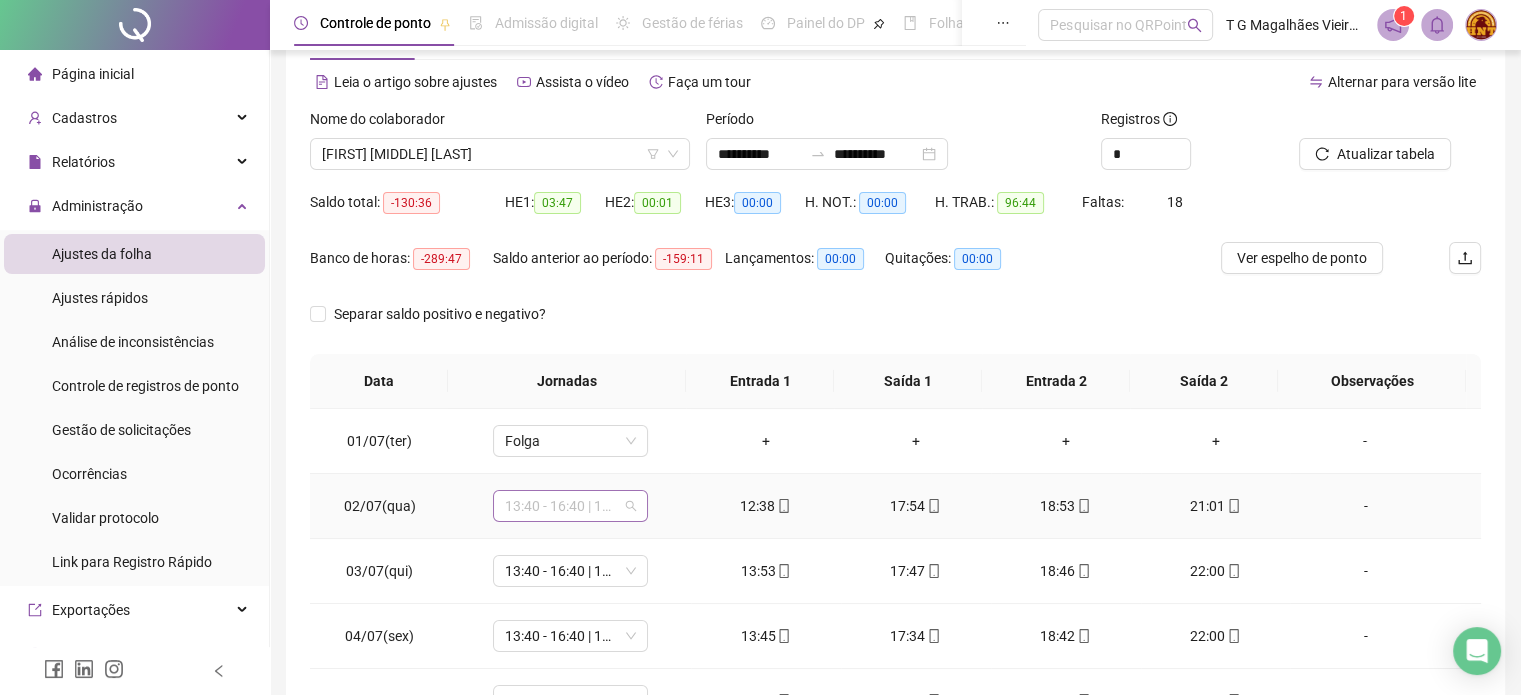 click on "13:40 - 16:40 | 17:40 - 22:00" at bounding box center [570, 506] 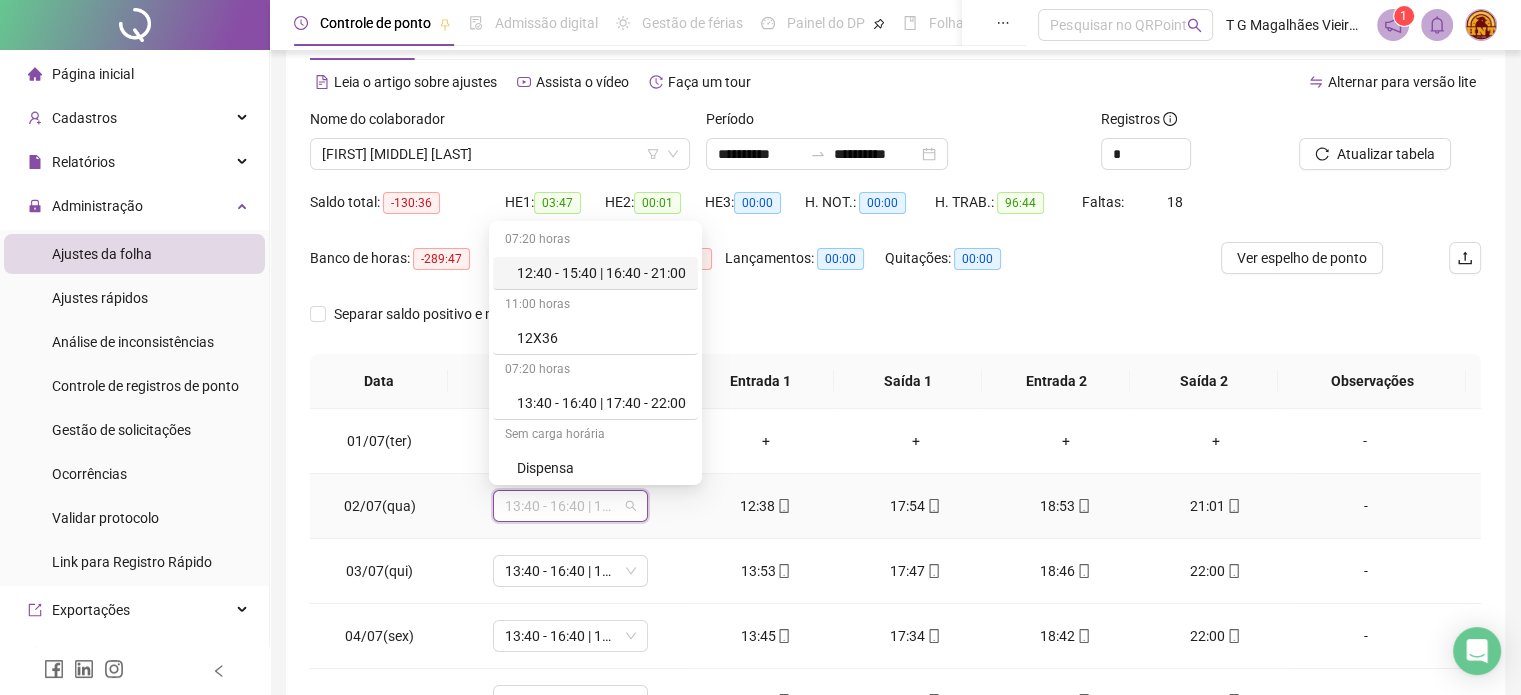 click on "12:40 - 15:40 | 16:40 - 21:00" at bounding box center (595, 273) 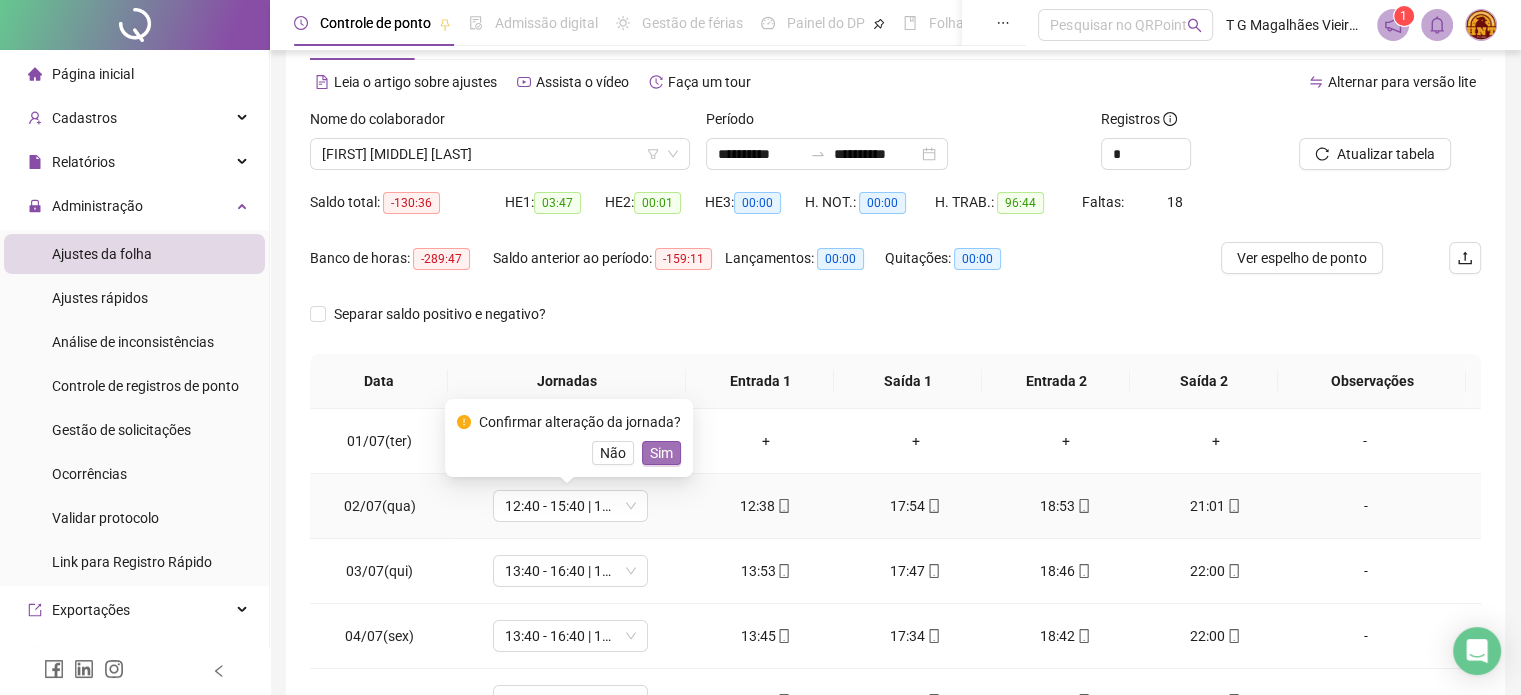 click on "Sim" at bounding box center [661, 453] 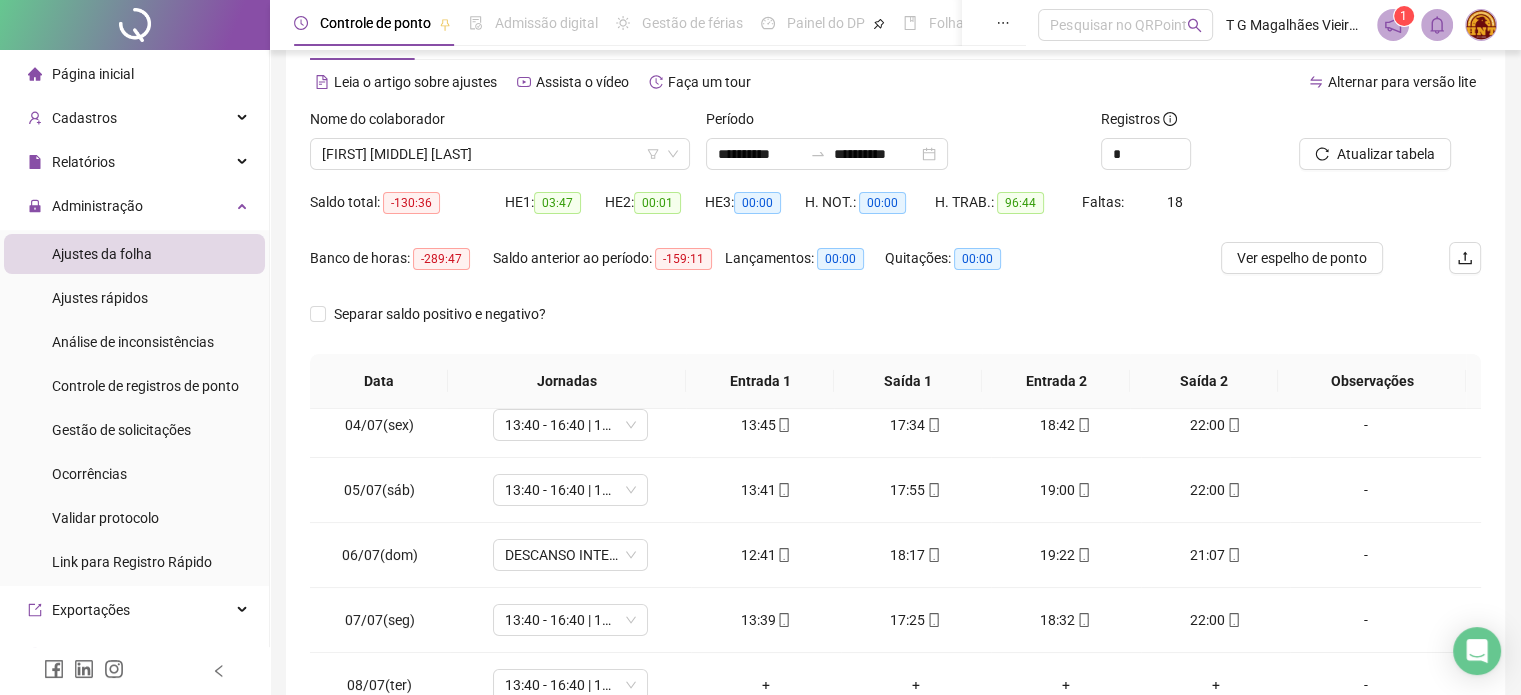 scroll, scrollTop: 212, scrollLeft: 0, axis: vertical 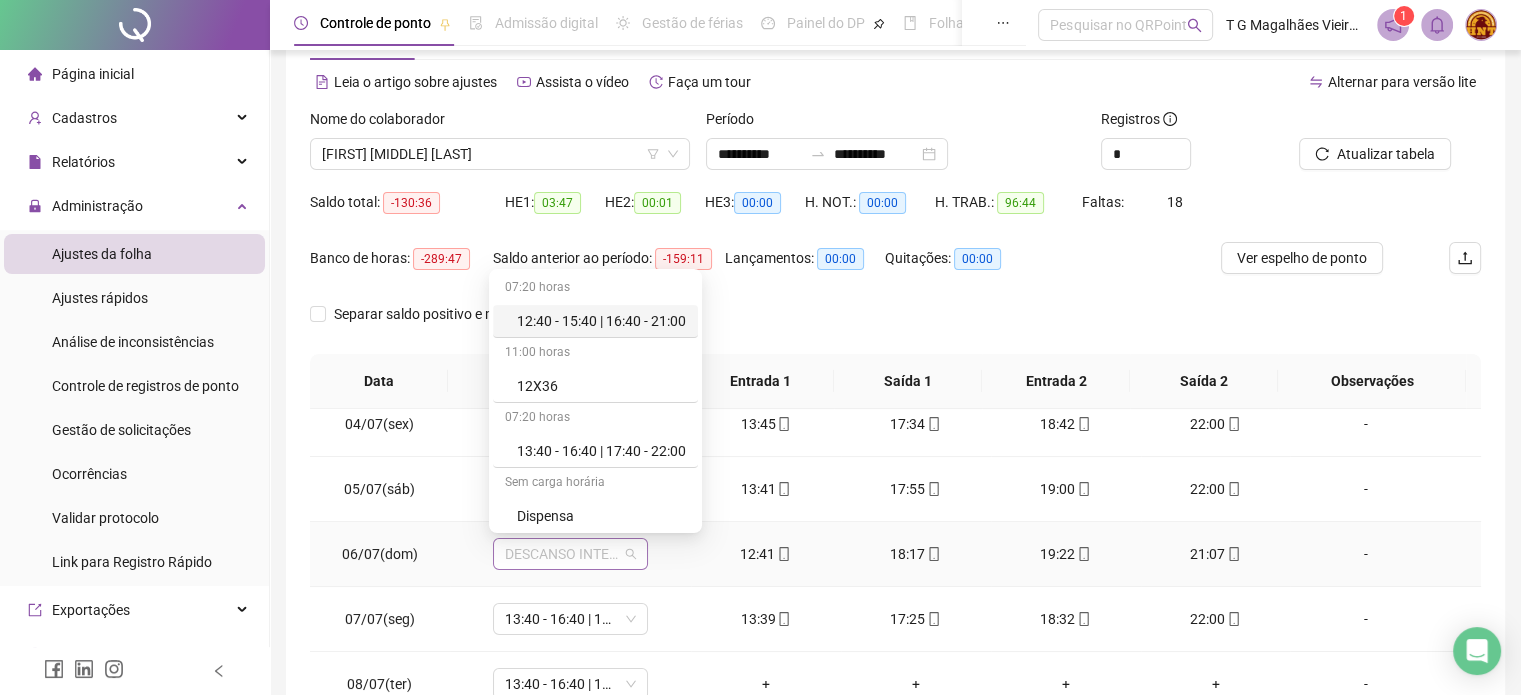 click on "DESCANSO INTER-JORNADA" at bounding box center [570, 554] 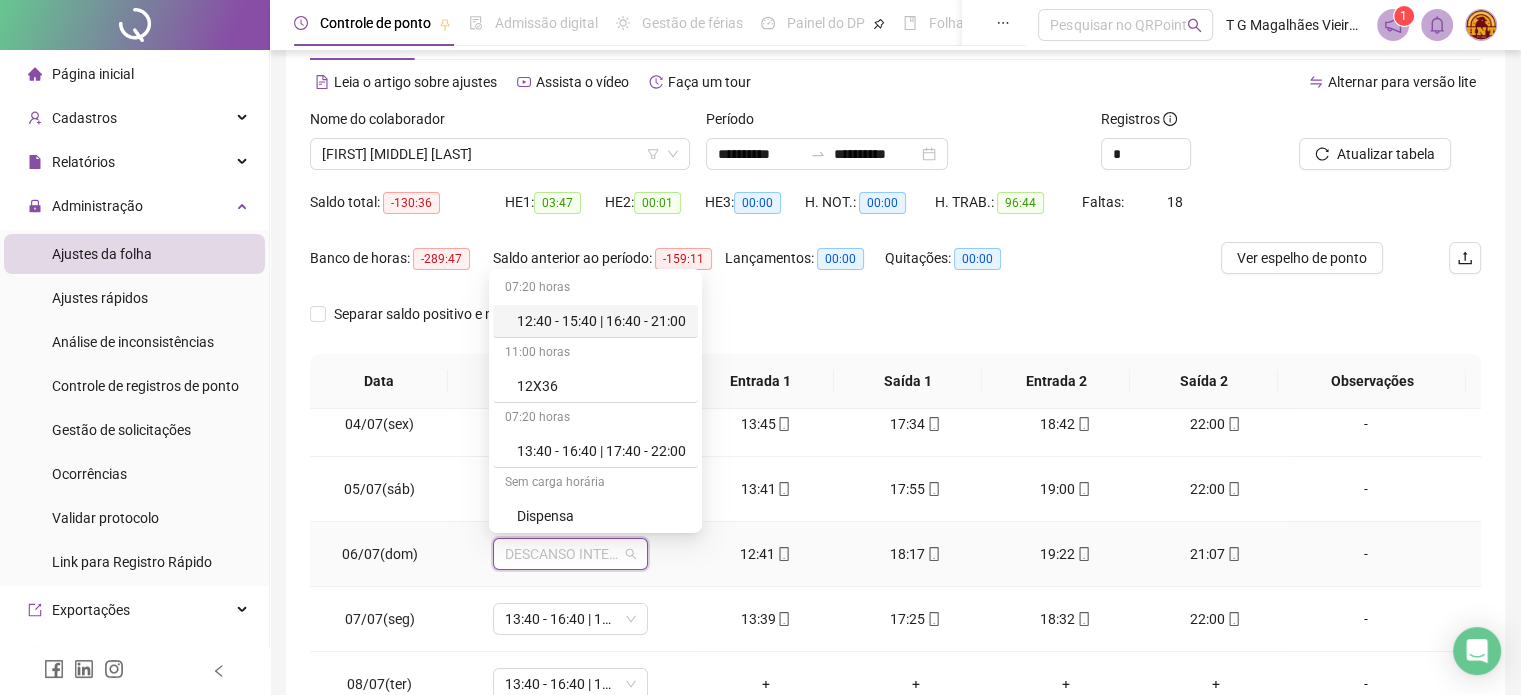 click on "12:40 - 15:40 | 16:40 - 21:00" at bounding box center (601, 321) 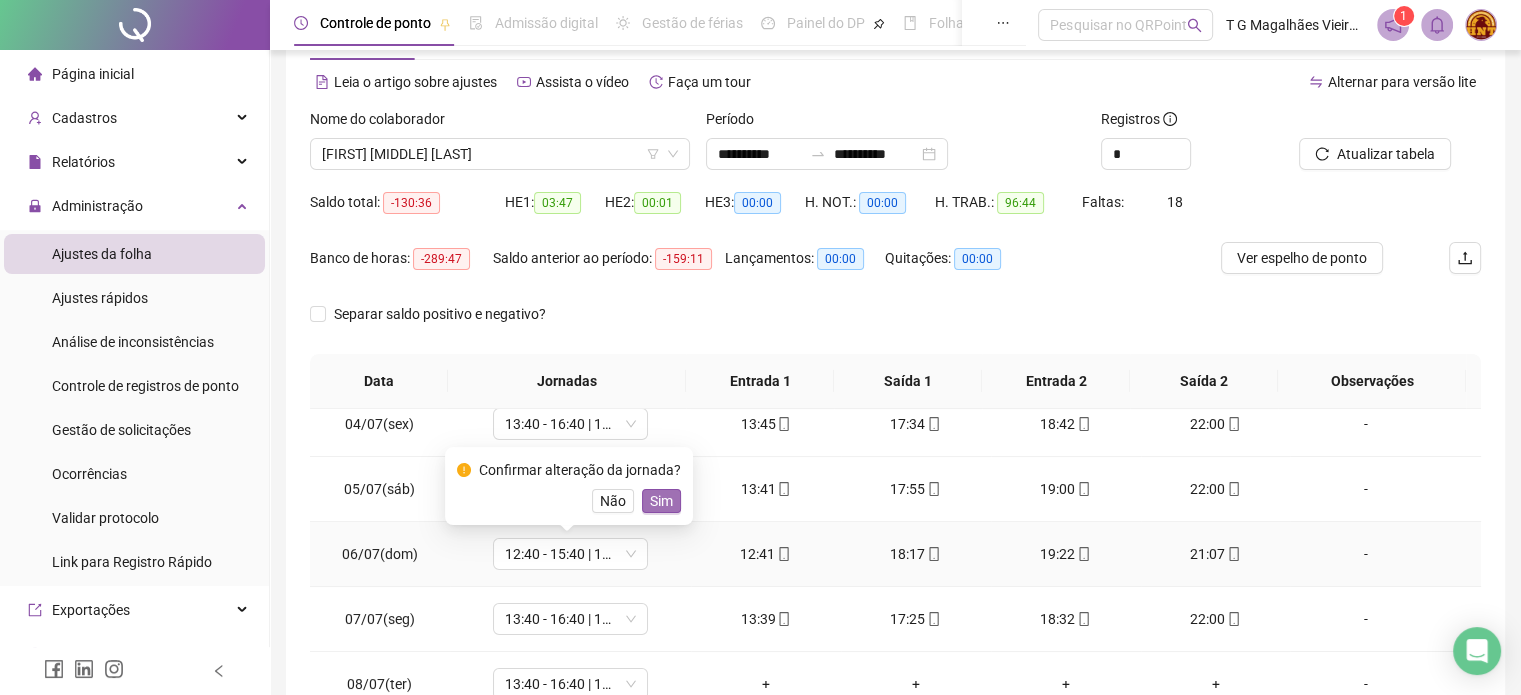 click on "Sim" at bounding box center [661, 501] 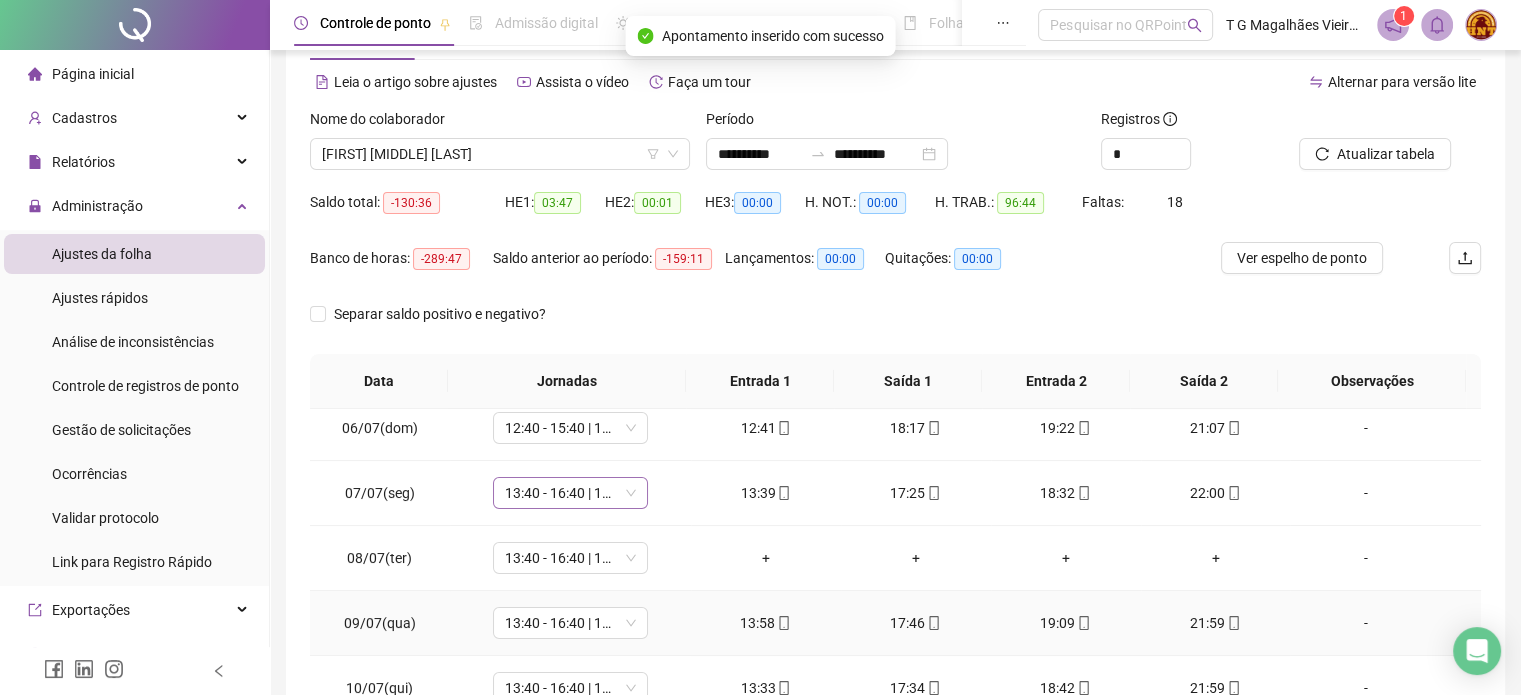 scroll, scrollTop: 434, scrollLeft: 0, axis: vertical 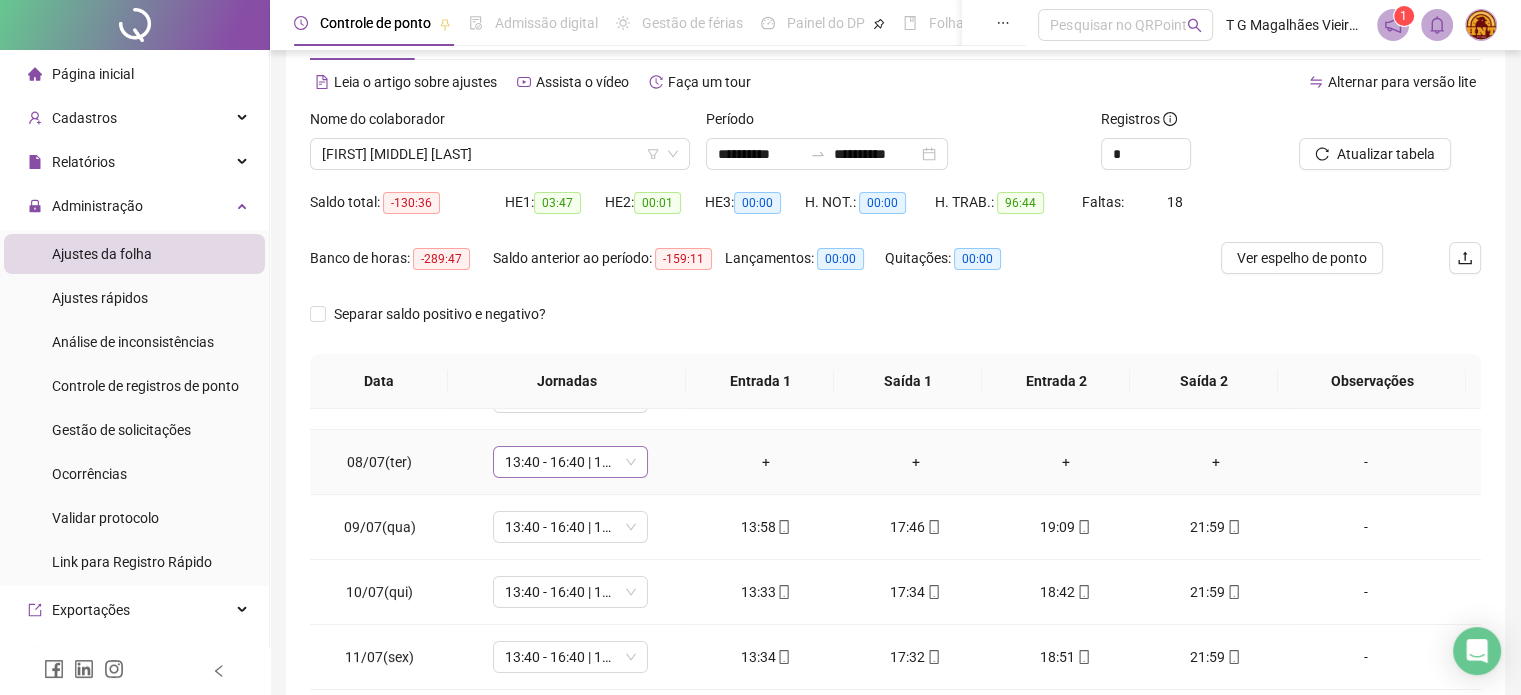 click on "13:40 - 16:40 | 17:40 - 22:00" at bounding box center (570, 462) 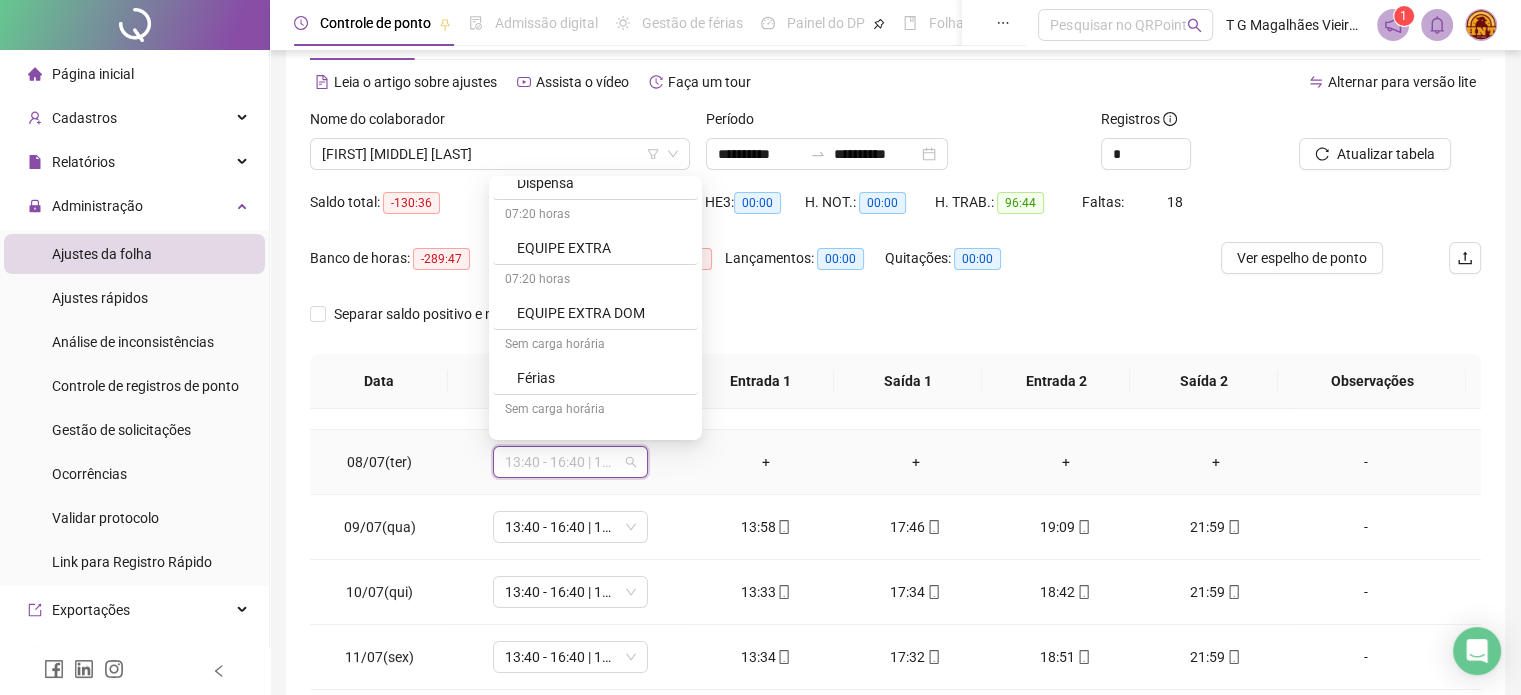 scroll, scrollTop: 270, scrollLeft: 0, axis: vertical 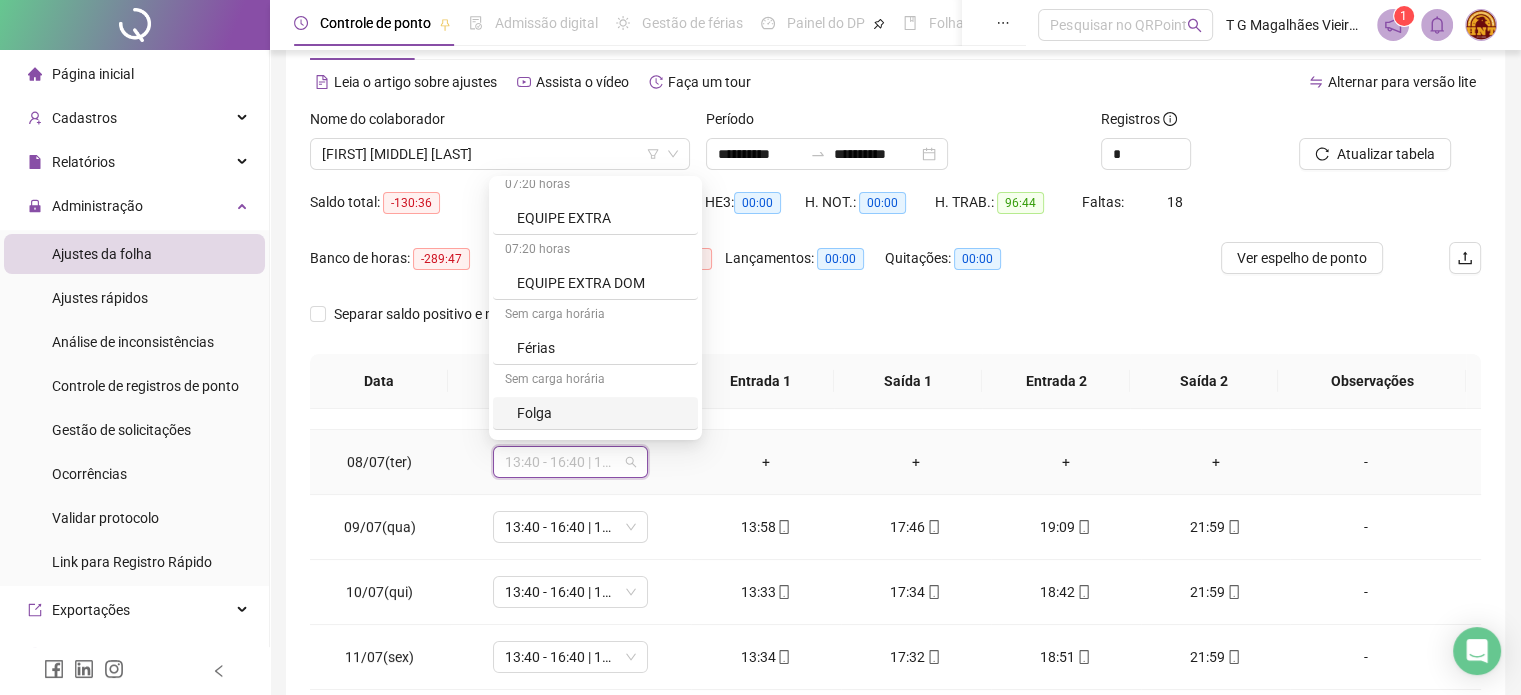 click on "Folga" at bounding box center [601, 413] 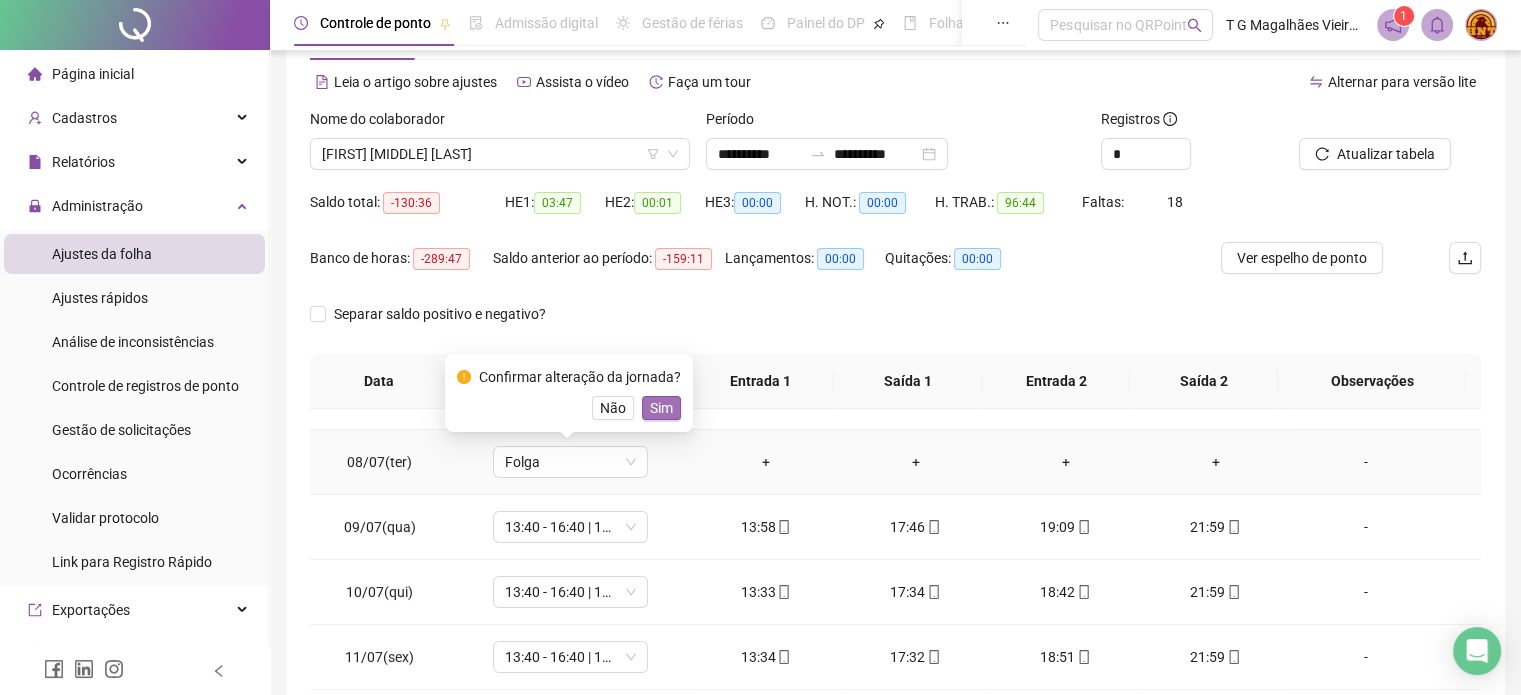 click on "Sim" at bounding box center [661, 408] 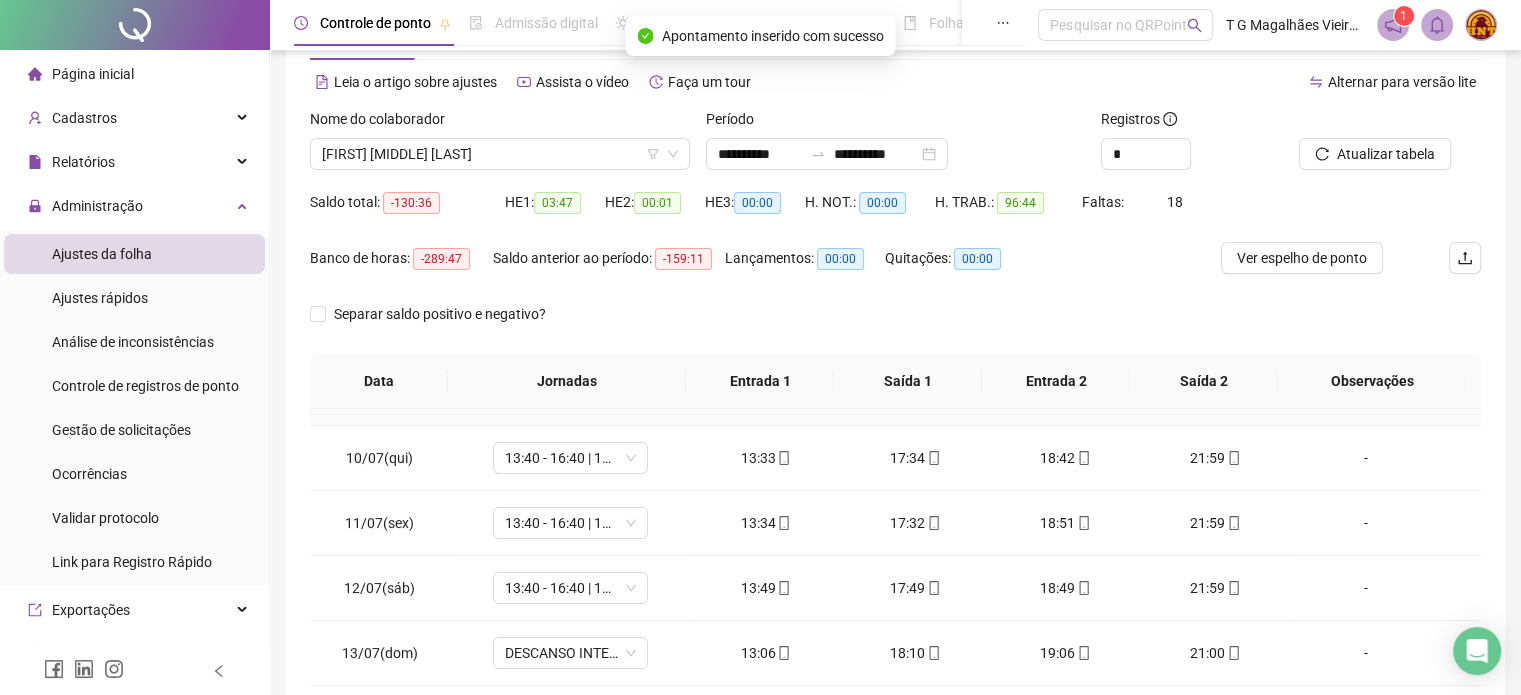 scroll, scrollTop: 624, scrollLeft: 0, axis: vertical 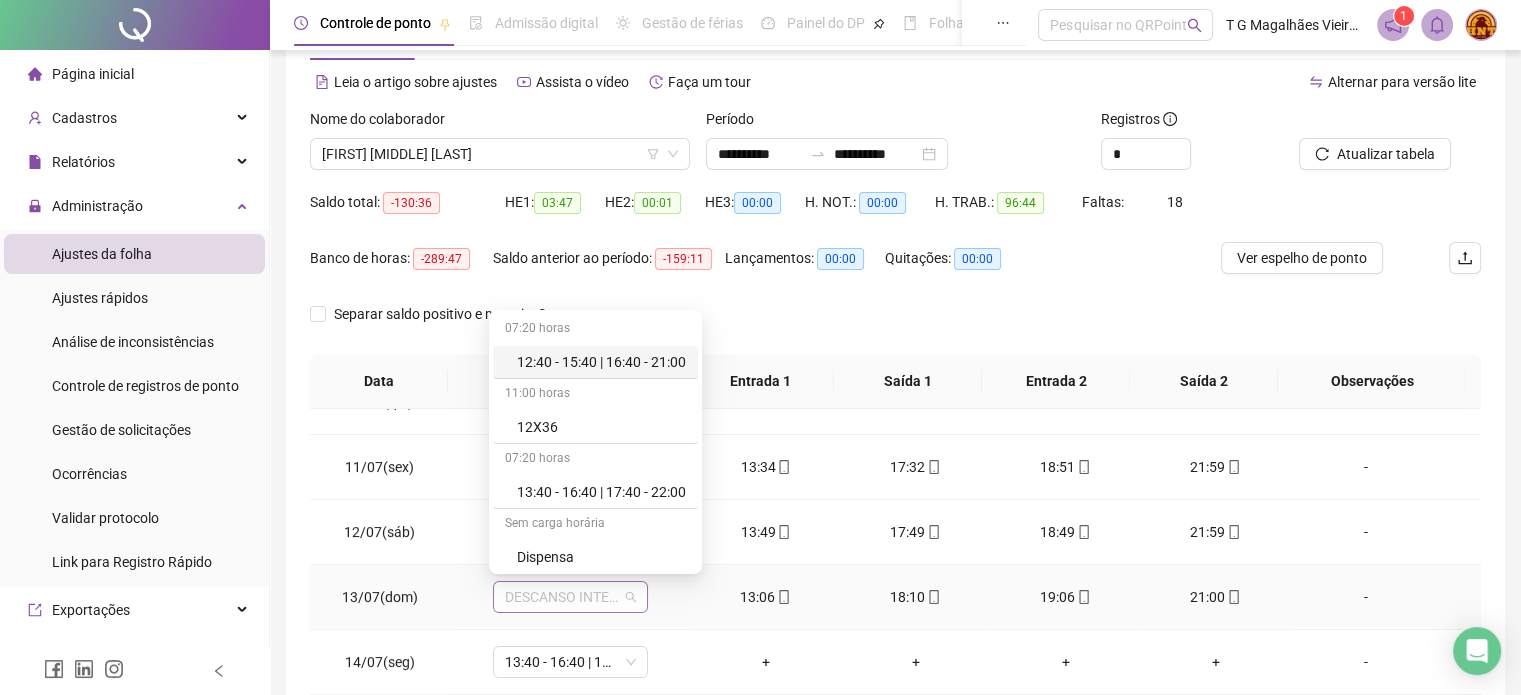 click on "DESCANSO INTER-JORNADA" at bounding box center [570, 597] 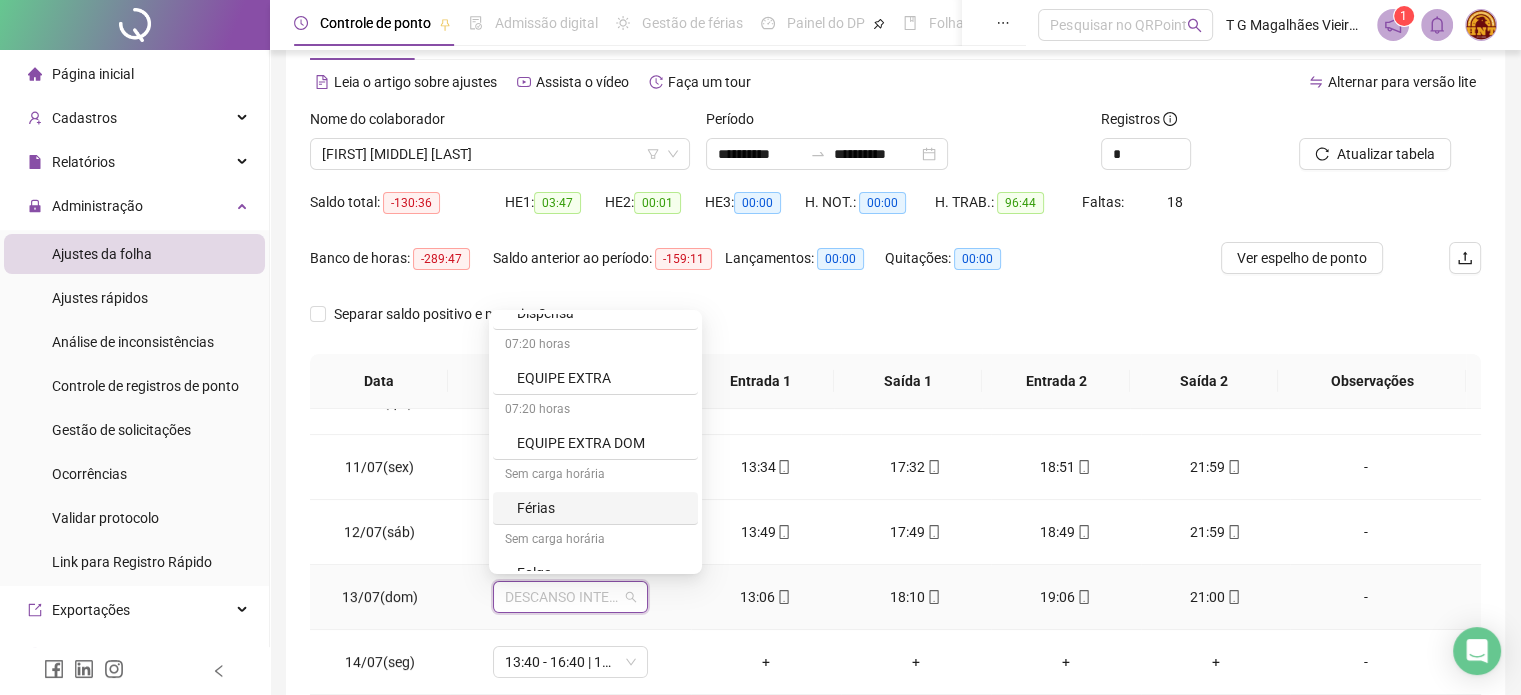 scroll, scrollTop: 392, scrollLeft: 0, axis: vertical 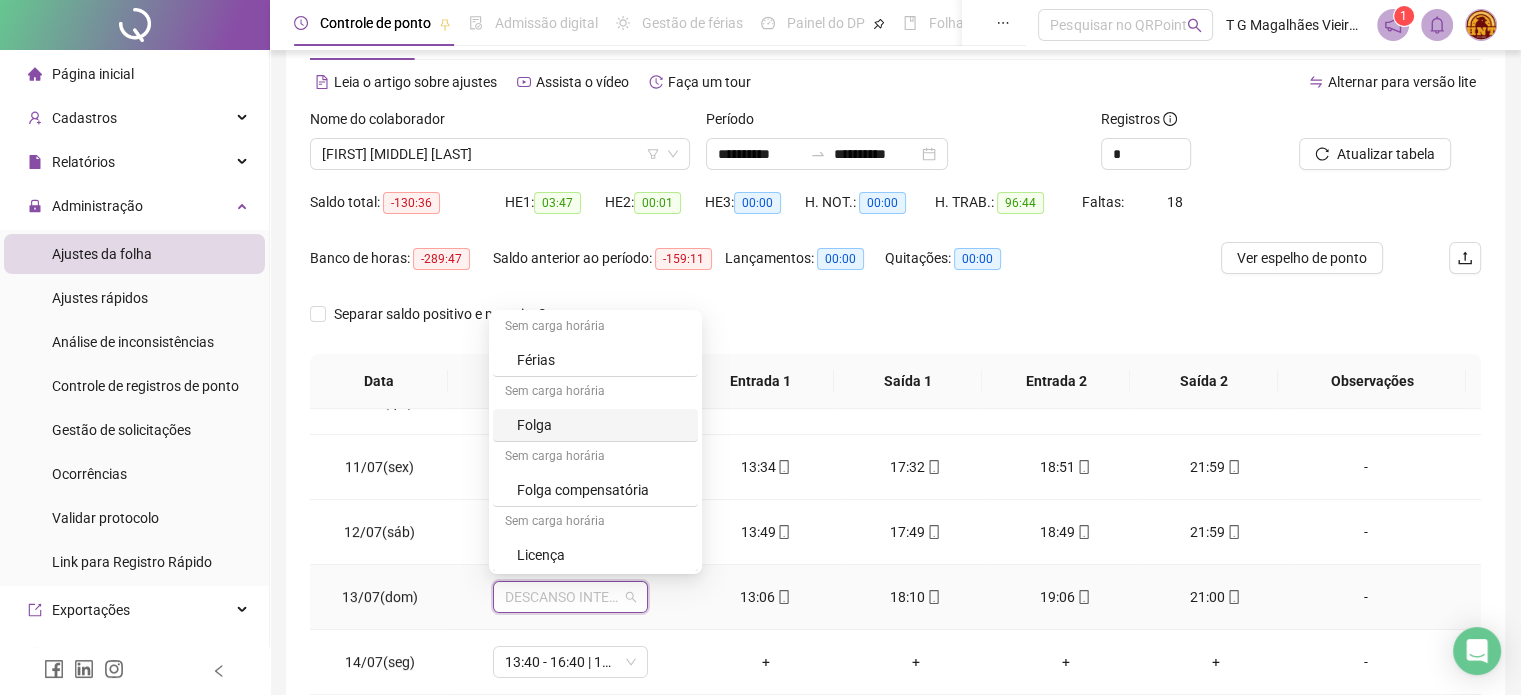 click on "Folga" at bounding box center (601, 425) 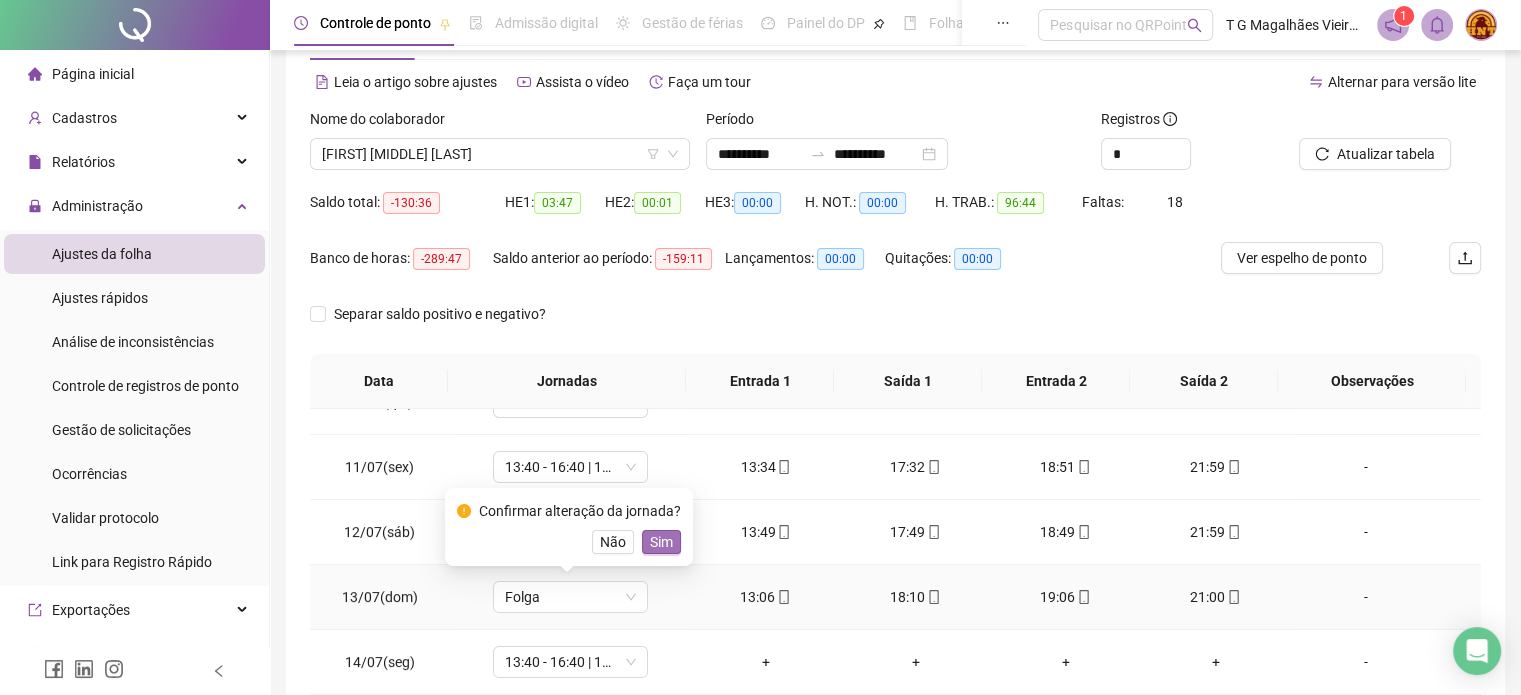 click on "Sim" at bounding box center (661, 542) 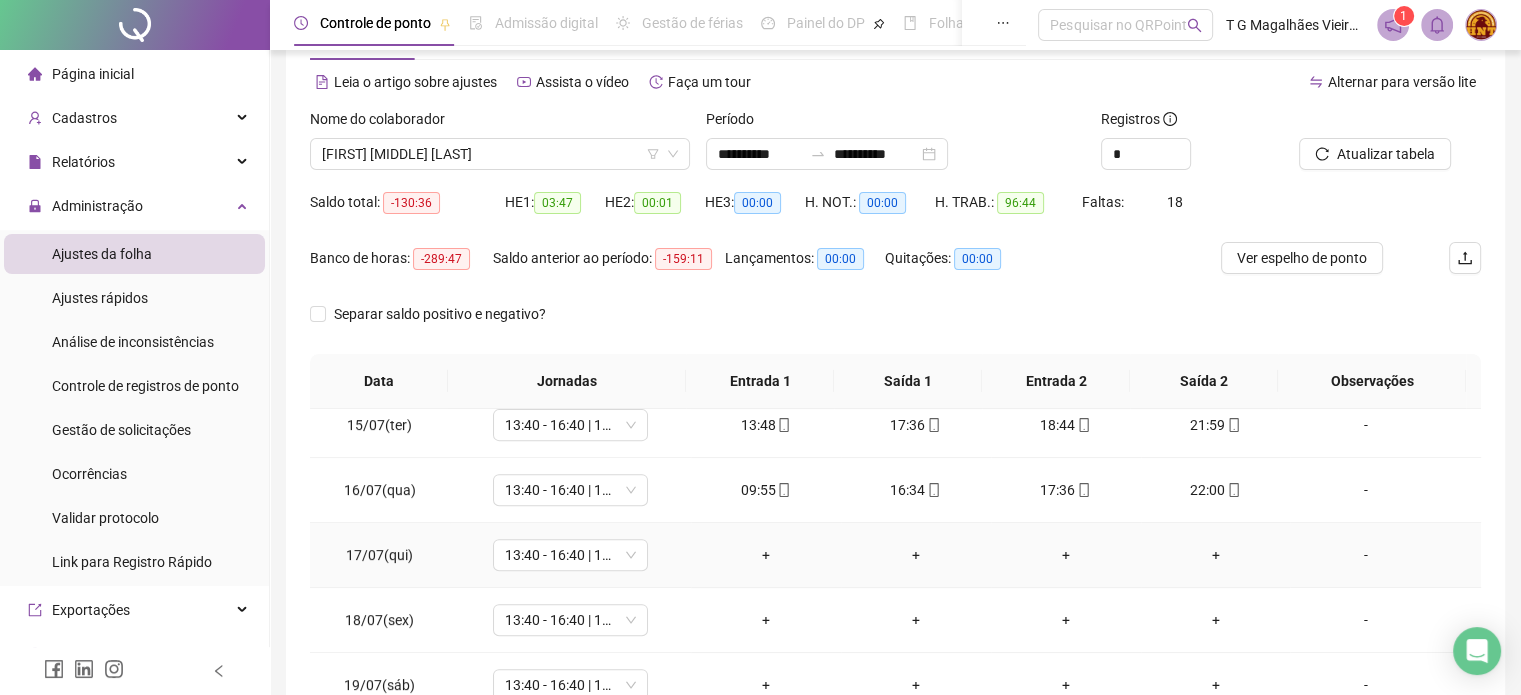 scroll, scrollTop: 904, scrollLeft: 0, axis: vertical 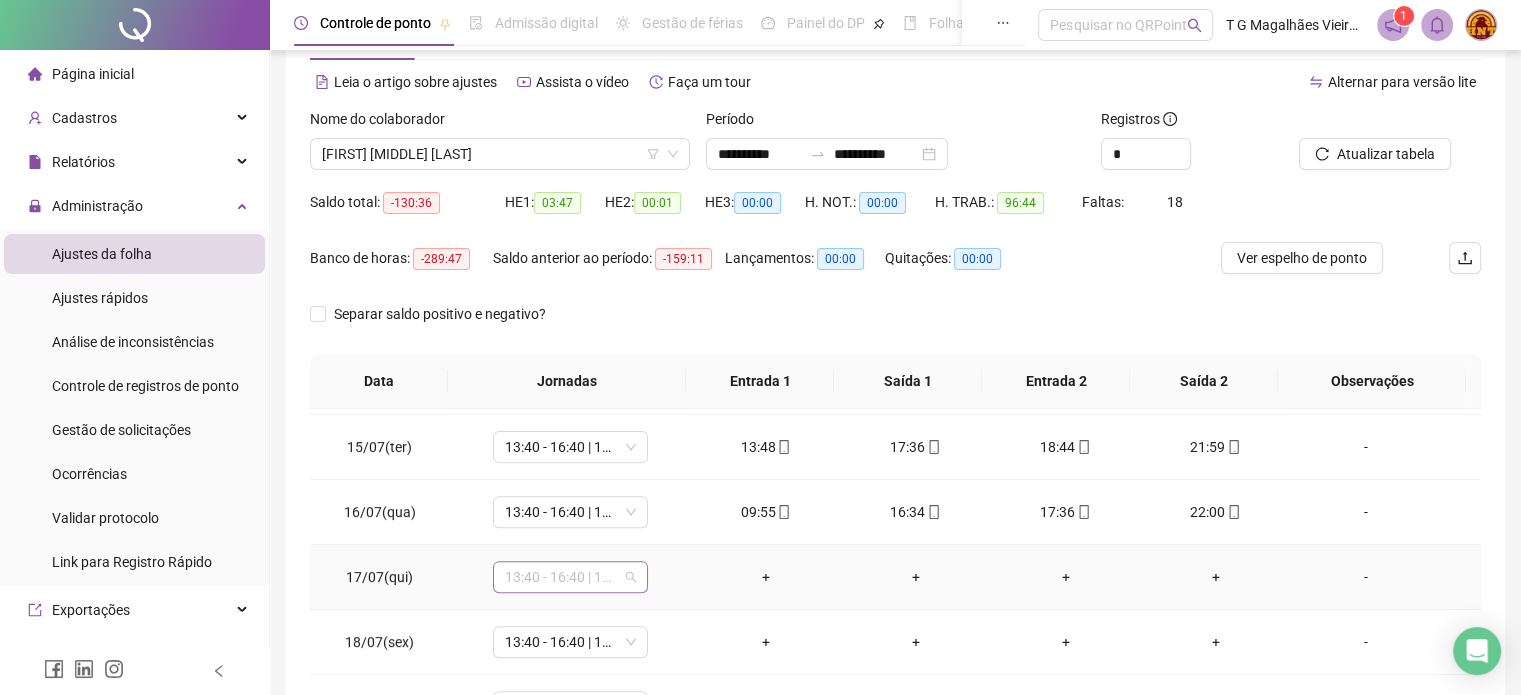 click on "13:40 - 16:40 | 17:40 - 22:00" at bounding box center (570, 577) 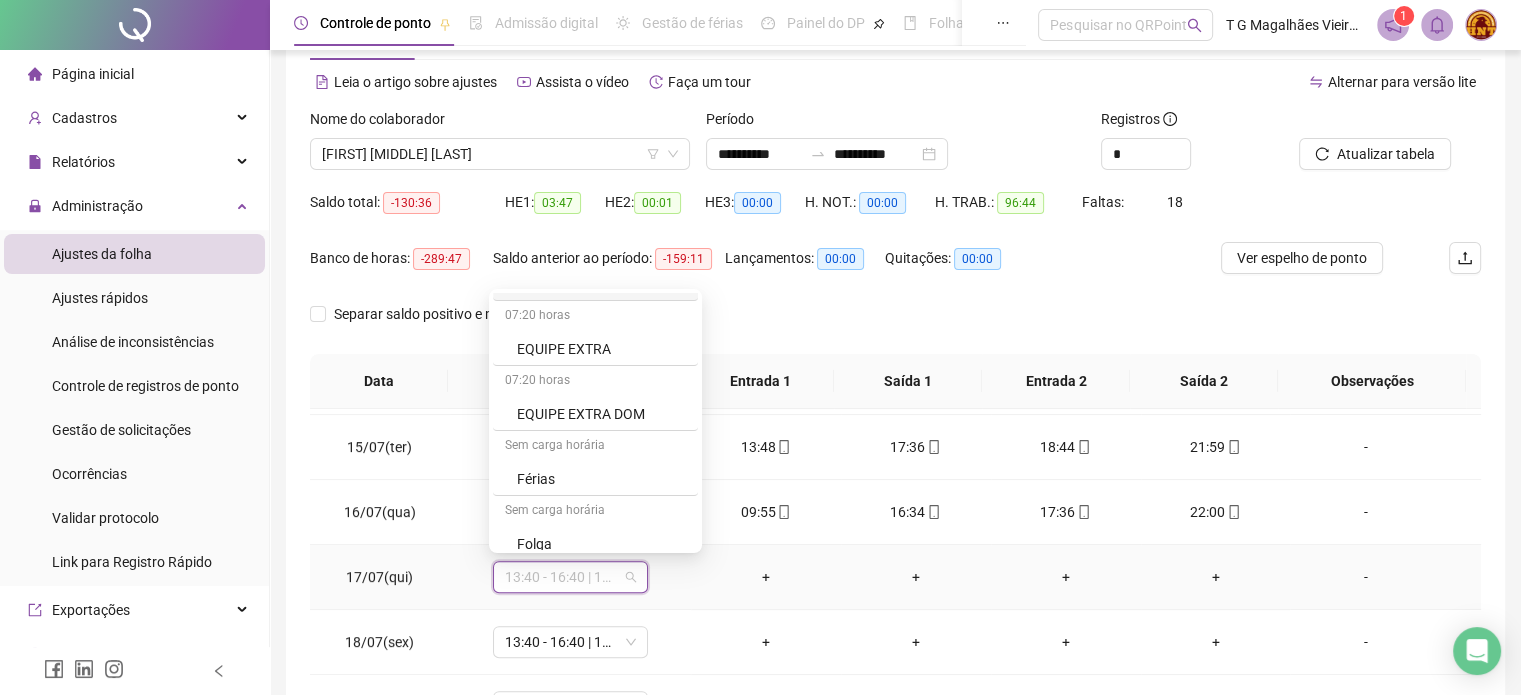scroll, scrollTop: 262, scrollLeft: 0, axis: vertical 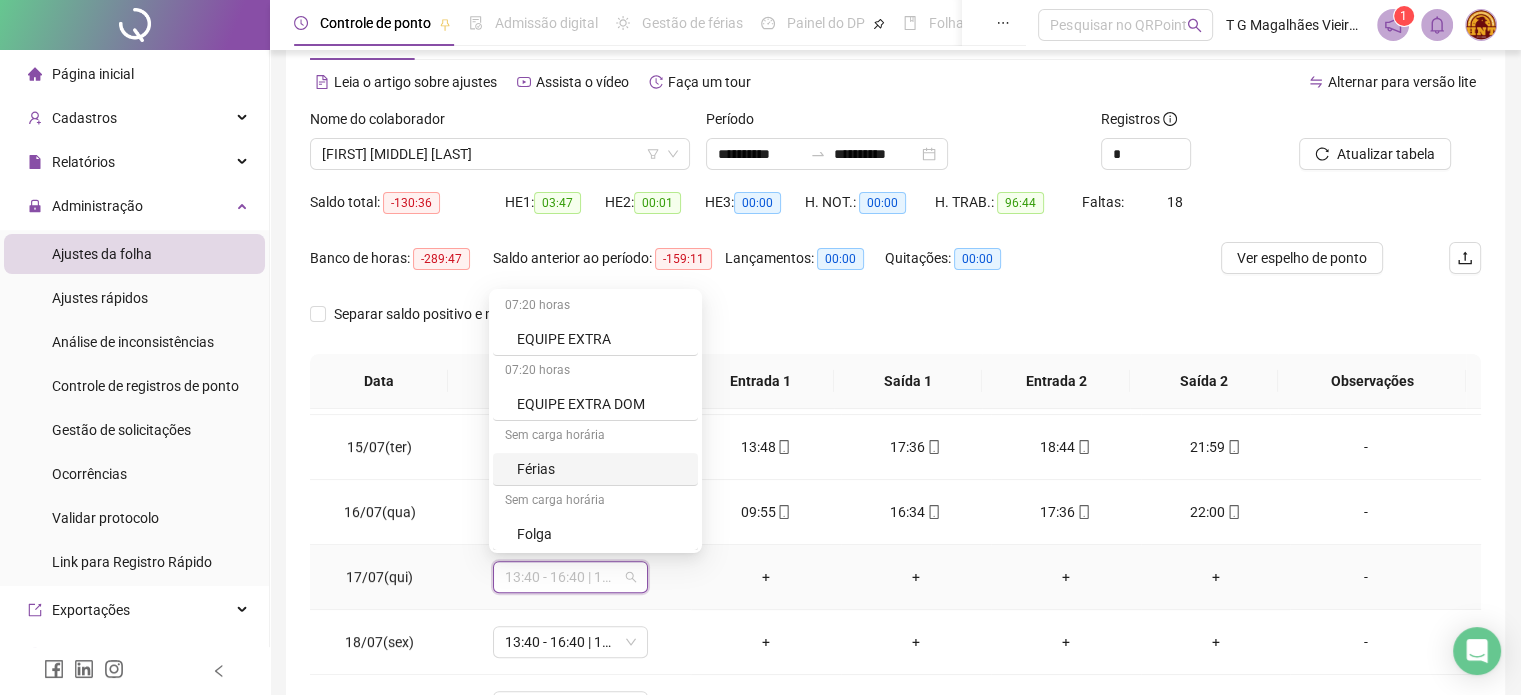 click on "Férias" at bounding box center [601, 469] 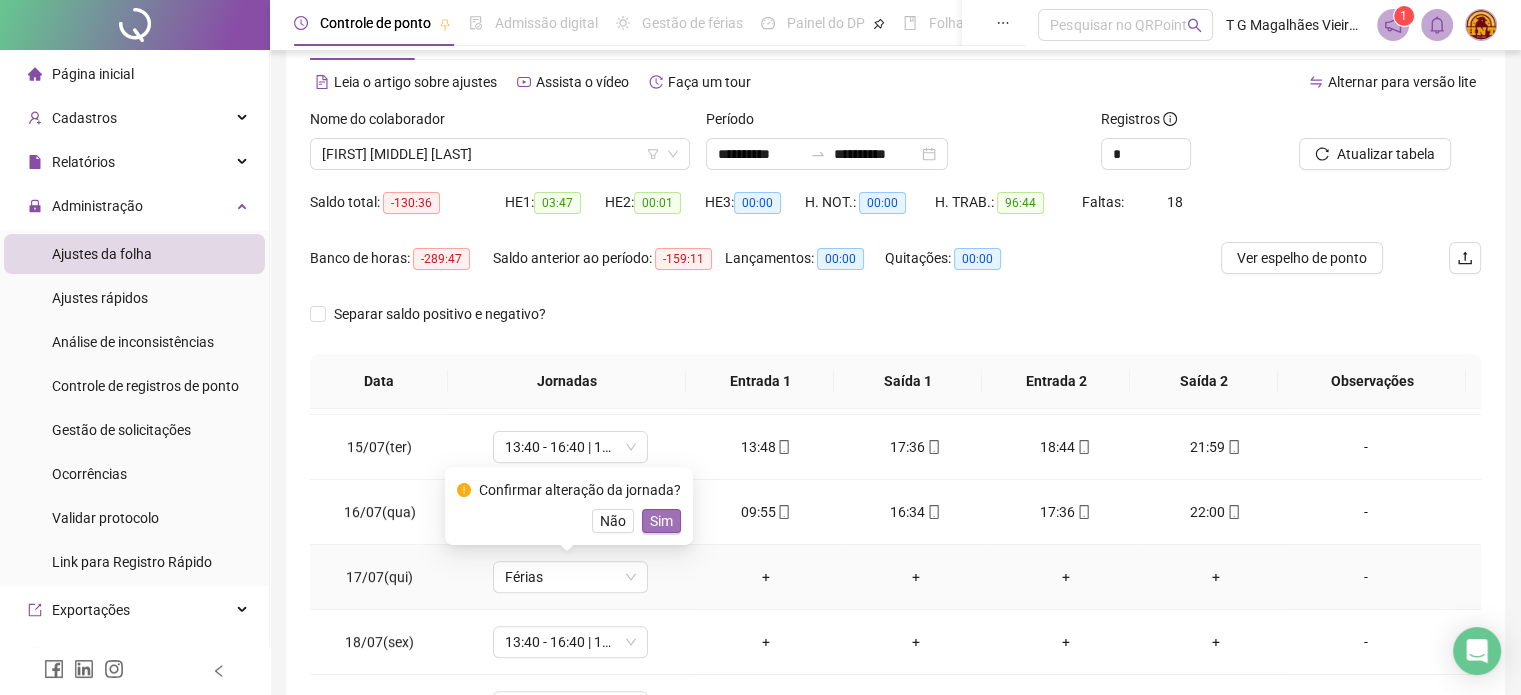 click on "Sim" at bounding box center [661, 521] 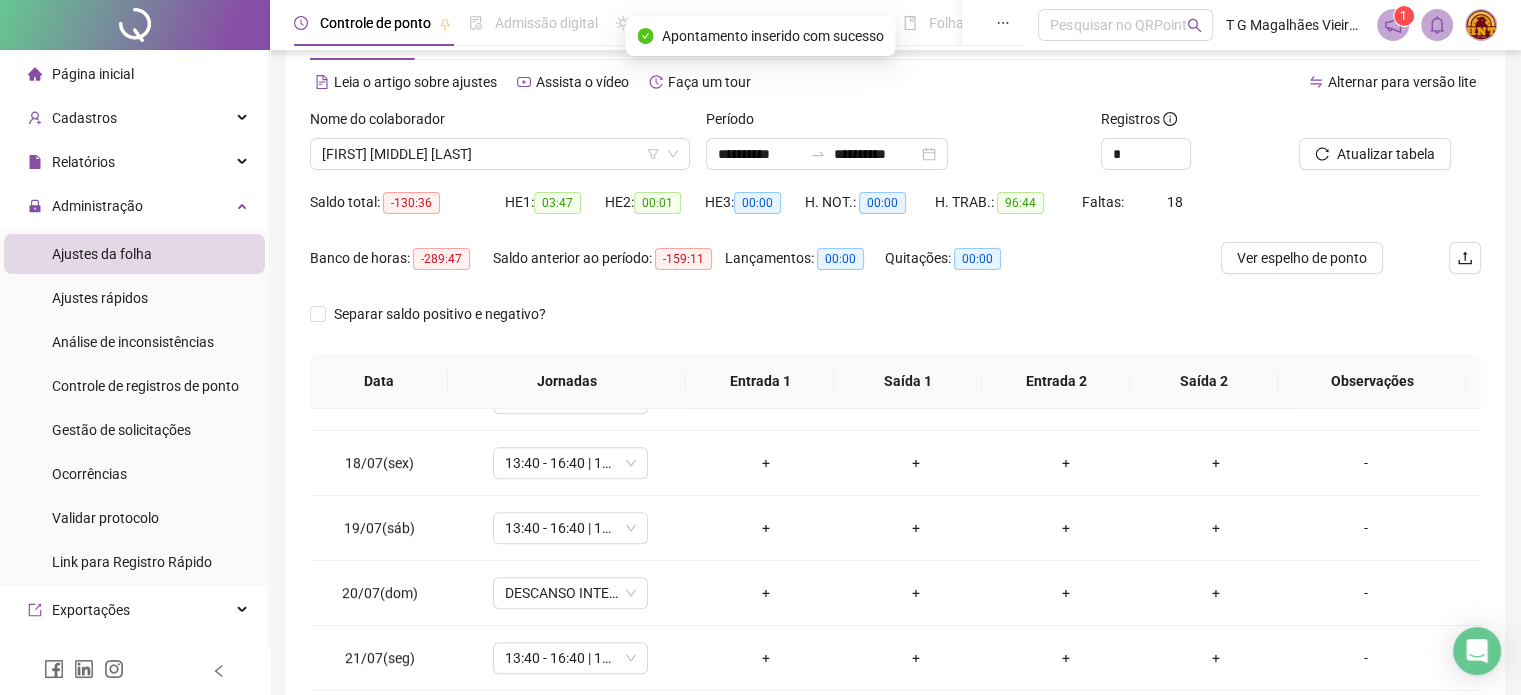 scroll, scrollTop: 1084, scrollLeft: 0, axis: vertical 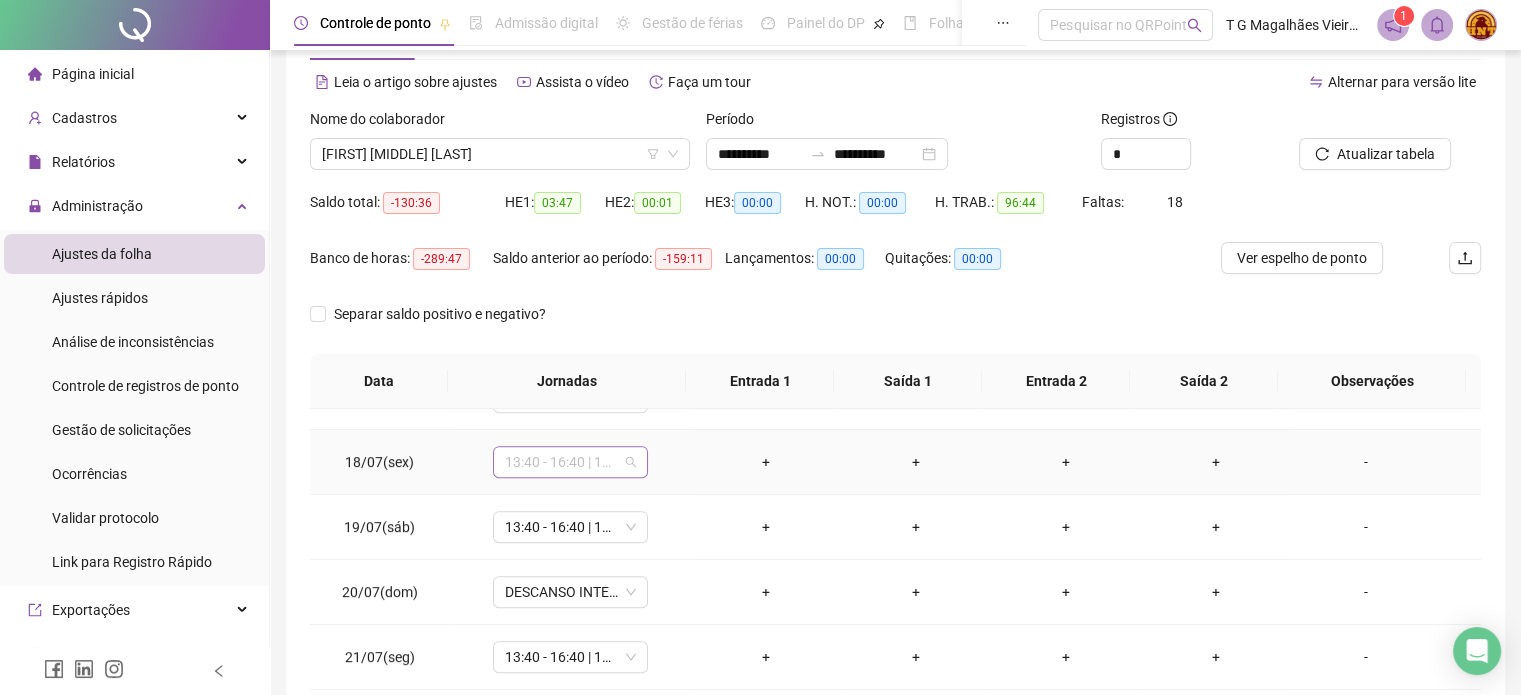 click on "13:40 - 16:40 | 17:40 - 22:00" at bounding box center [570, 462] 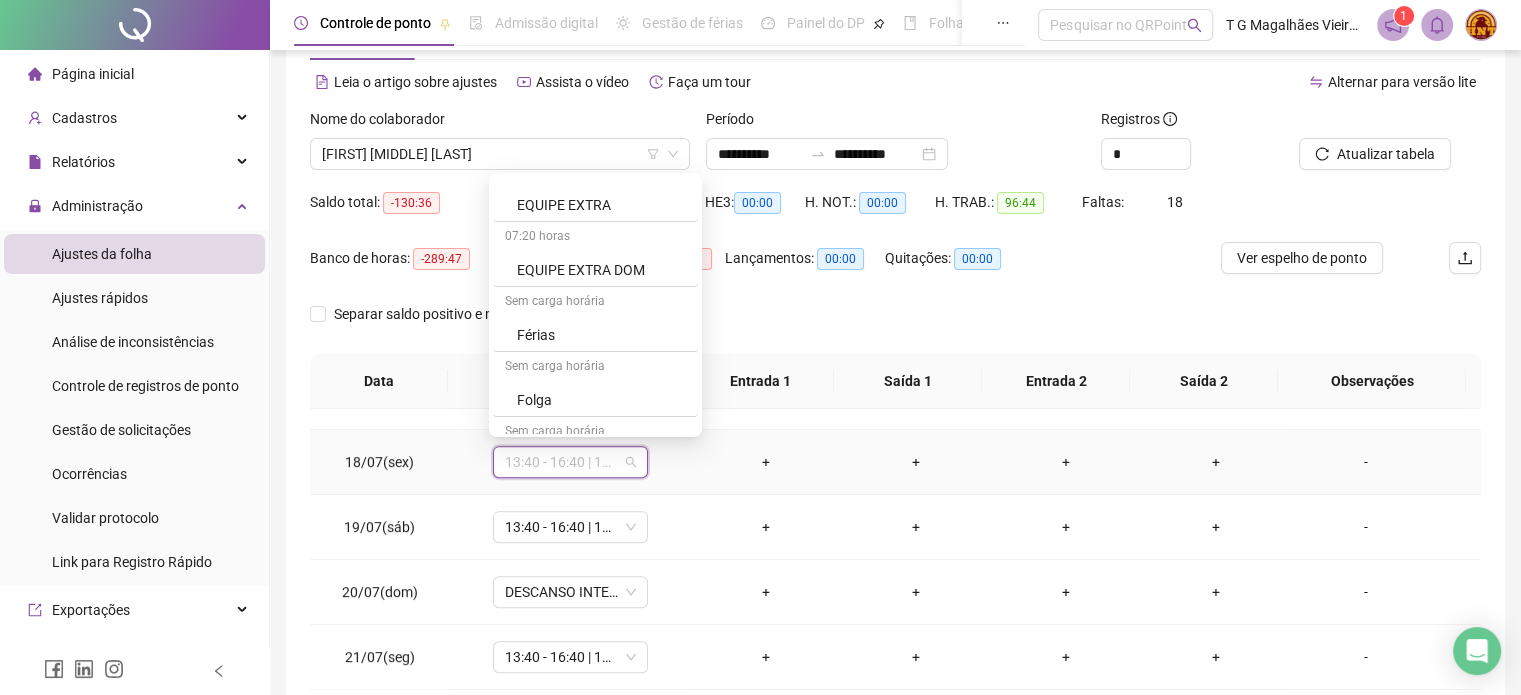 scroll, scrollTop: 280, scrollLeft: 0, axis: vertical 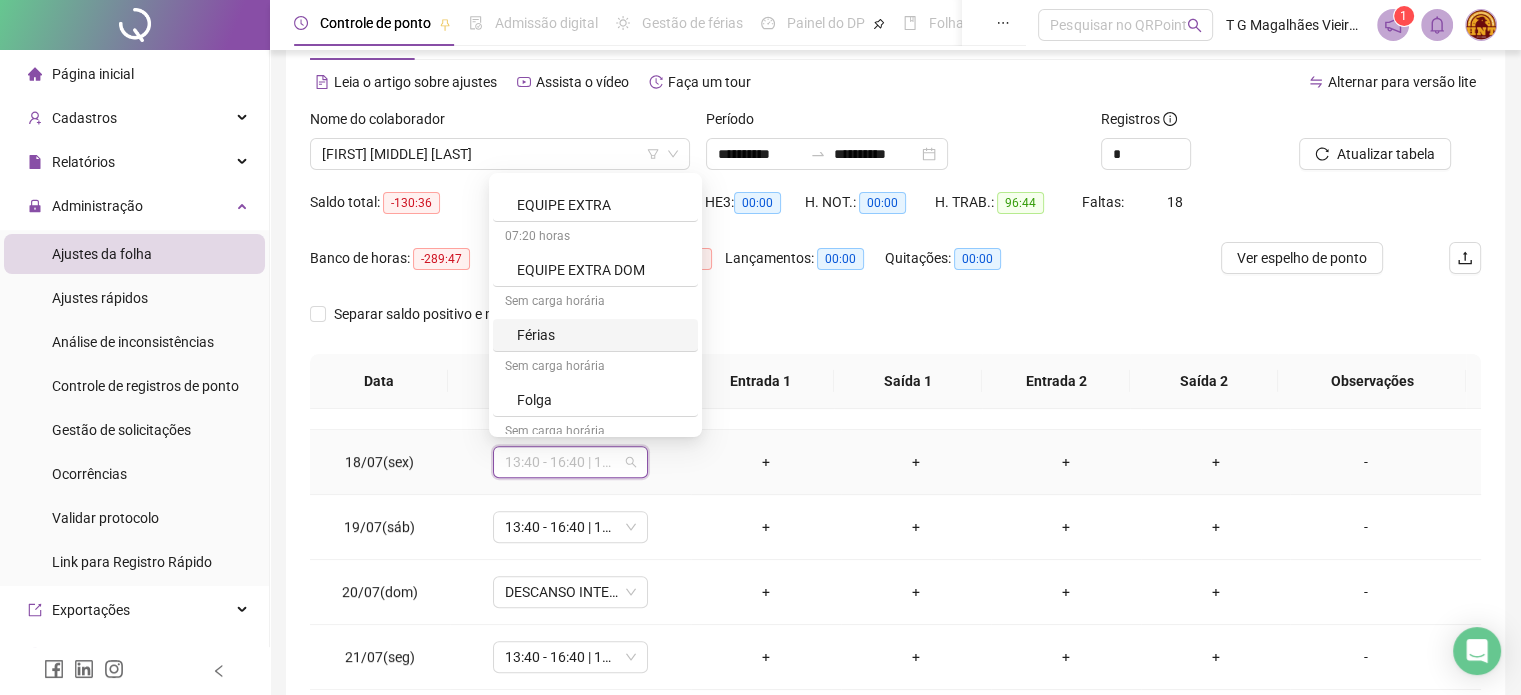 click on "Férias" at bounding box center [601, 335] 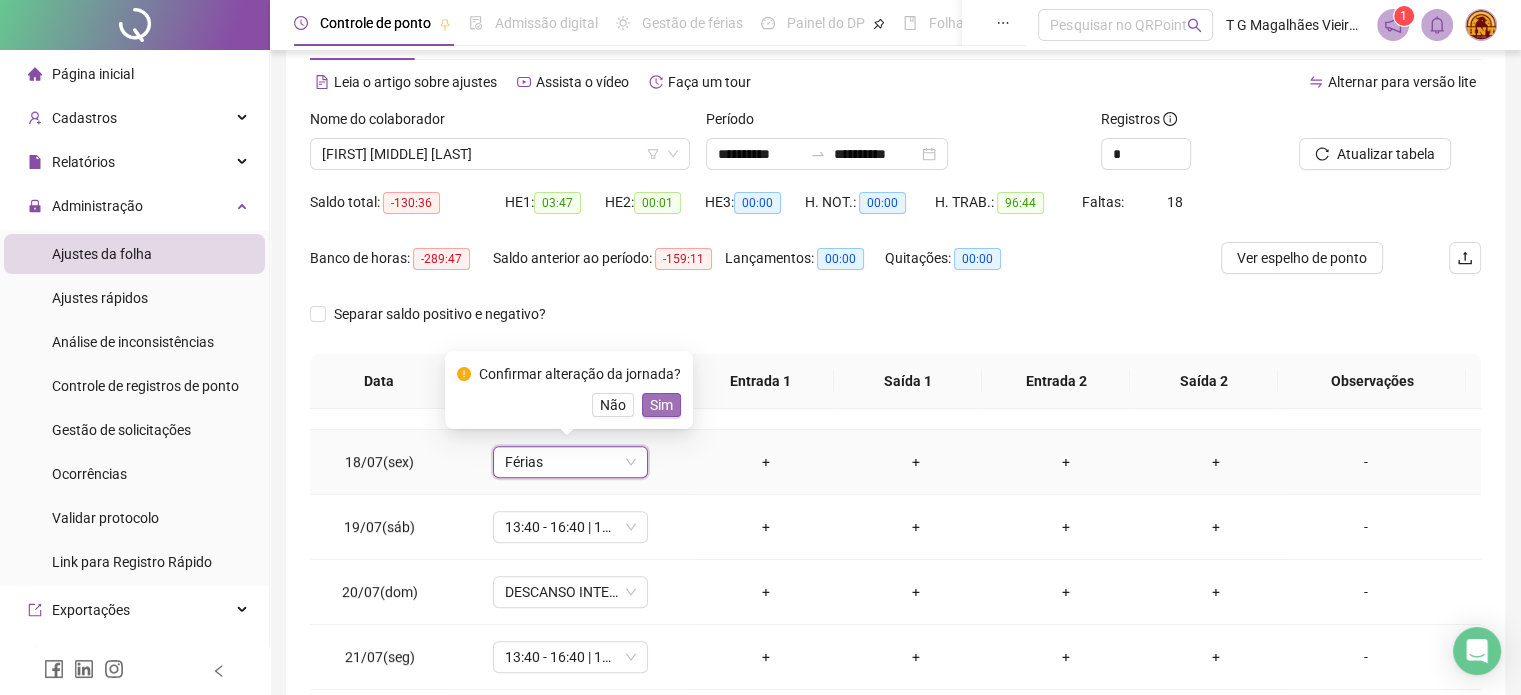 click on "Sim" at bounding box center [661, 405] 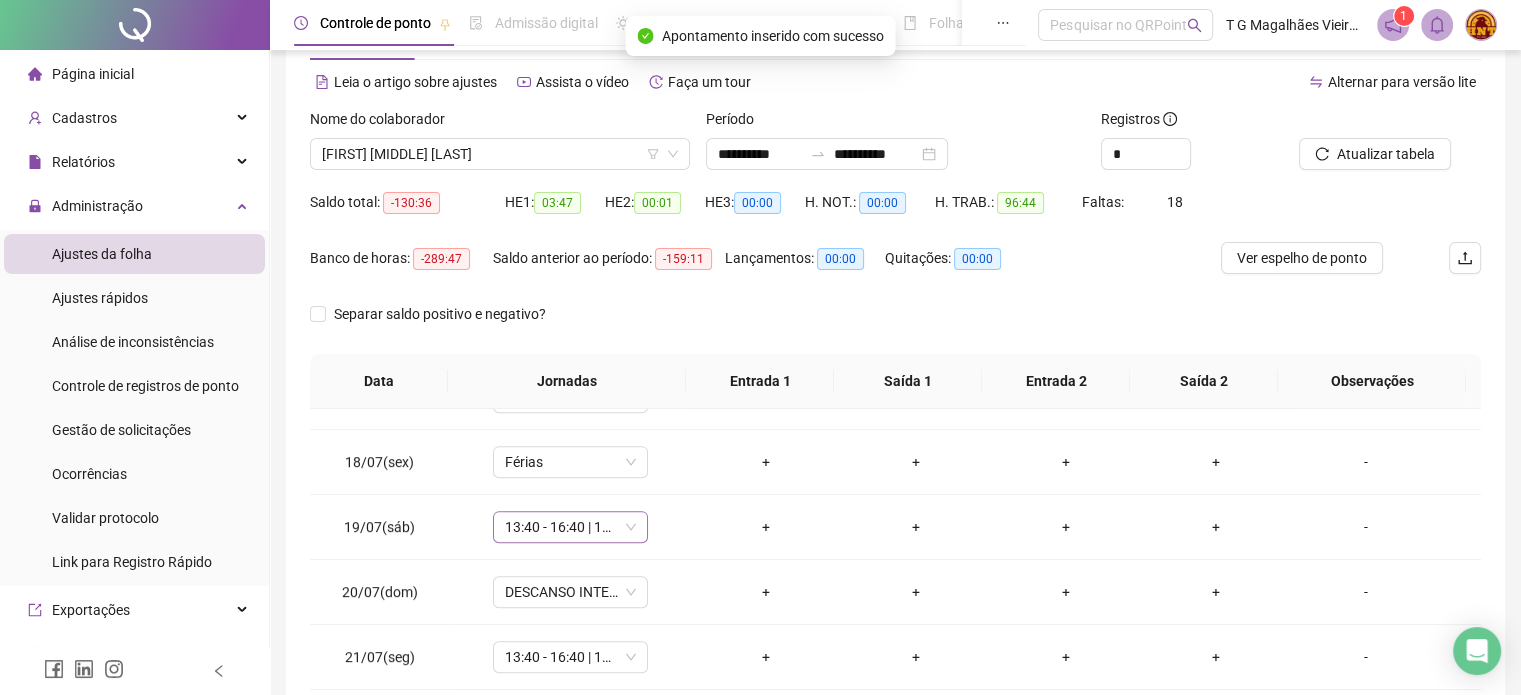 click on "13:40 - 16:40 | 17:40 - 22:00" at bounding box center (570, 527) 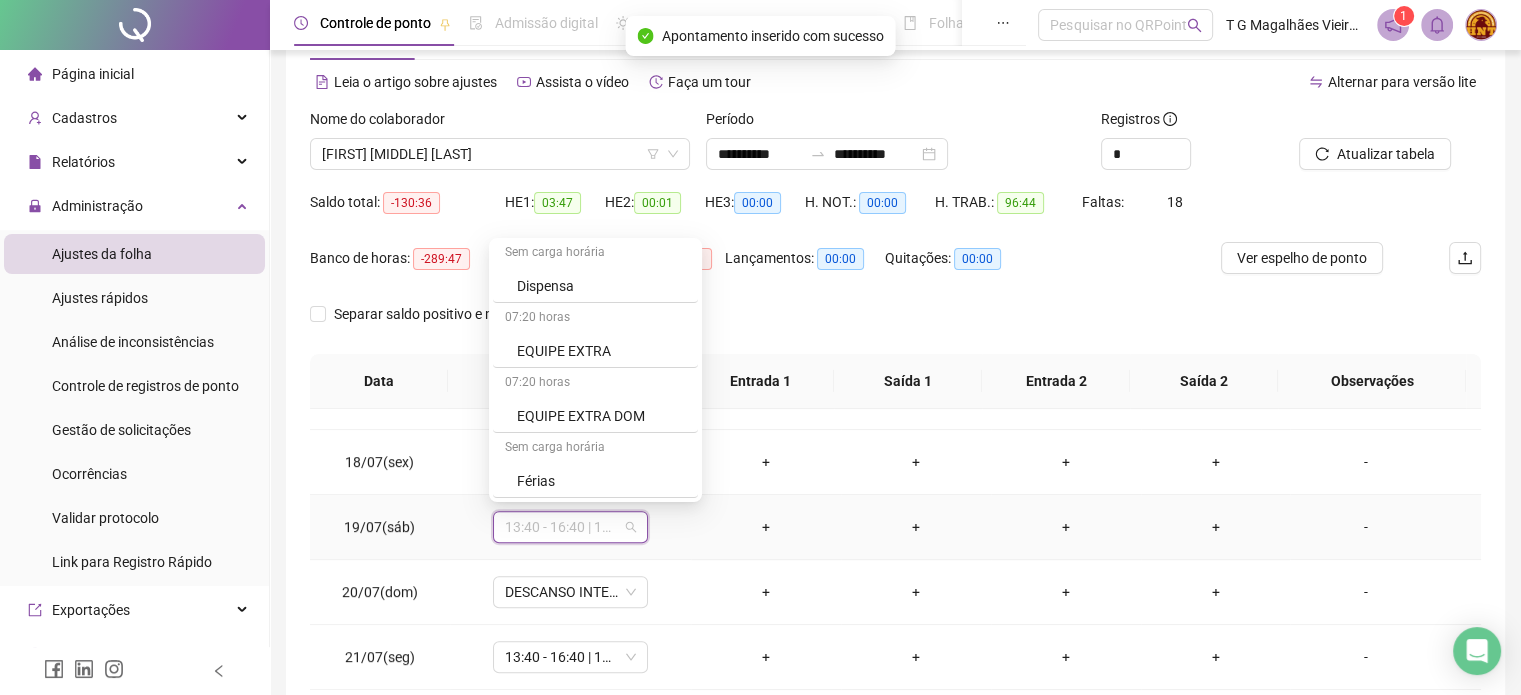scroll, scrollTop: 203, scrollLeft: 0, axis: vertical 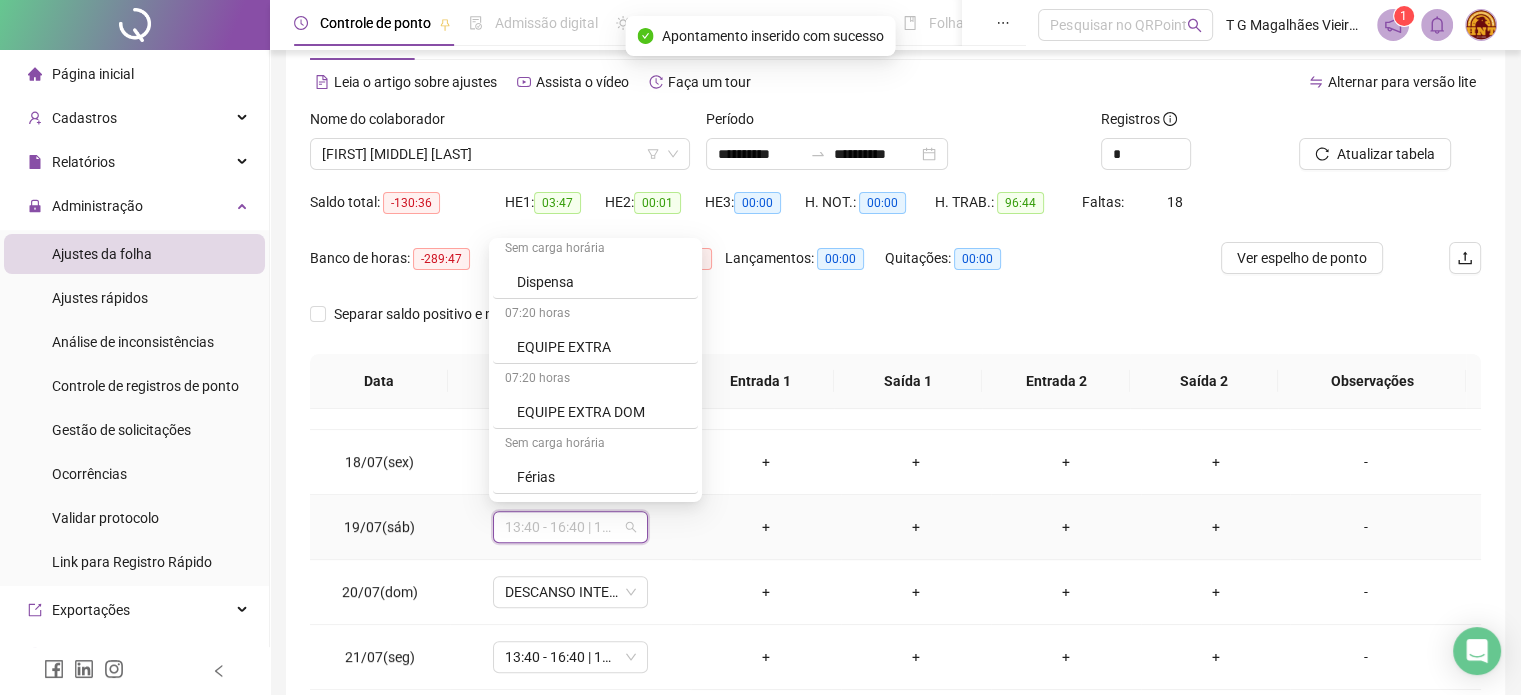 click on "Férias" at bounding box center (601, 477) 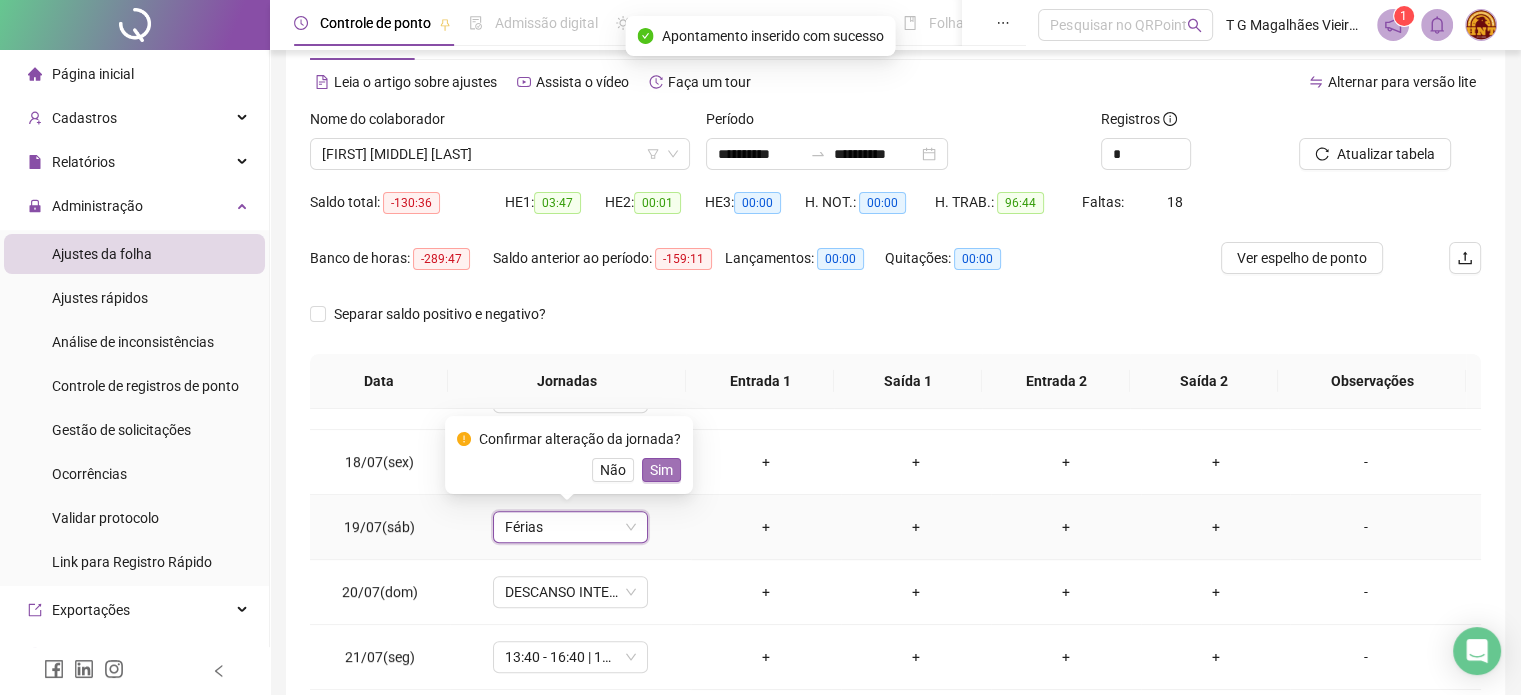 click on "Sim" at bounding box center [661, 470] 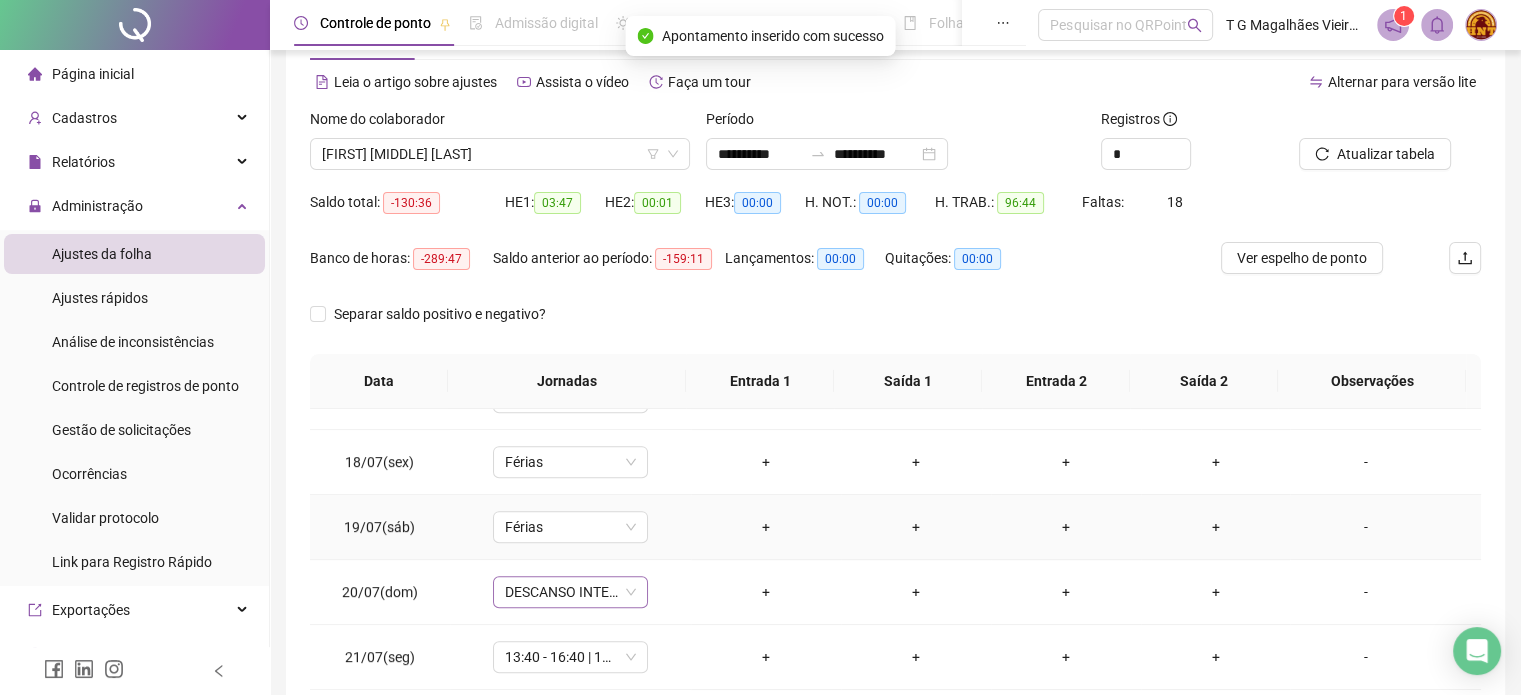 click on "DESCANSO INTER-JORNADA" at bounding box center [570, 592] 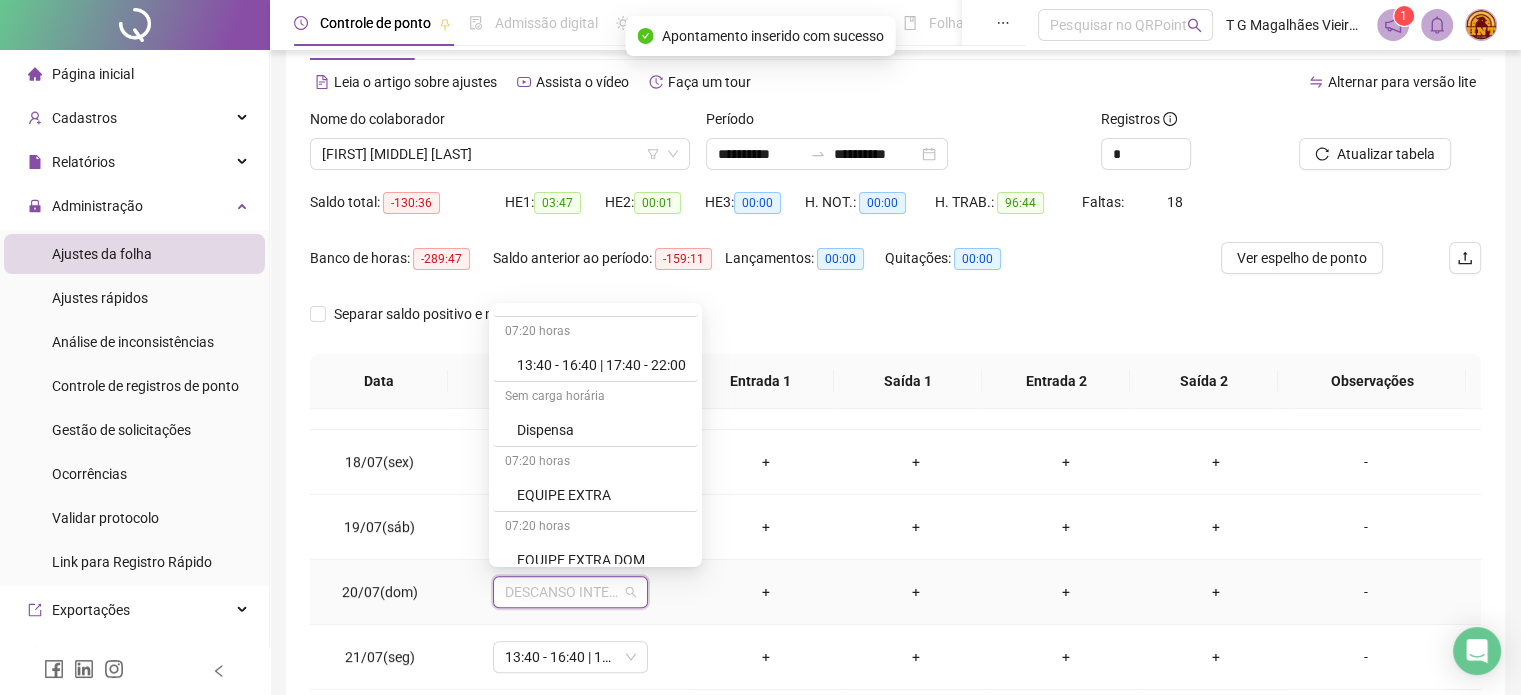 scroll, scrollTop: 195, scrollLeft: 0, axis: vertical 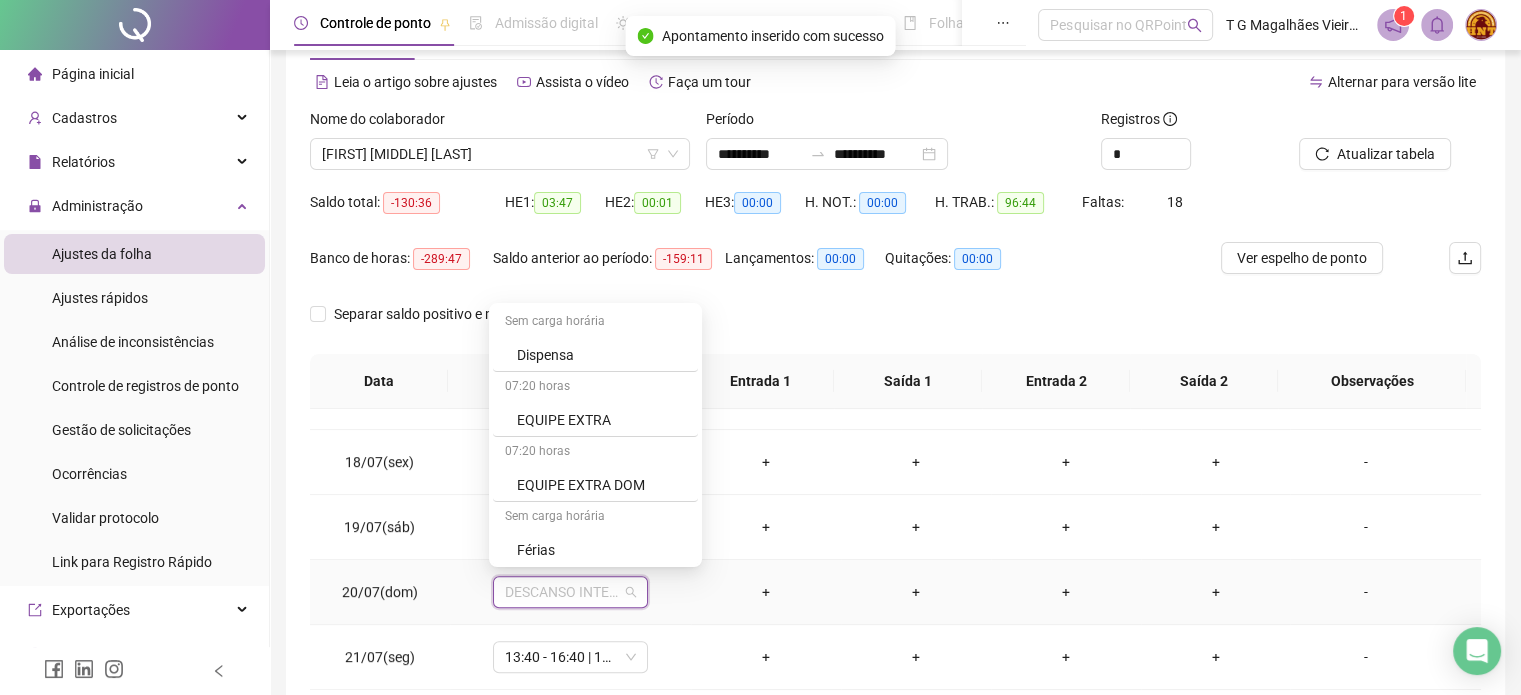 click on "Férias" at bounding box center [601, 550] 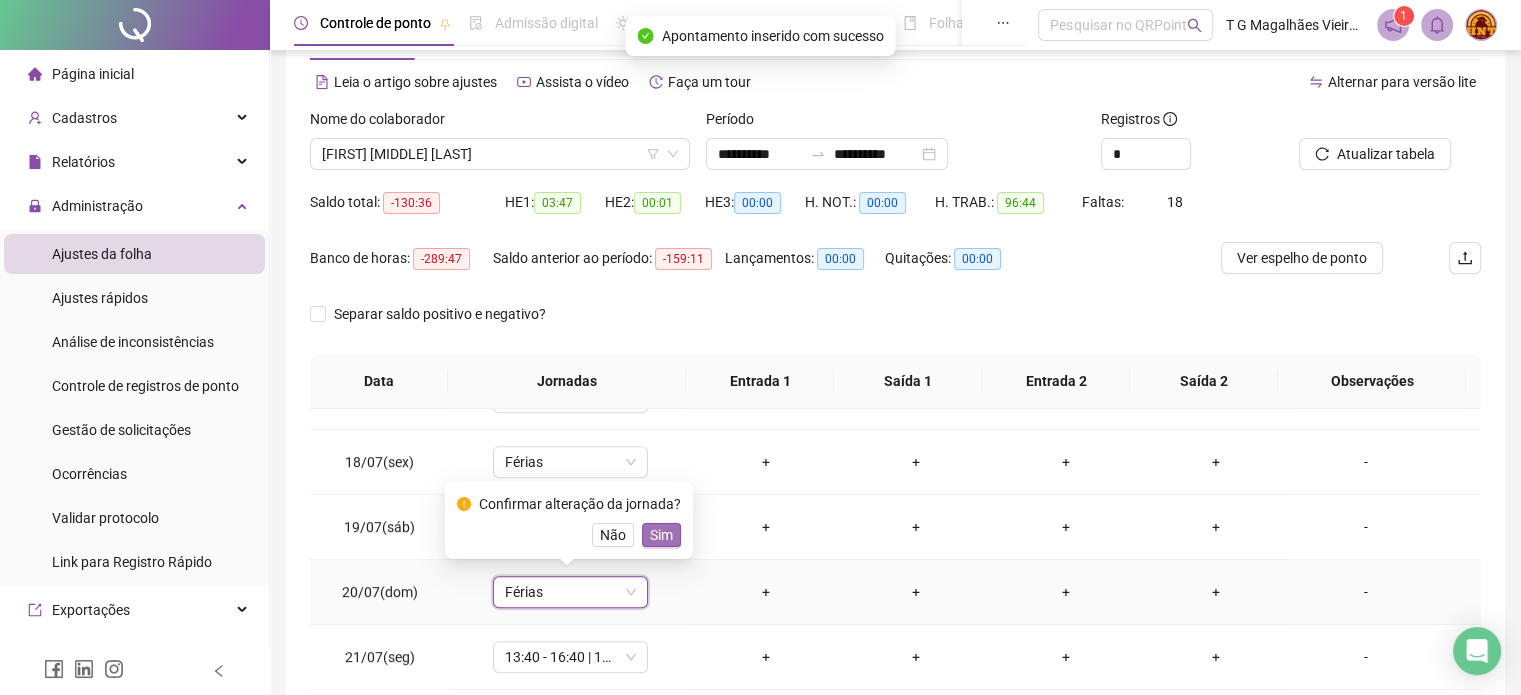 click on "Sim" at bounding box center [661, 535] 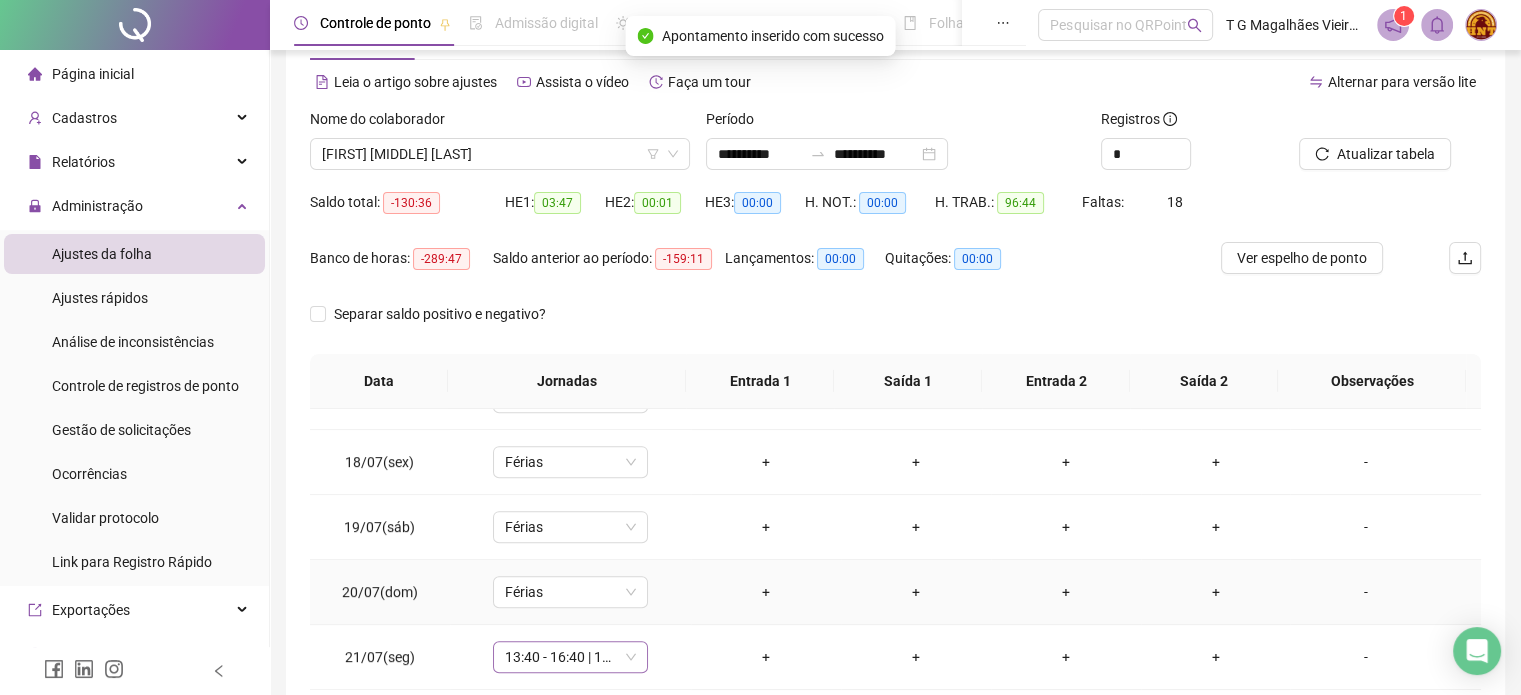 click on "13:40 - 16:40 | 17:40 - 22:00" at bounding box center (570, 657) 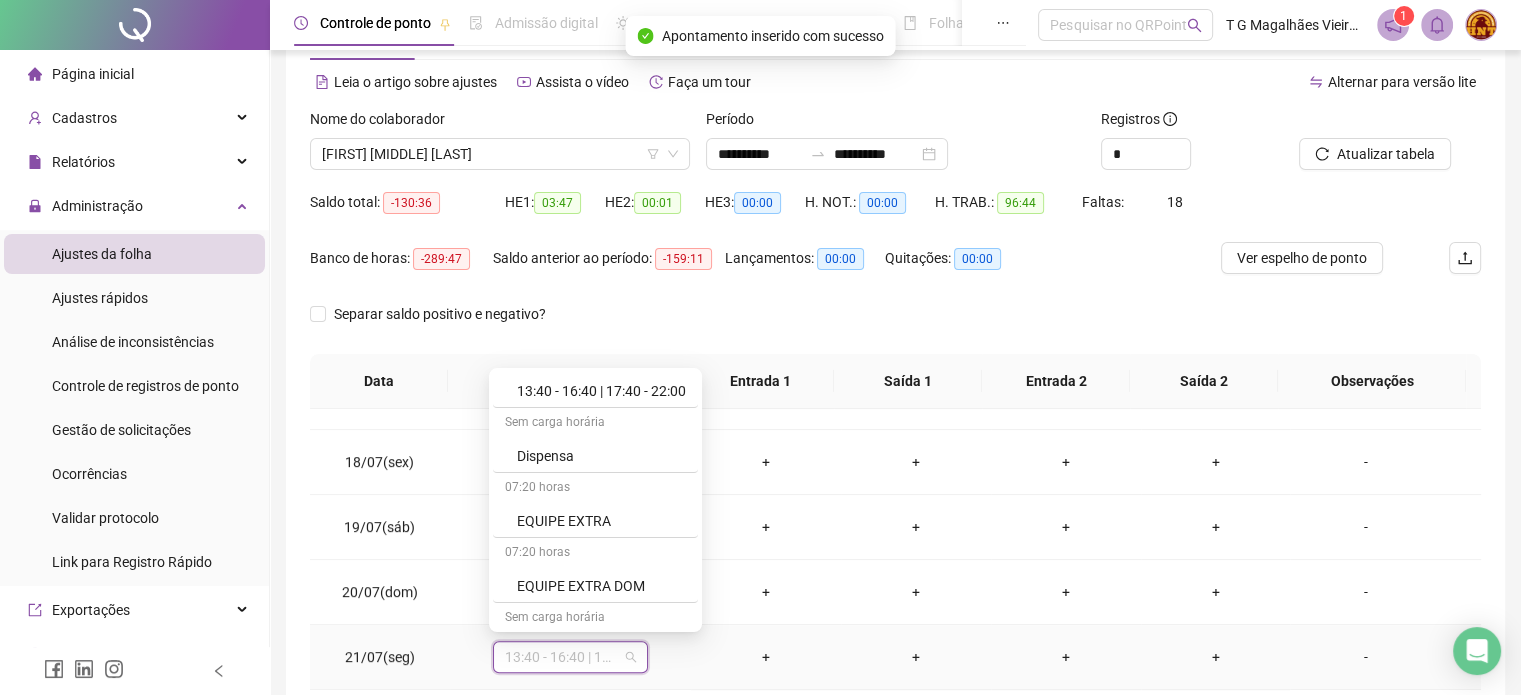 scroll, scrollTop: 203, scrollLeft: 0, axis: vertical 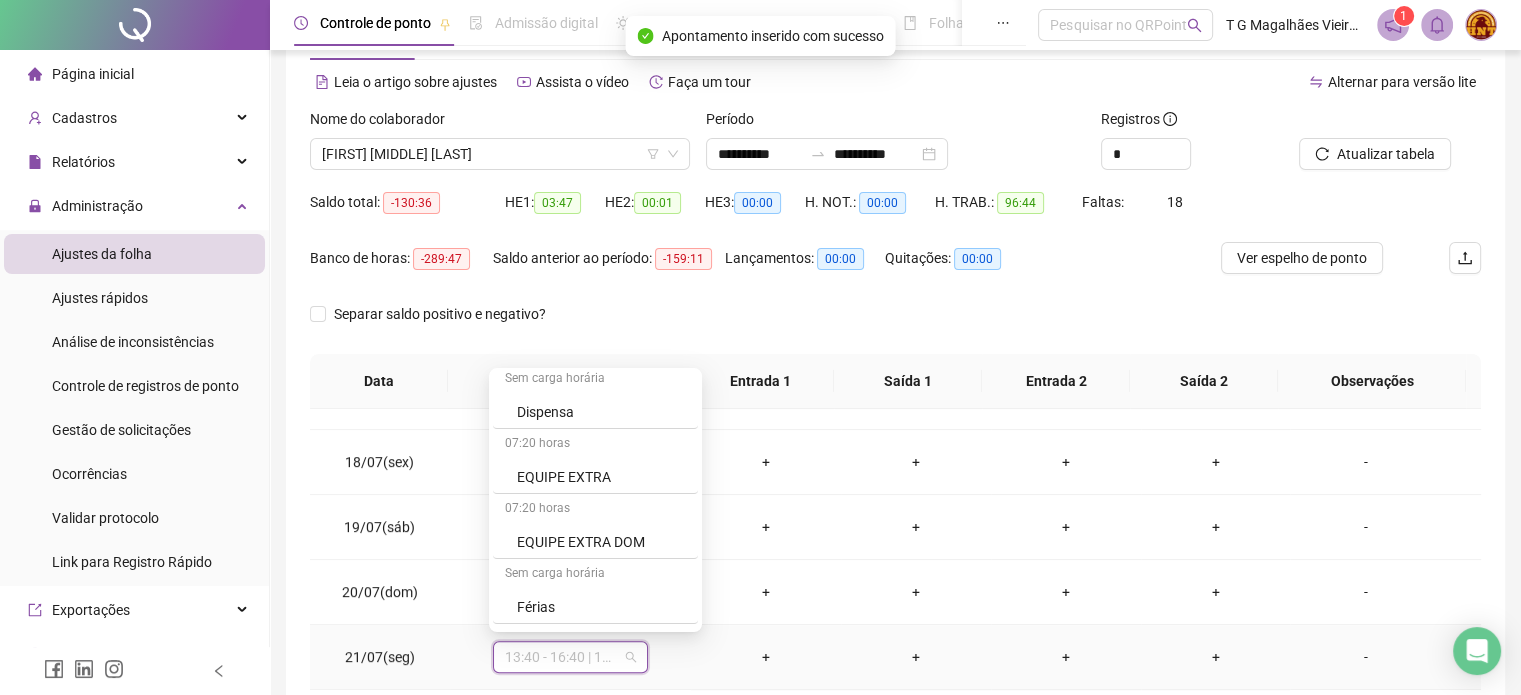 click on "Férias" at bounding box center [601, 607] 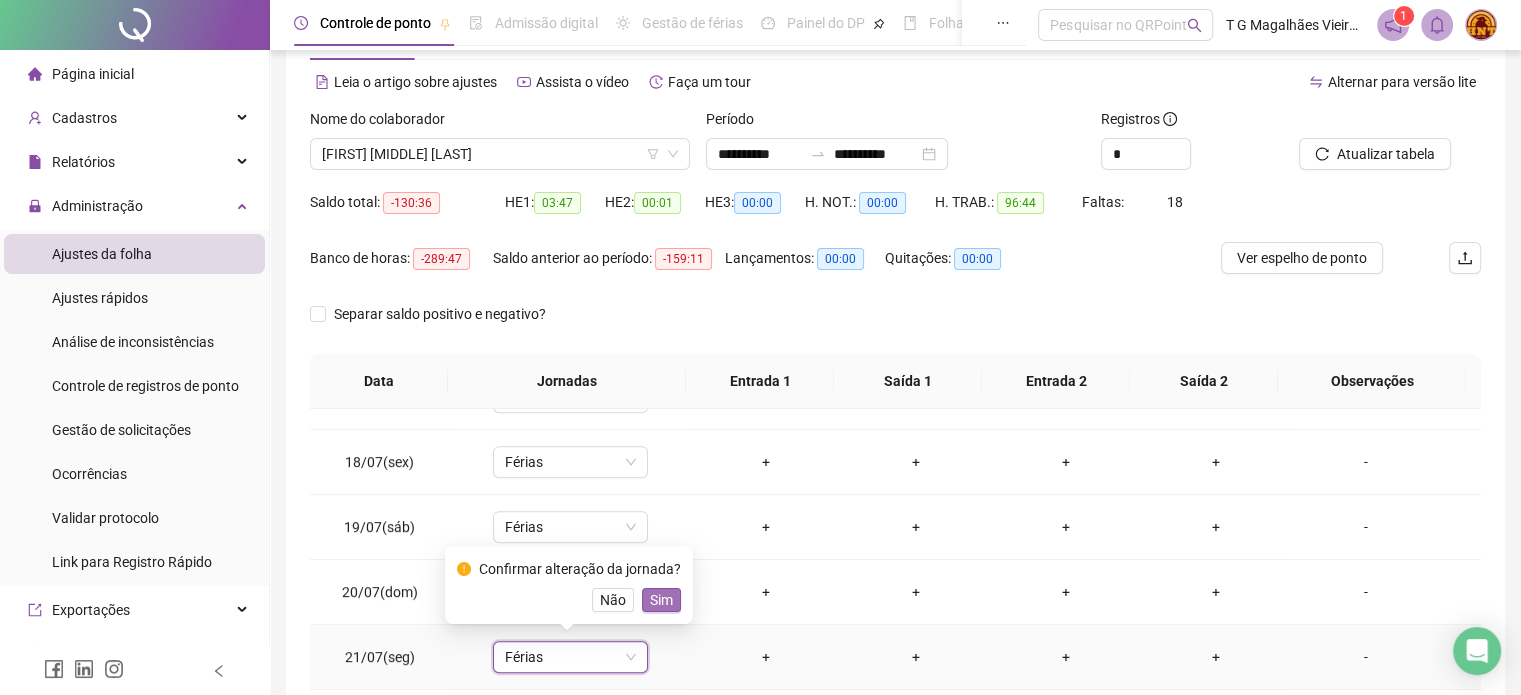 click on "Sim" at bounding box center [661, 600] 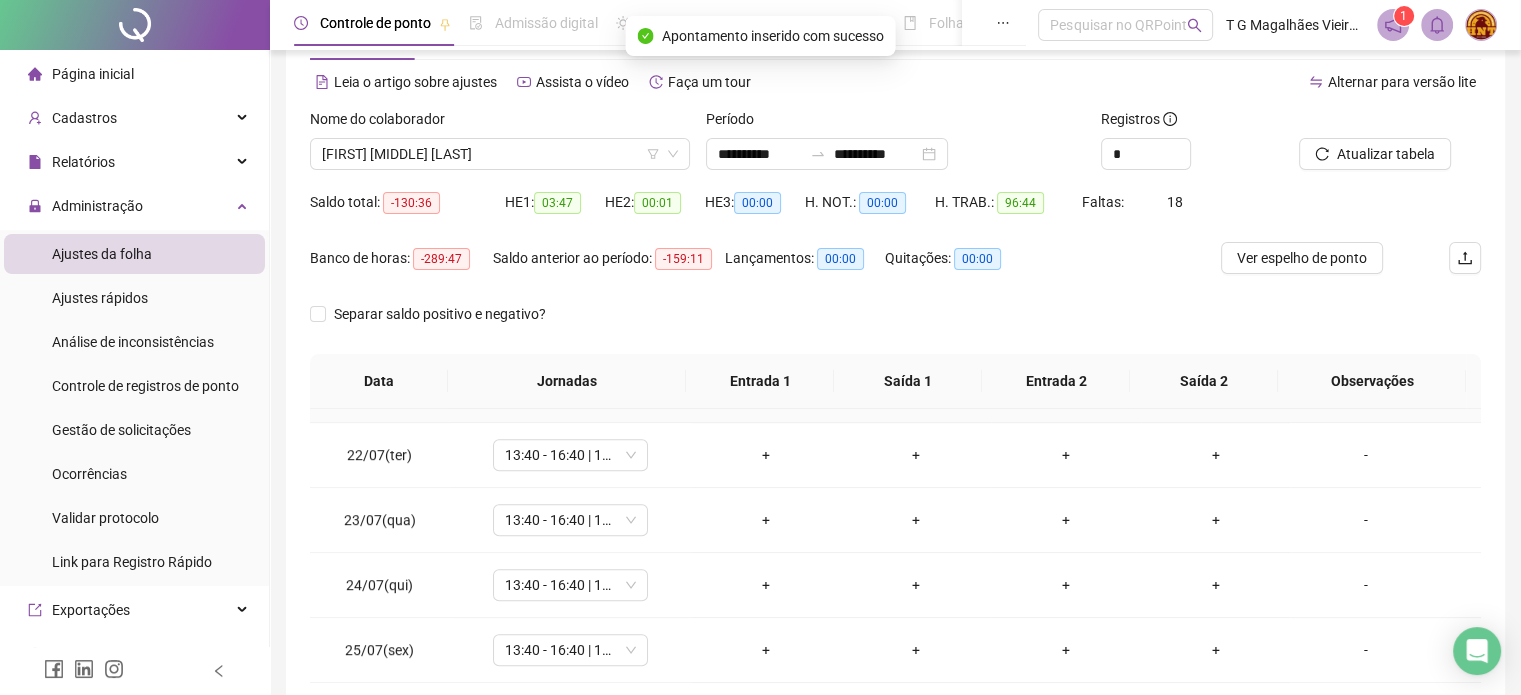 scroll, scrollTop: 1352, scrollLeft: 0, axis: vertical 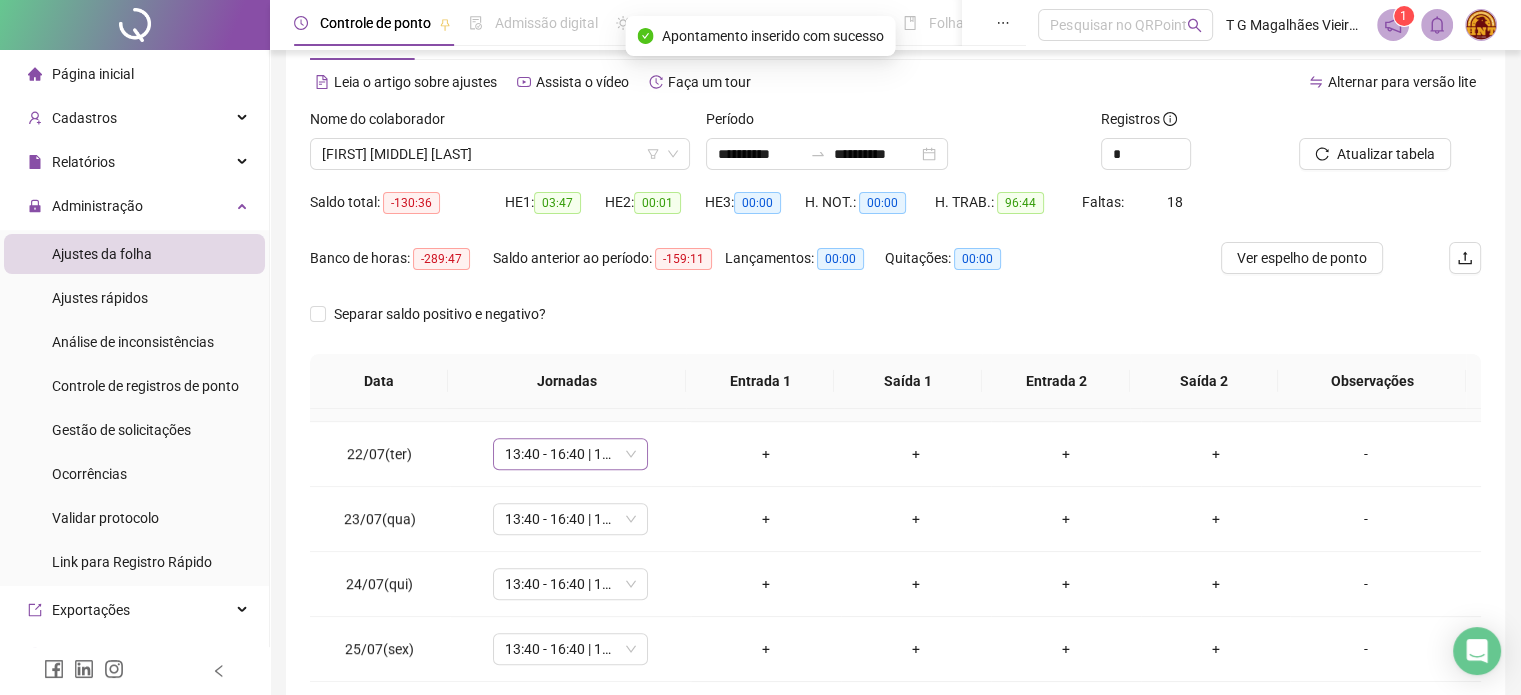 click on "13:40 - 16:40 | 17:40 - 22:00" at bounding box center (570, 454) 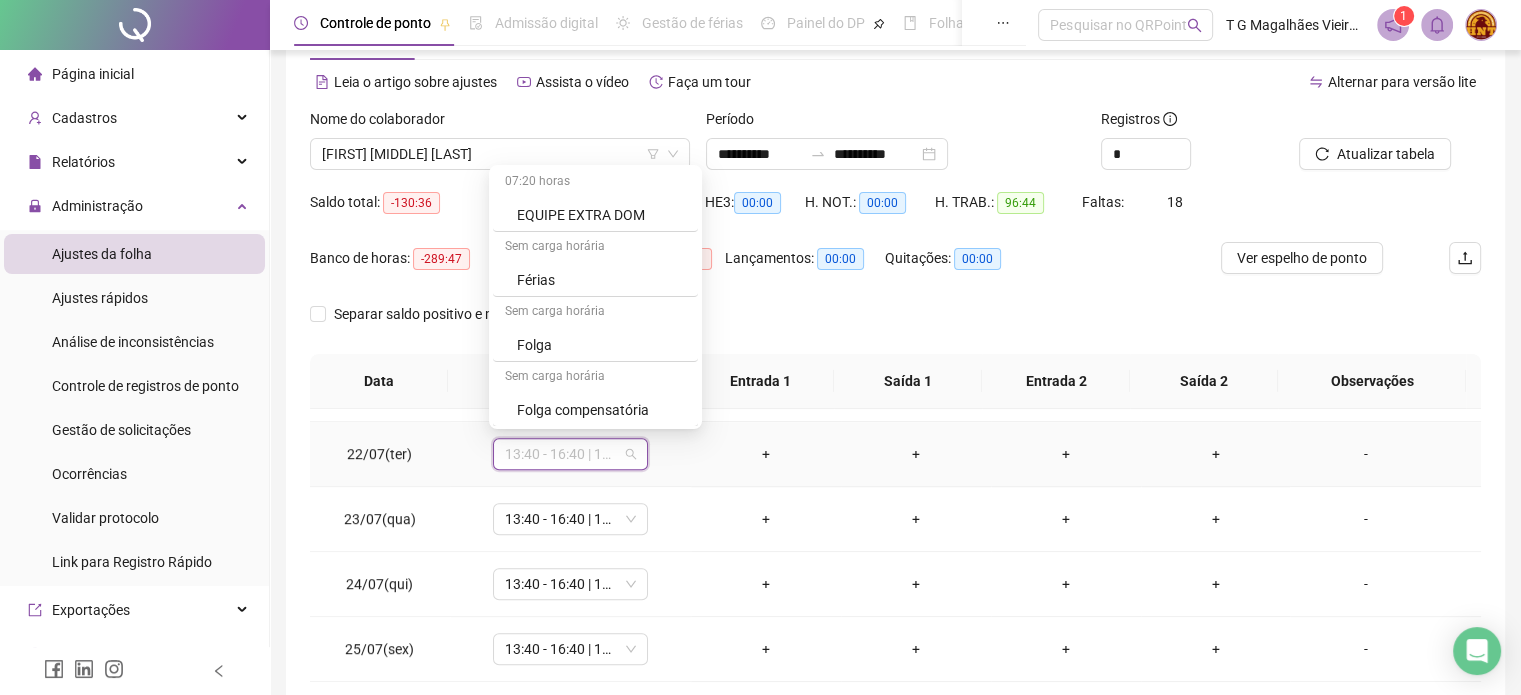 scroll, scrollTop: 364, scrollLeft: 0, axis: vertical 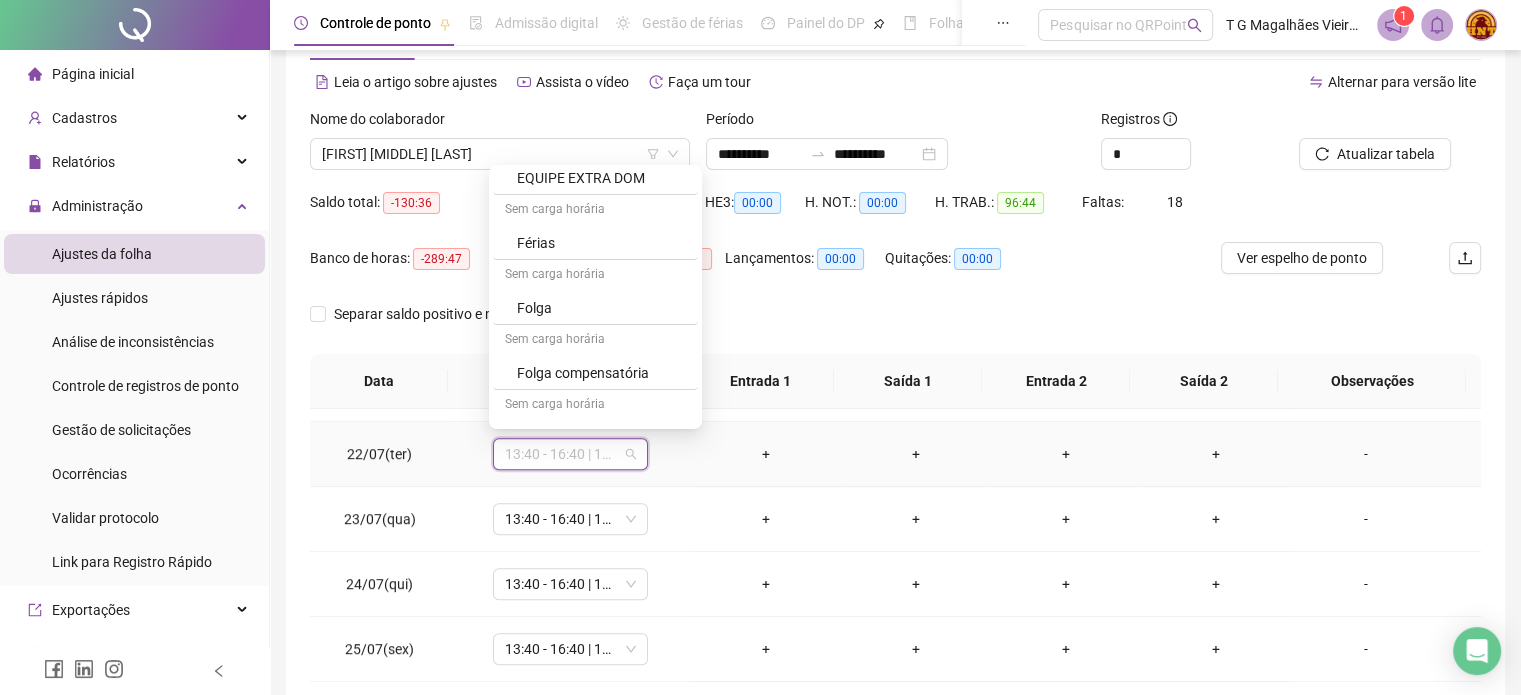 click on "Férias" at bounding box center (601, 243) 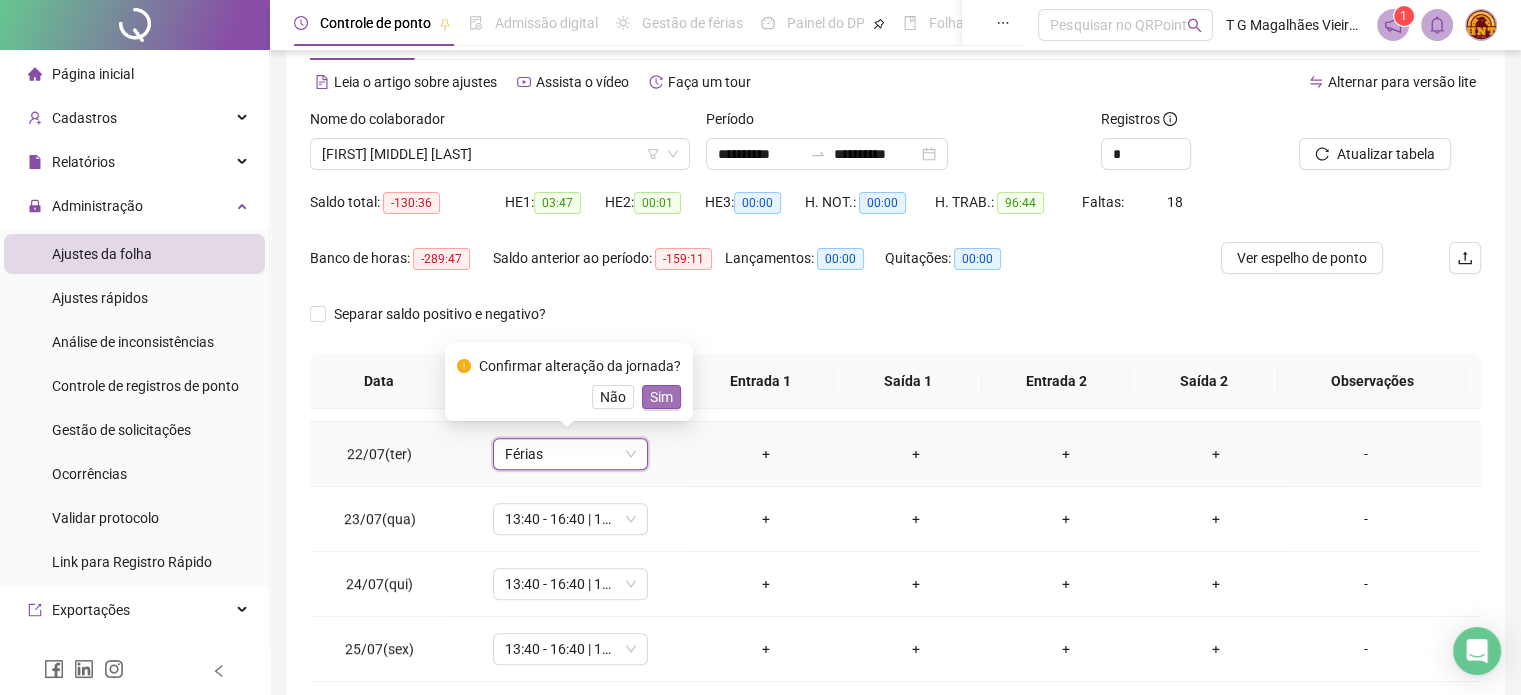 click on "Sim" at bounding box center (661, 397) 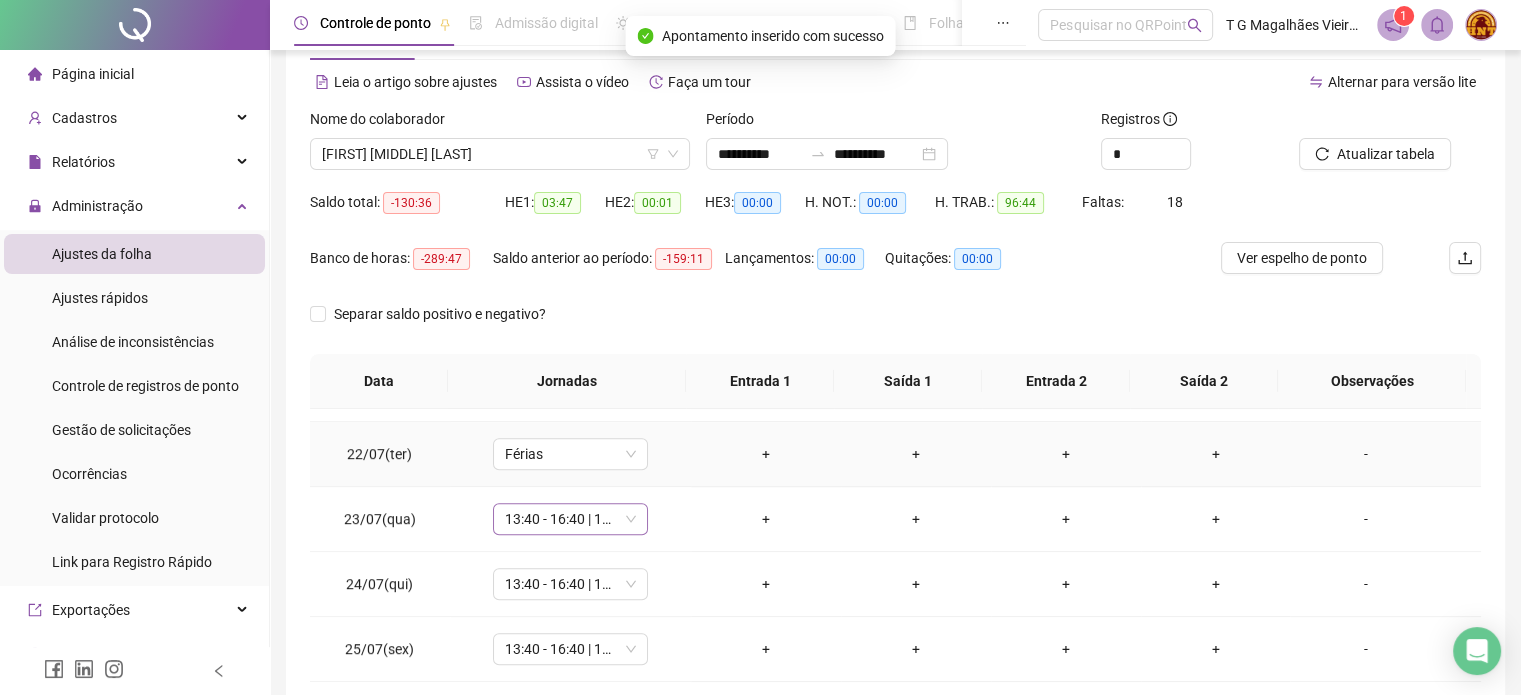 click on "13:40 - 16:40 | 17:40 - 22:00" at bounding box center (570, 519) 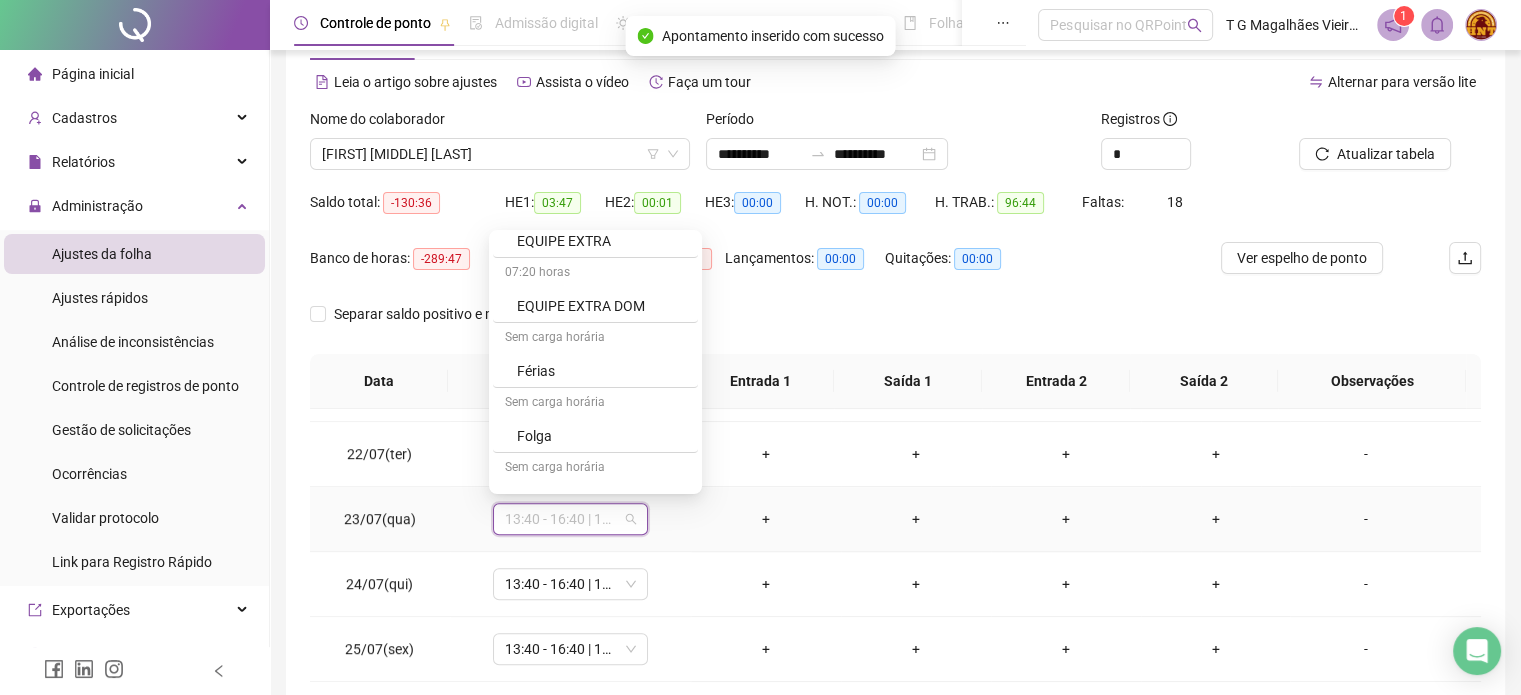 scroll, scrollTop: 308, scrollLeft: 0, axis: vertical 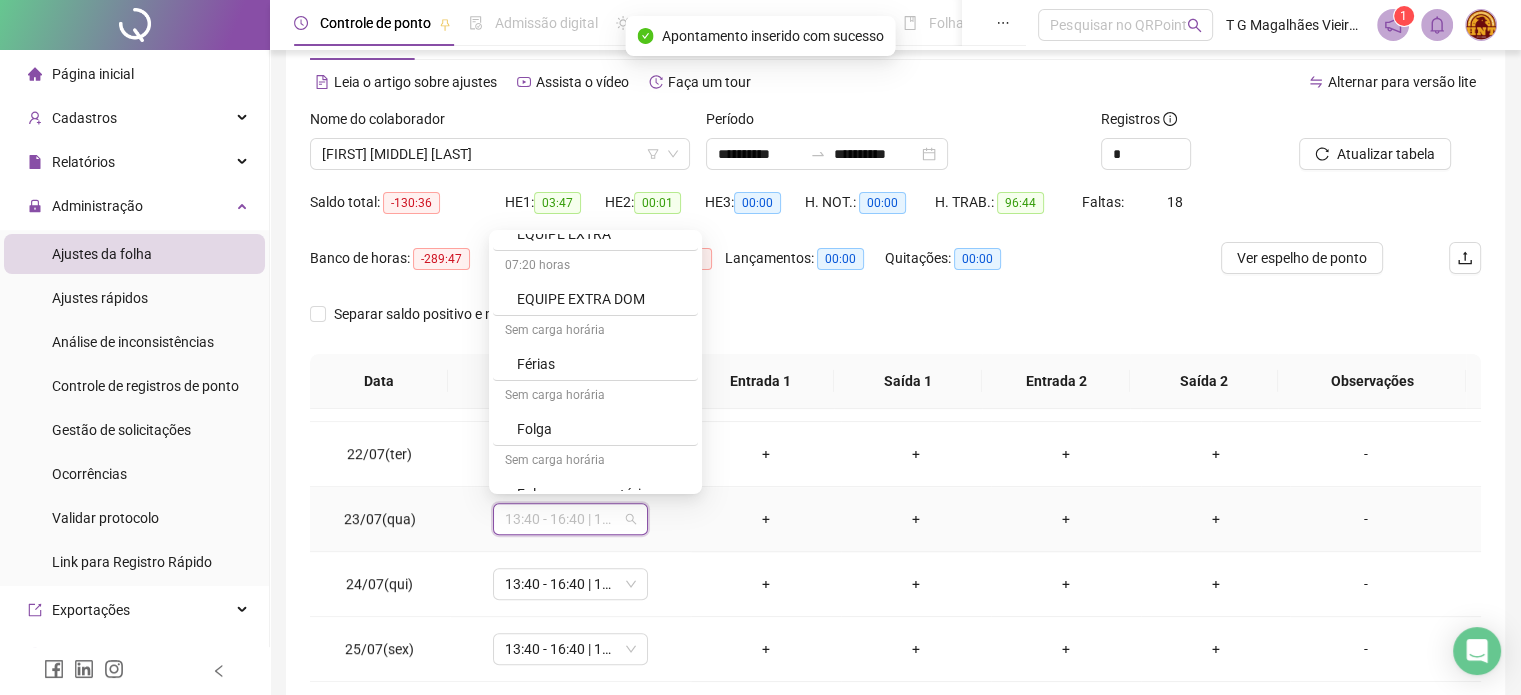 click on "Férias" at bounding box center [601, 364] 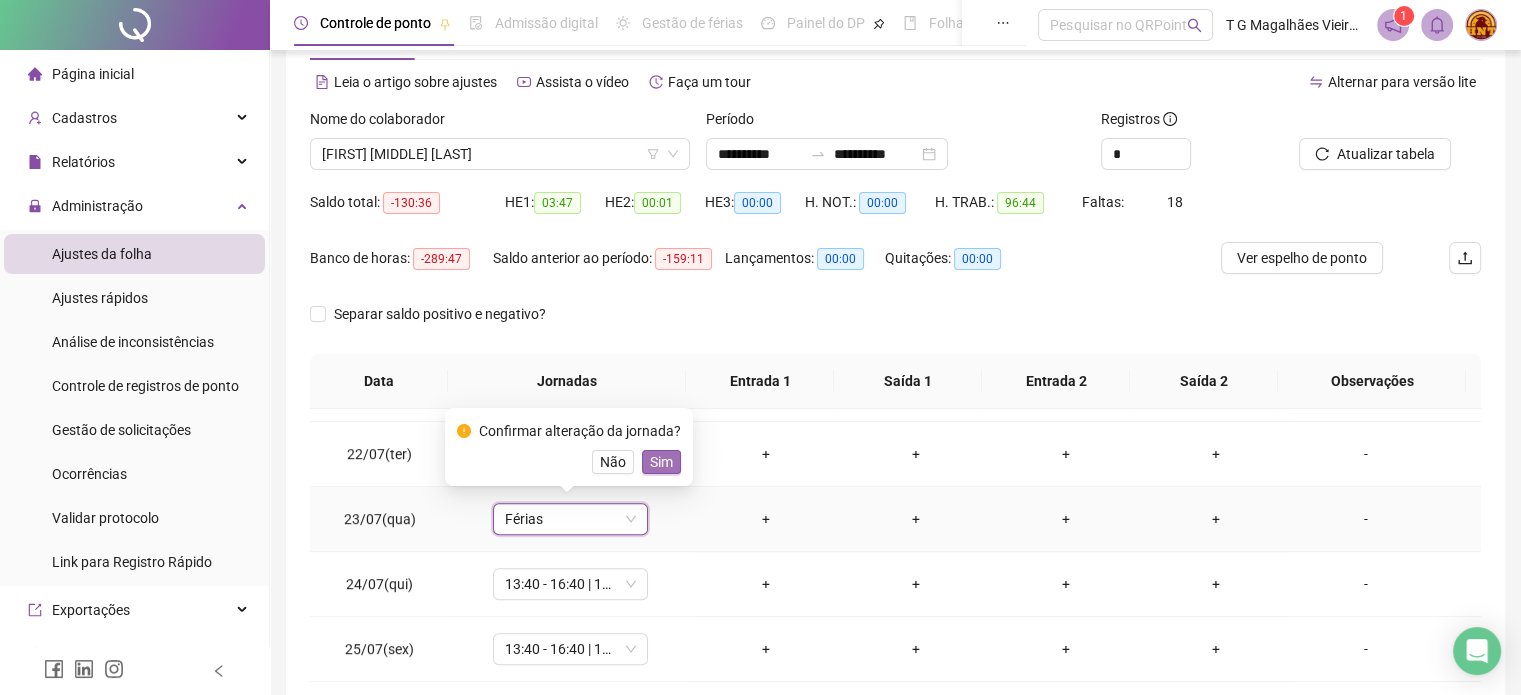 click on "Sim" at bounding box center [661, 462] 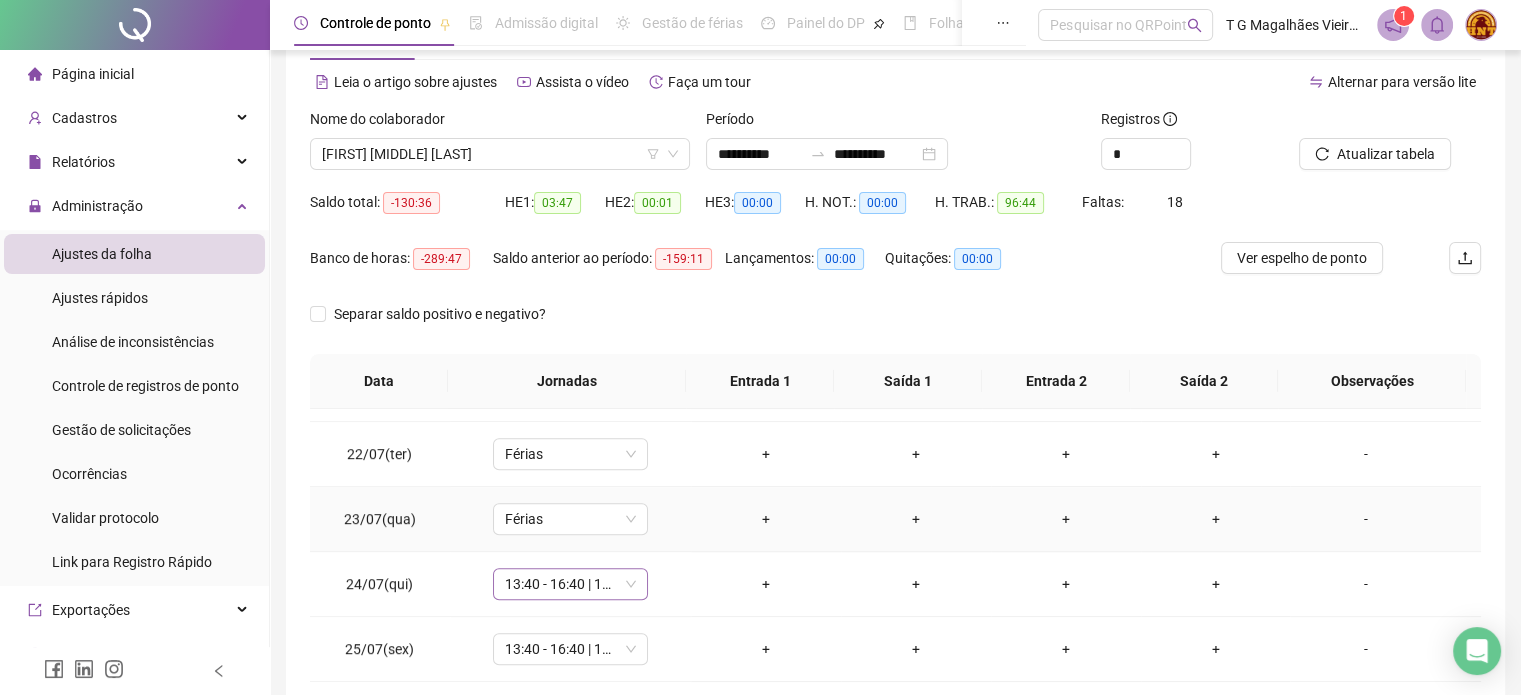 click on "13:40 - 16:40 | 17:40 - 22:00" at bounding box center [570, 584] 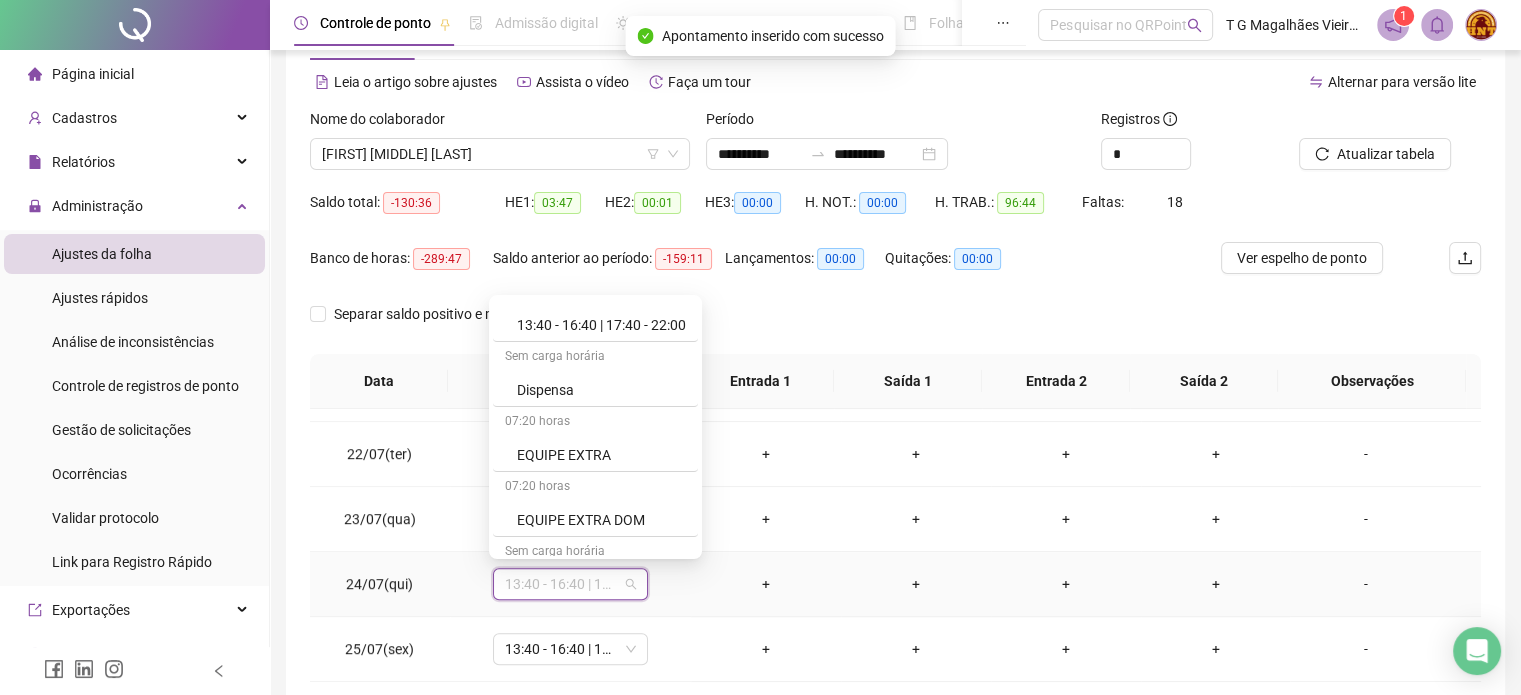 scroll, scrollTop: 204, scrollLeft: 0, axis: vertical 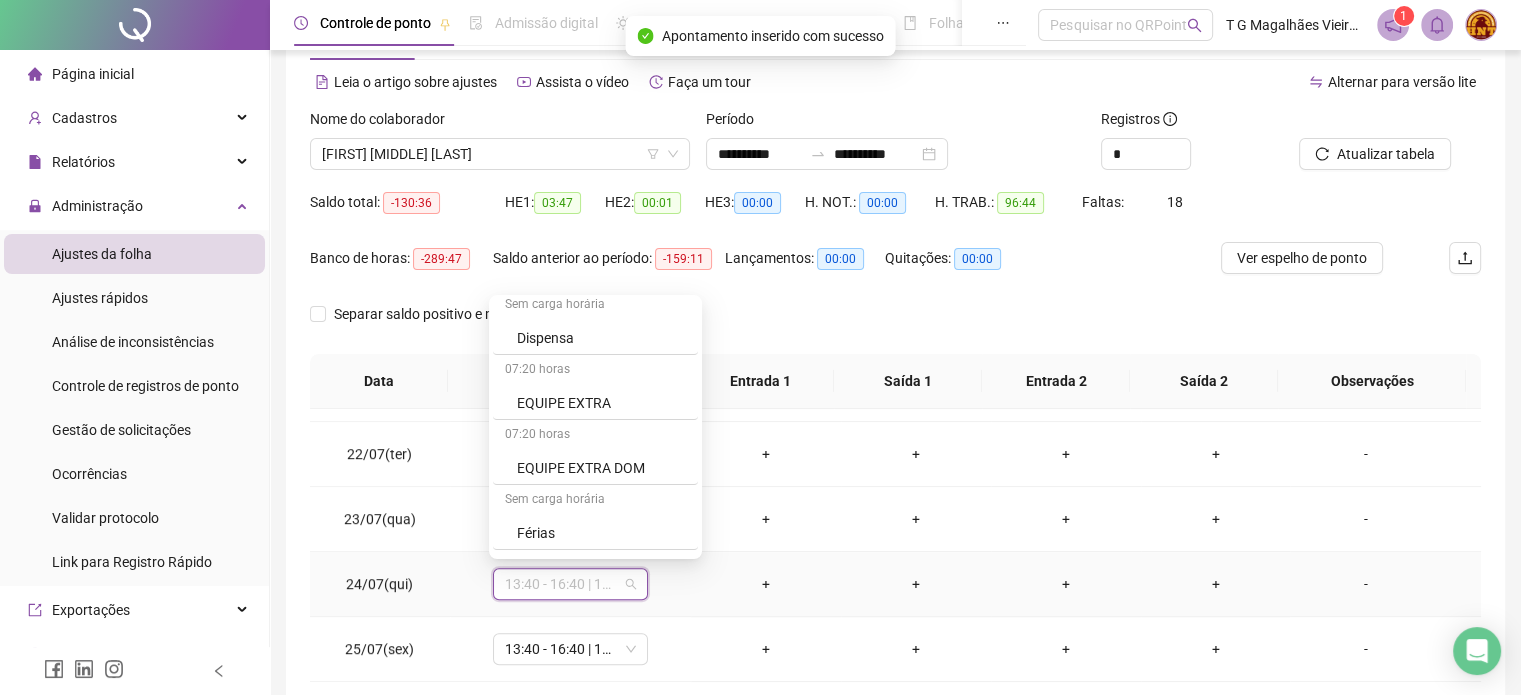 click on "Férias" at bounding box center (601, 533) 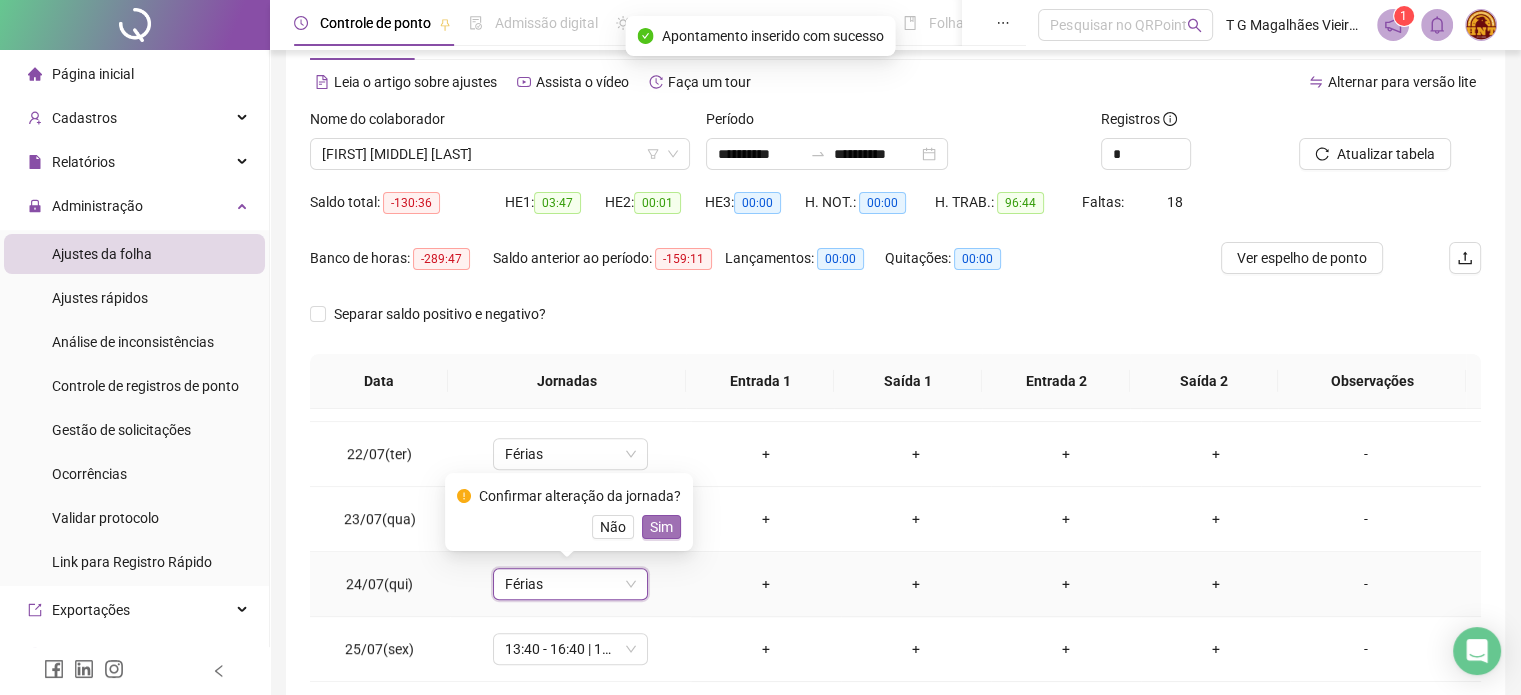 click on "Sim" at bounding box center (661, 527) 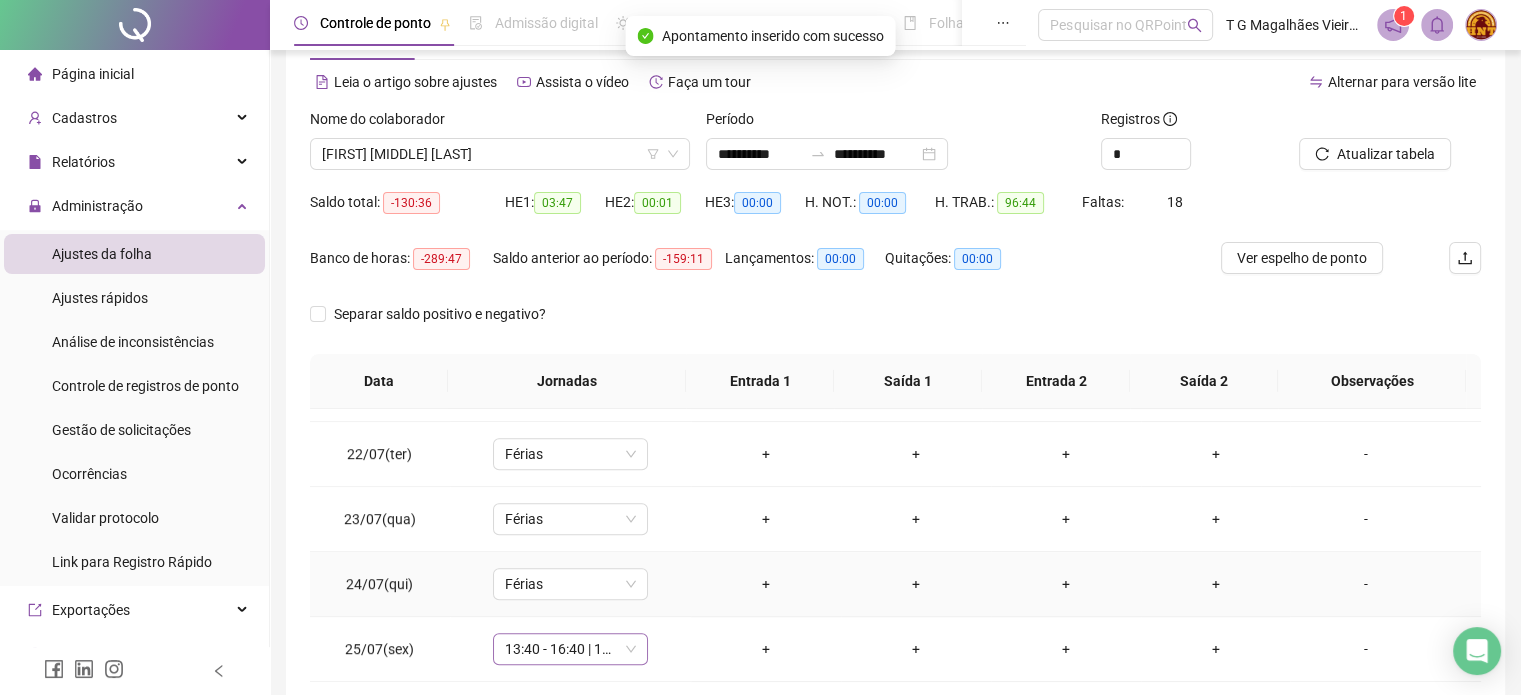click on "13:40 - 16:40 | 17:40 - 22:00" at bounding box center (570, 649) 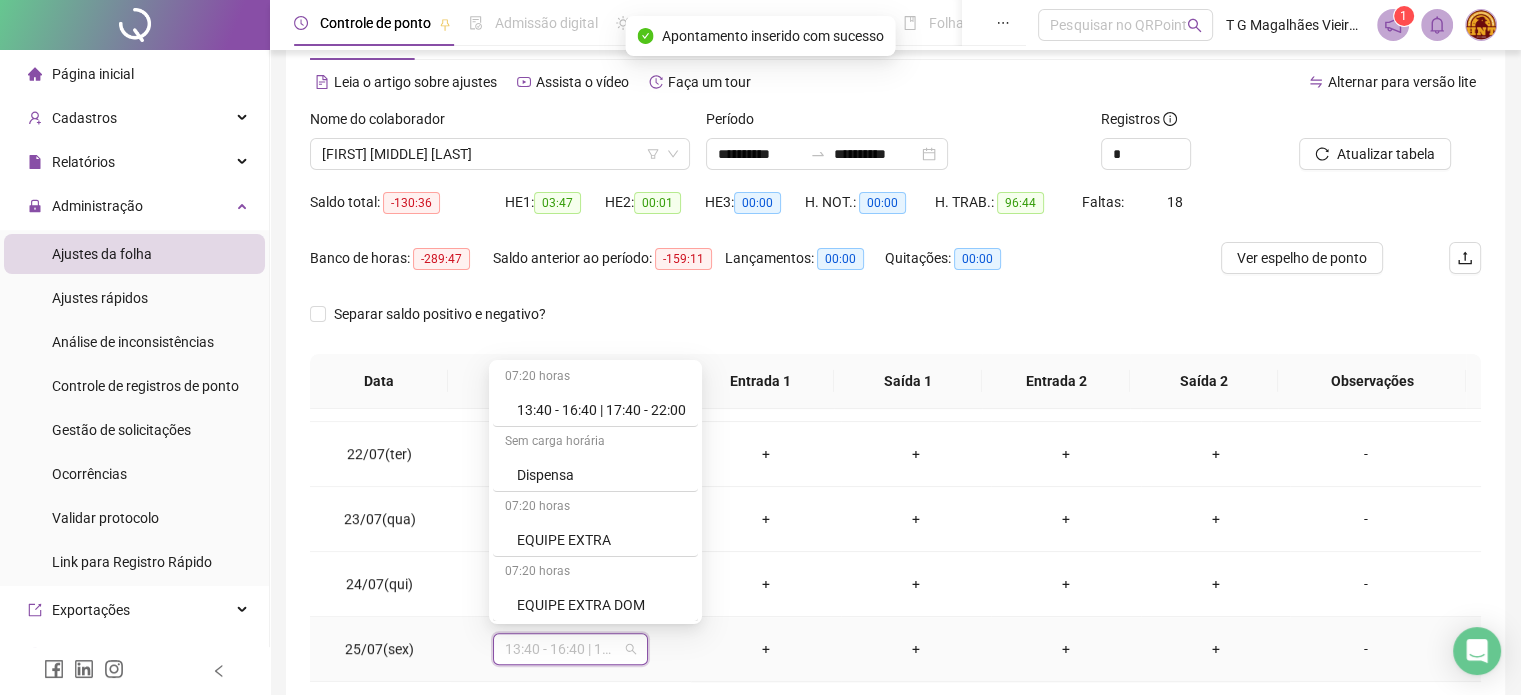 scroll, scrollTop: 190, scrollLeft: 0, axis: vertical 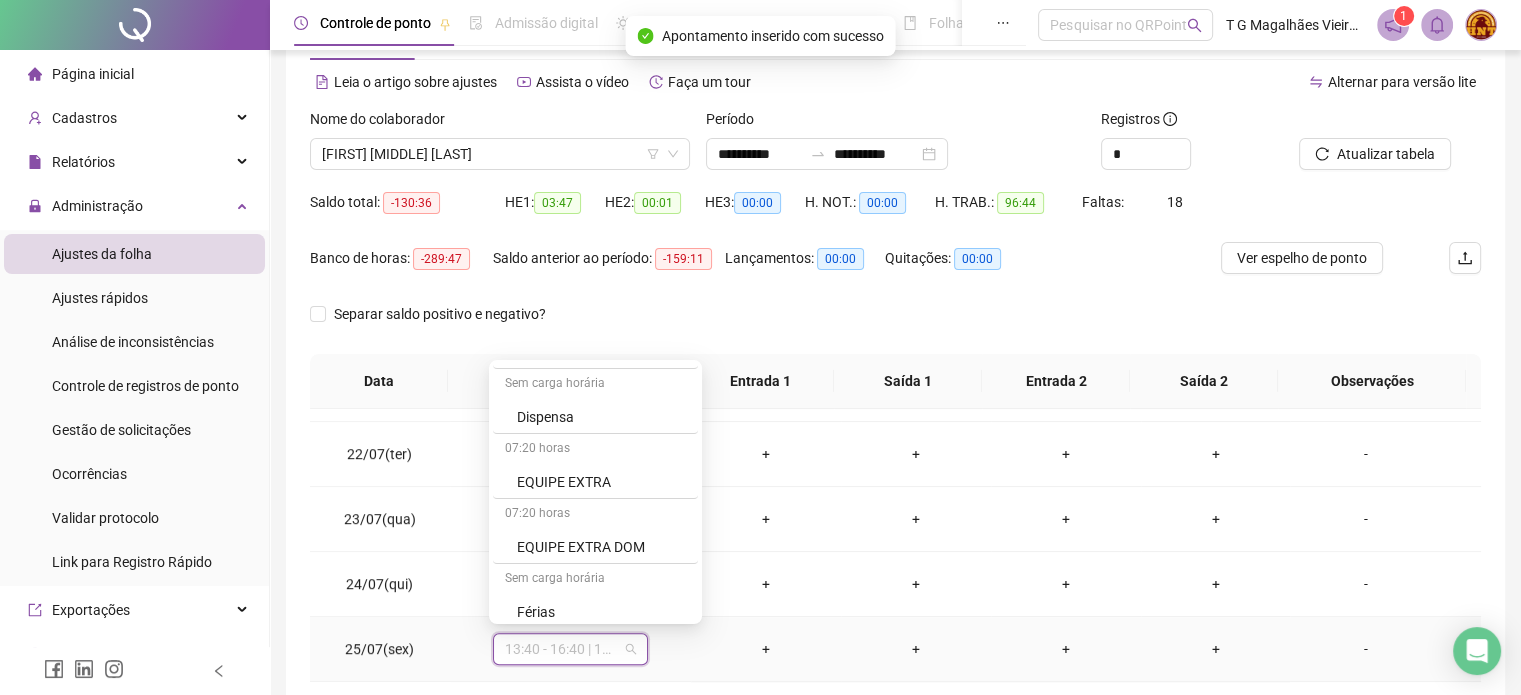 click on "Férias" at bounding box center (601, 612) 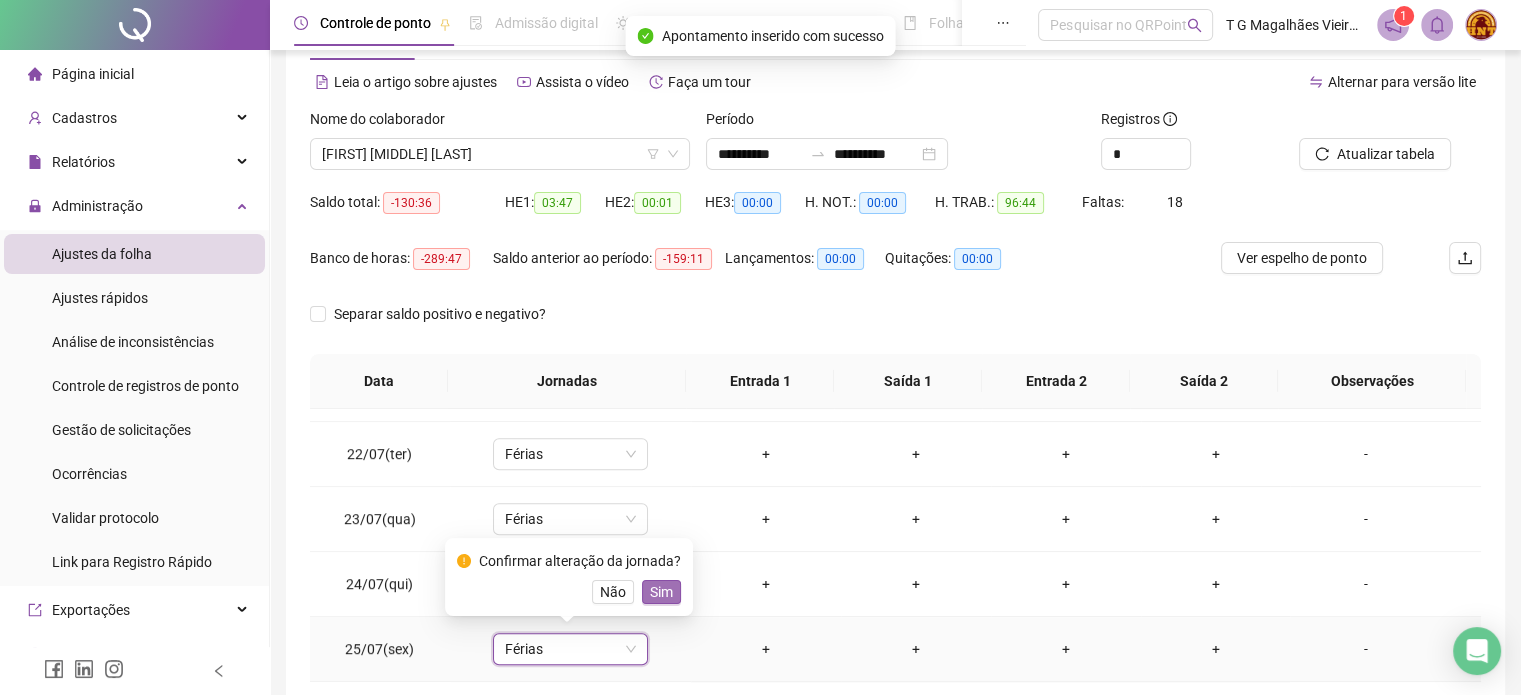 click on "Sim" at bounding box center [661, 592] 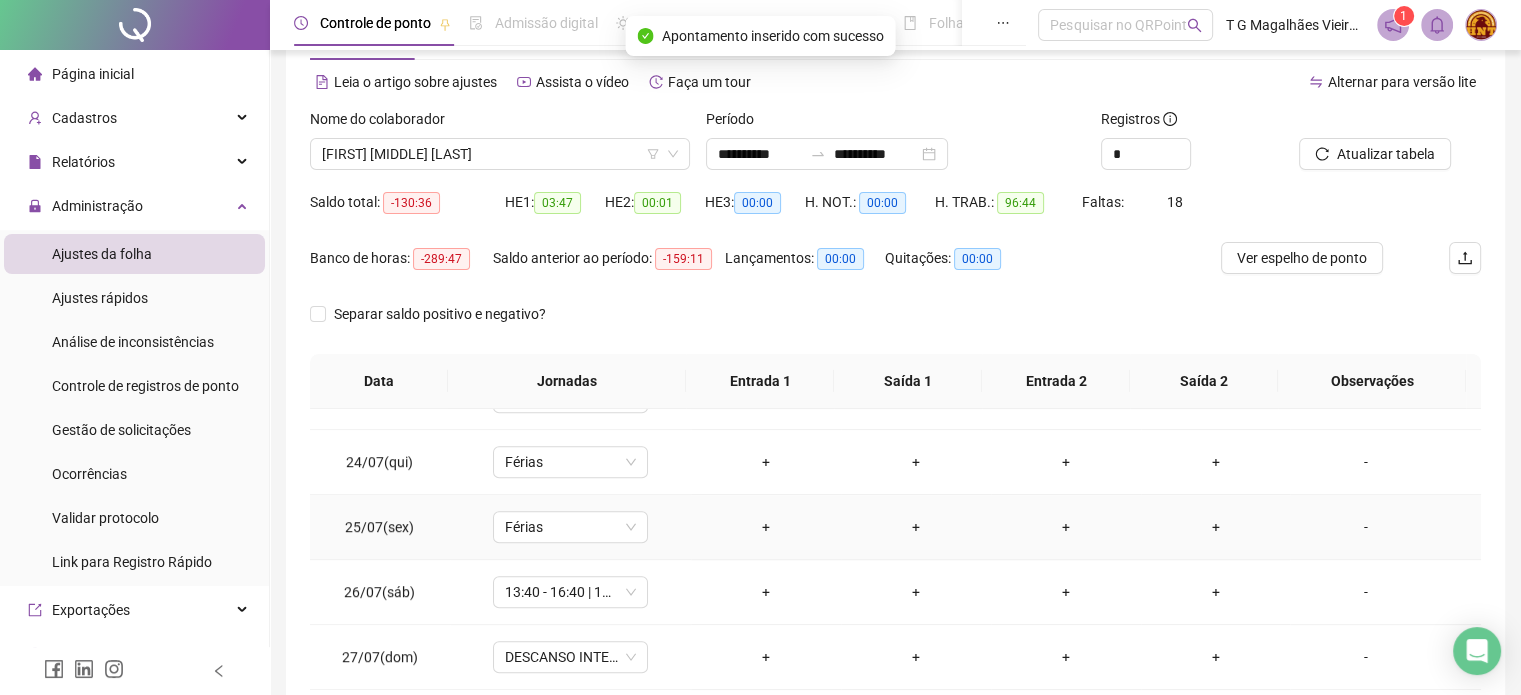 scroll, scrollTop: 1581, scrollLeft: 0, axis: vertical 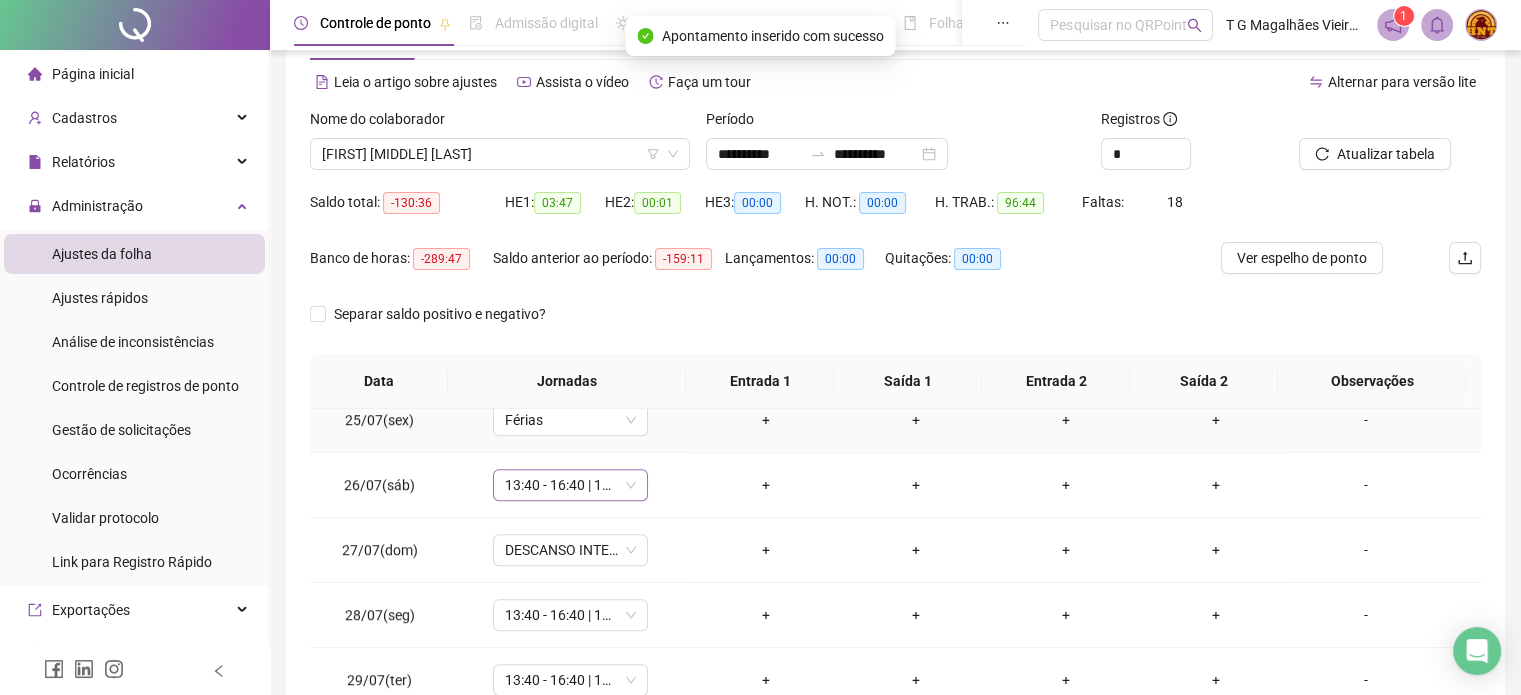 click on "13:40 - 16:40 | 17:40 - 22:00" at bounding box center [570, 485] 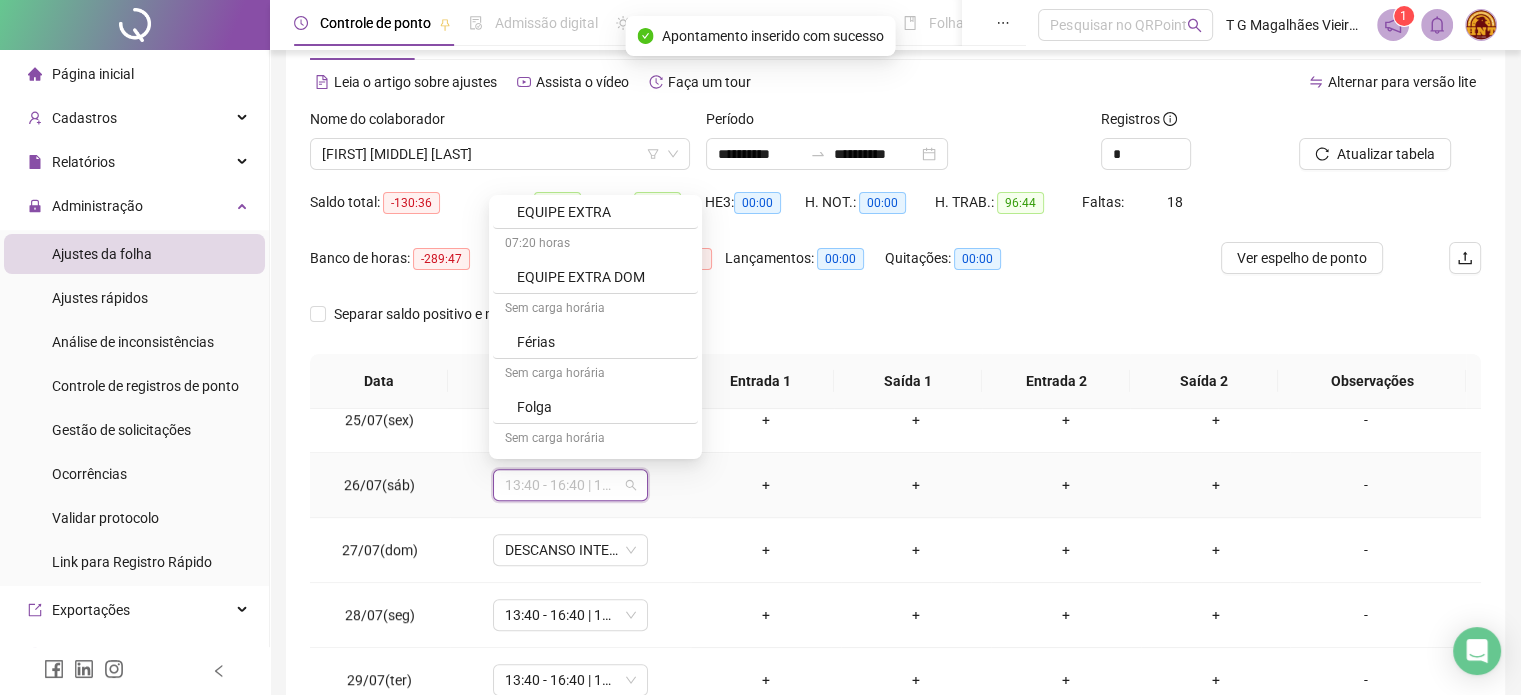scroll, scrollTop: 318, scrollLeft: 0, axis: vertical 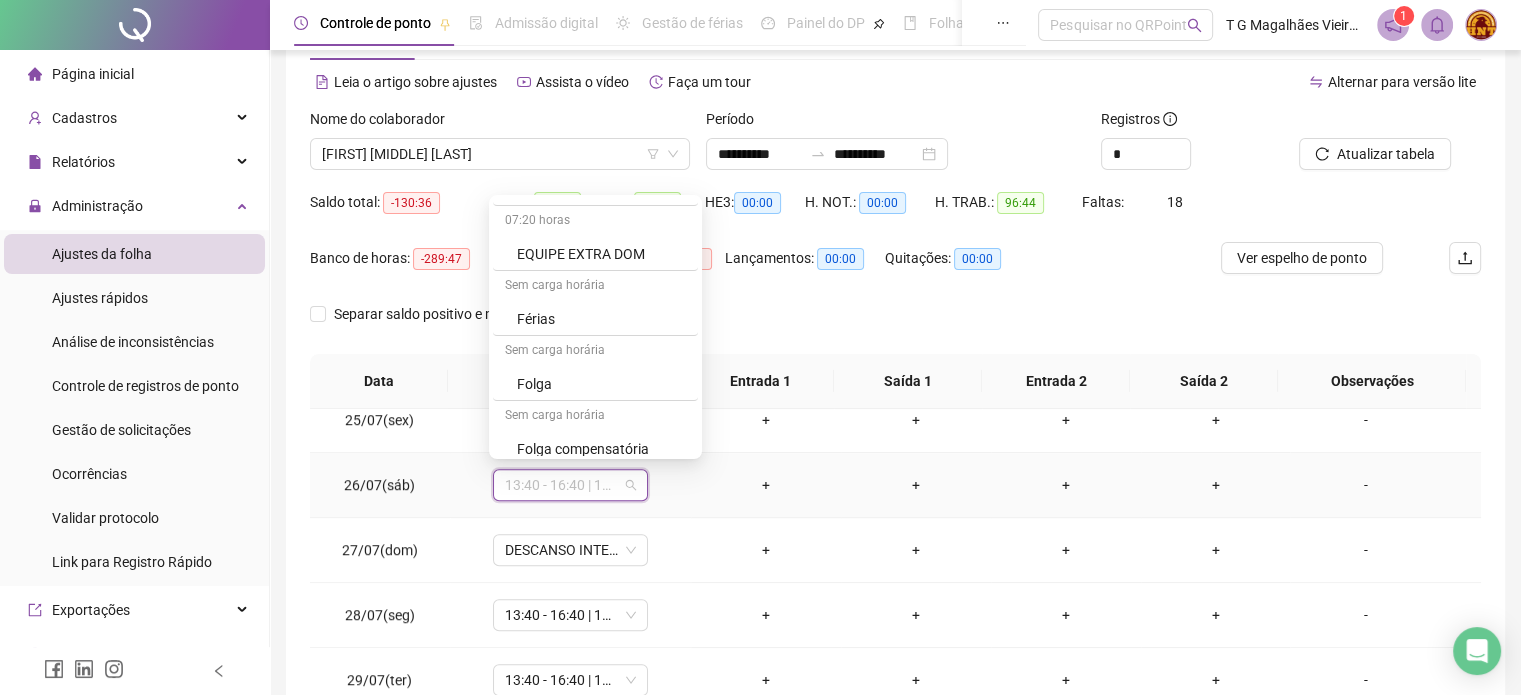 click on "Férias" at bounding box center [601, 319] 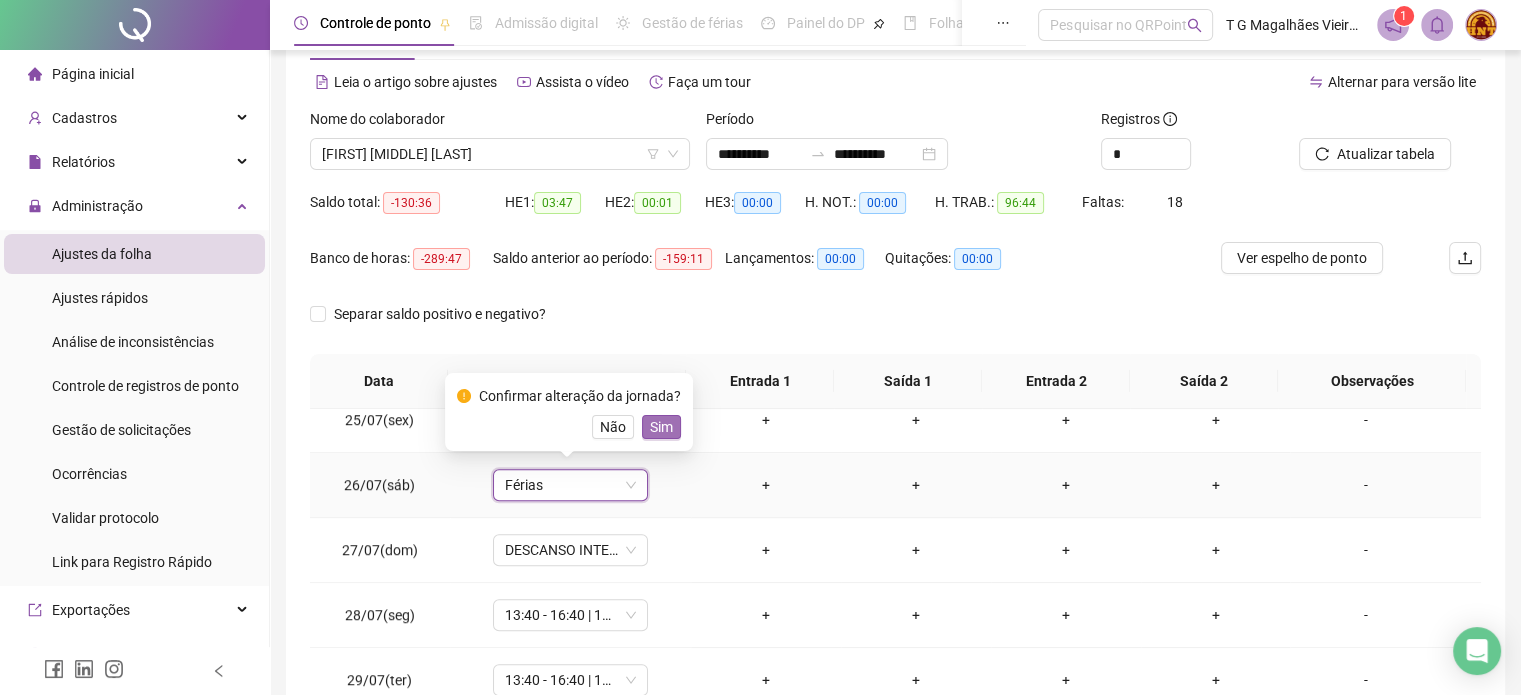 click on "Sim" at bounding box center [661, 427] 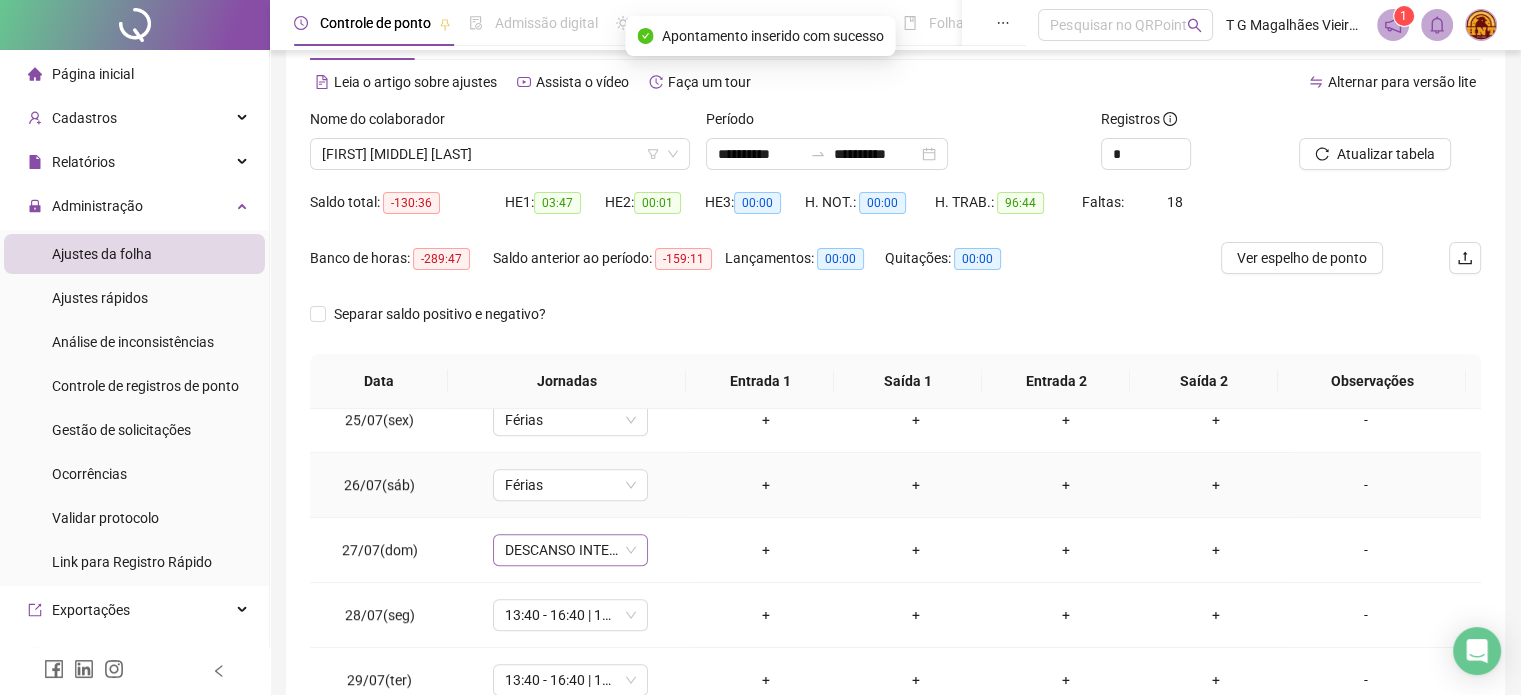 click on "DESCANSO INTER-JORNADA" at bounding box center [570, 550] 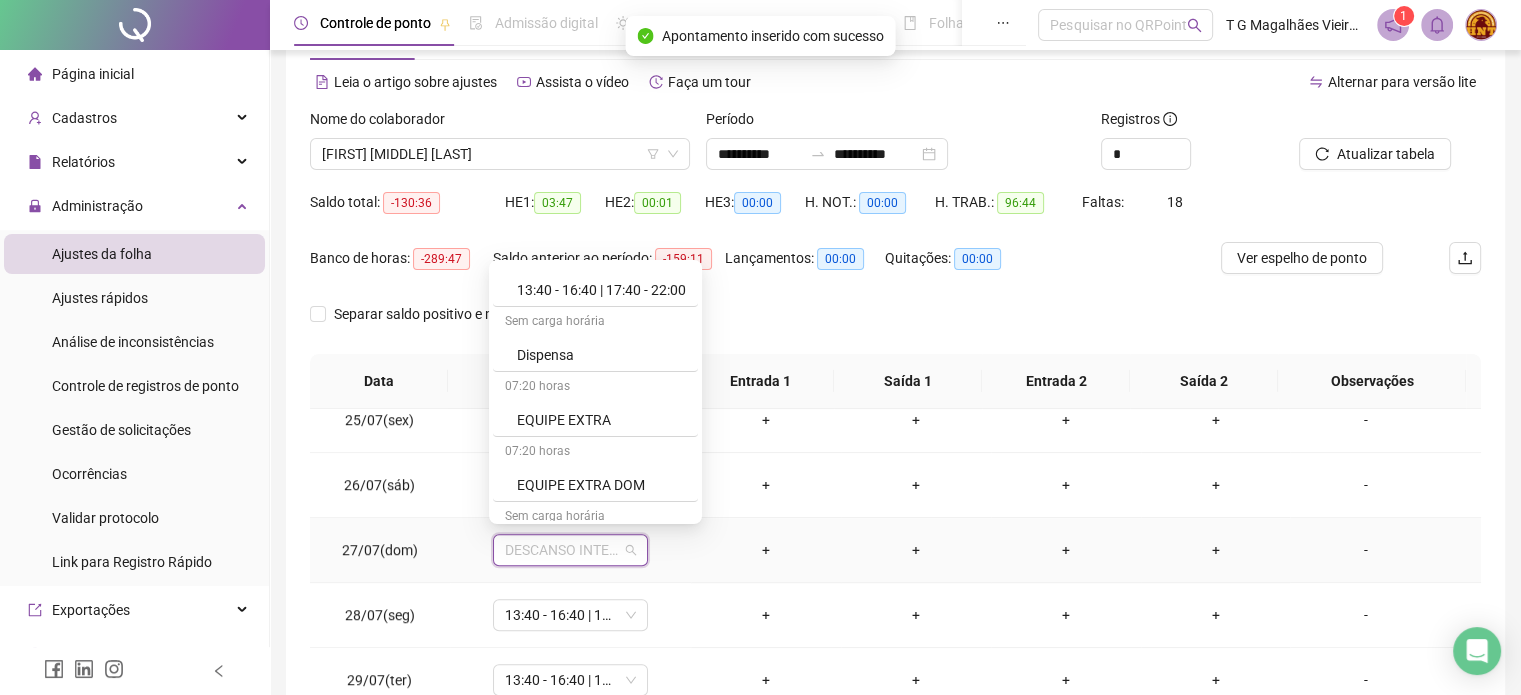 scroll, scrollTop: 198, scrollLeft: 0, axis: vertical 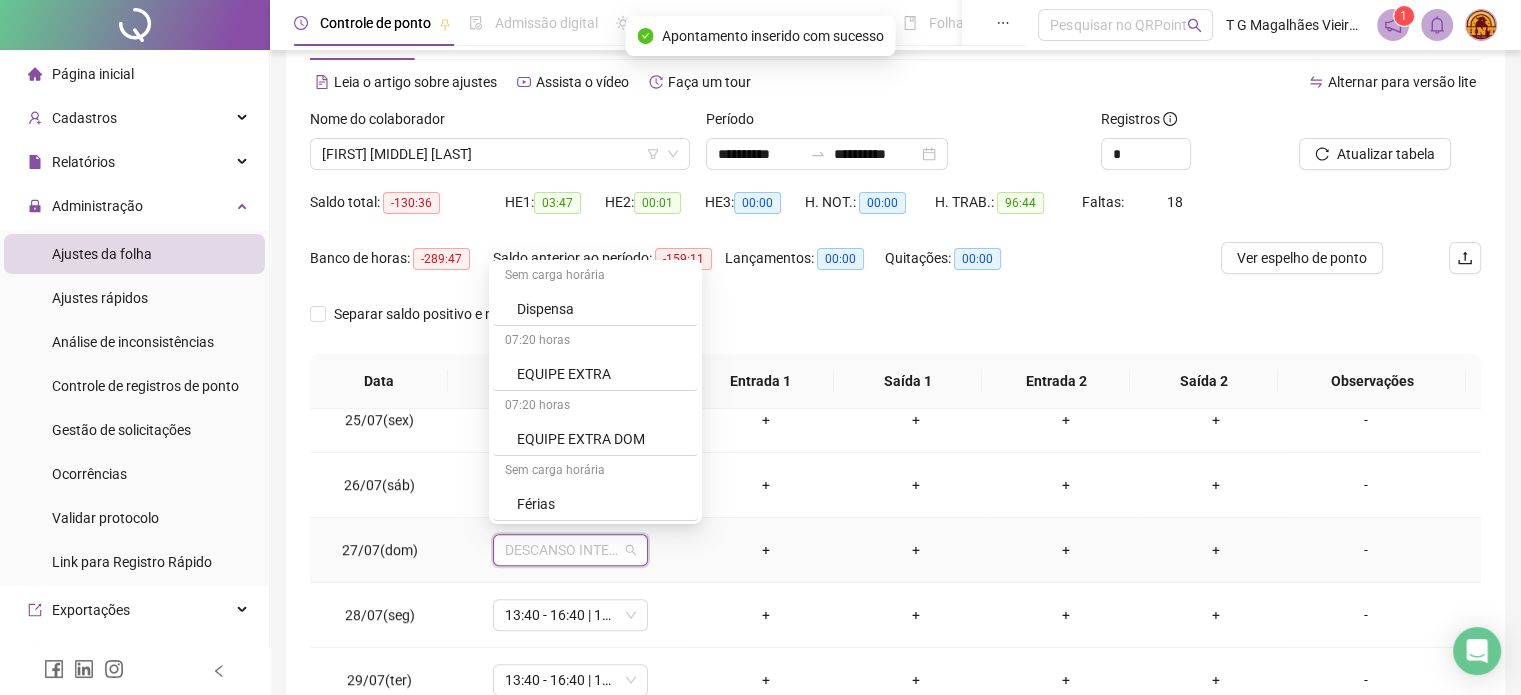 click on "Férias" at bounding box center [601, 504] 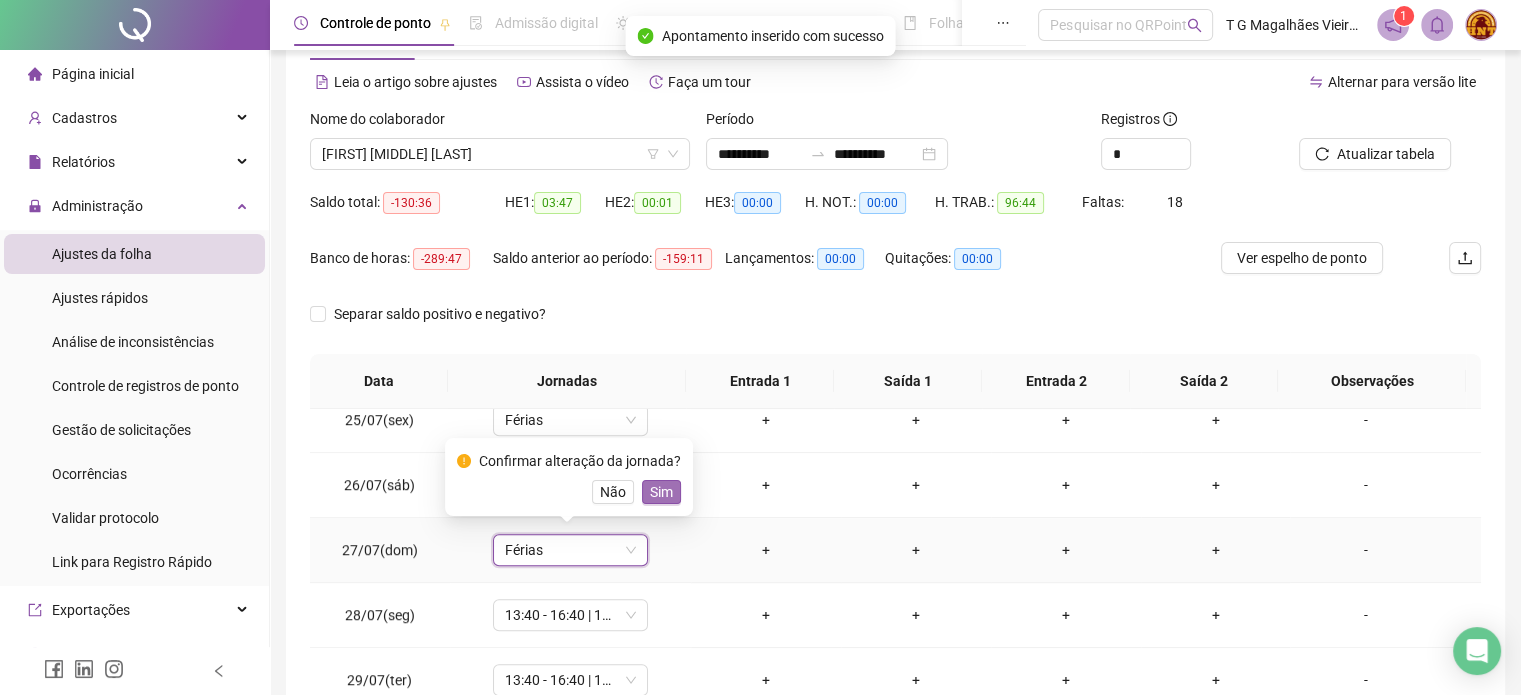 click on "Sim" at bounding box center [661, 492] 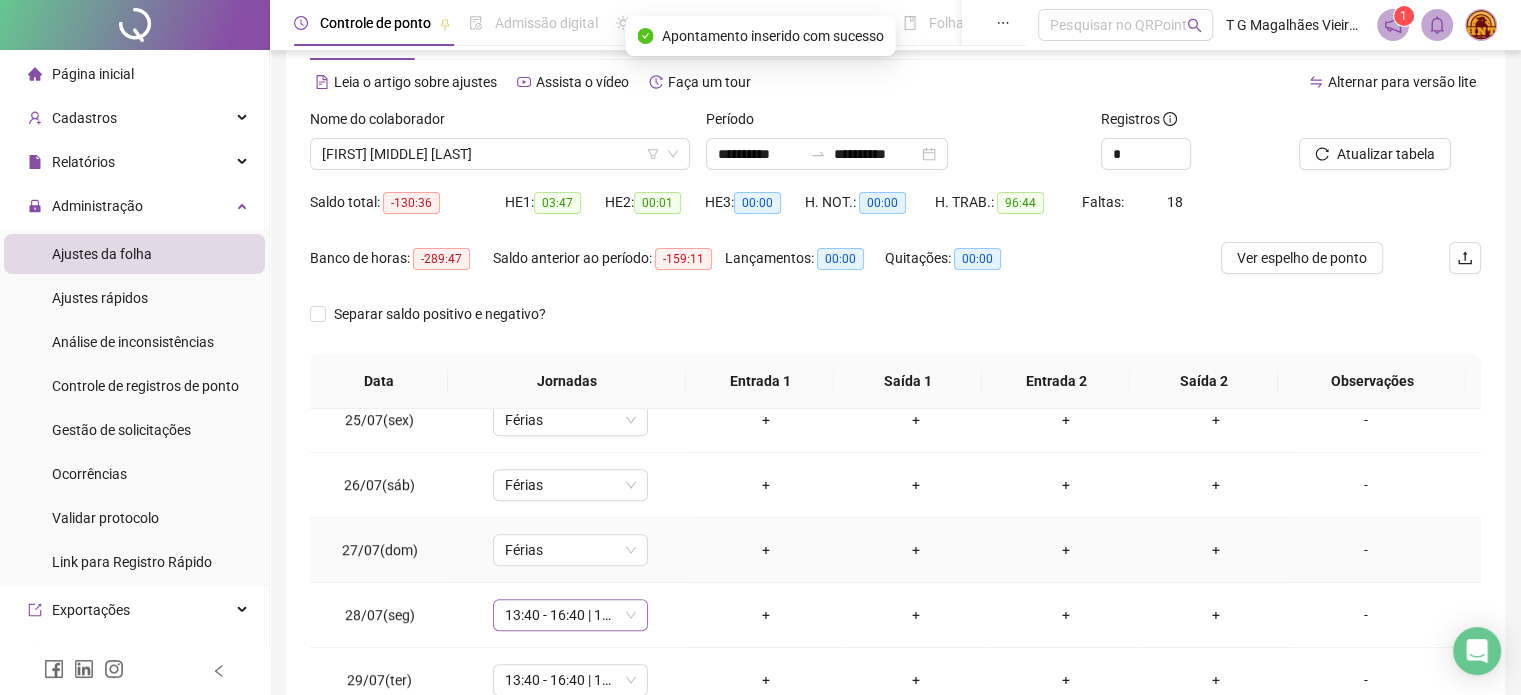 click on "13:40 - 16:40 | 17:40 - 22:00" at bounding box center [570, 615] 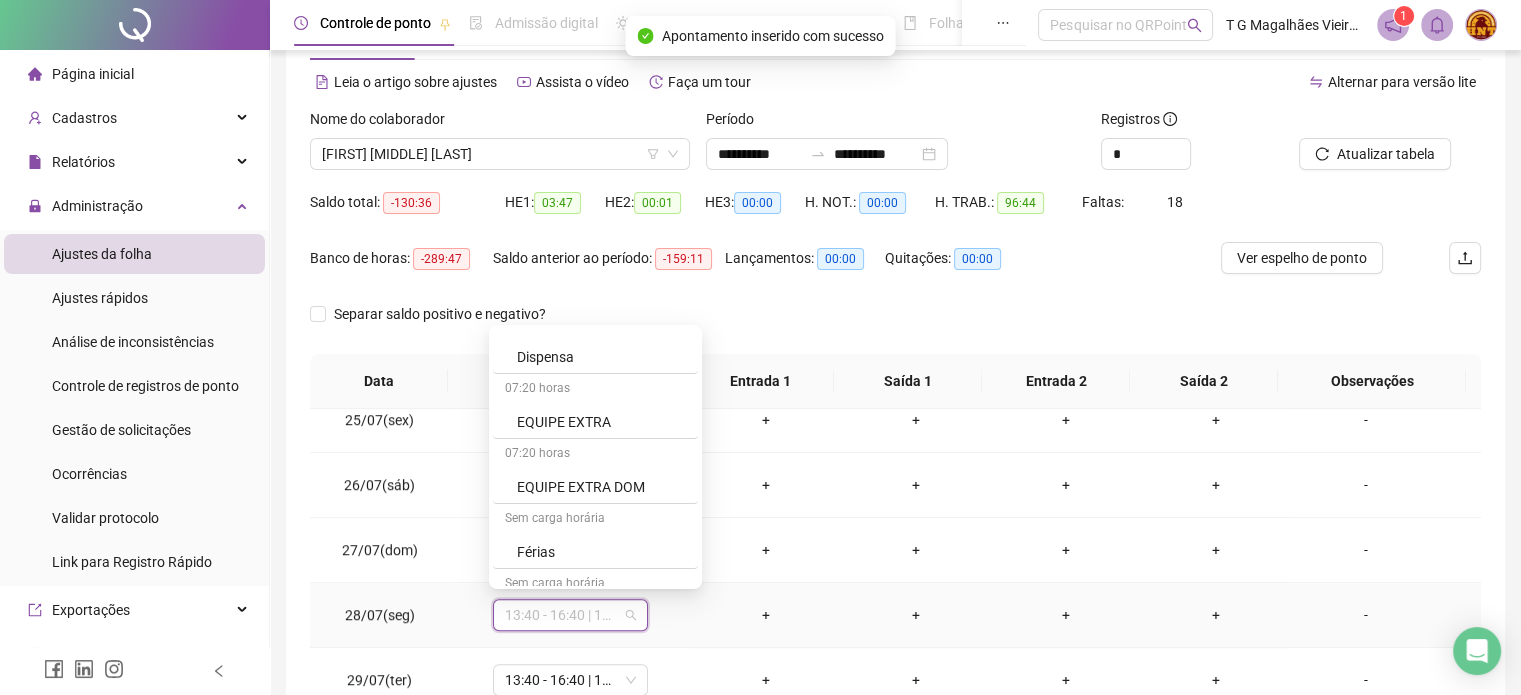 scroll, scrollTop: 227, scrollLeft: 0, axis: vertical 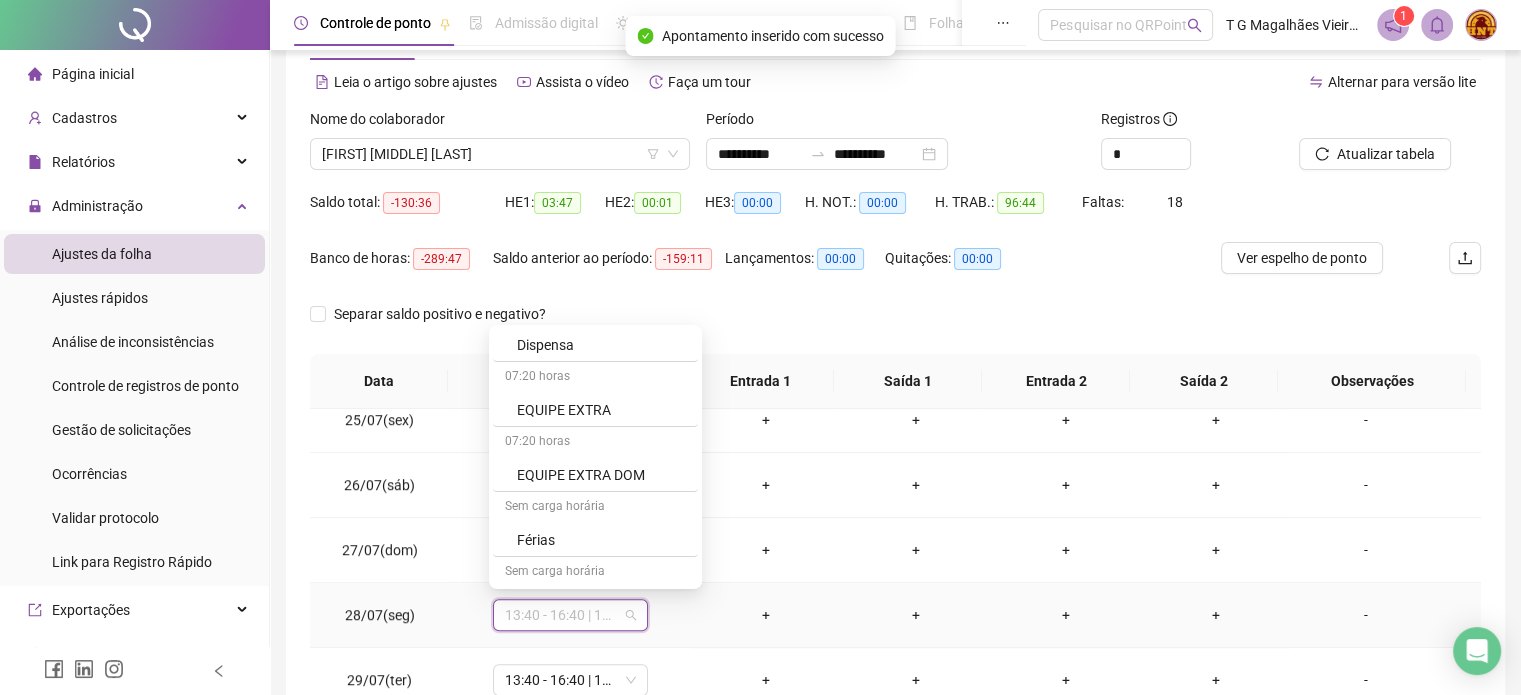 click on "Férias" at bounding box center (601, 540) 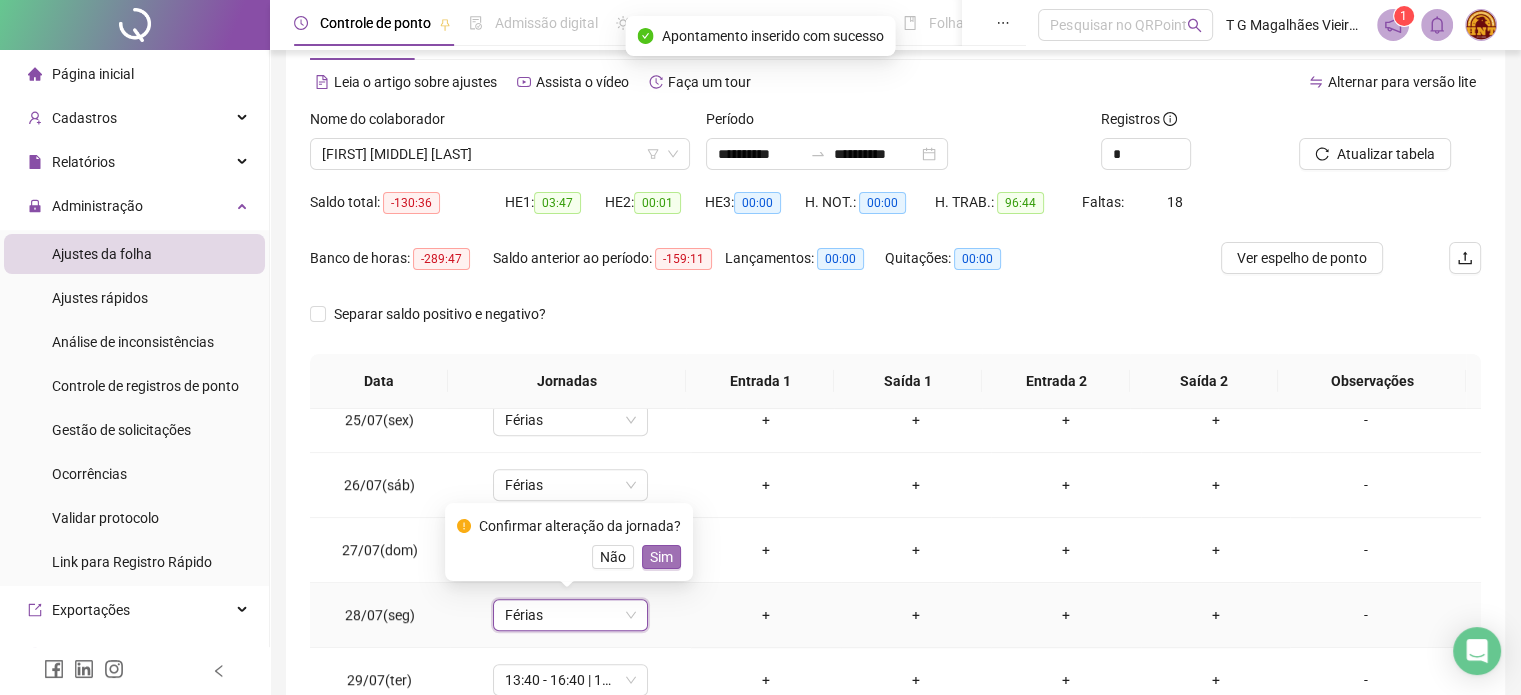 click on "Sim" at bounding box center [661, 557] 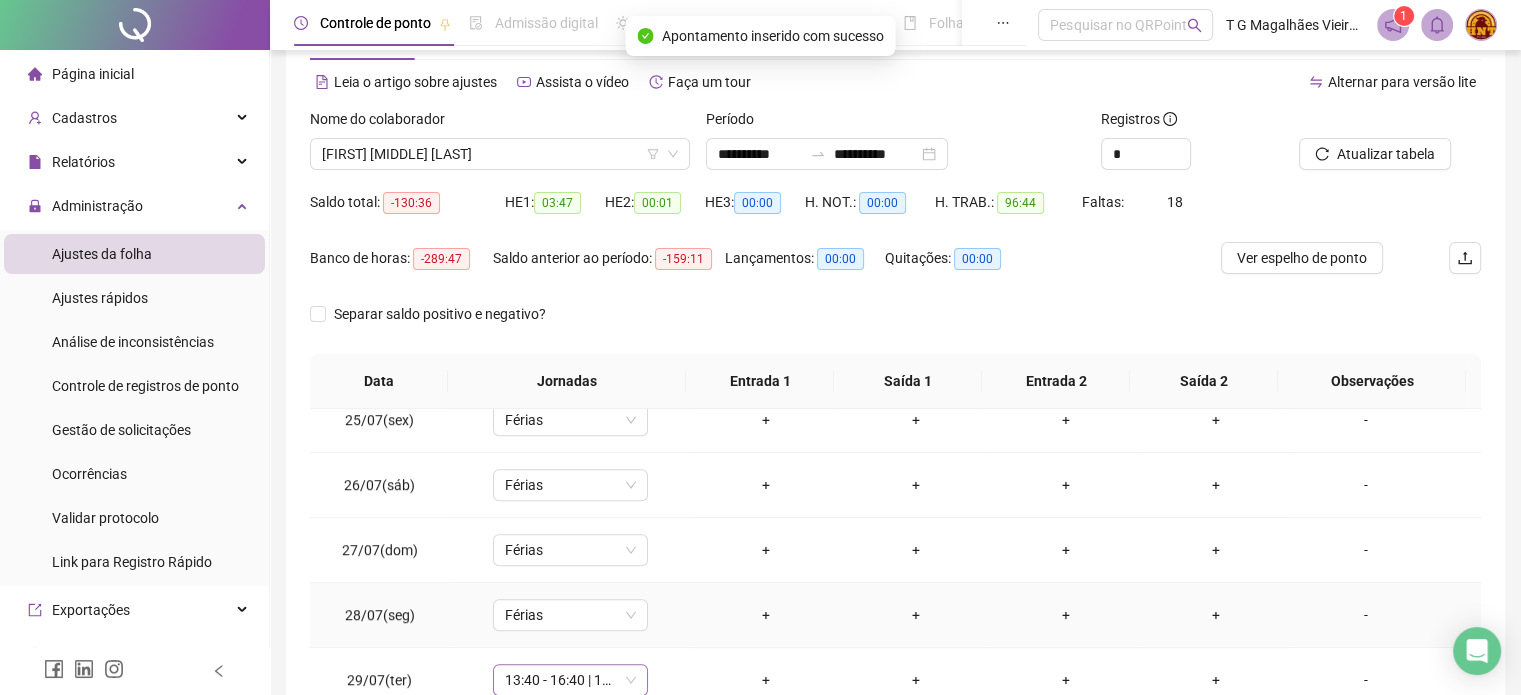 click on "13:40 - 16:40 | 17:40 - 22:00" at bounding box center [570, 680] 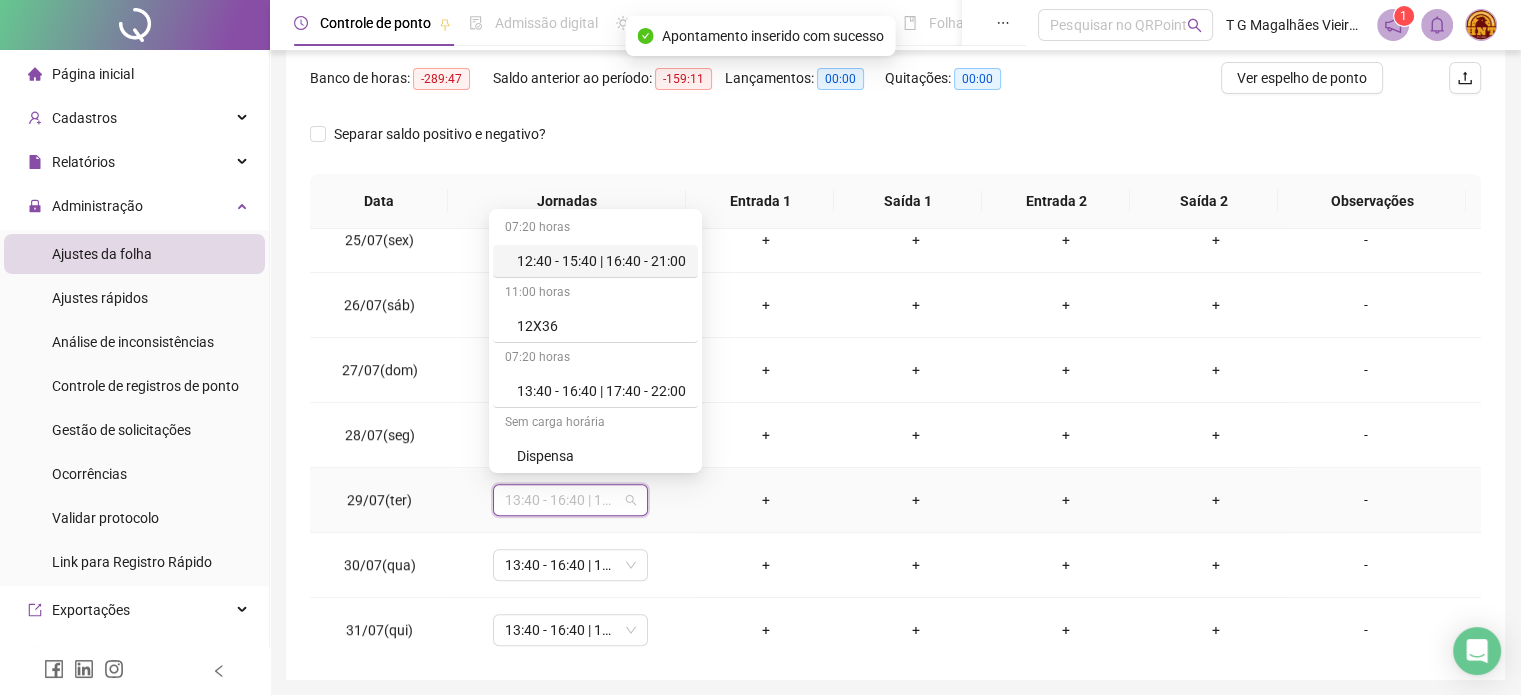 scroll, scrollTop: 279, scrollLeft: 0, axis: vertical 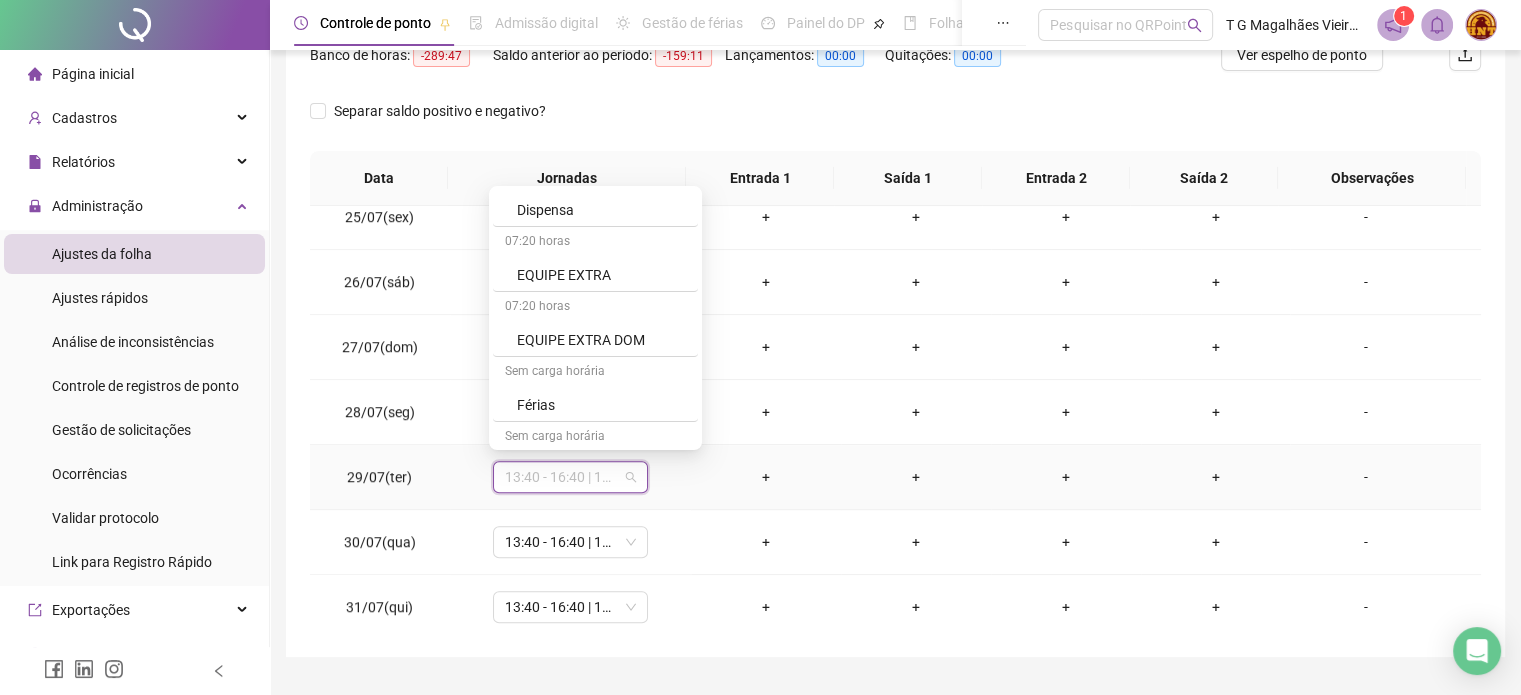 click on "Férias" at bounding box center [601, 405] 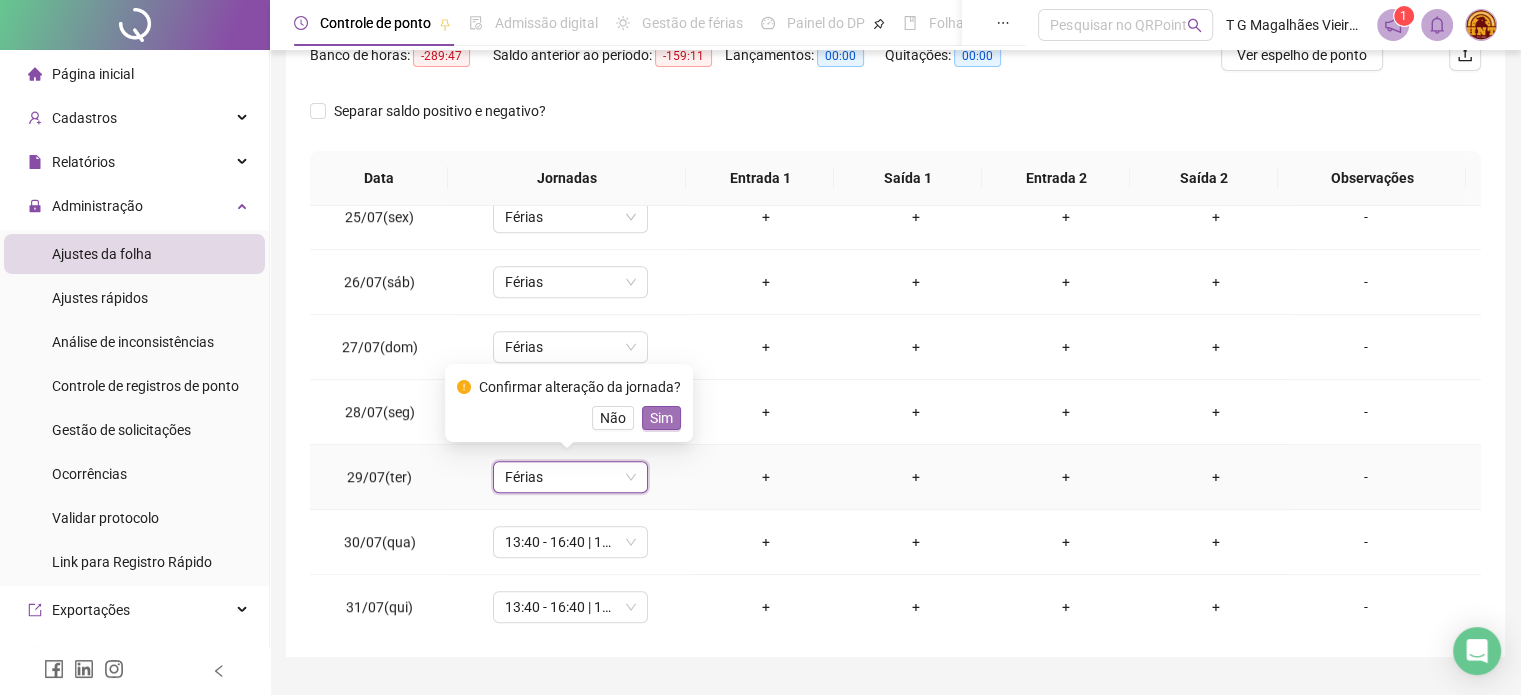 click on "Sim" at bounding box center [661, 418] 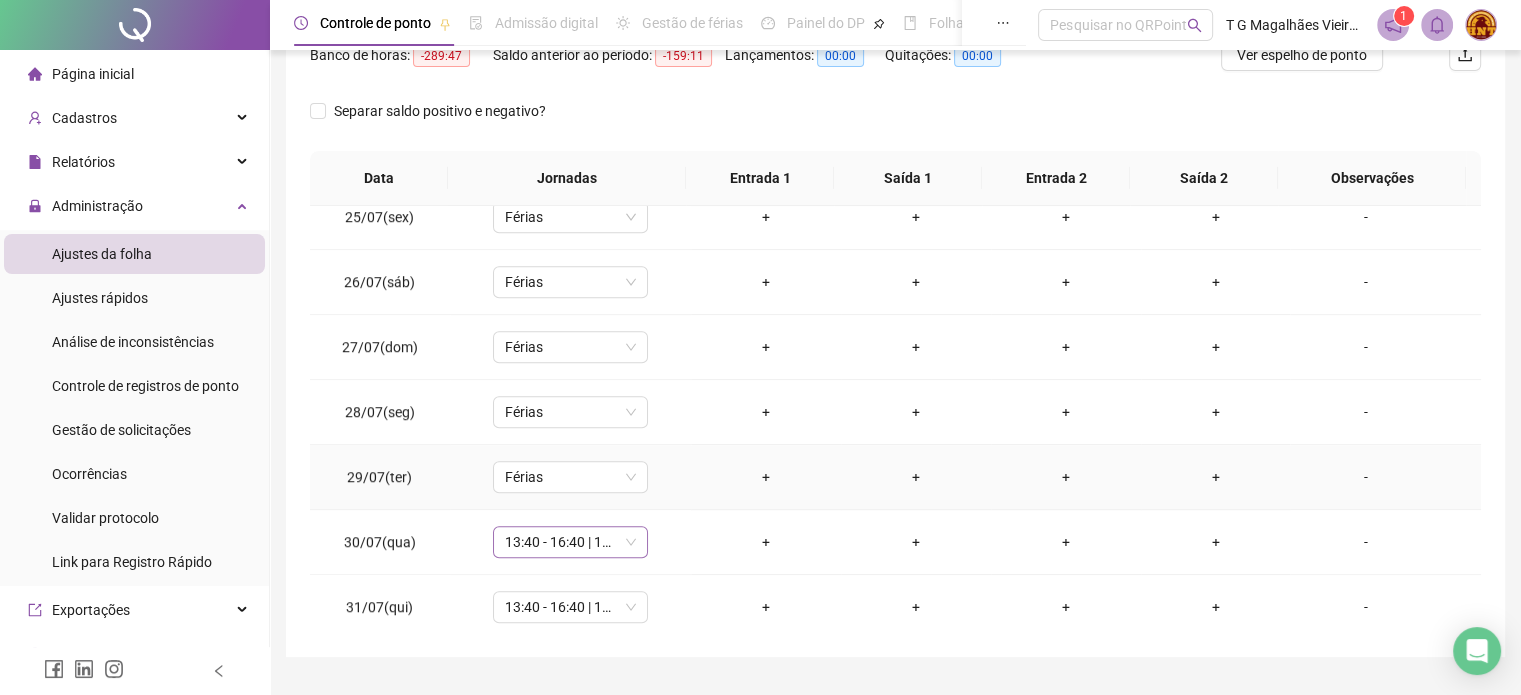 click on "13:40 - 16:40 | 17:40 - 22:00" at bounding box center [570, 542] 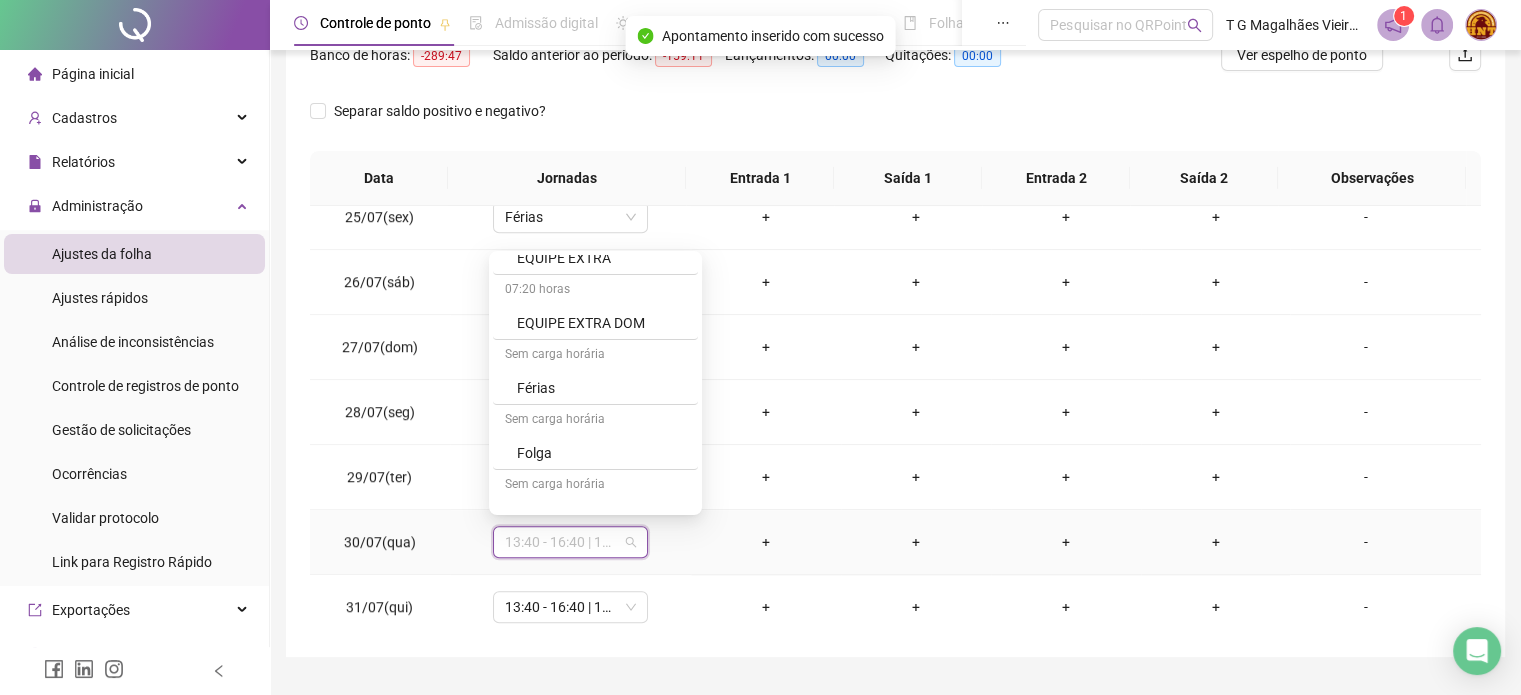 scroll, scrollTop: 318, scrollLeft: 0, axis: vertical 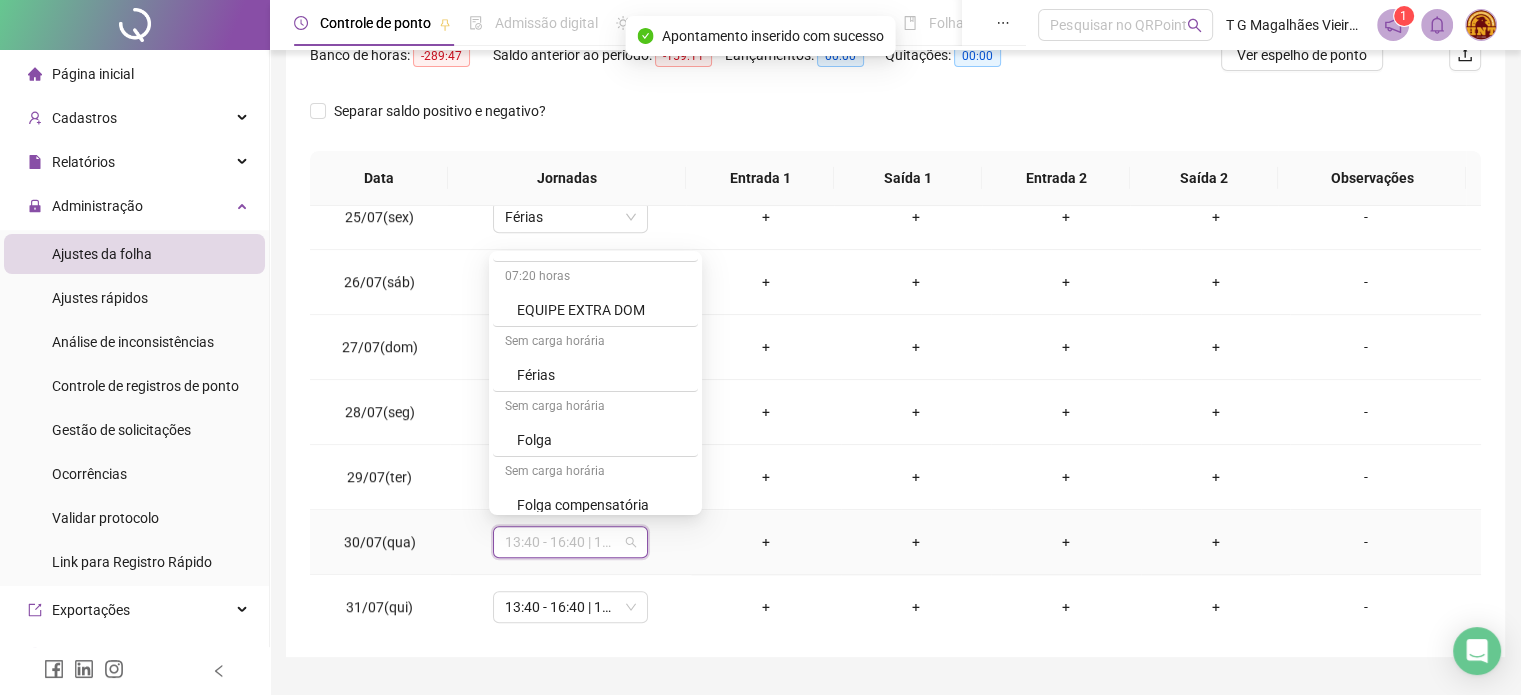 click on "Férias" at bounding box center (601, 375) 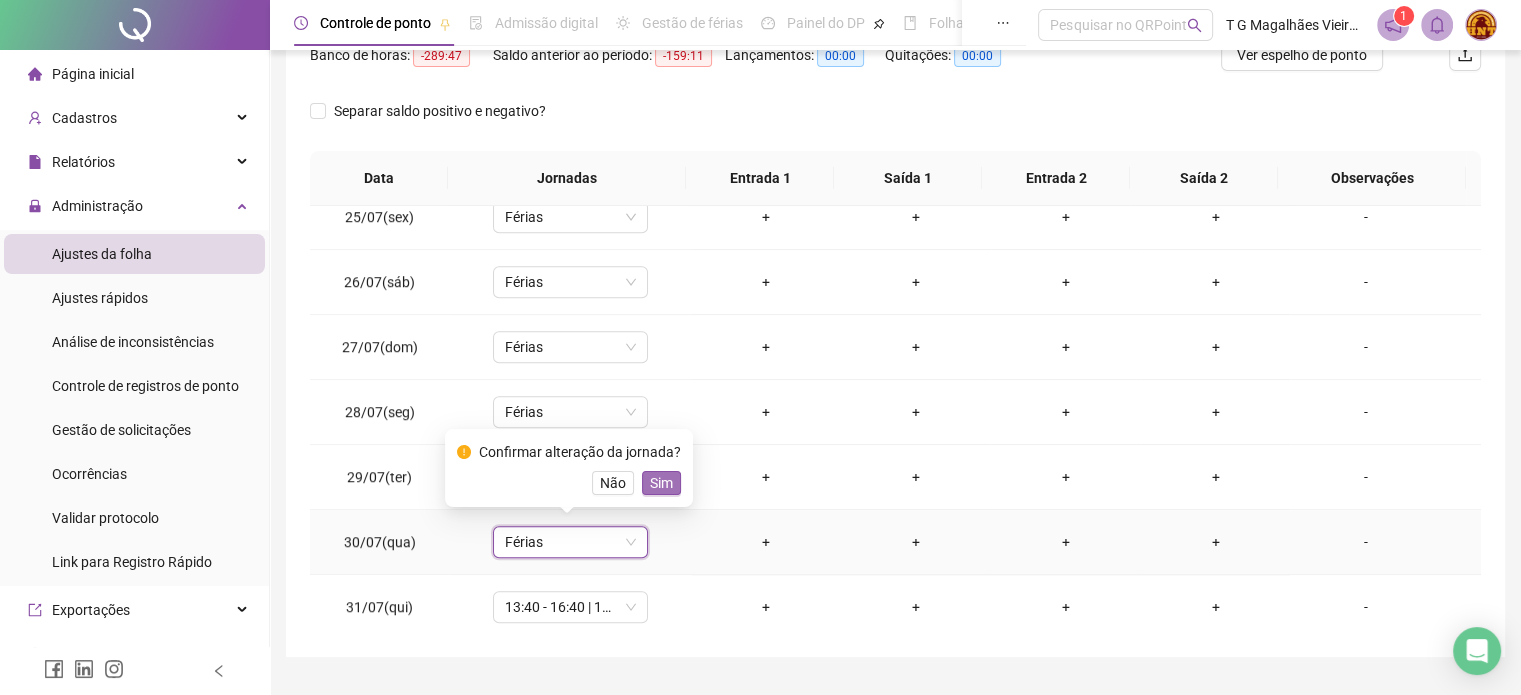 click on "Sim" at bounding box center [661, 483] 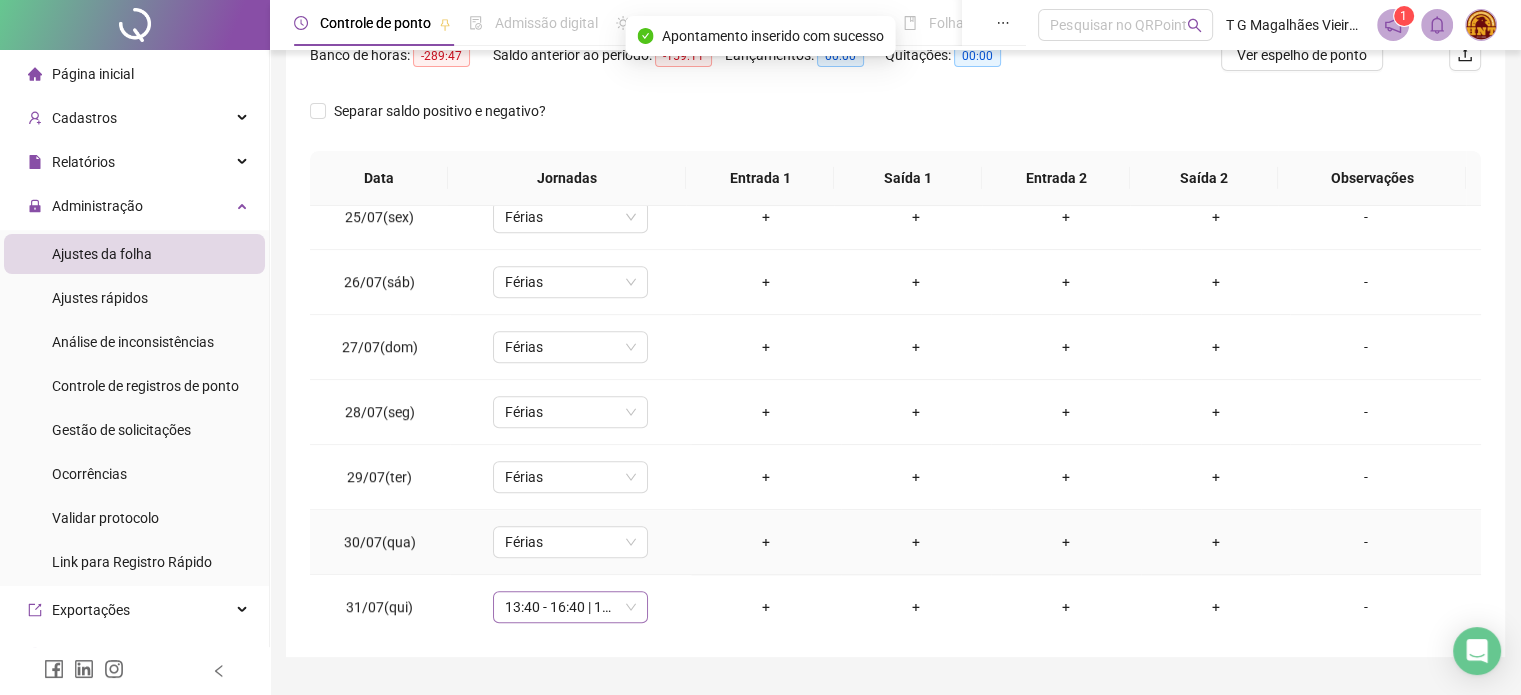 click on "13:40 - 16:40 | 17:40 - 22:00" at bounding box center [570, 607] 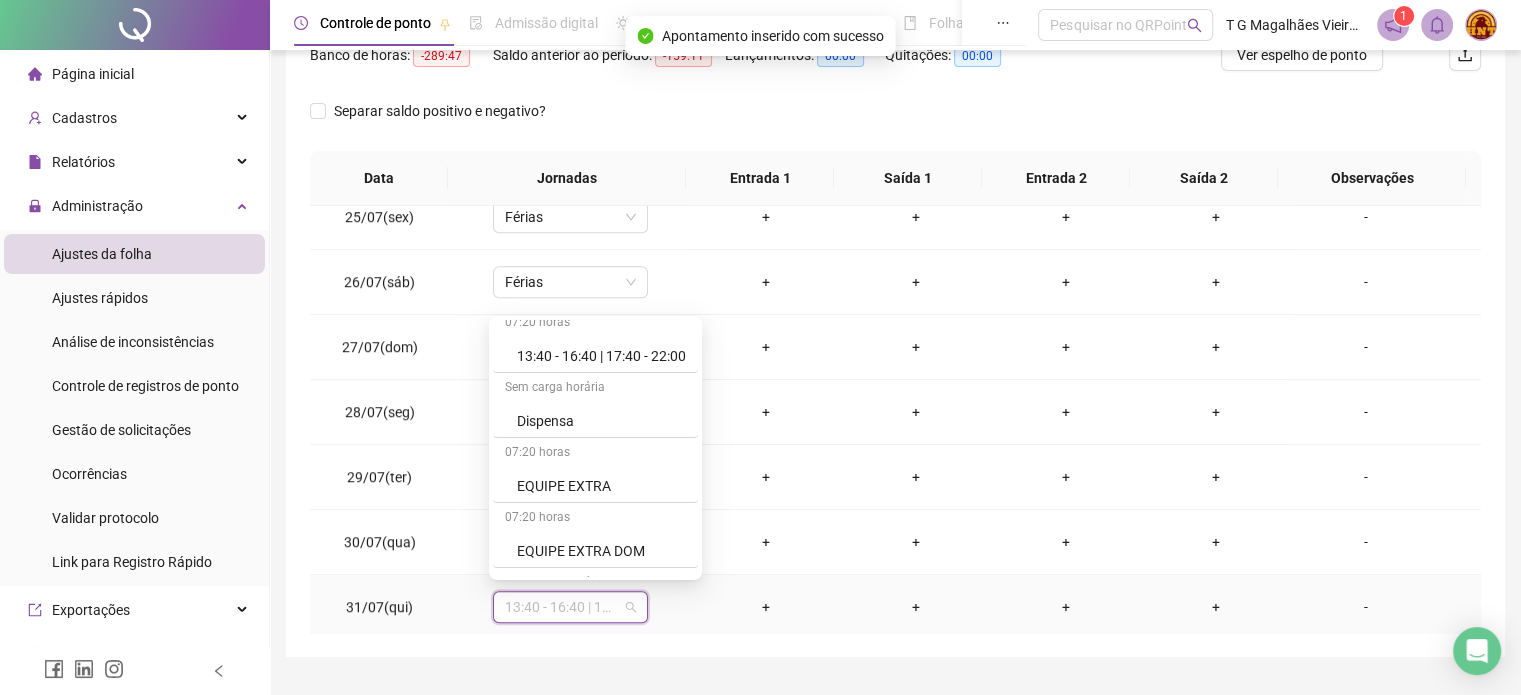 scroll, scrollTop: 217, scrollLeft: 0, axis: vertical 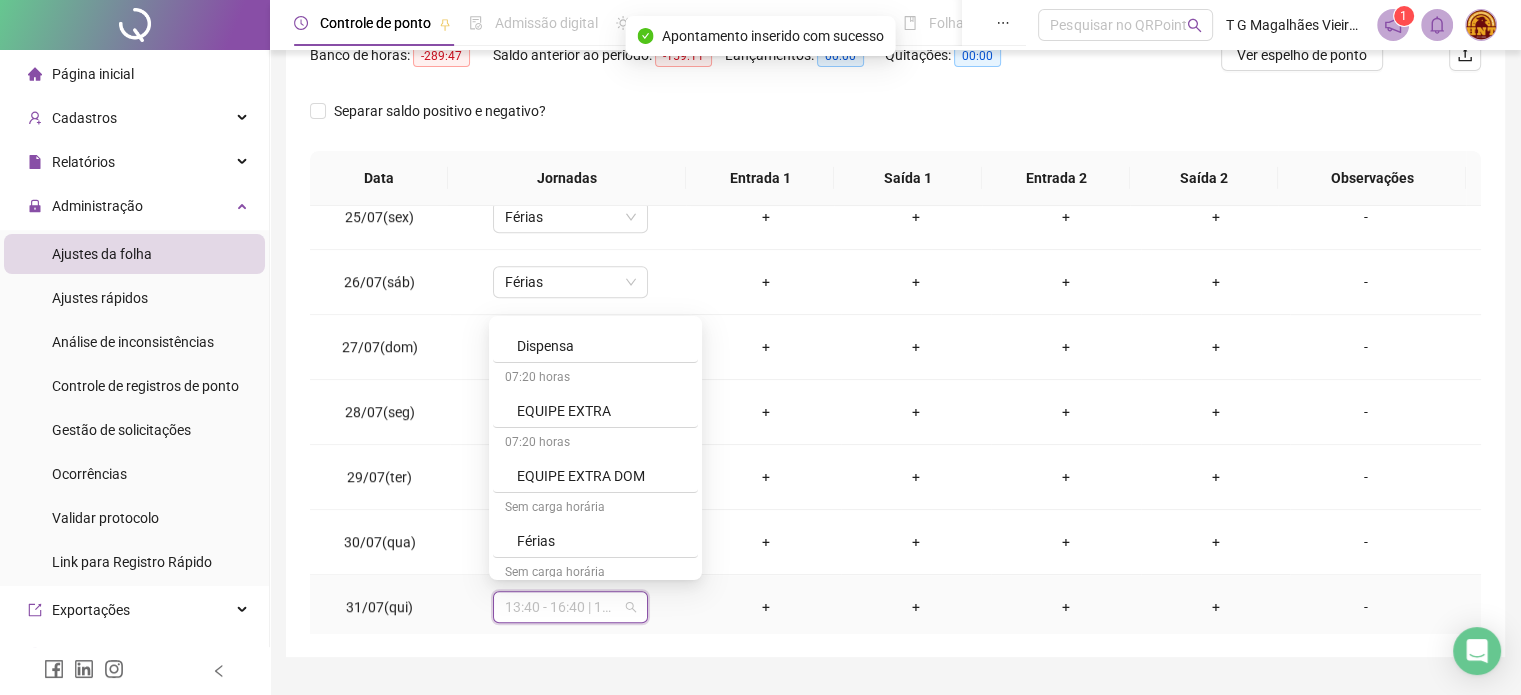 click on "Férias" at bounding box center [601, 541] 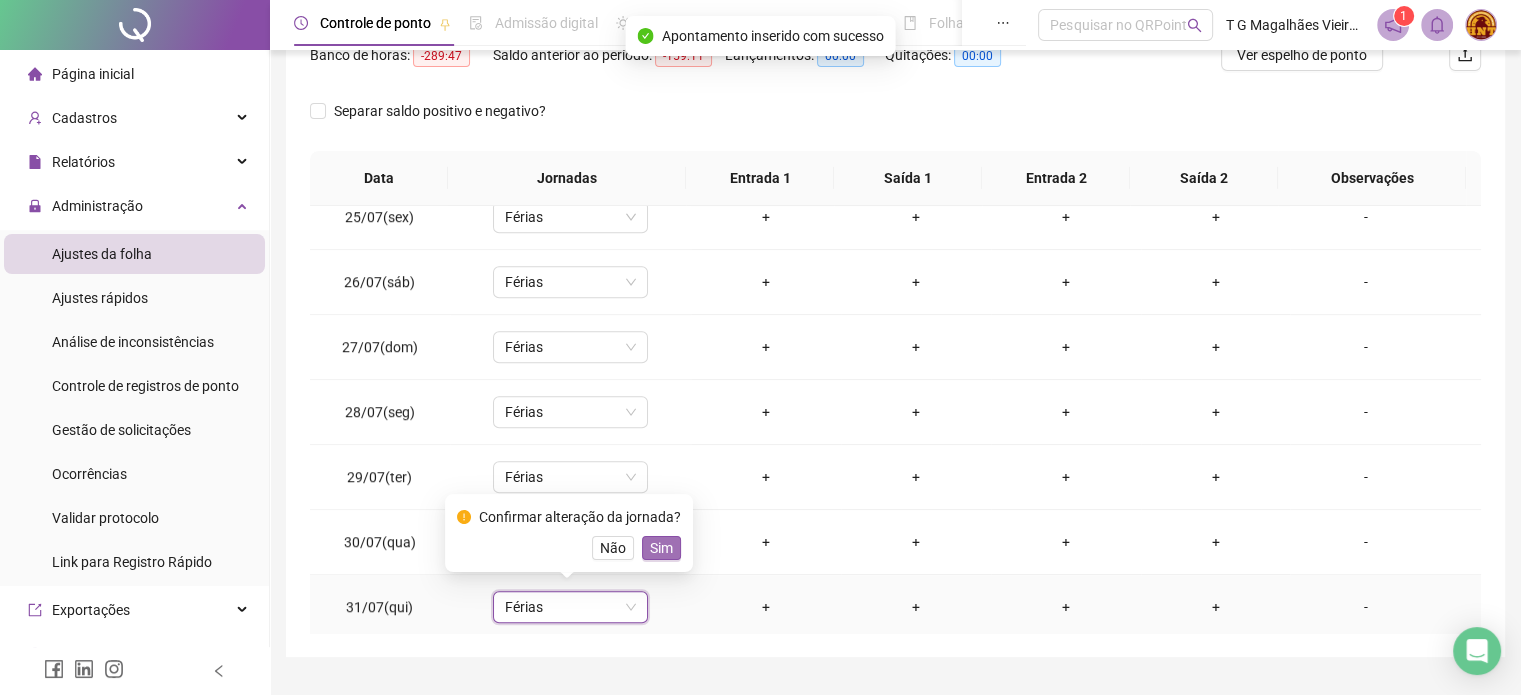click on "Sim" at bounding box center [661, 548] 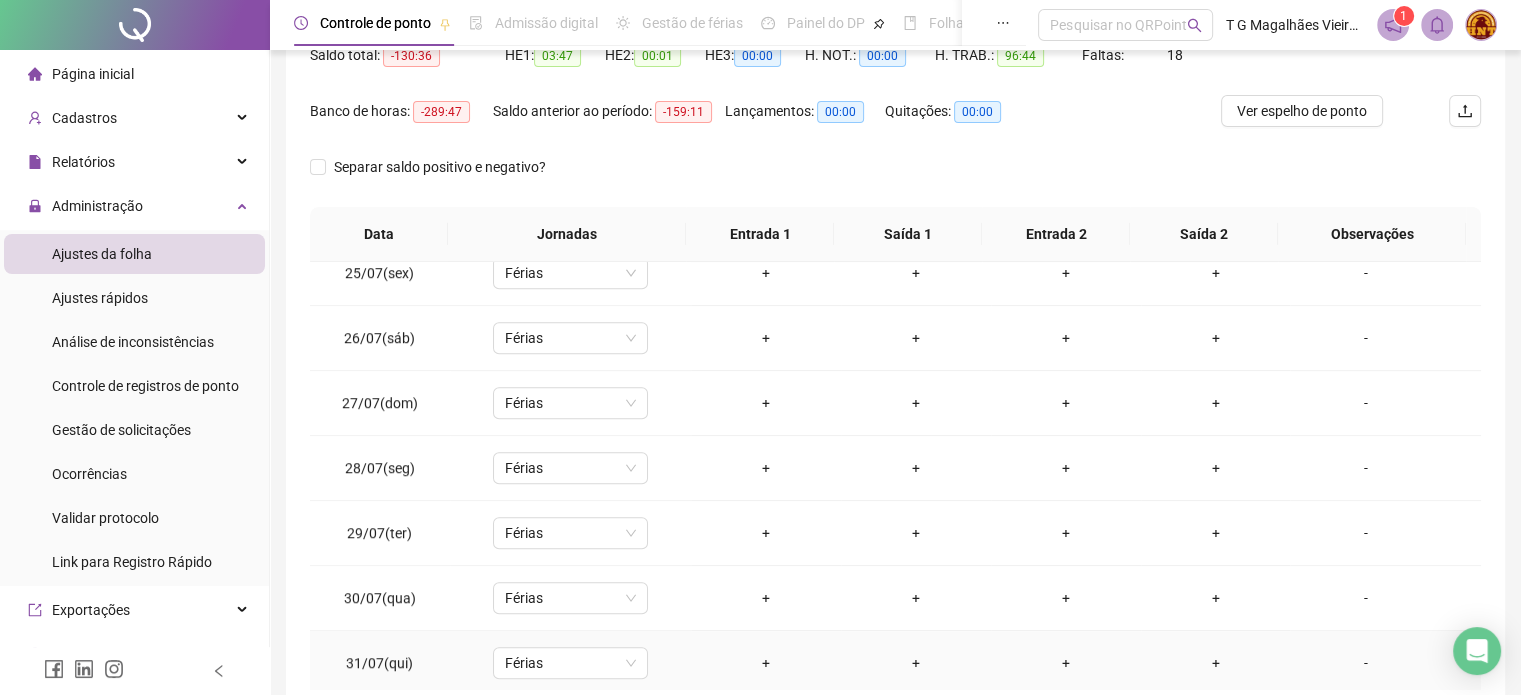 scroll, scrollTop: 224, scrollLeft: 0, axis: vertical 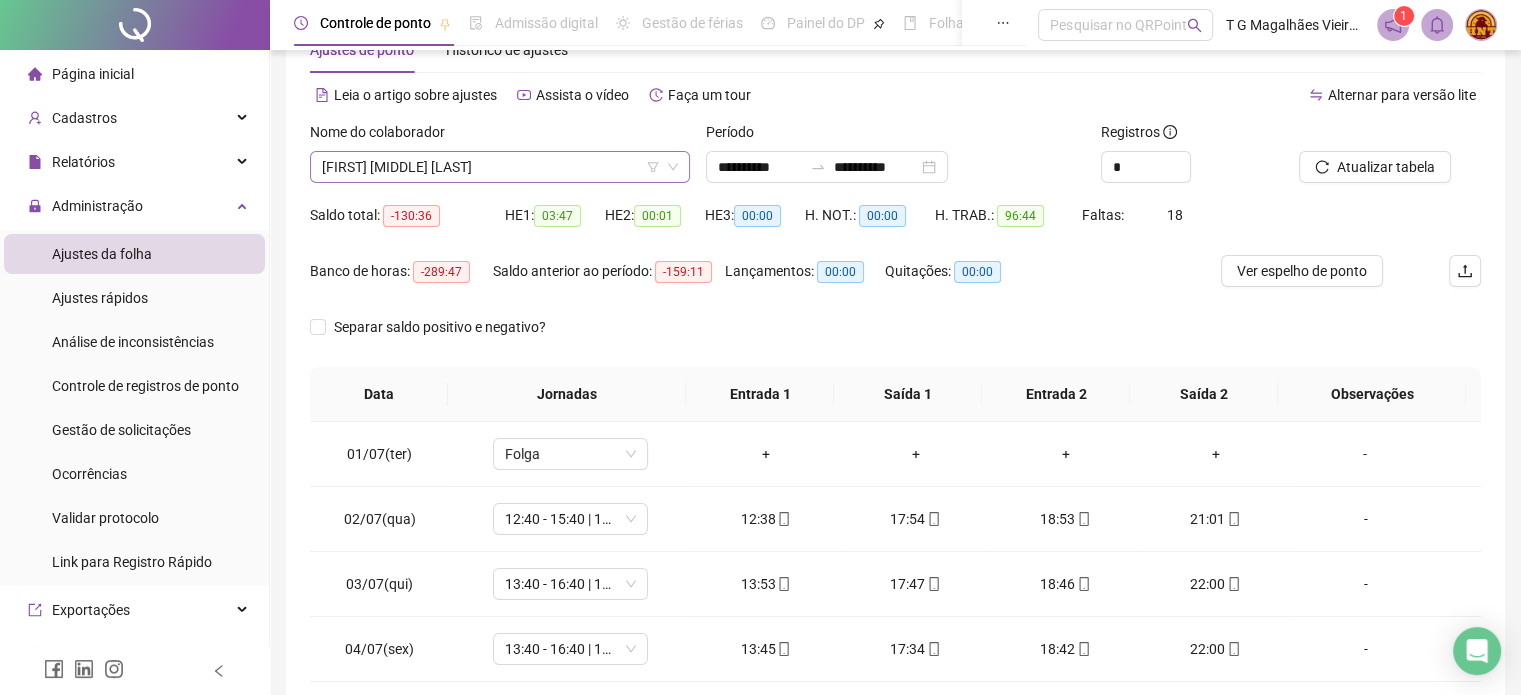 click on "[FIRST] [MIDDLE] [LAST]" at bounding box center (500, 167) 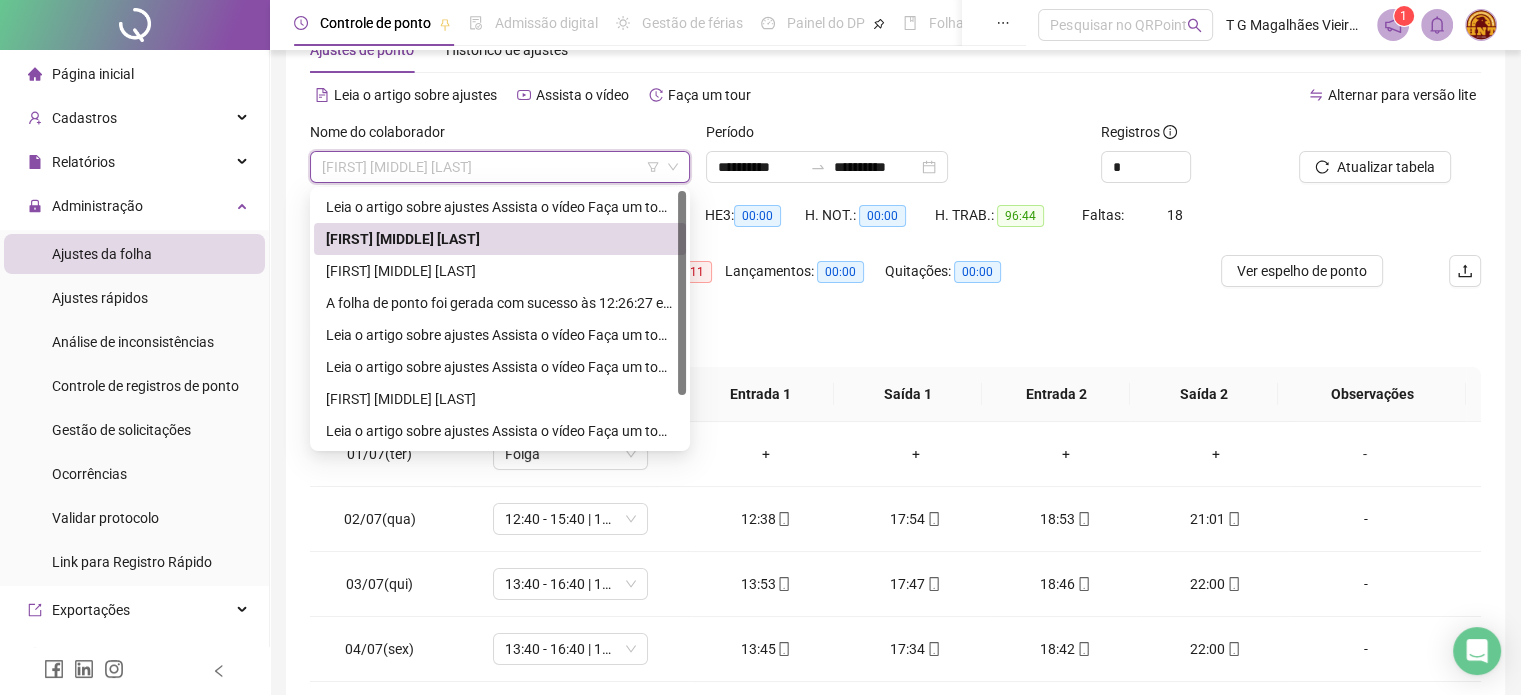 click on "[FIRST] [MIDDLE] [LAST]" at bounding box center (500, 271) 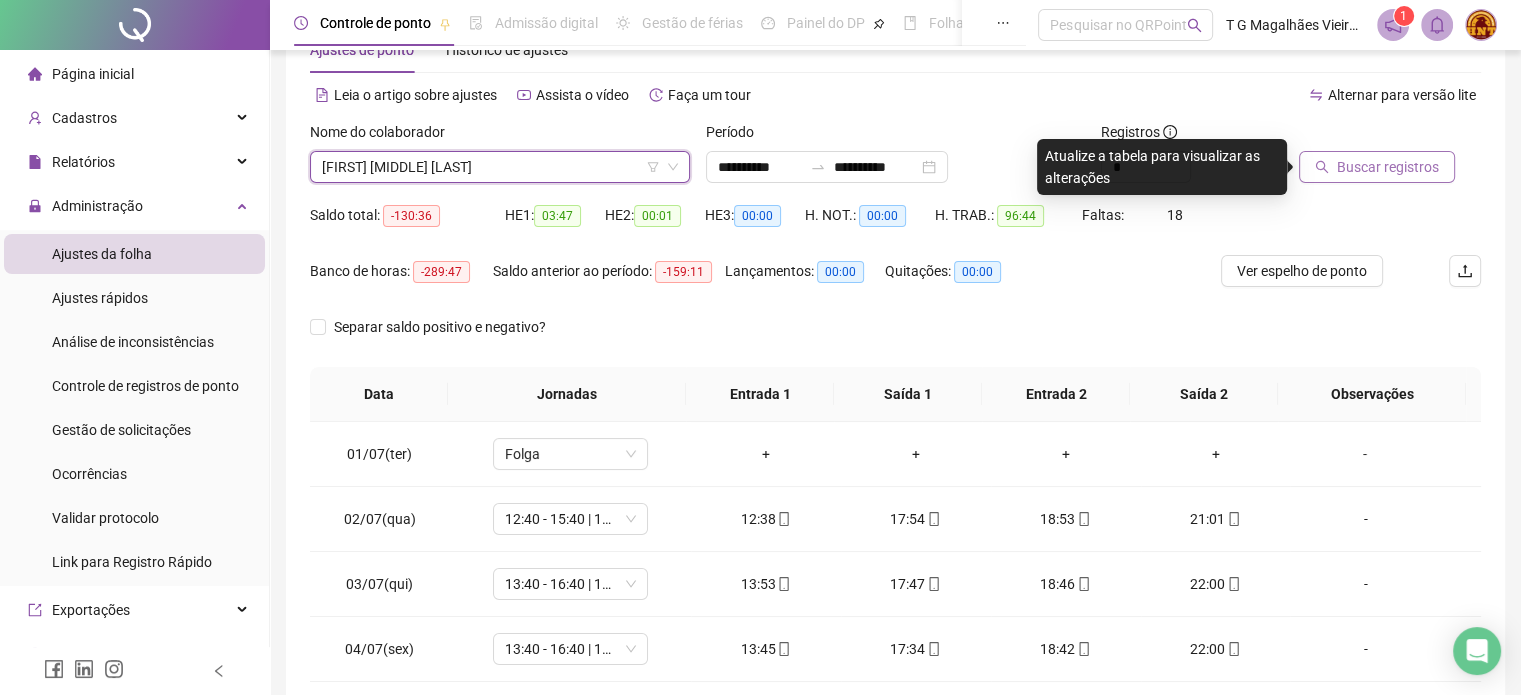 click on "Buscar registros" at bounding box center [1388, 167] 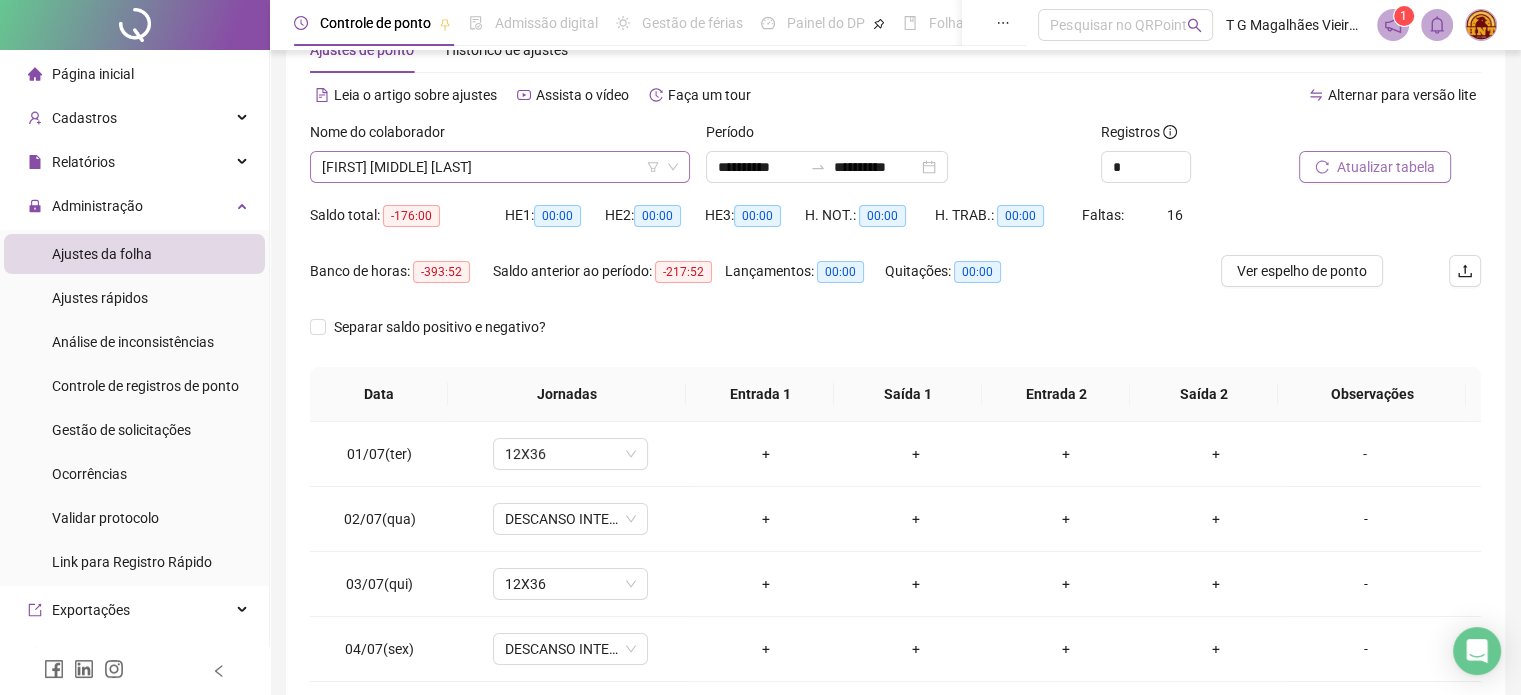 click on "[FIRST] [MIDDLE] [LAST]" at bounding box center (500, 167) 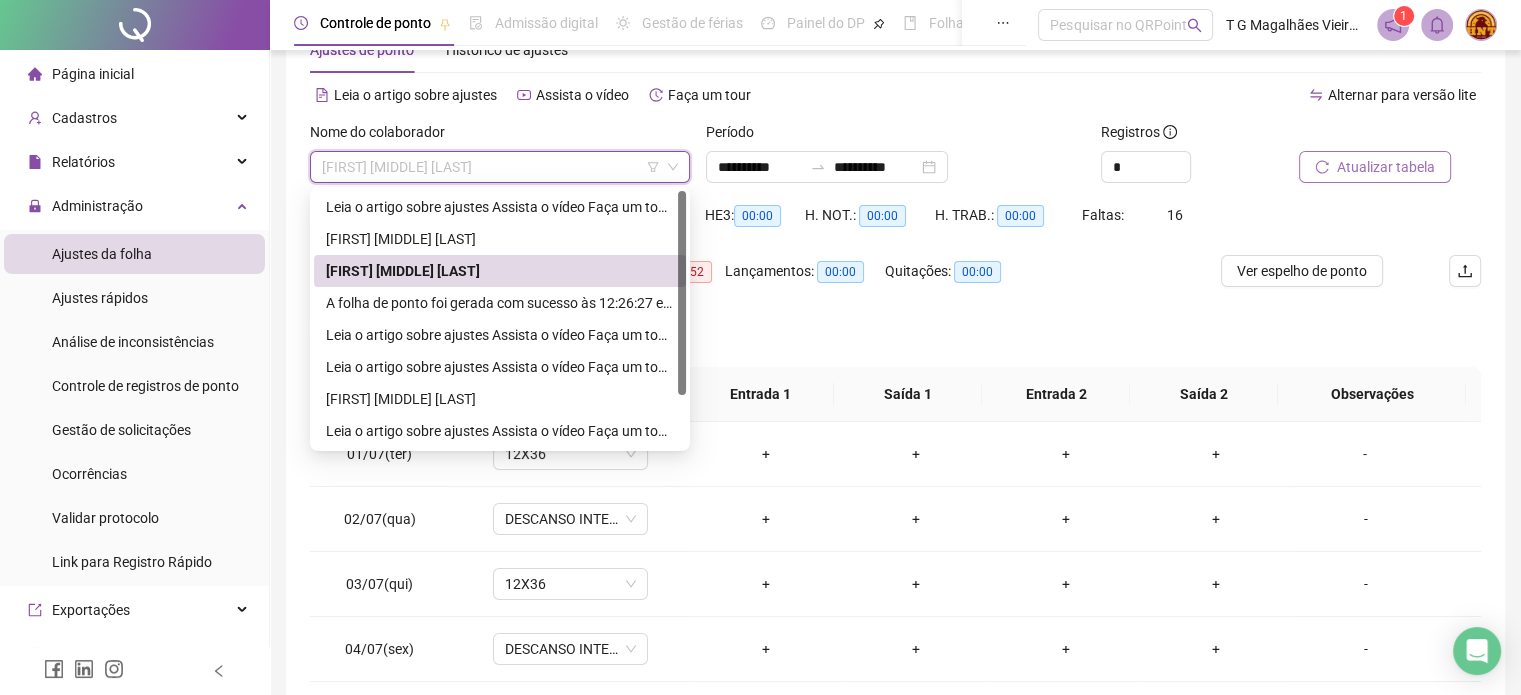 click on "A folha de ponto foi gerada com sucesso às 12:26:27 e estará disponível pelos próximos 20 minutos.
Clique aqui para fazer o download!" at bounding box center (500, 303) 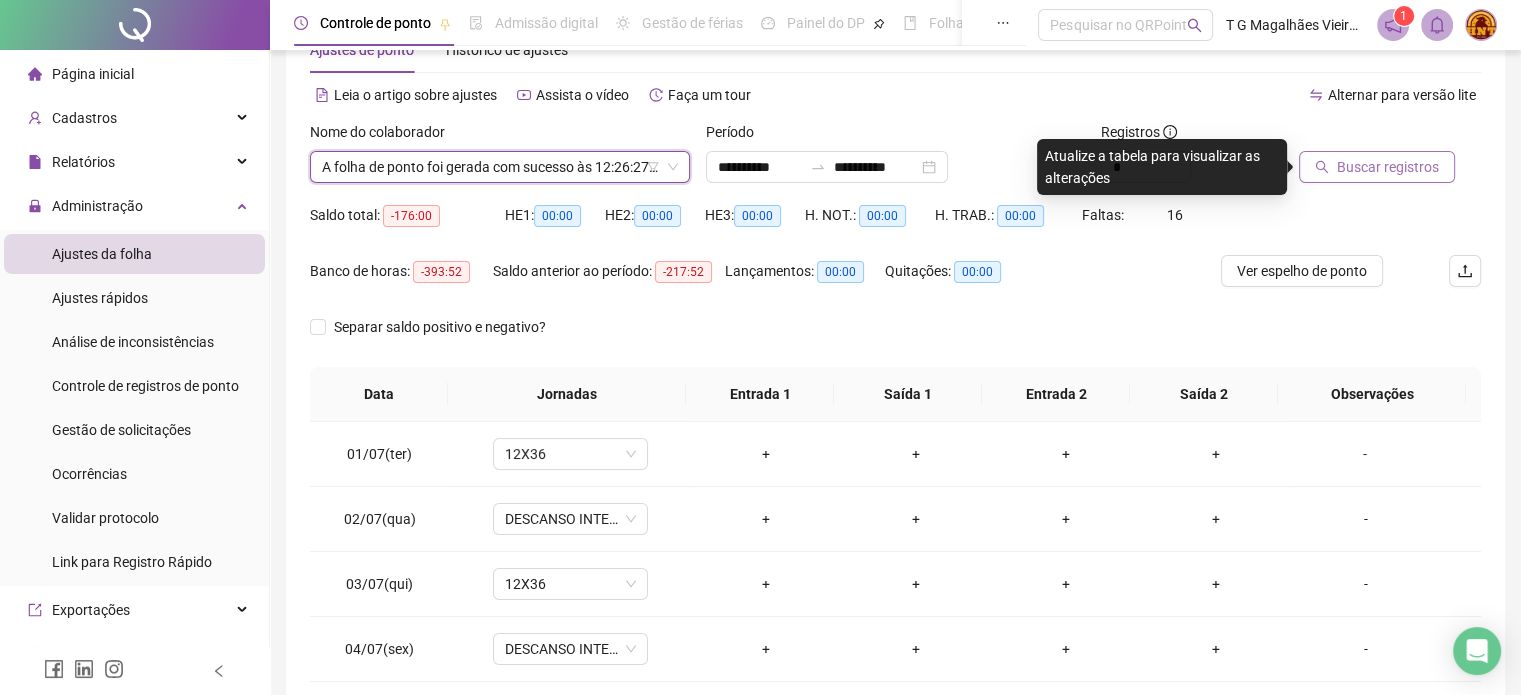 click on "Buscar registros" at bounding box center [1388, 167] 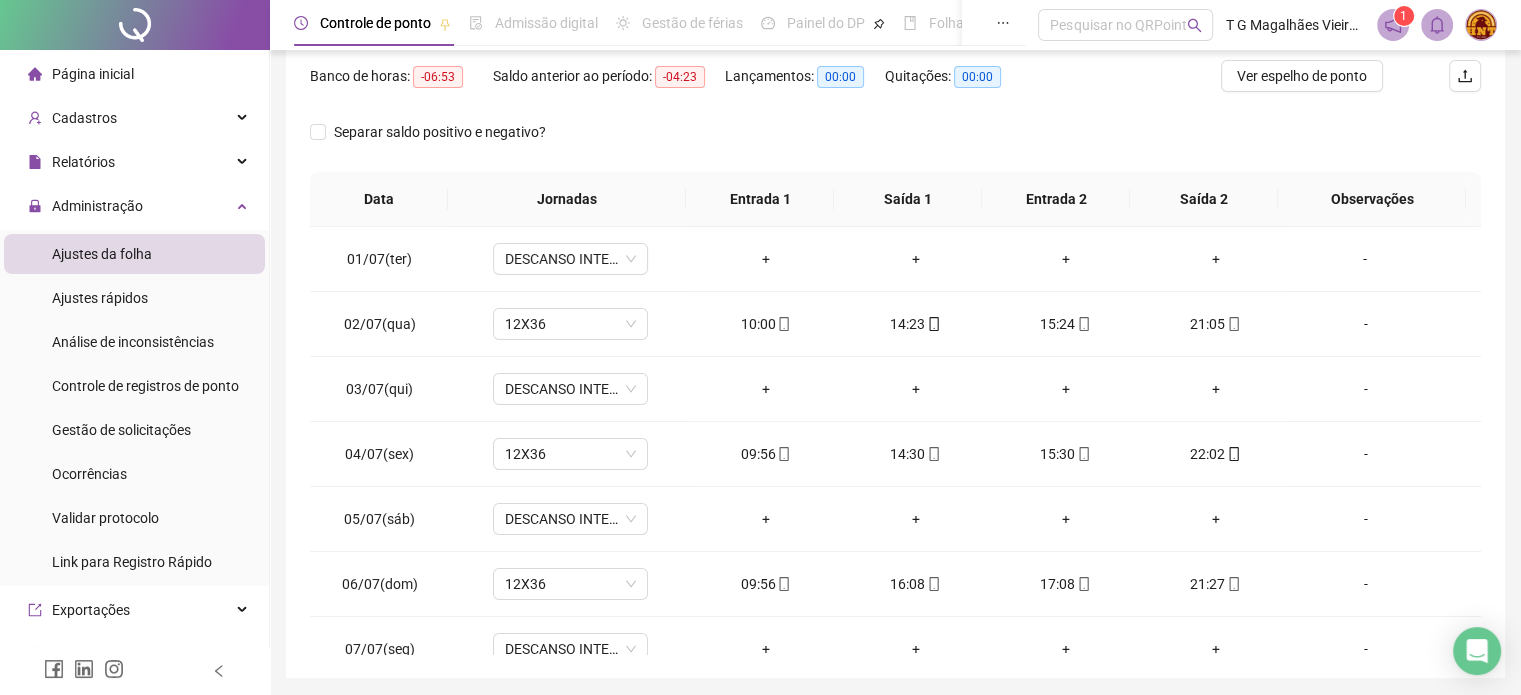 scroll, scrollTop: 260, scrollLeft: 0, axis: vertical 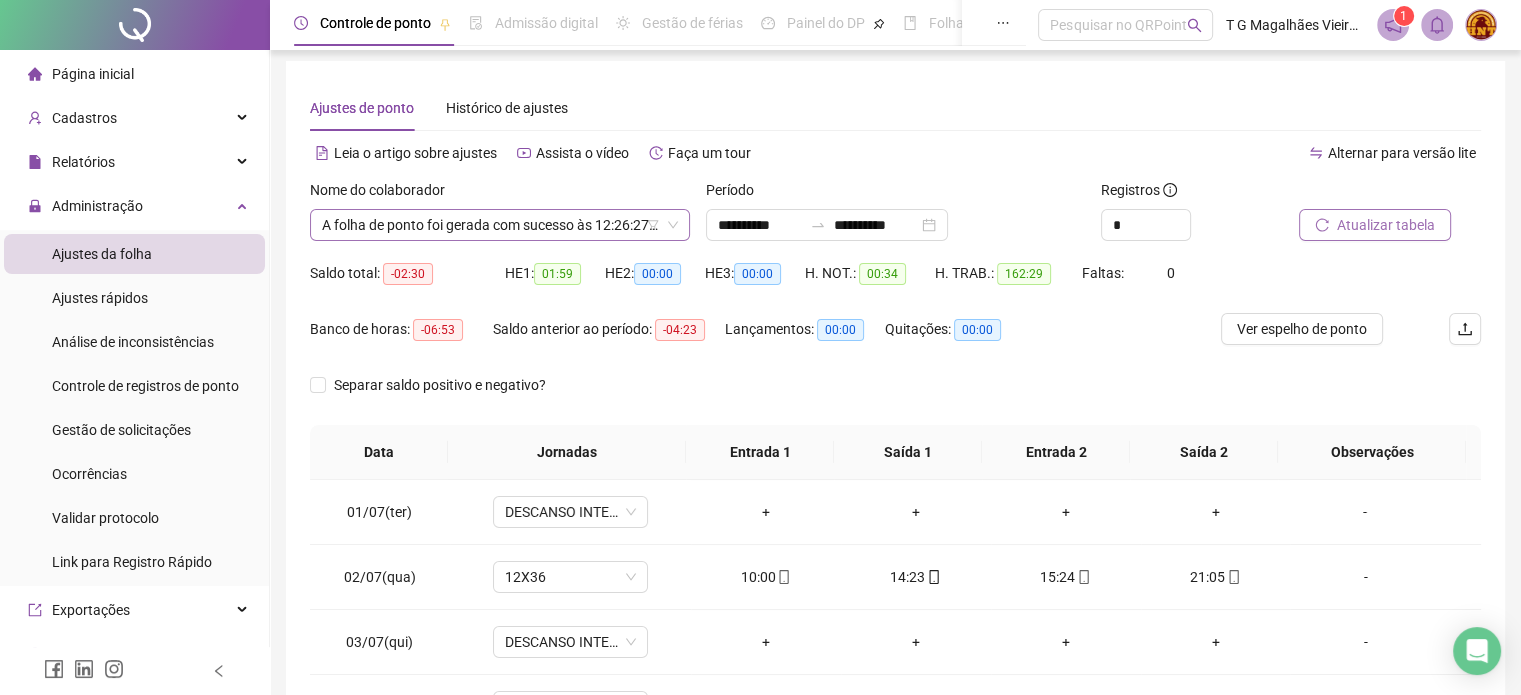 click on "A folha de ponto foi gerada com sucesso às 12:26:27 e estará disponível pelos próximos 20 minutos.
Clique aqui para fazer o download!" at bounding box center [500, 225] 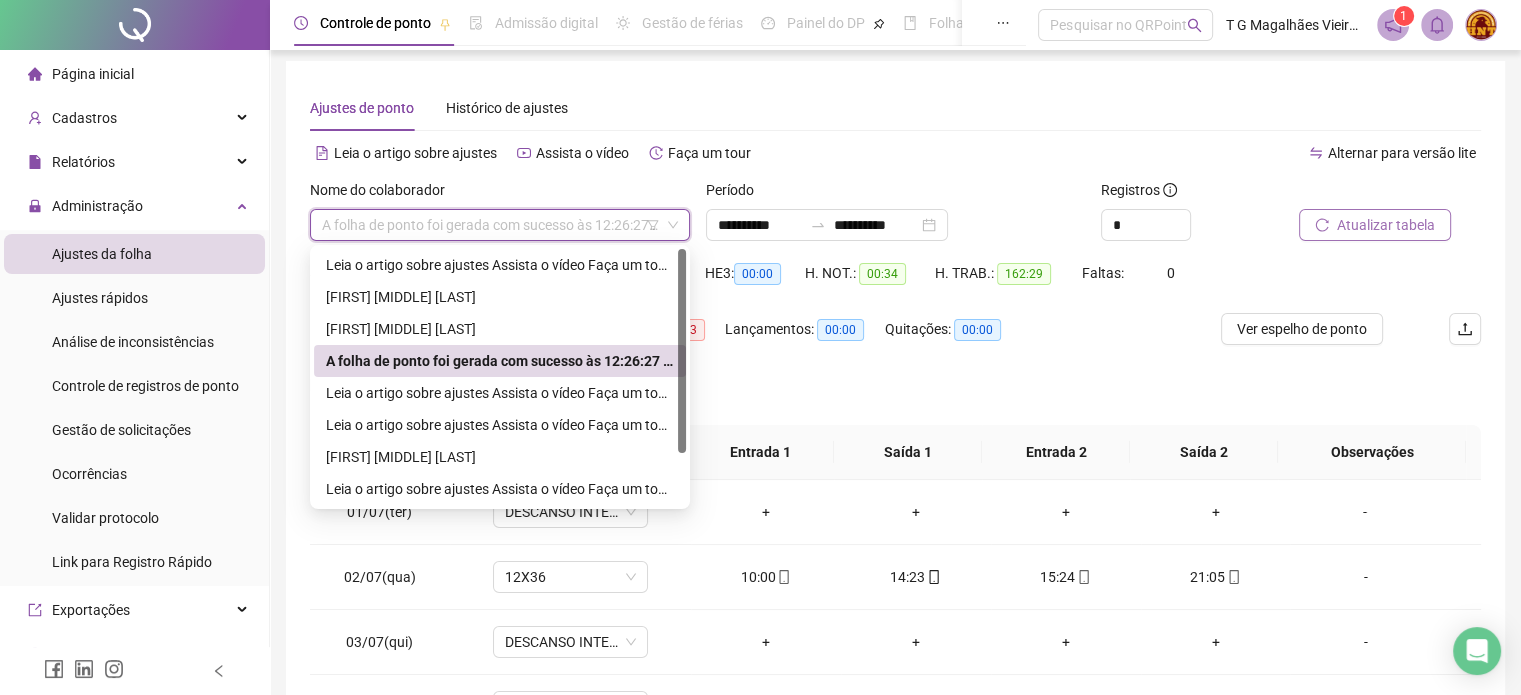 click on "**********" at bounding box center [500, 393] 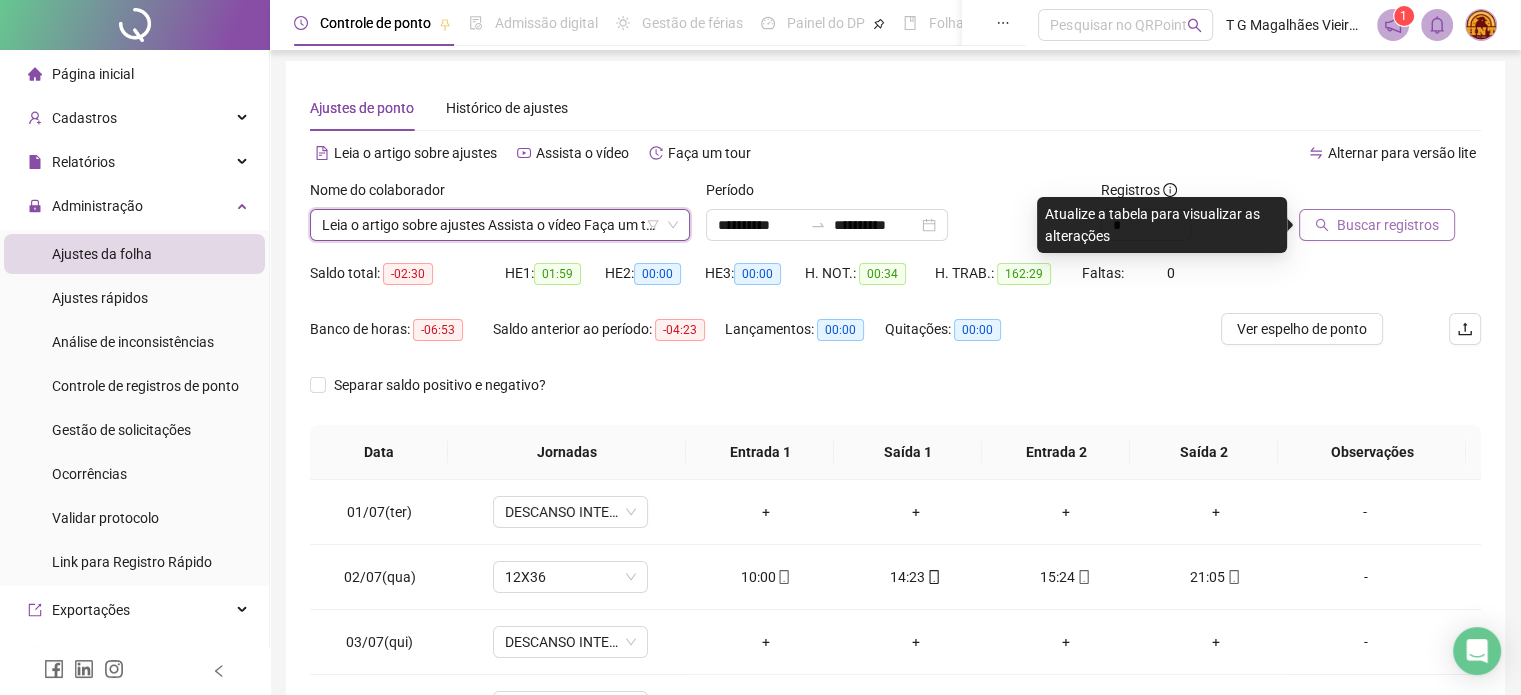click on "**********" at bounding box center [500, 225] 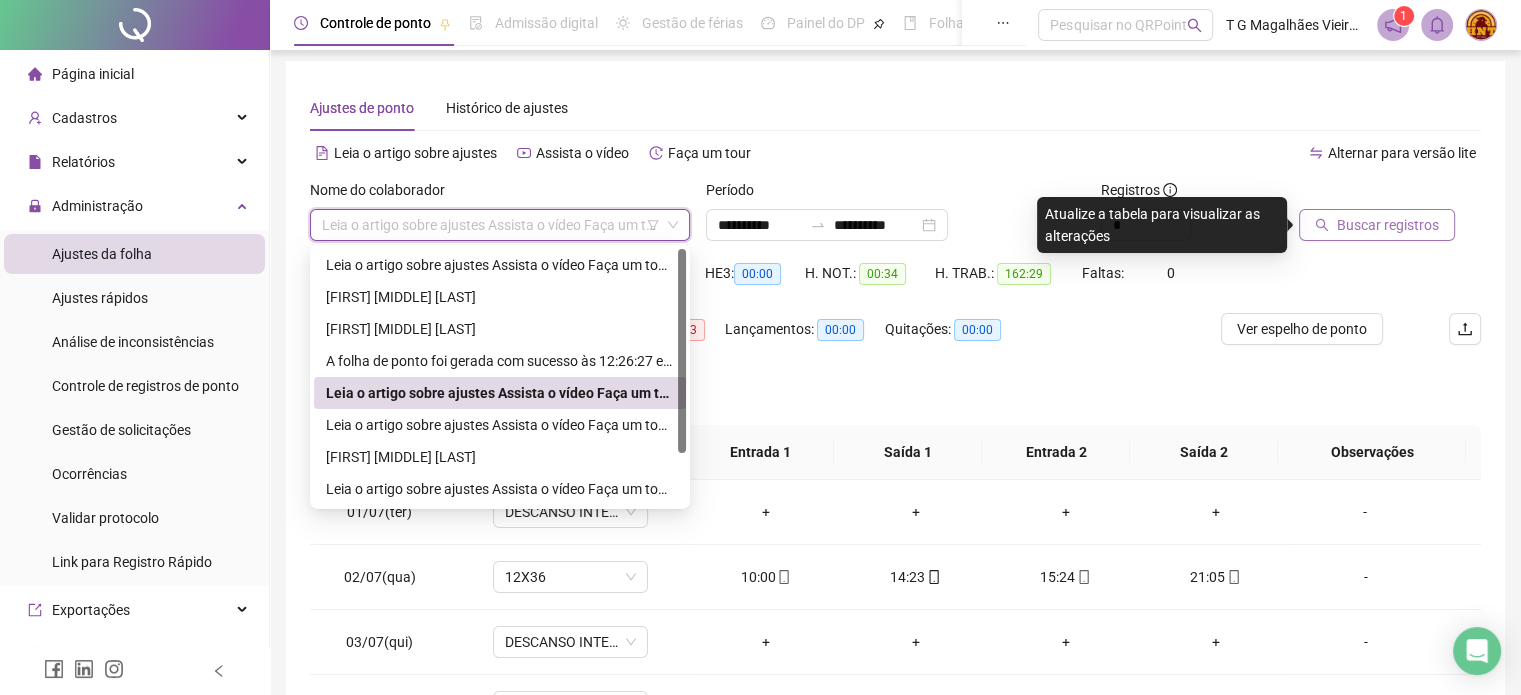 click on "**********" at bounding box center [500, 425] 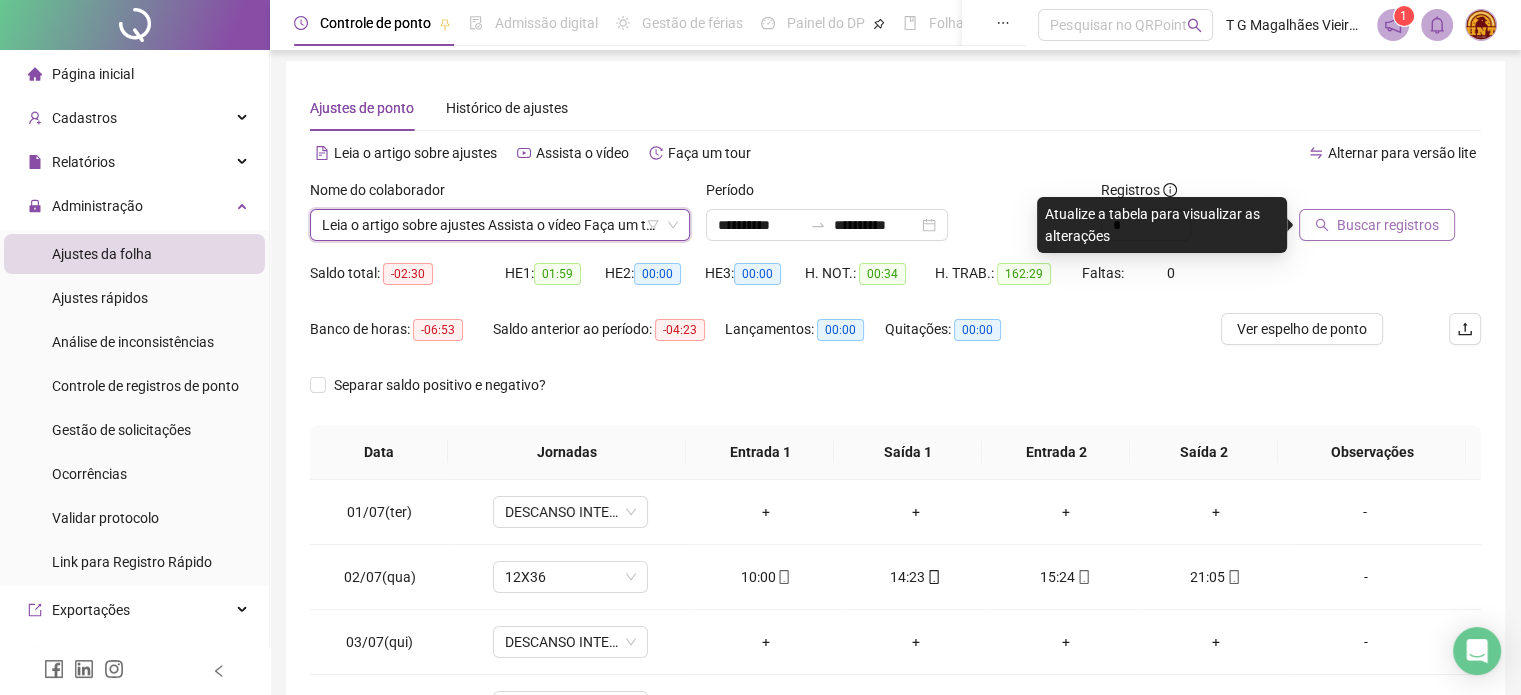 click on "Buscar registros" at bounding box center (1388, 225) 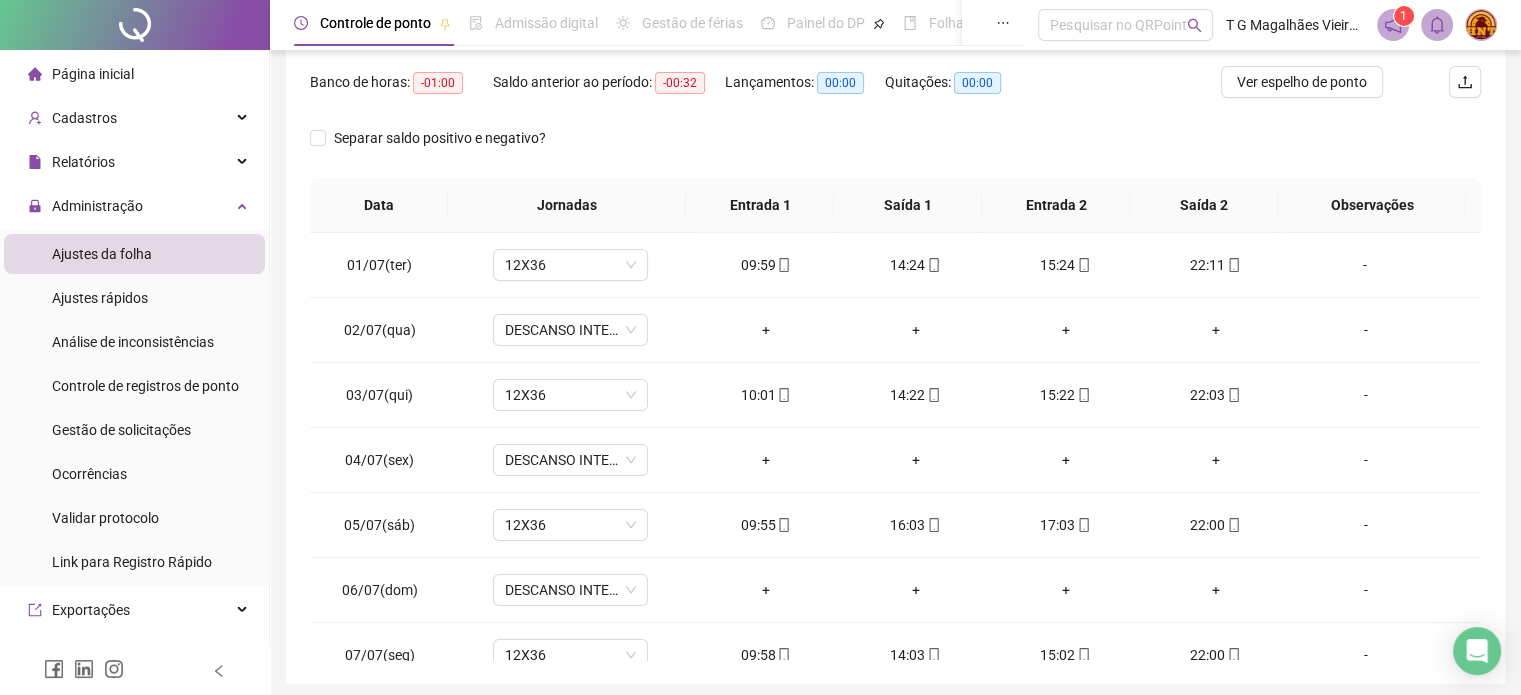 scroll, scrollTop: 268, scrollLeft: 0, axis: vertical 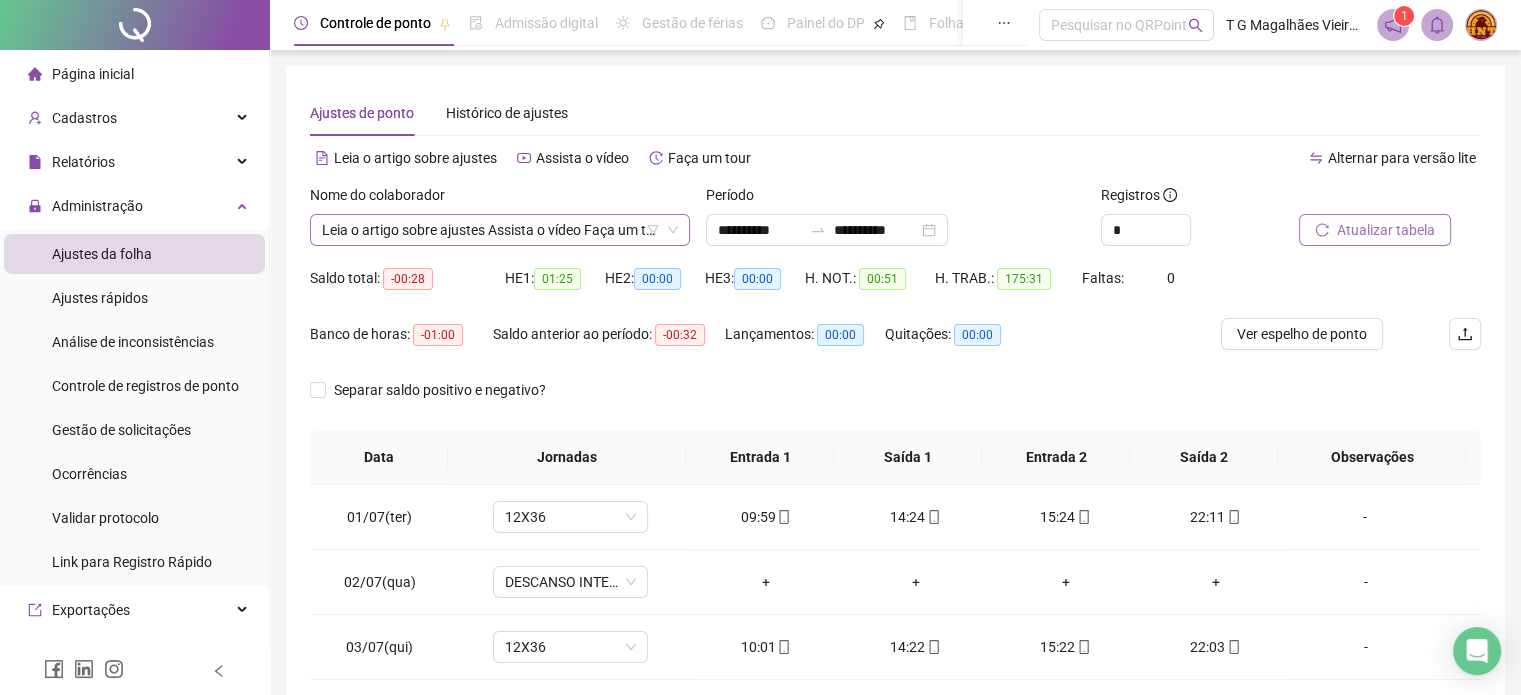 click on "**********" at bounding box center [500, 230] 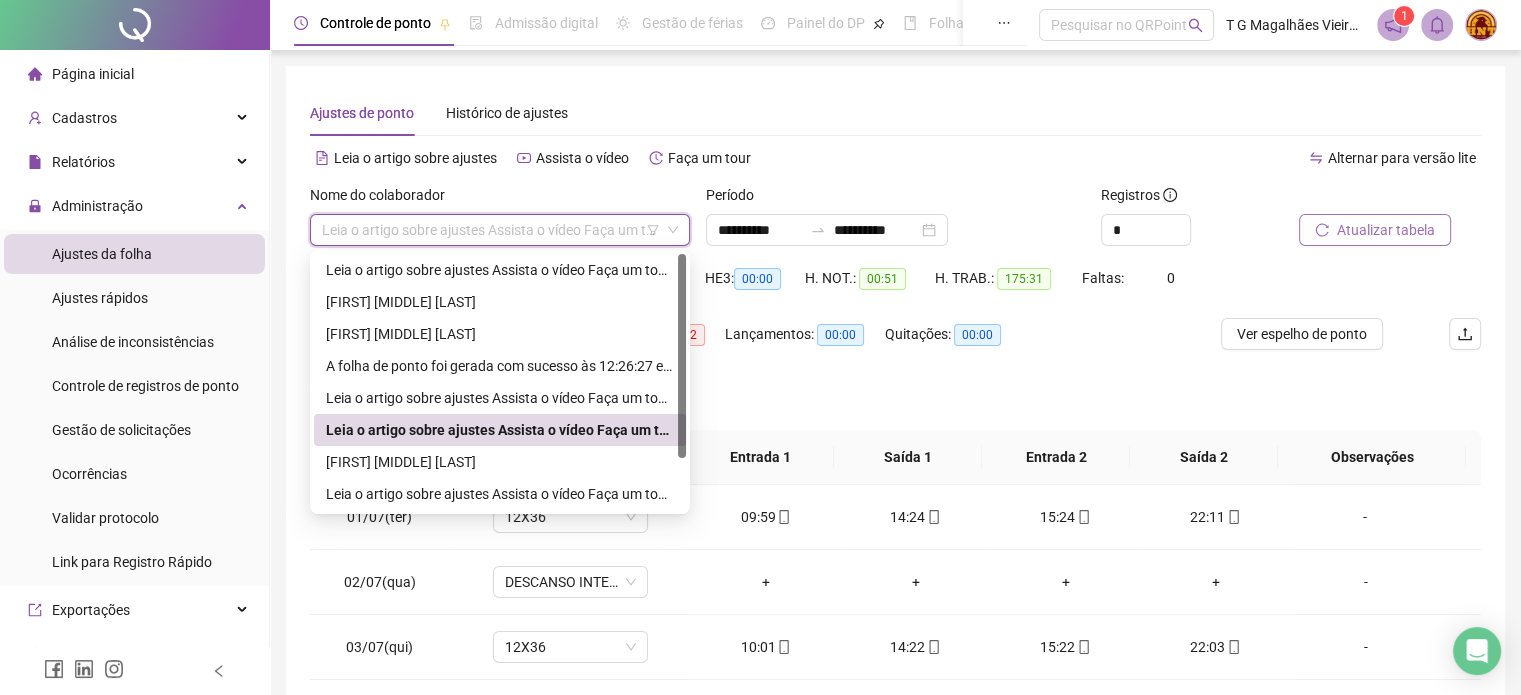 click on "[FIRST] [MIDDLE] [LAST]" at bounding box center [500, 462] 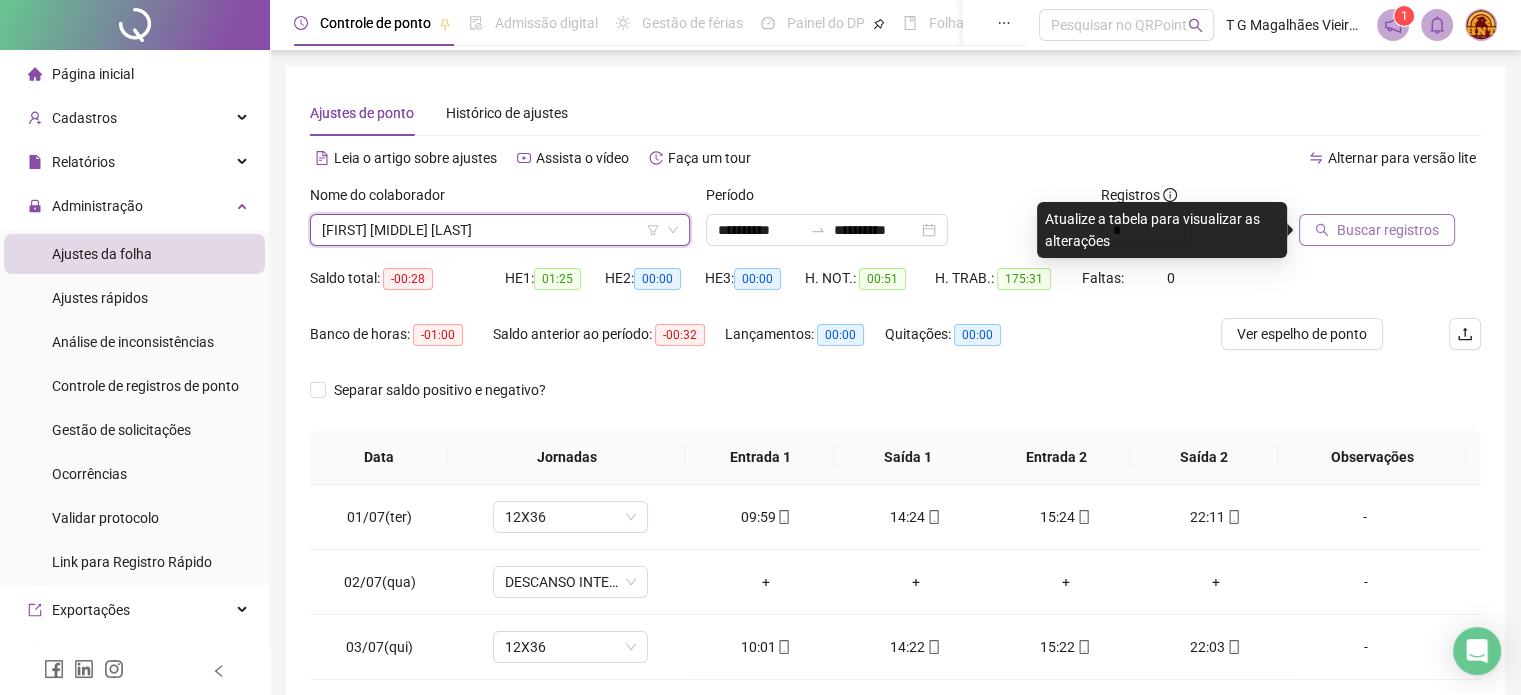 click on "Buscar registros" at bounding box center [1388, 230] 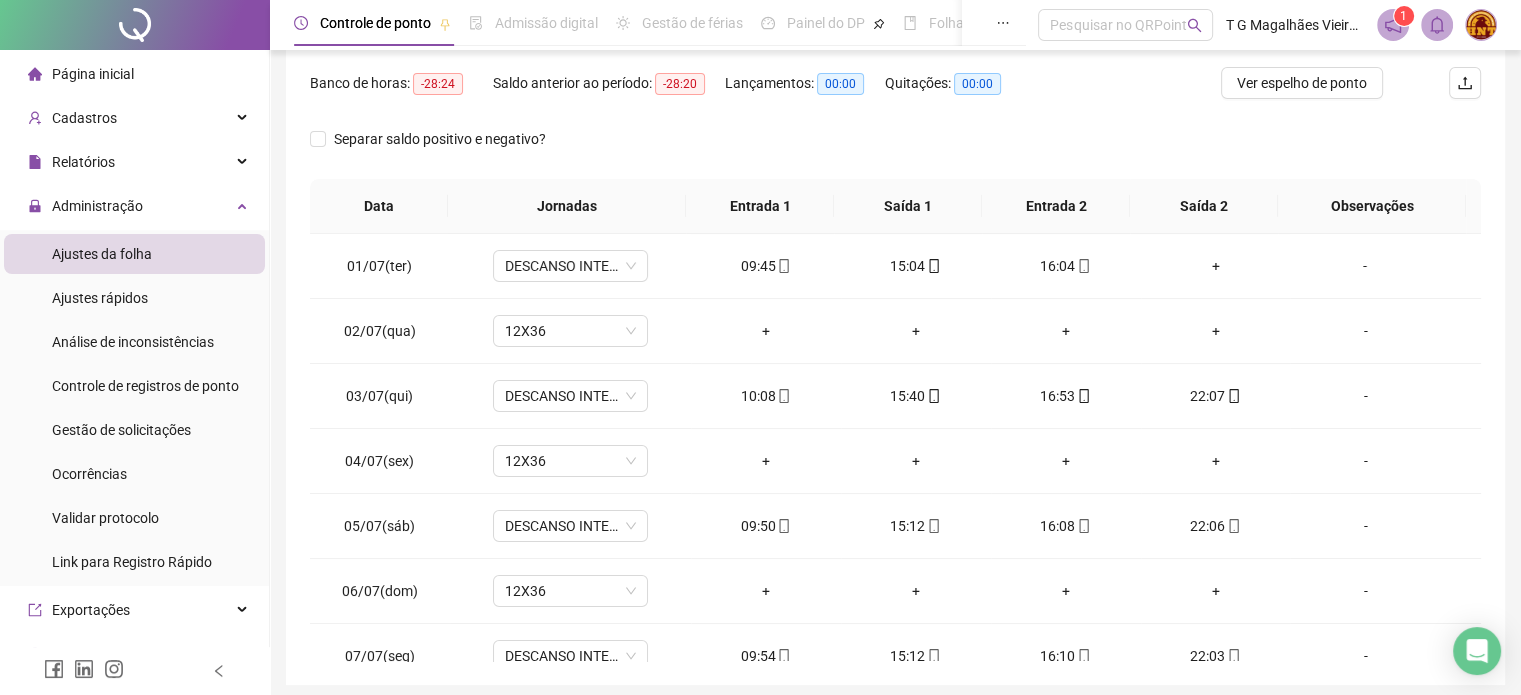 scroll, scrollTop: 255, scrollLeft: 0, axis: vertical 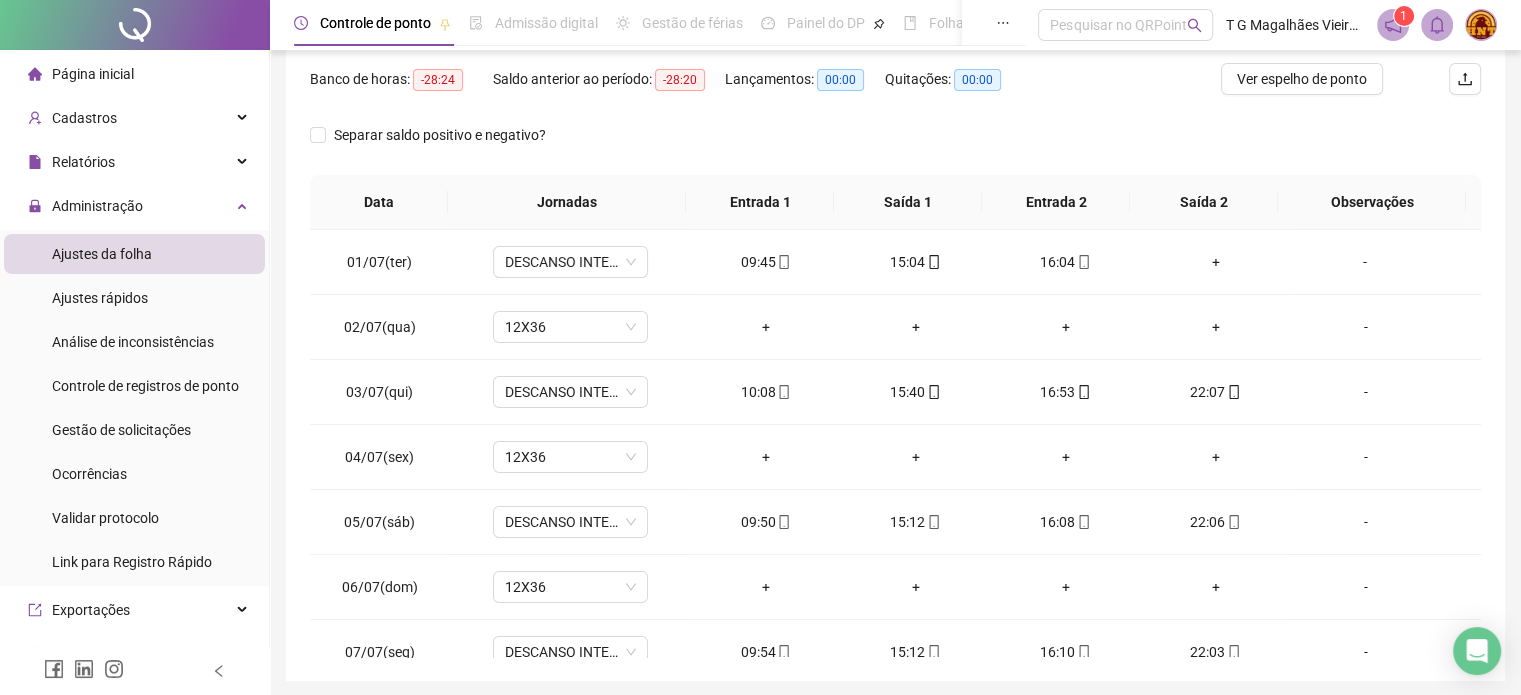 click on "+" at bounding box center (1216, 262) 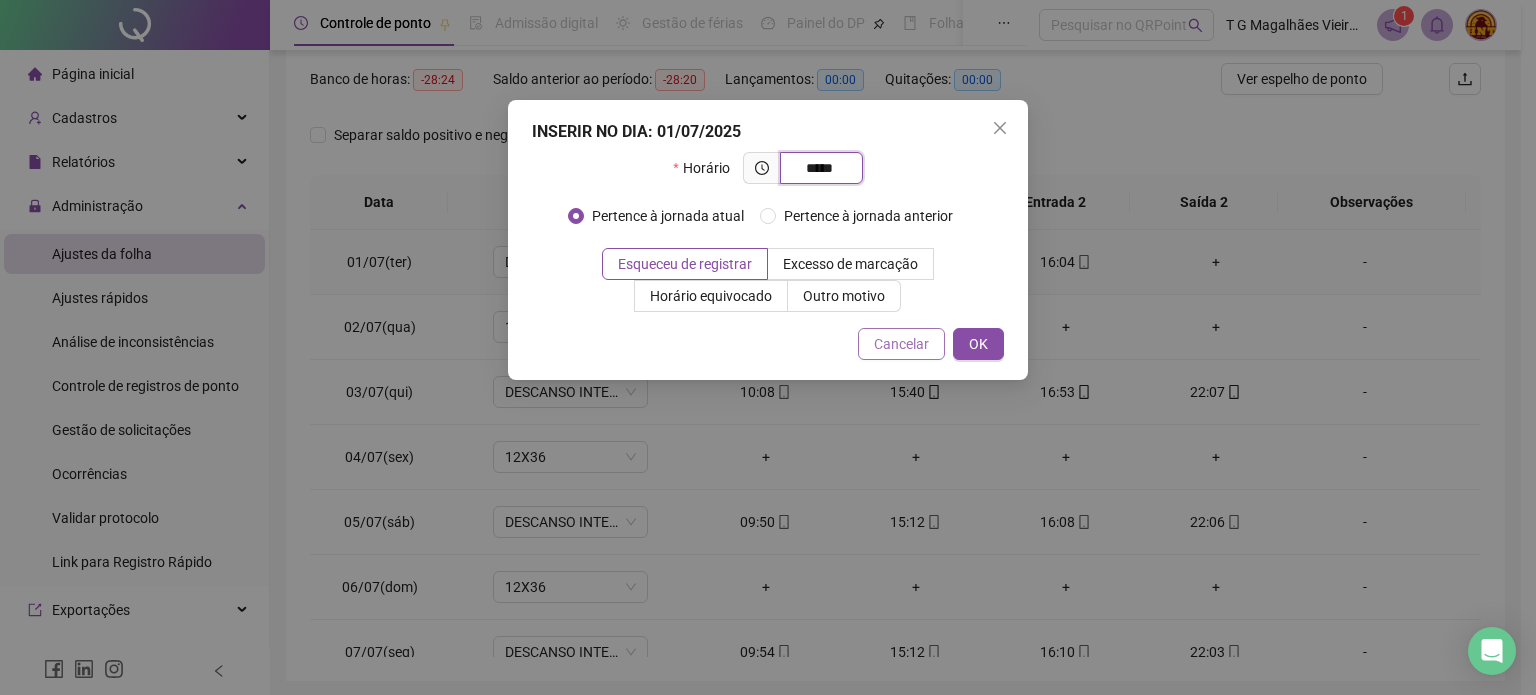 type on "*****" 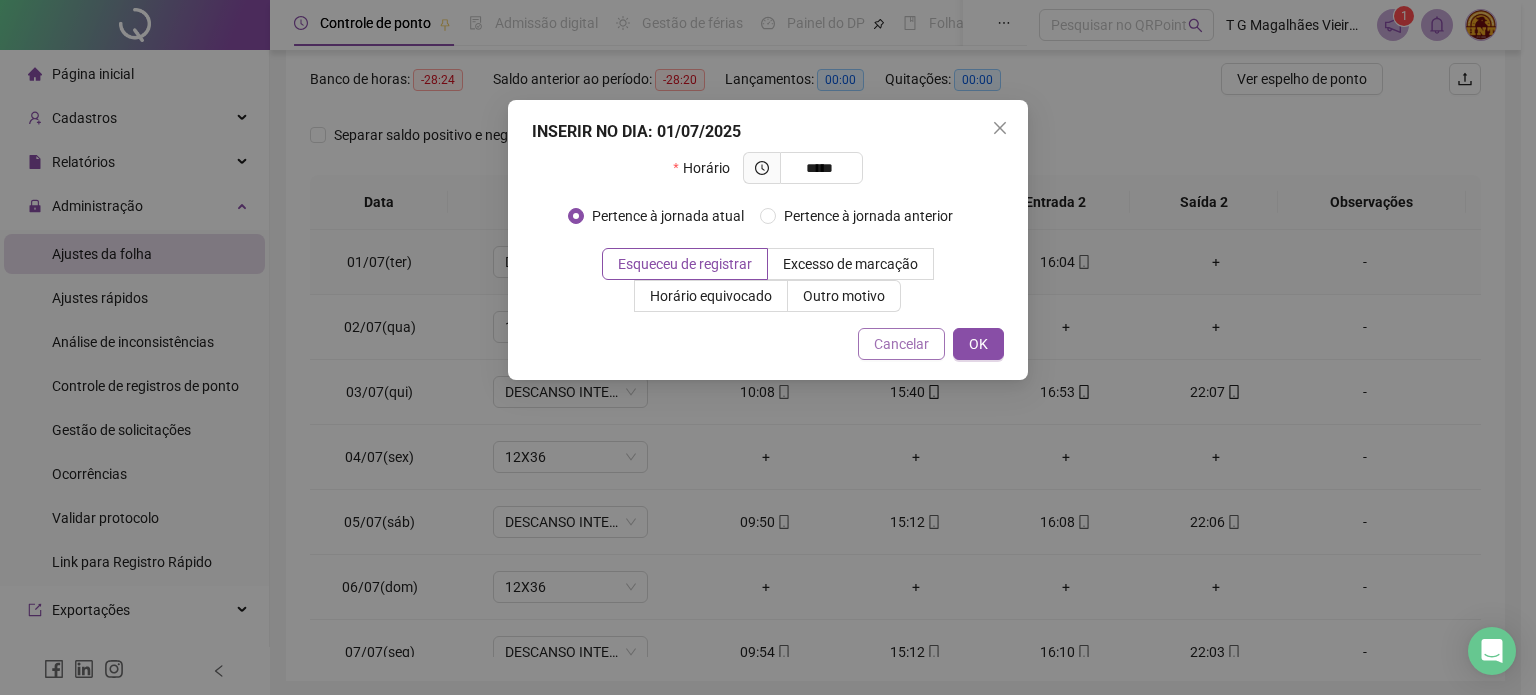 click on "Cancelar" at bounding box center [901, 344] 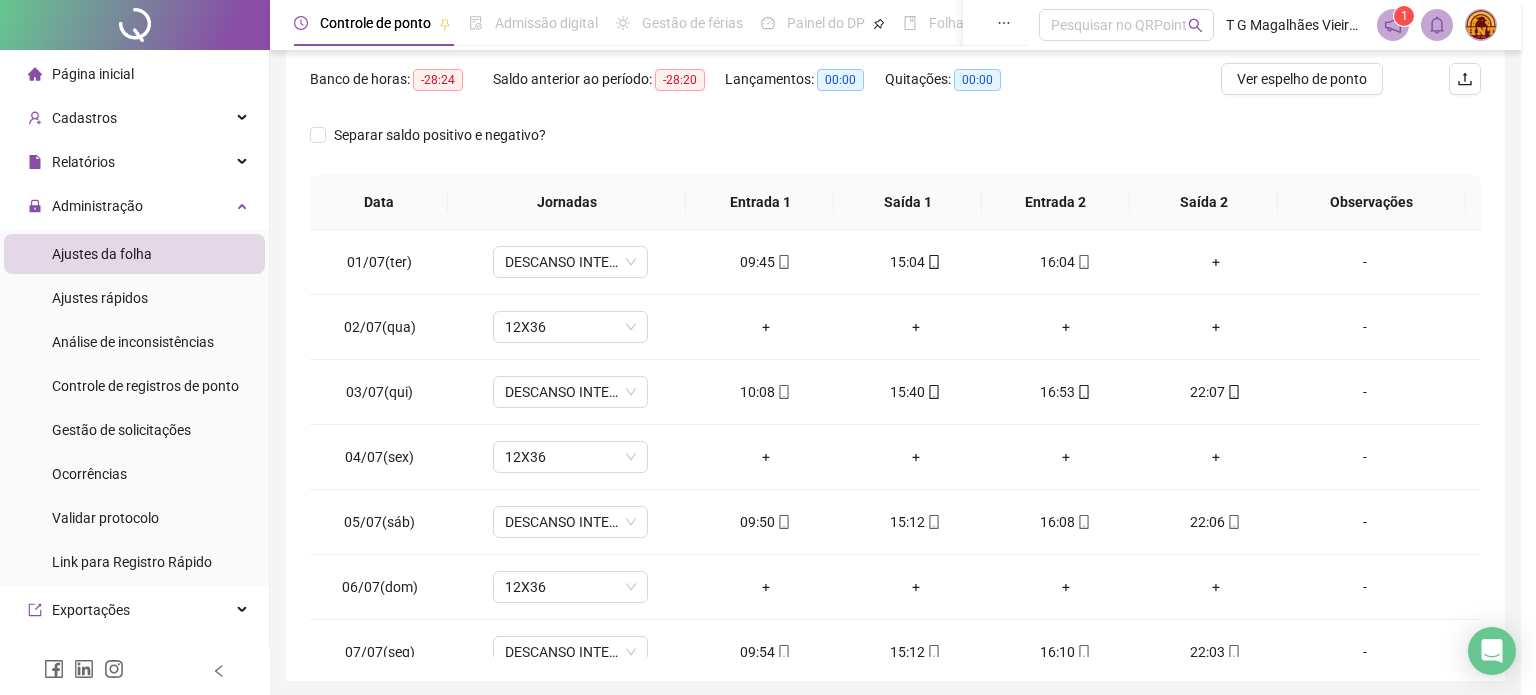 click on "INSERIR NO DIA :   01/07/2025 Horário ***** Pertence à jornada atual Pertence à jornada anterior Esqueceu de registrar Excesso de marcação Horário equivocado Outro motivo Motivo Cancelar OK" at bounding box center (768, 347) 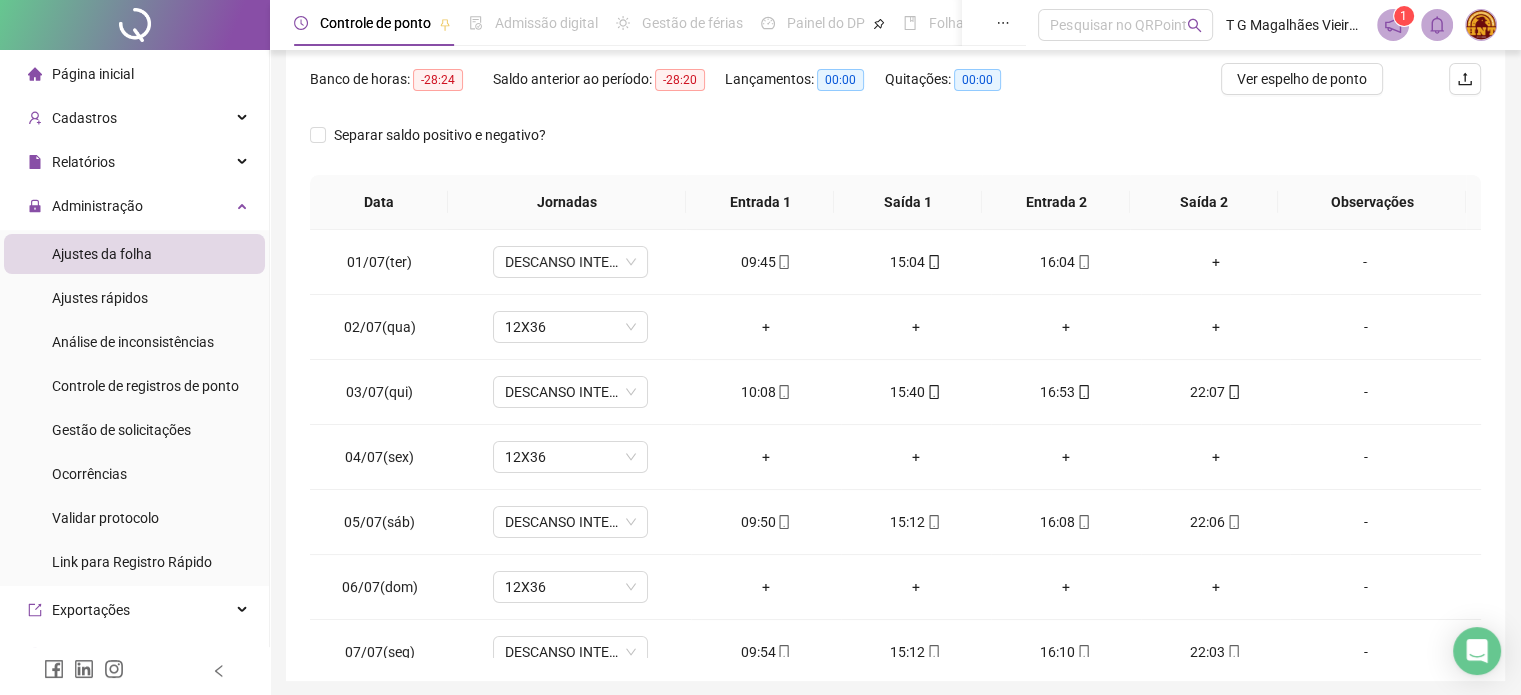 click on "+" at bounding box center [1216, 262] 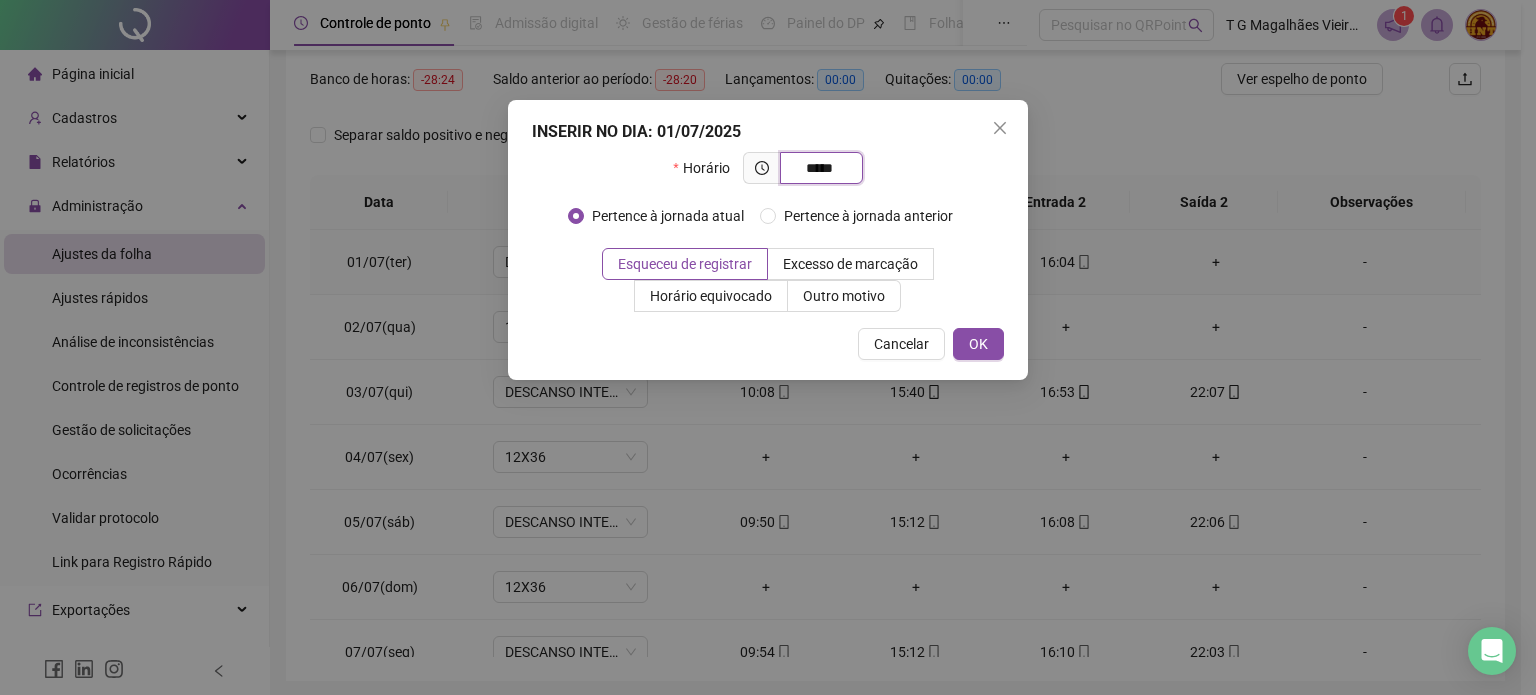 type on "*****" 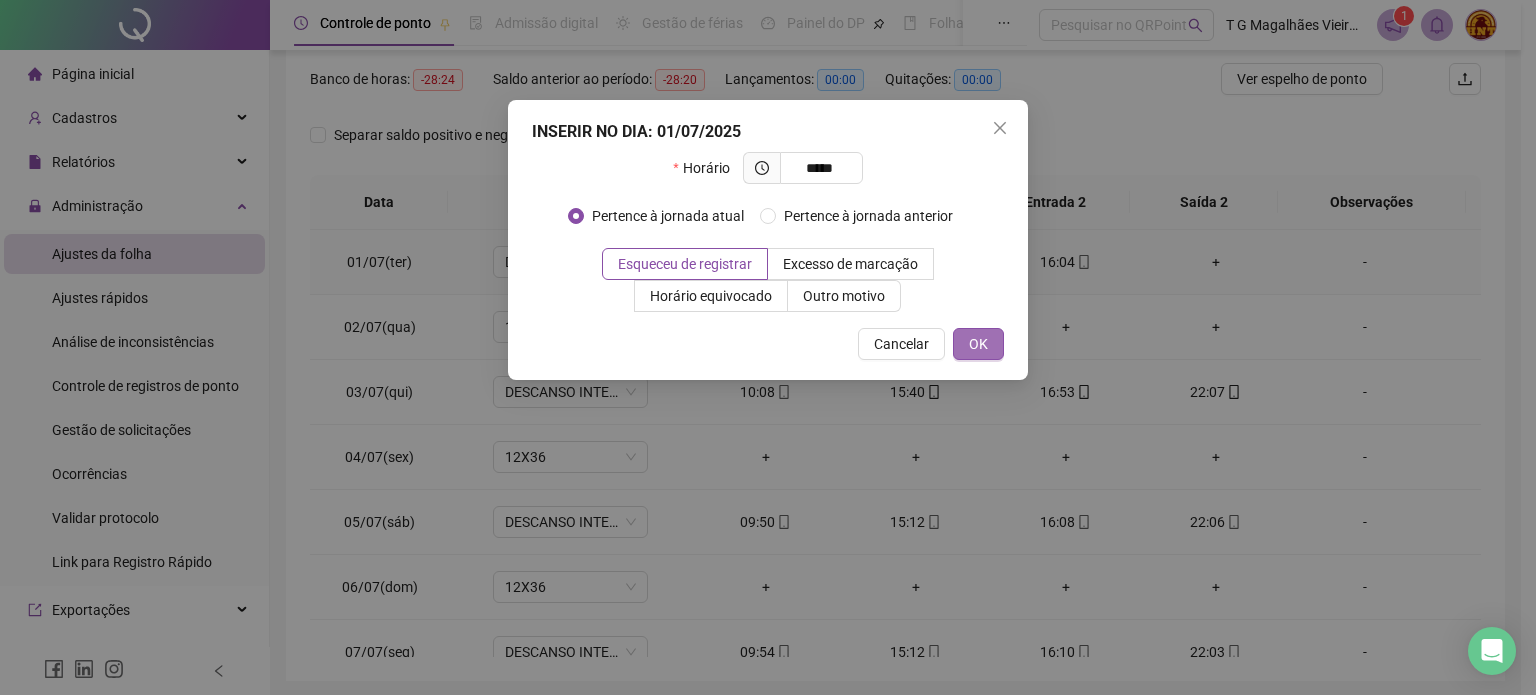 click on "OK" at bounding box center (978, 344) 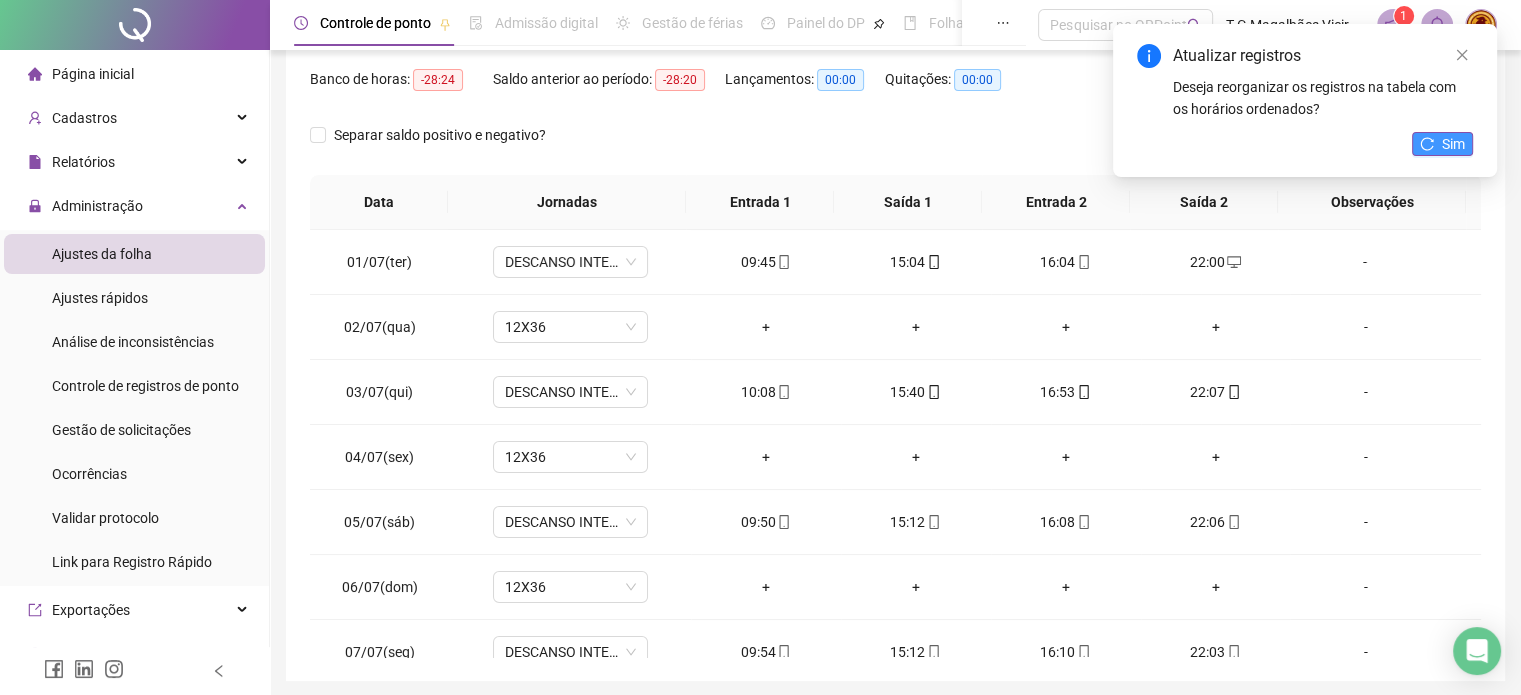 click 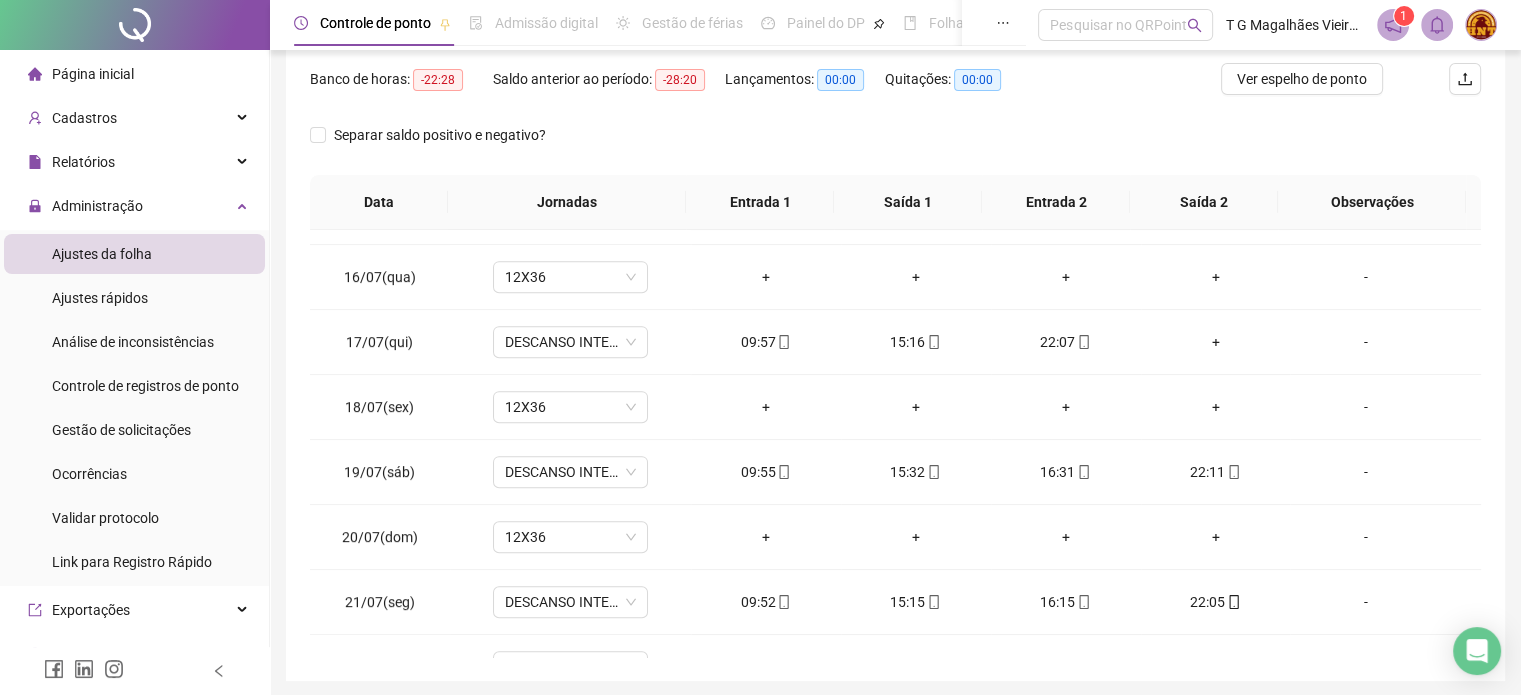 scroll, scrollTop: 968, scrollLeft: 0, axis: vertical 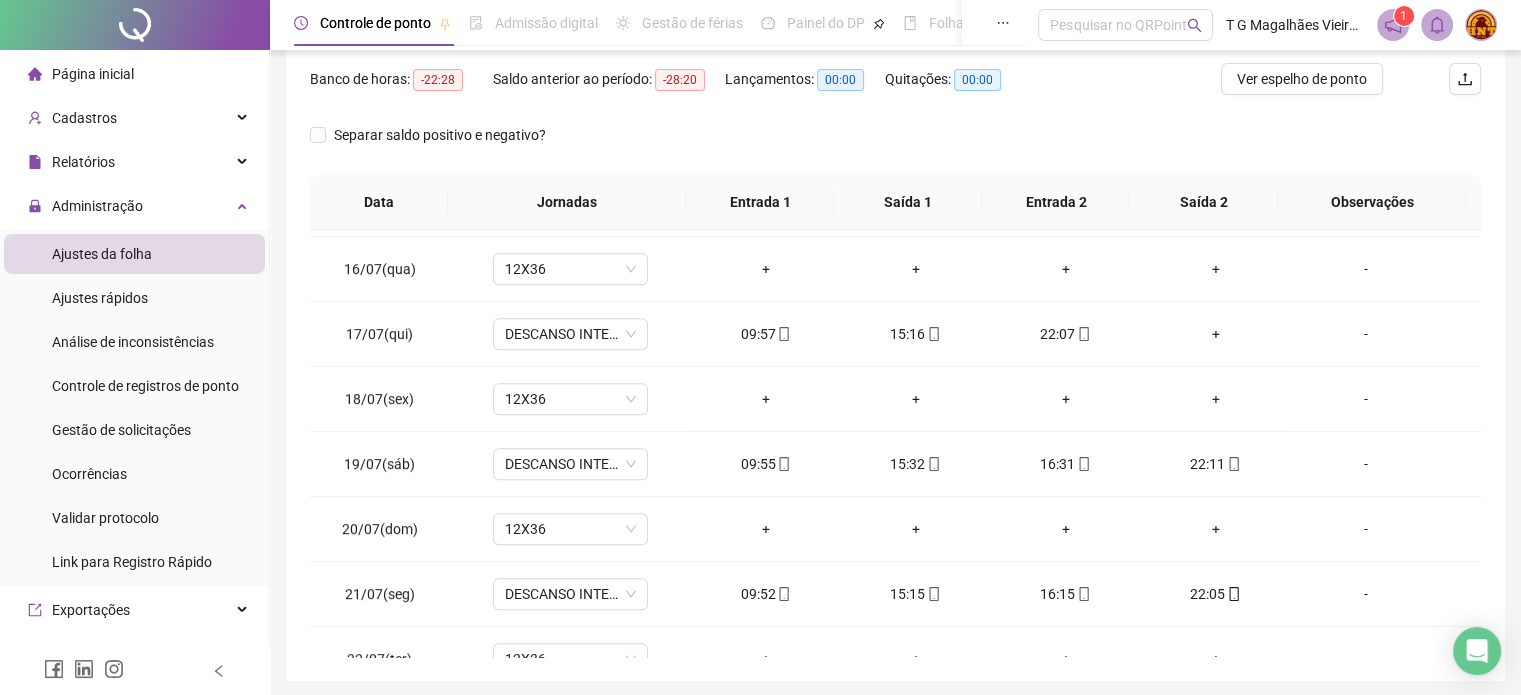 click on "+" at bounding box center (1216, 334) 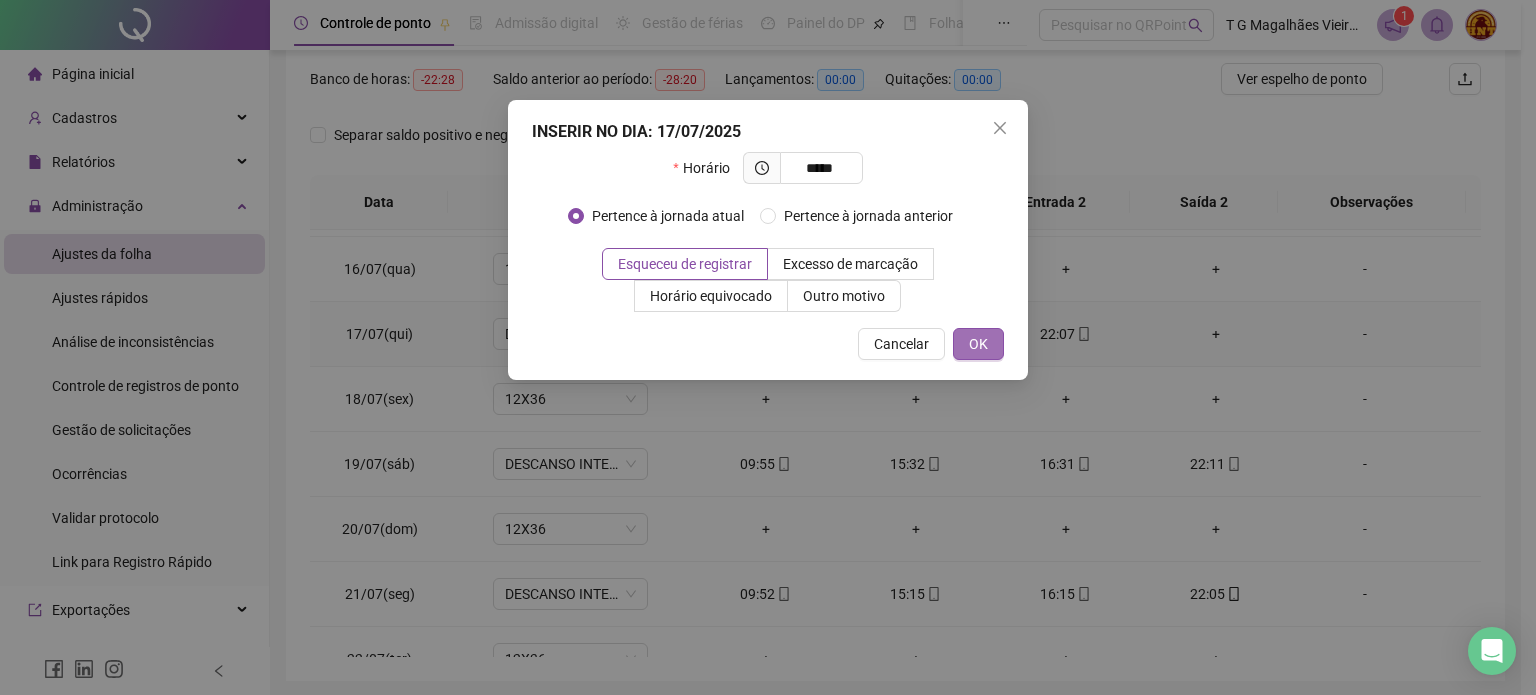 type on "*****" 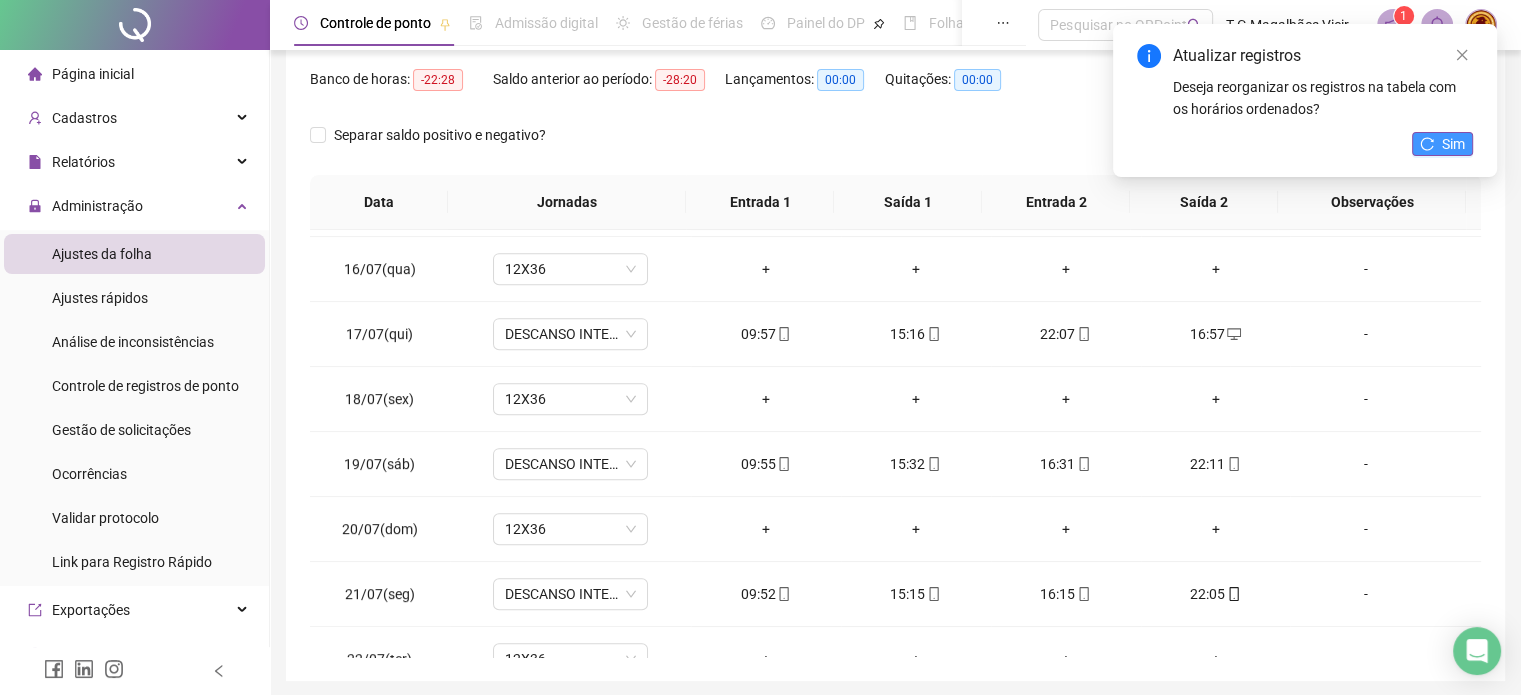 click on "Sim" at bounding box center (1453, 144) 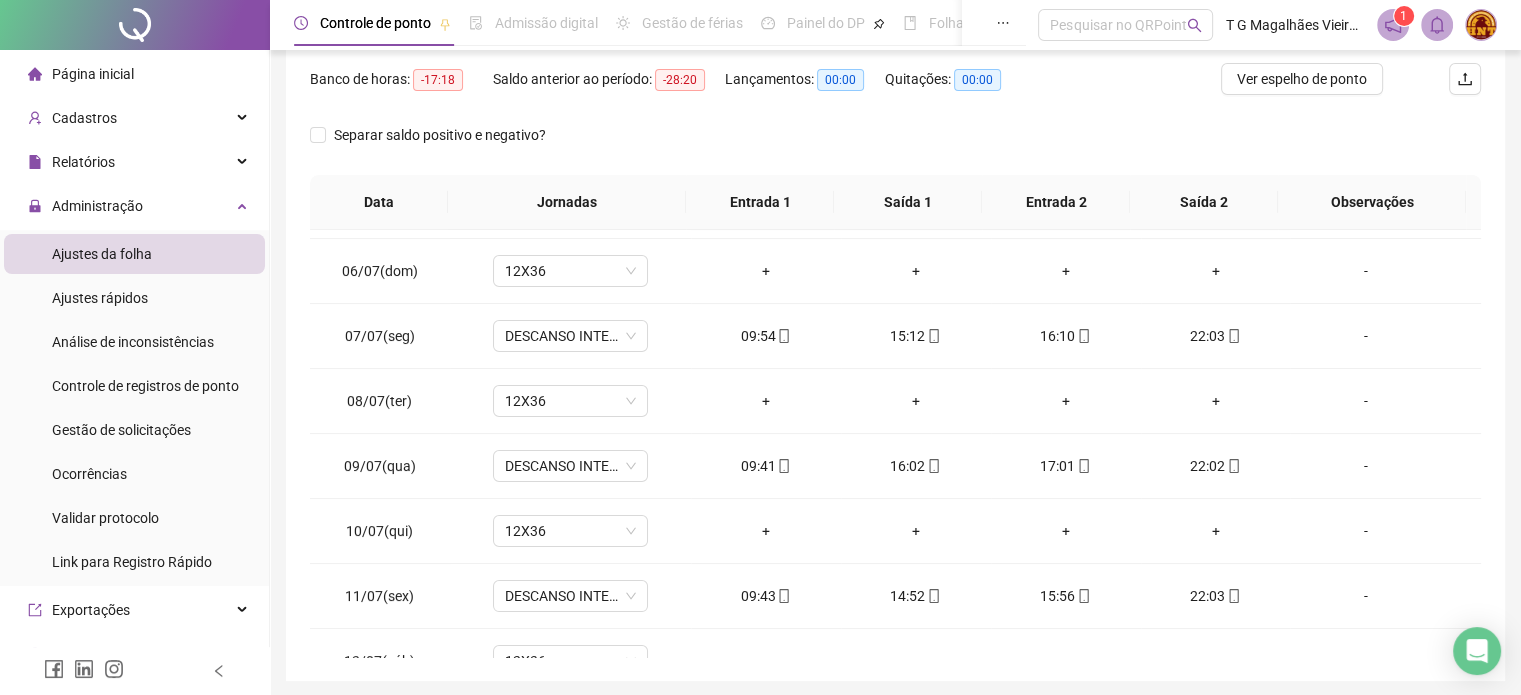 scroll, scrollTop: 0, scrollLeft: 0, axis: both 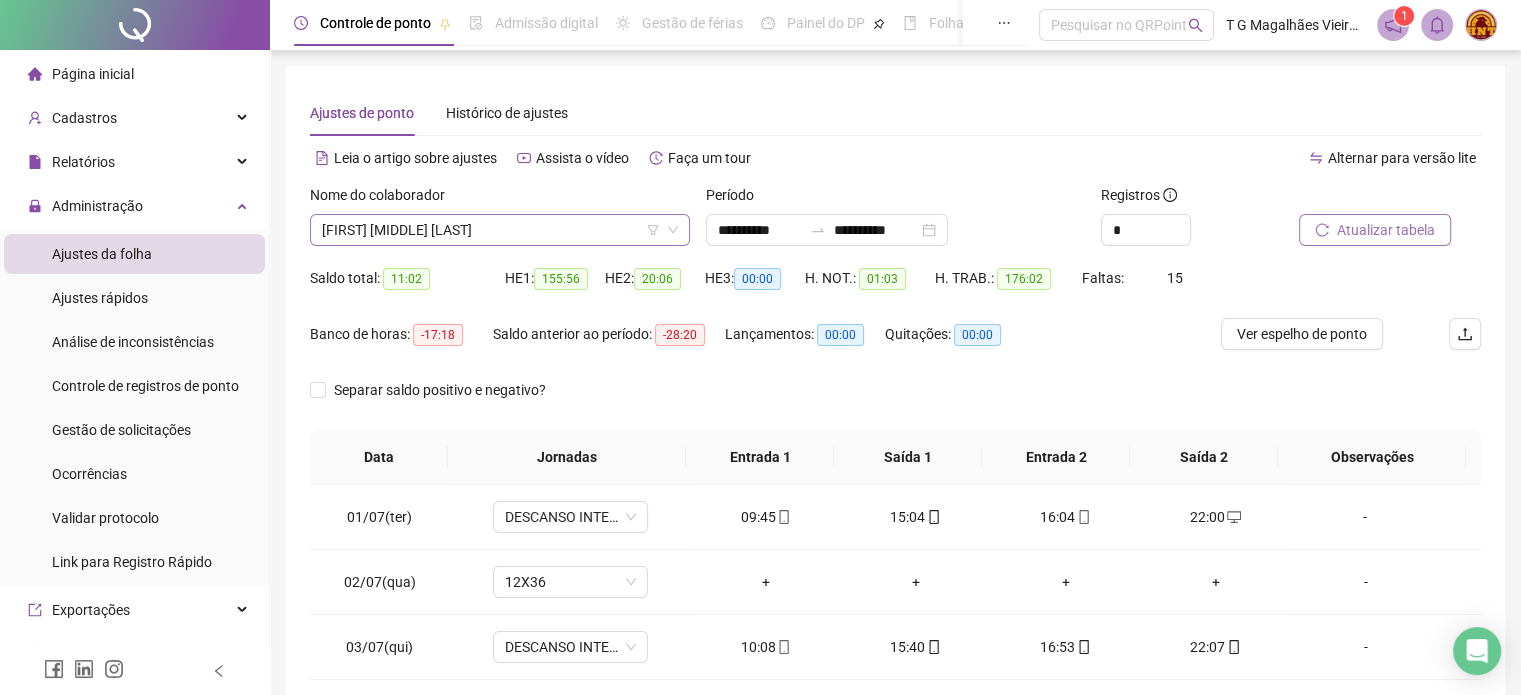 click on "[FIRST] [MIDDLE] [LAST]" at bounding box center (500, 230) 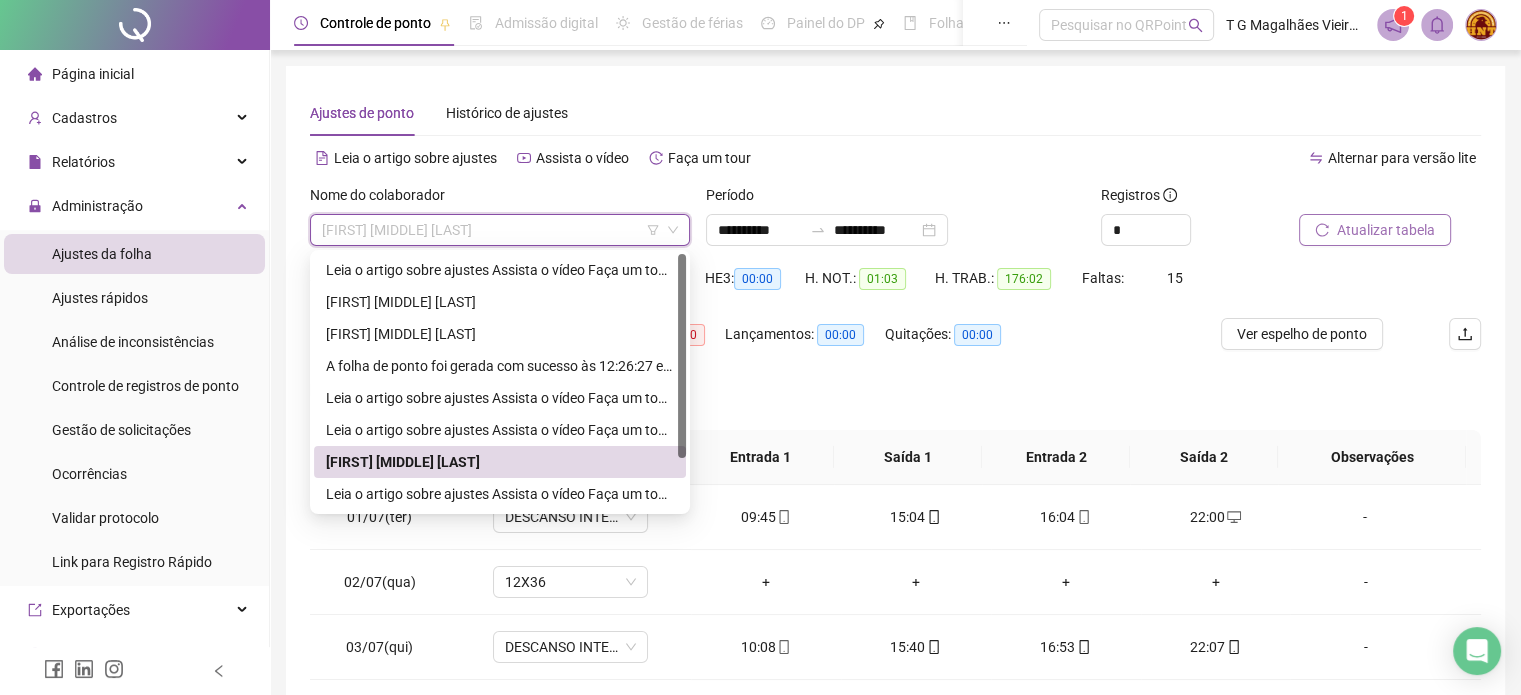 click on "**********" at bounding box center [500, 494] 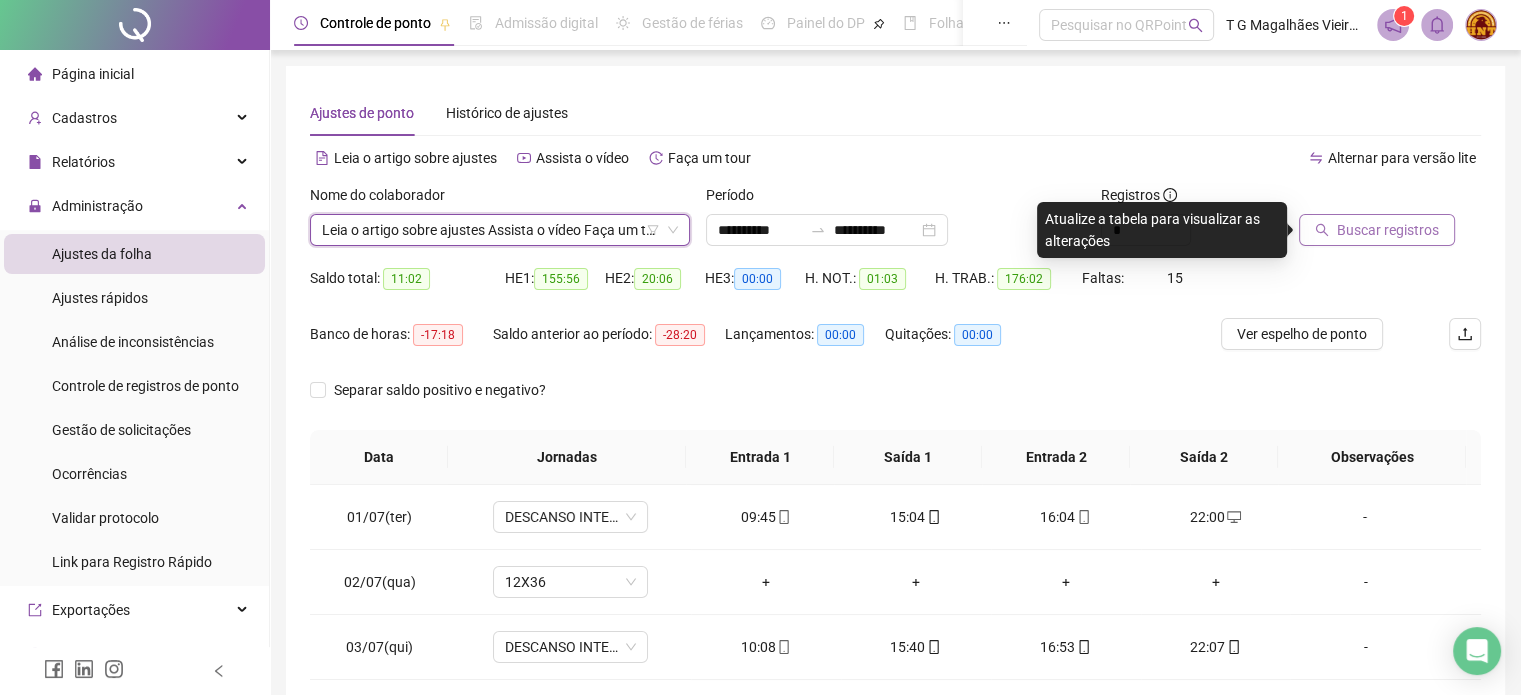 click on "Buscar registros" at bounding box center [1388, 230] 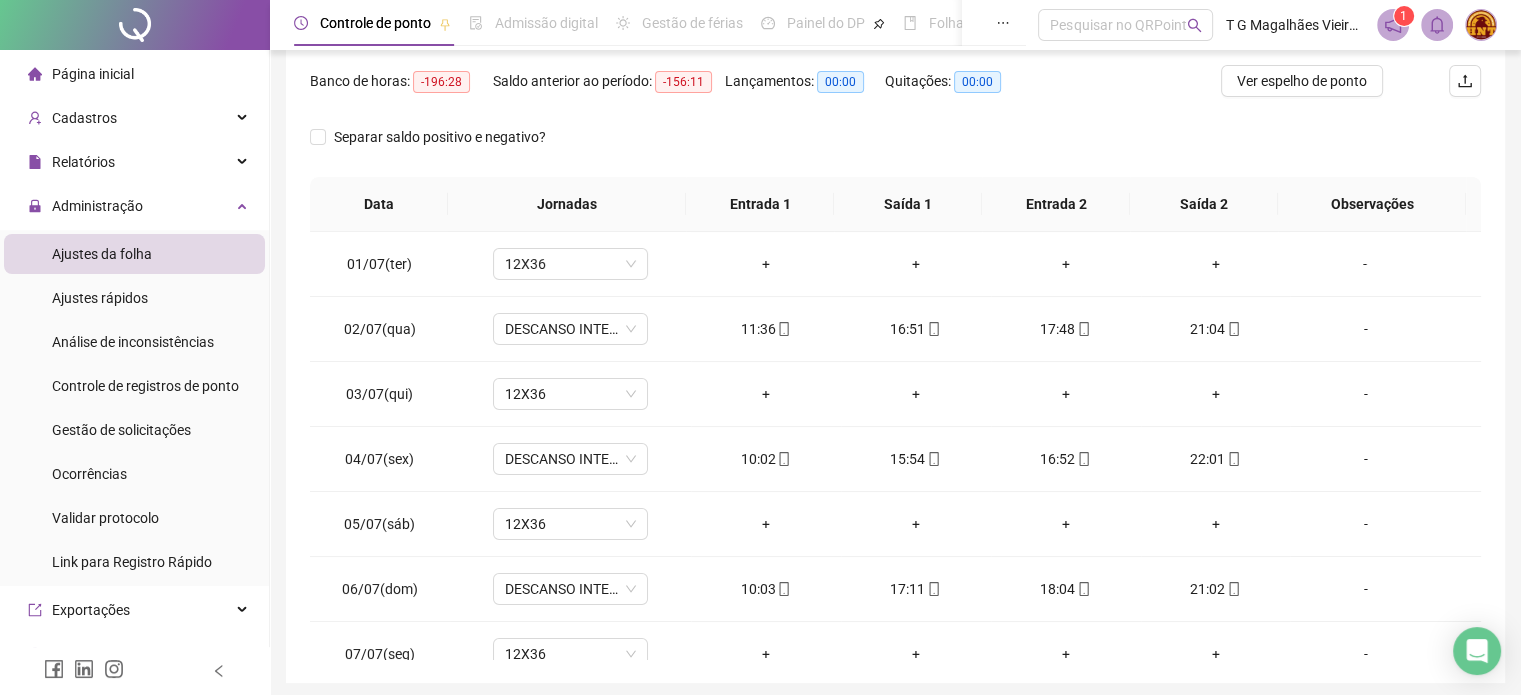 scroll, scrollTop: 259, scrollLeft: 0, axis: vertical 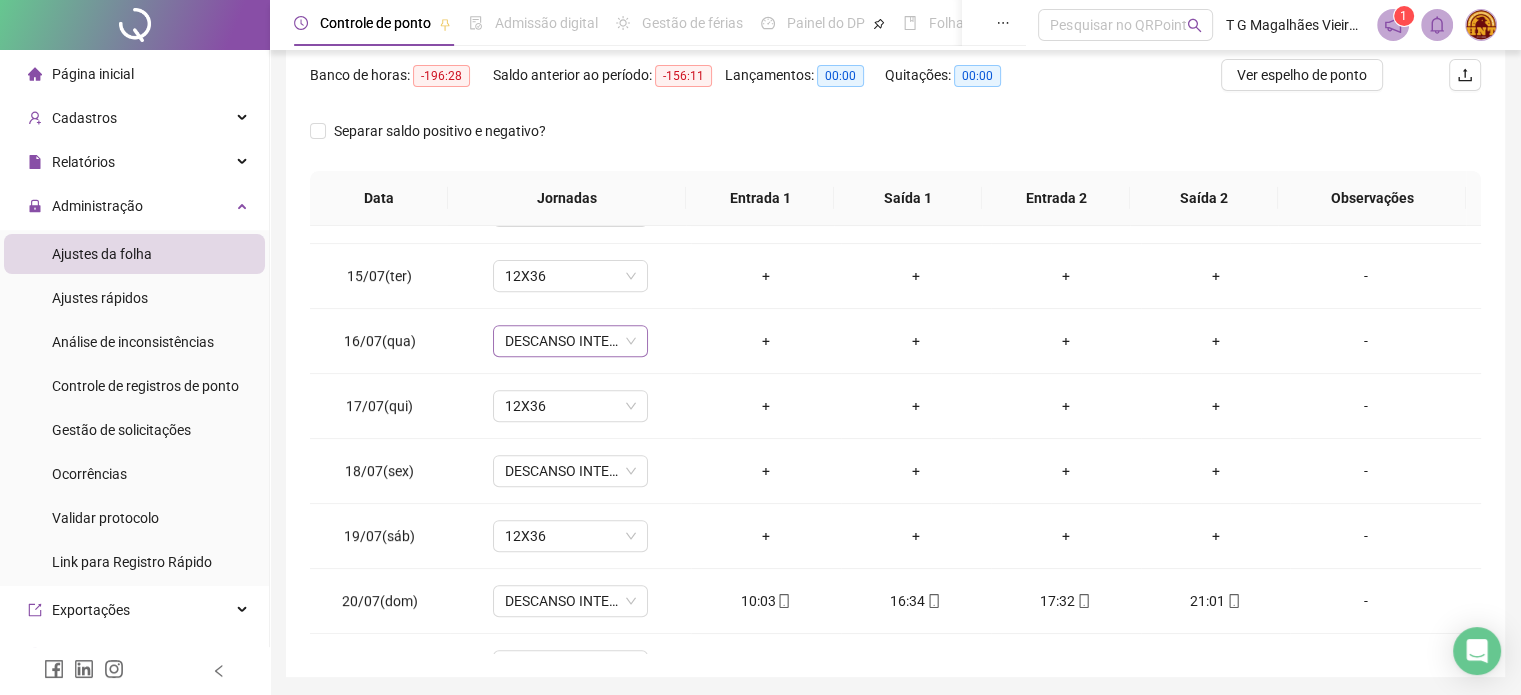 click on "DESCANSO INTER-JORNADA" at bounding box center (570, 341) 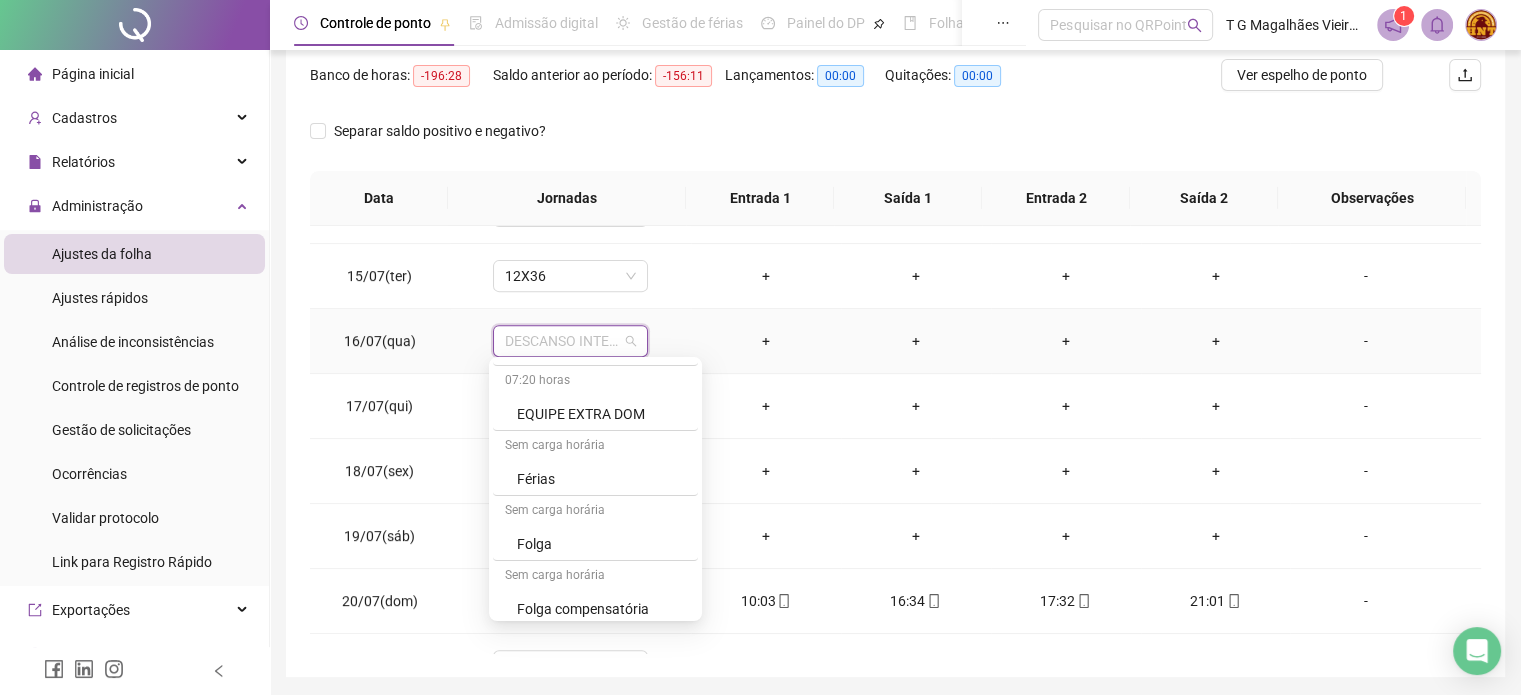 scroll, scrollTop: 392, scrollLeft: 0, axis: vertical 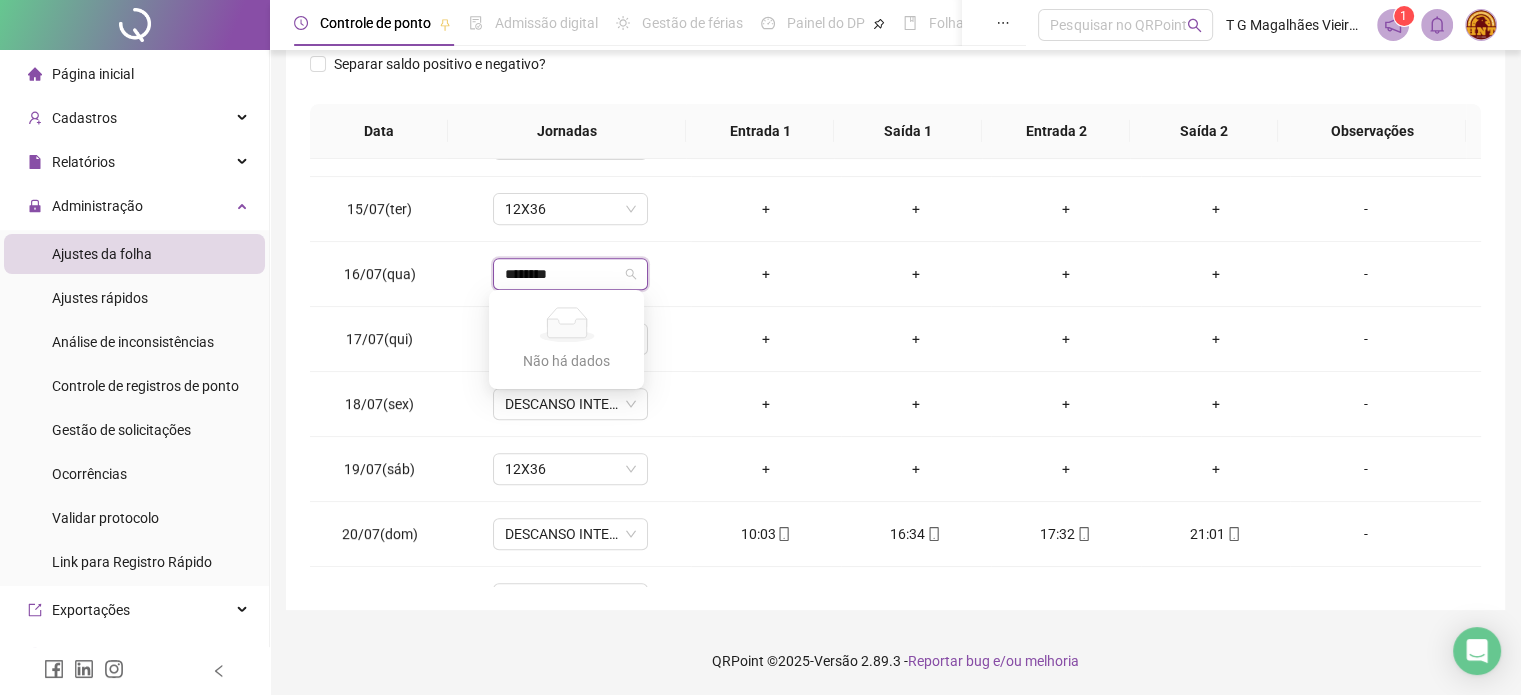 type on "********" 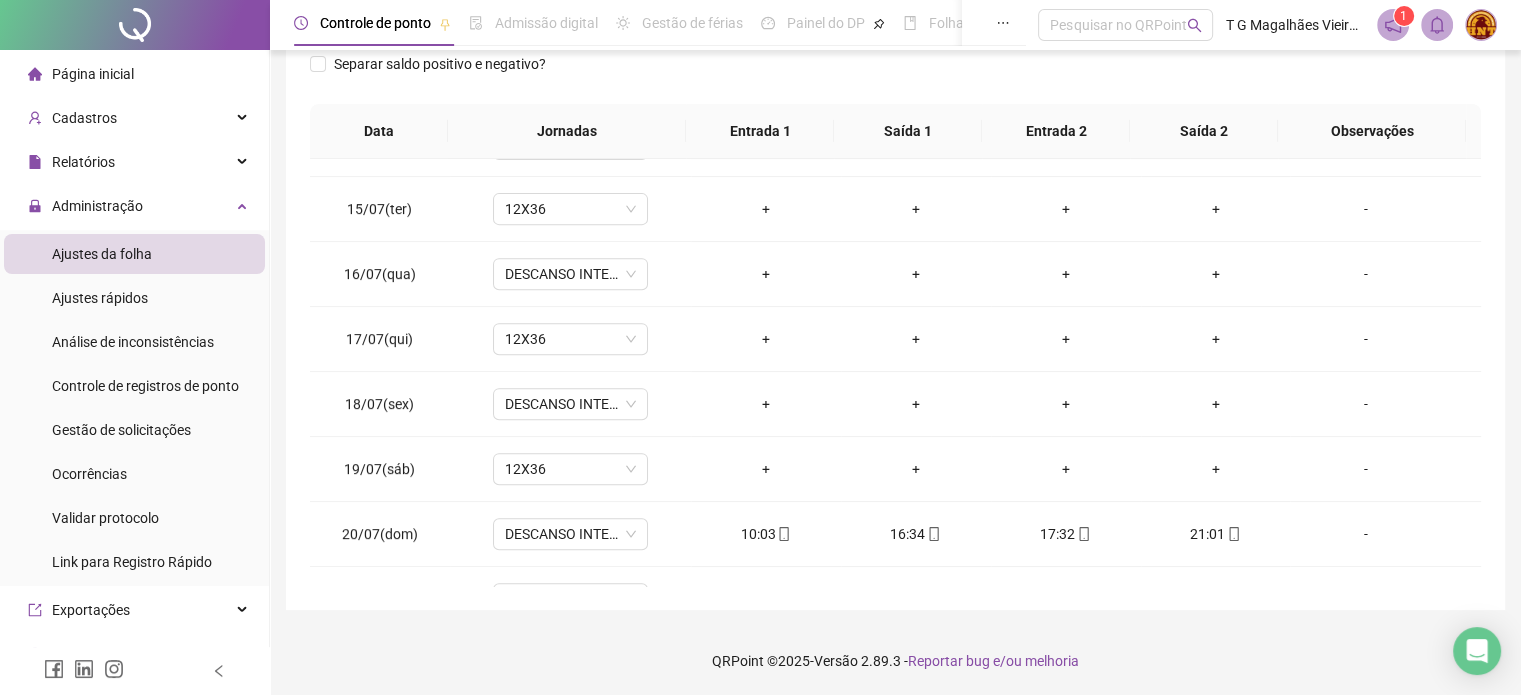click on "**********" at bounding box center (895, 175) 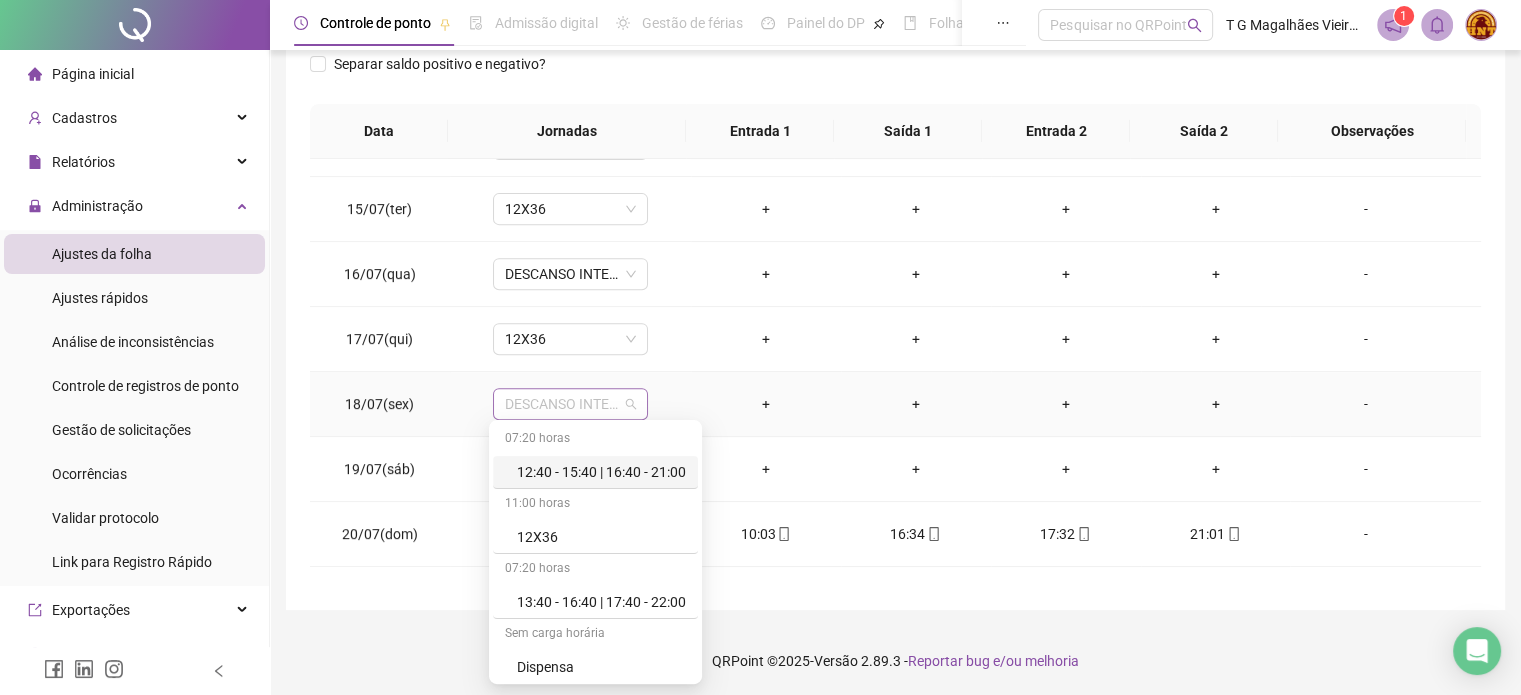 click on "DESCANSO INTER-JORNADA" at bounding box center [570, 404] 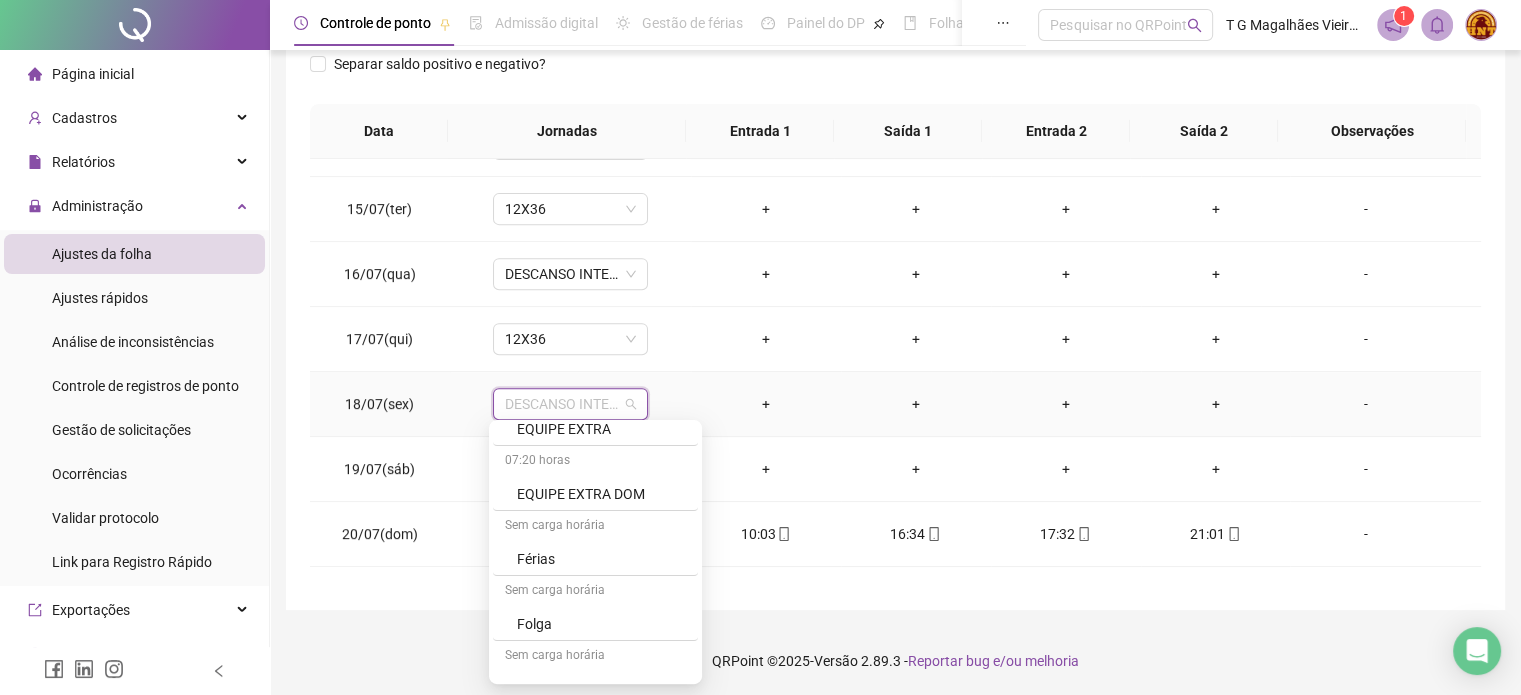 scroll, scrollTop: 300, scrollLeft: 0, axis: vertical 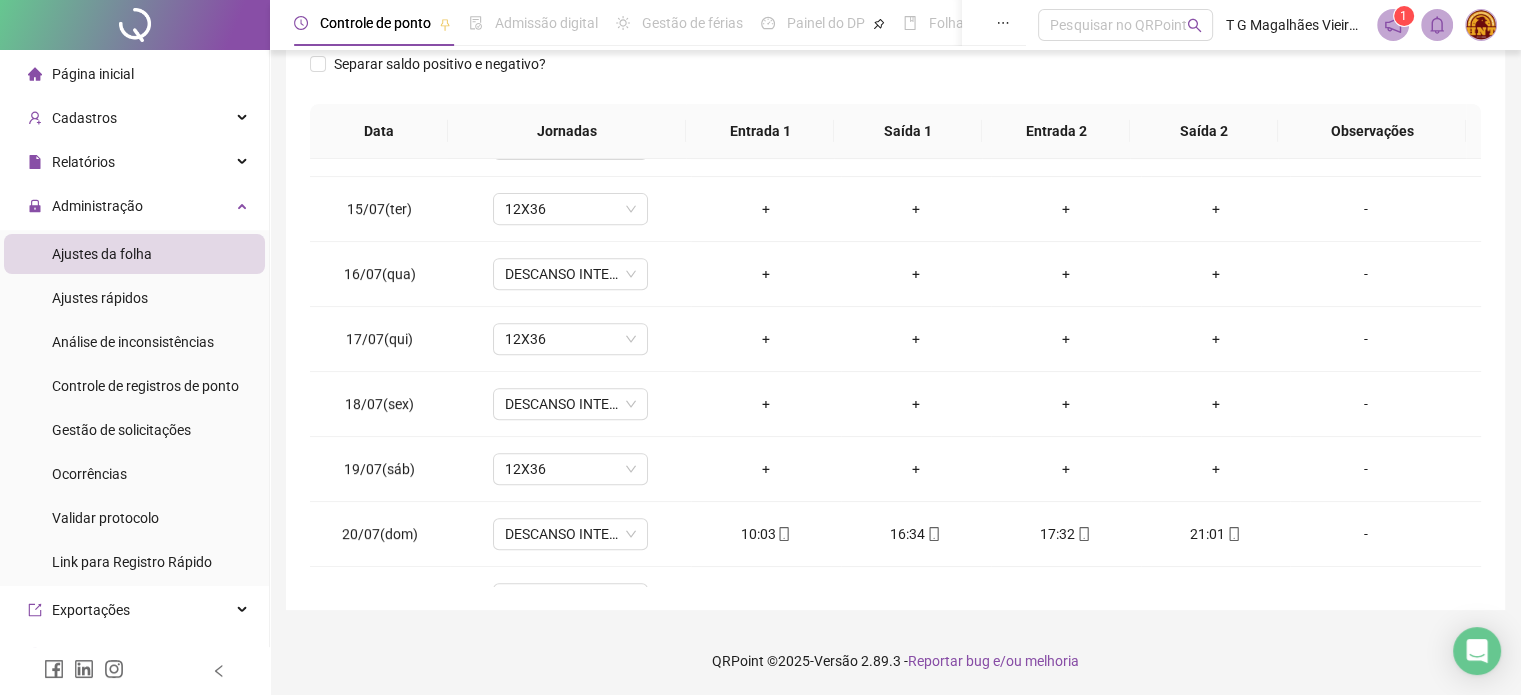 click on "**********" at bounding box center (895, 175) 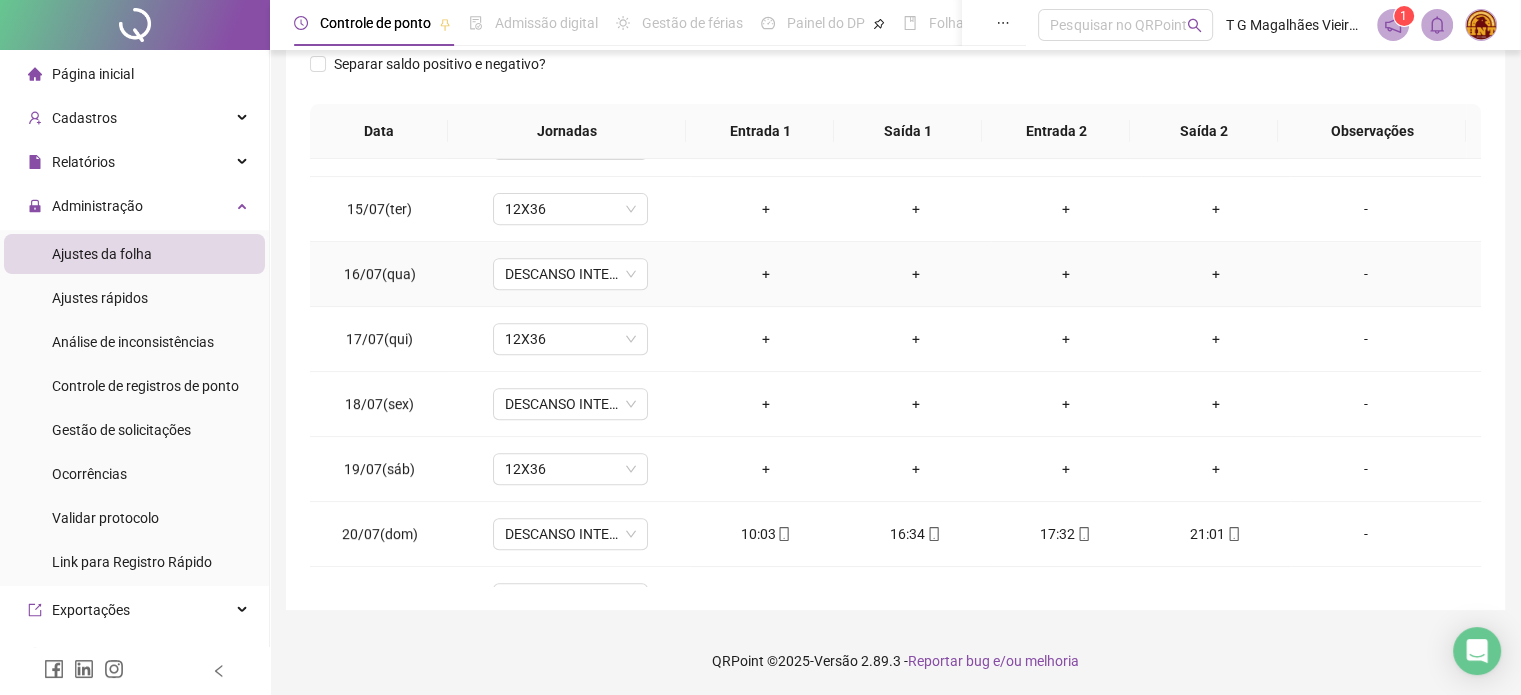 click on "-" at bounding box center [1365, 274] 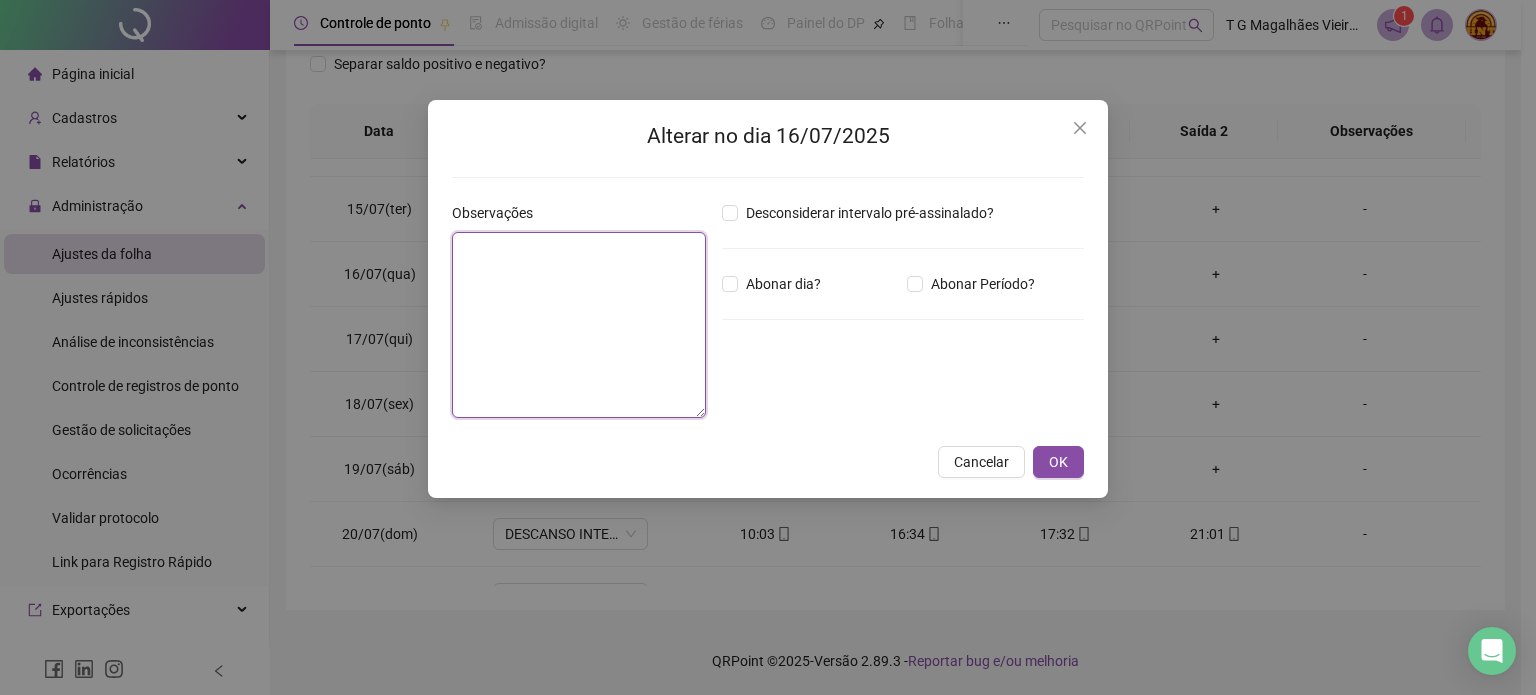 click at bounding box center (579, 325) 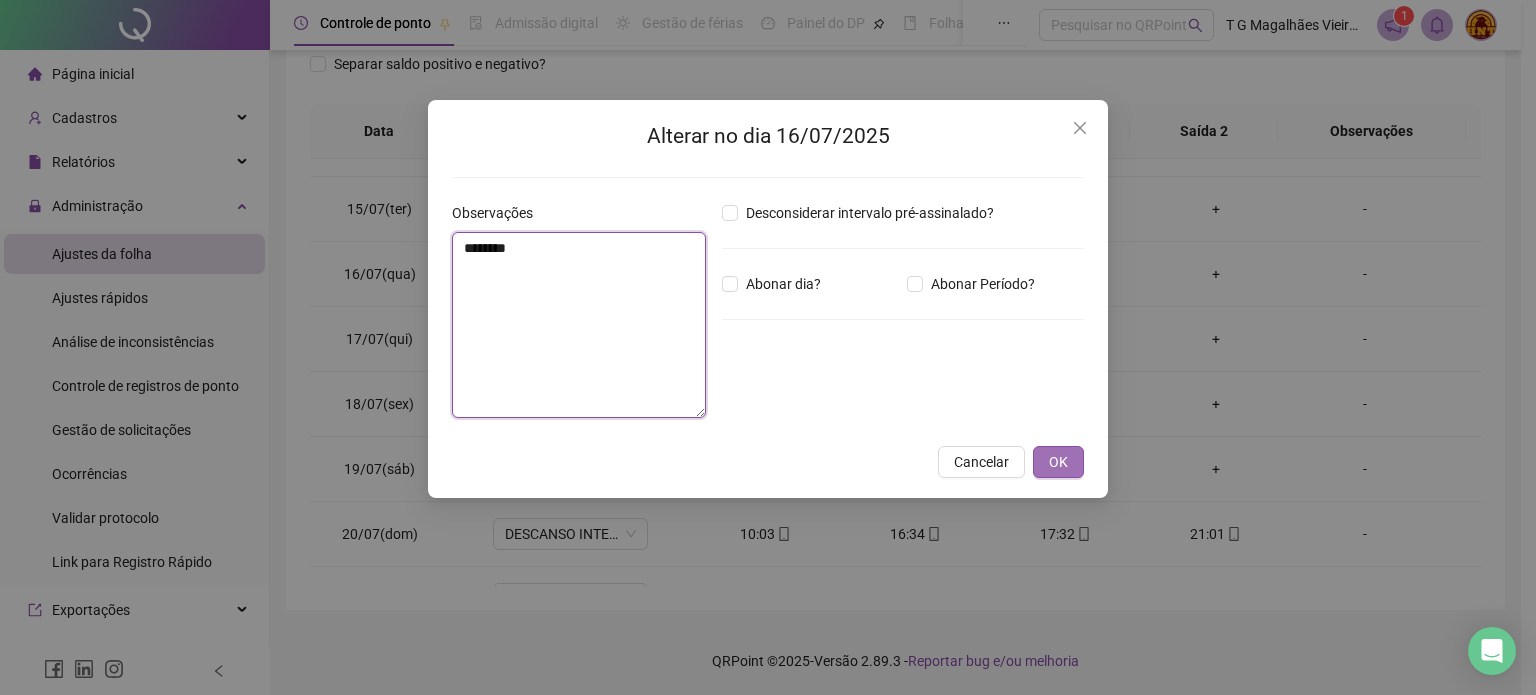 type on "********" 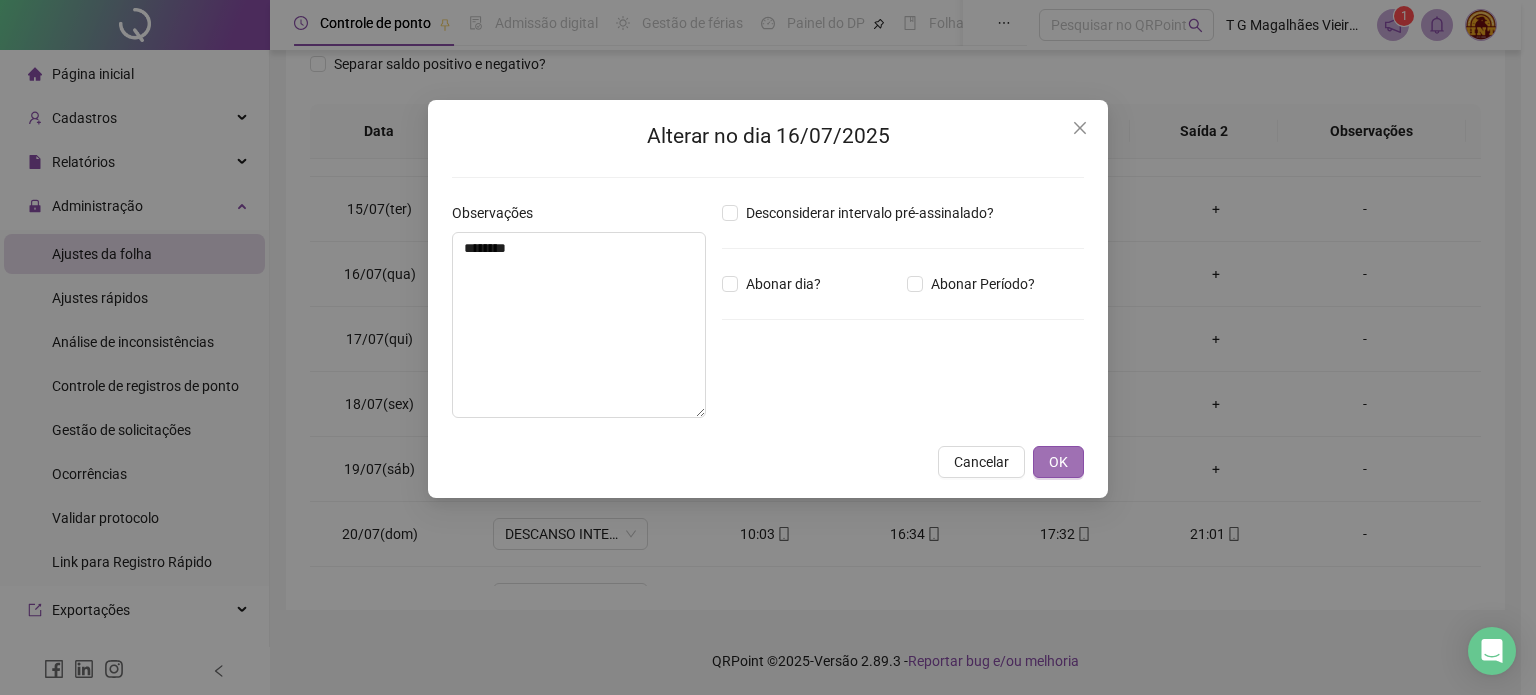 click on "OK" at bounding box center (1058, 462) 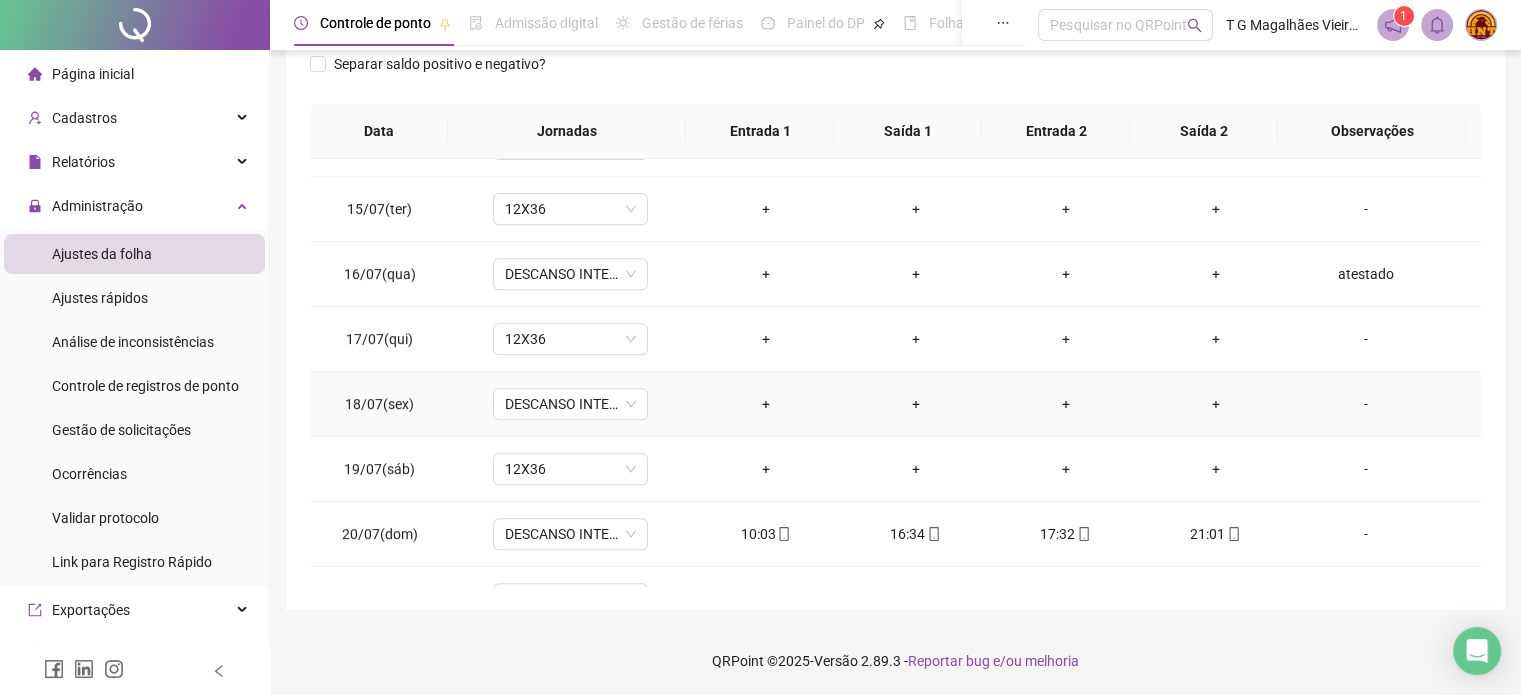 click on "-" at bounding box center (1365, 404) 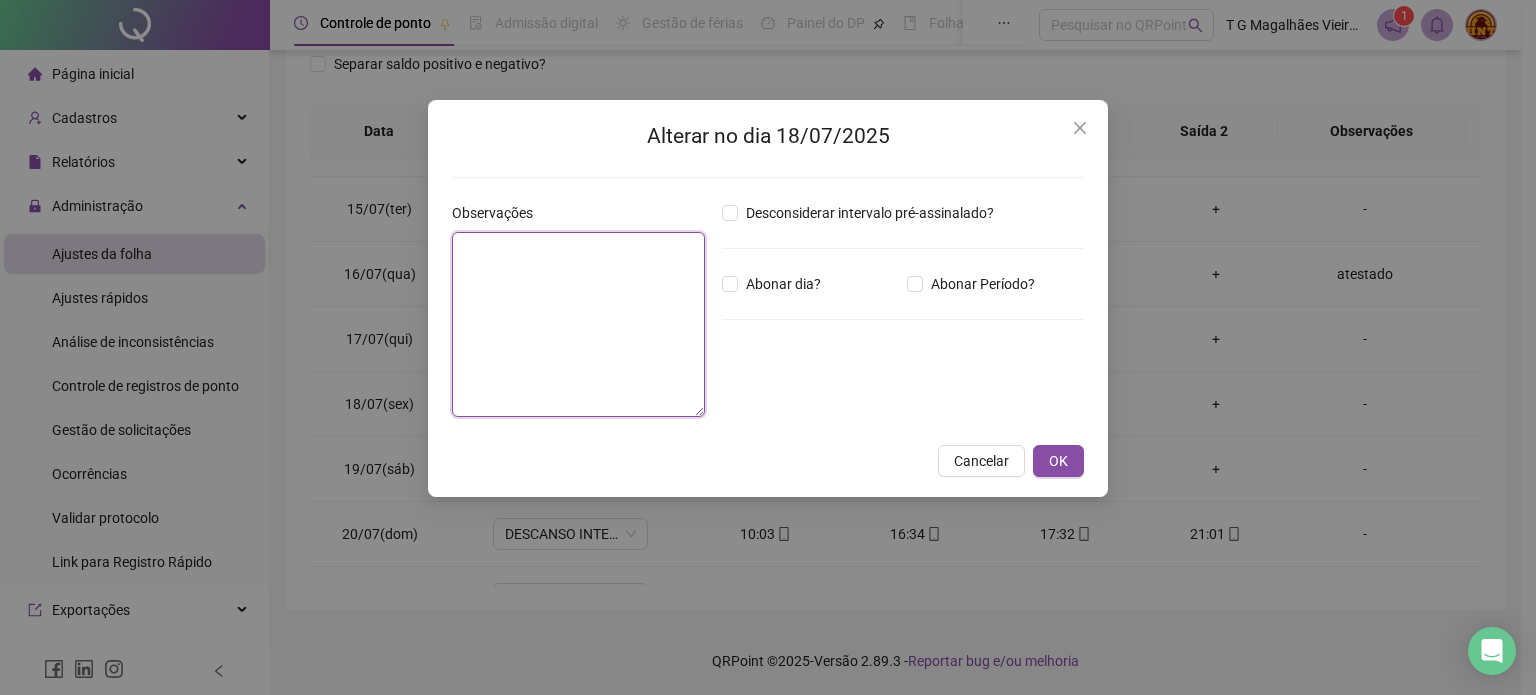 click at bounding box center [578, 324] 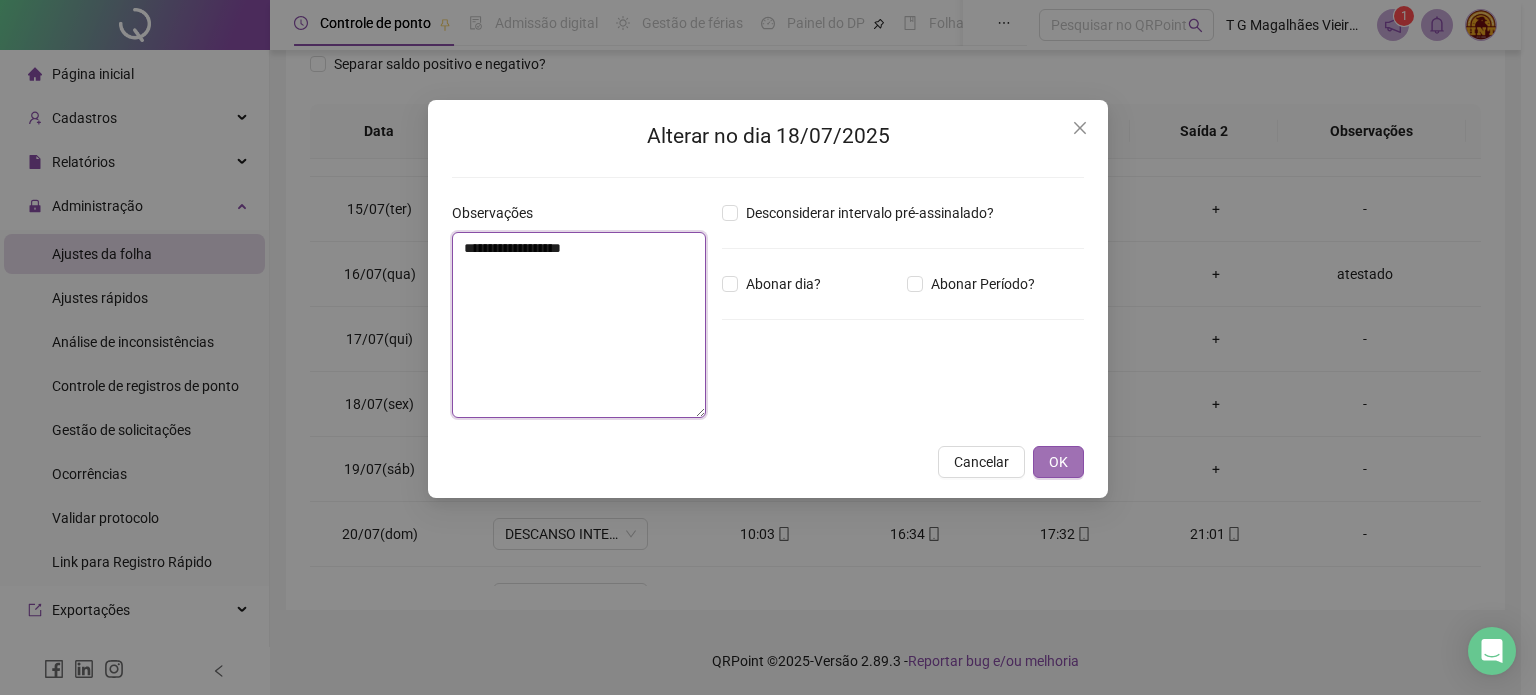 type on "**********" 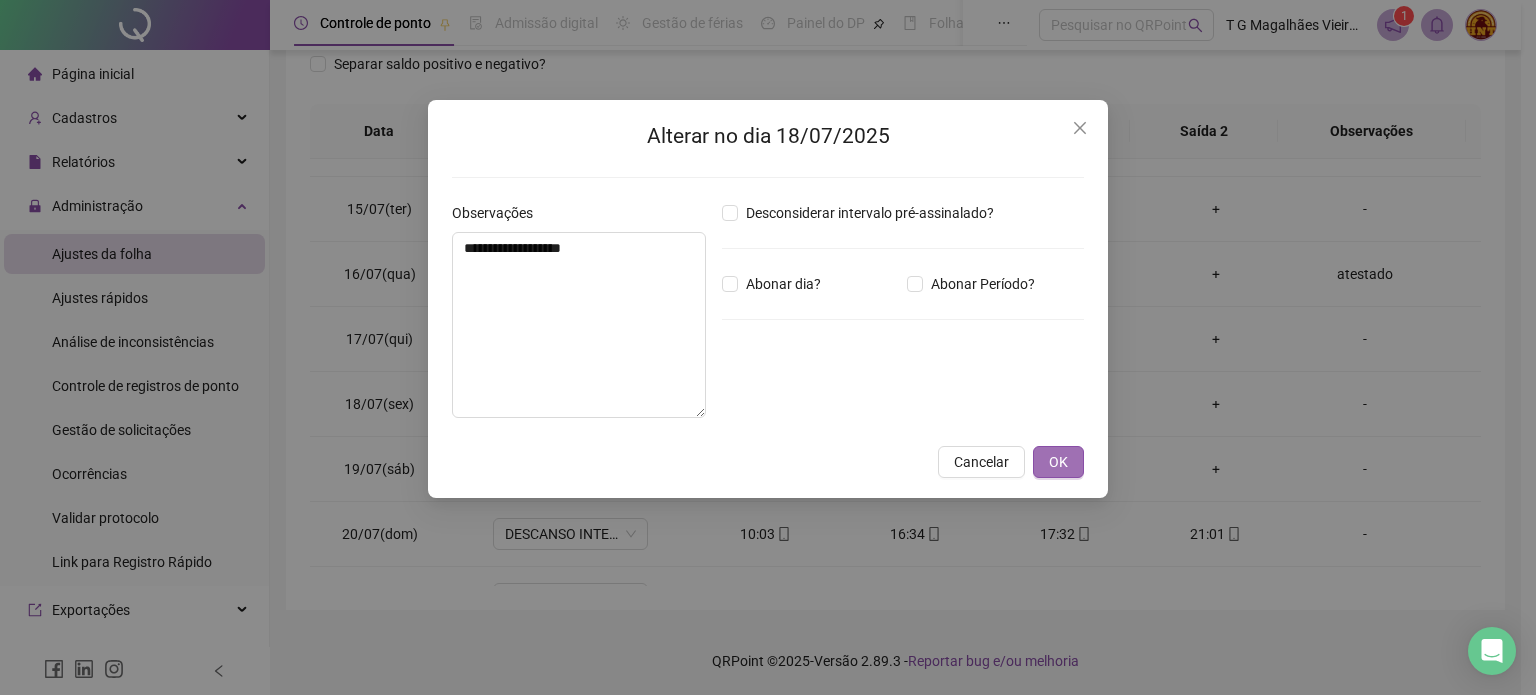 click on "OK" at bounding box center [1058, 462] 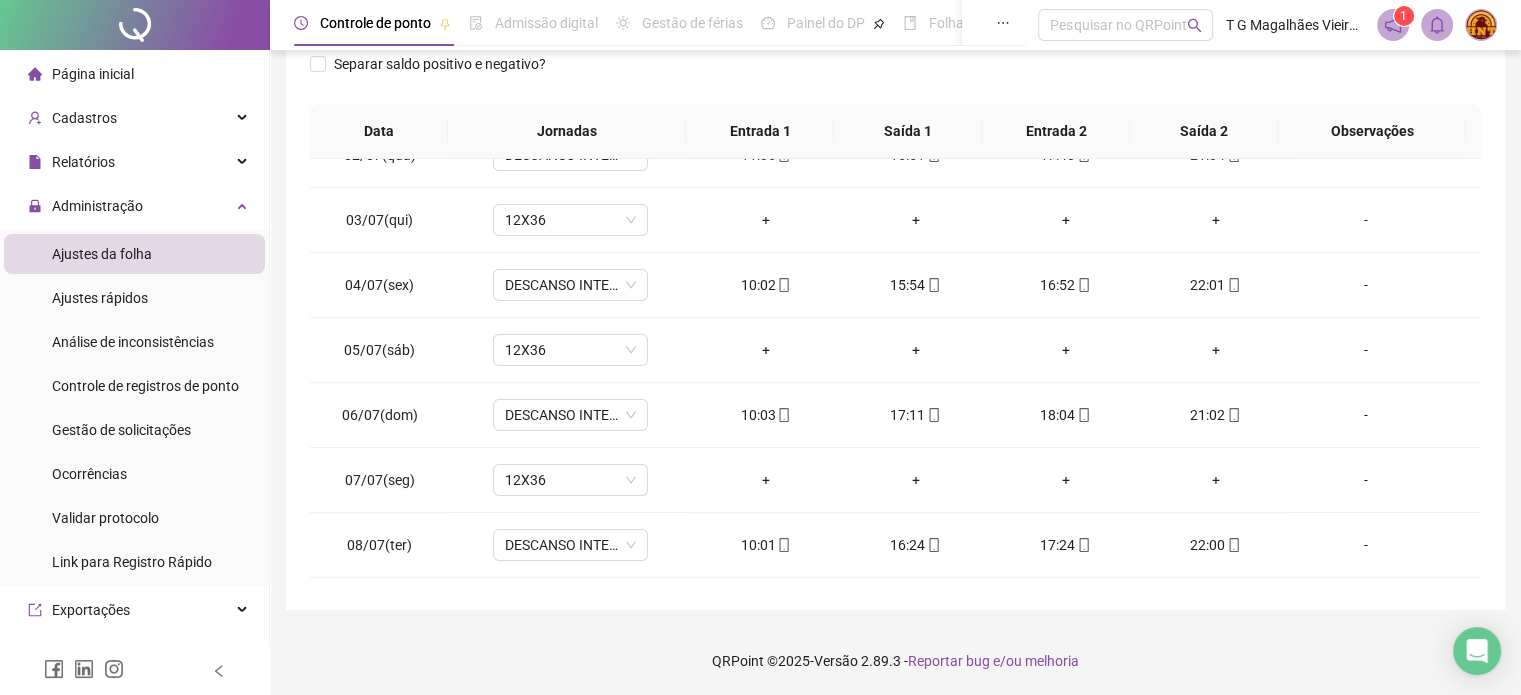 scroll, scrollTop: 0, scrollLeft: 0, axis: both 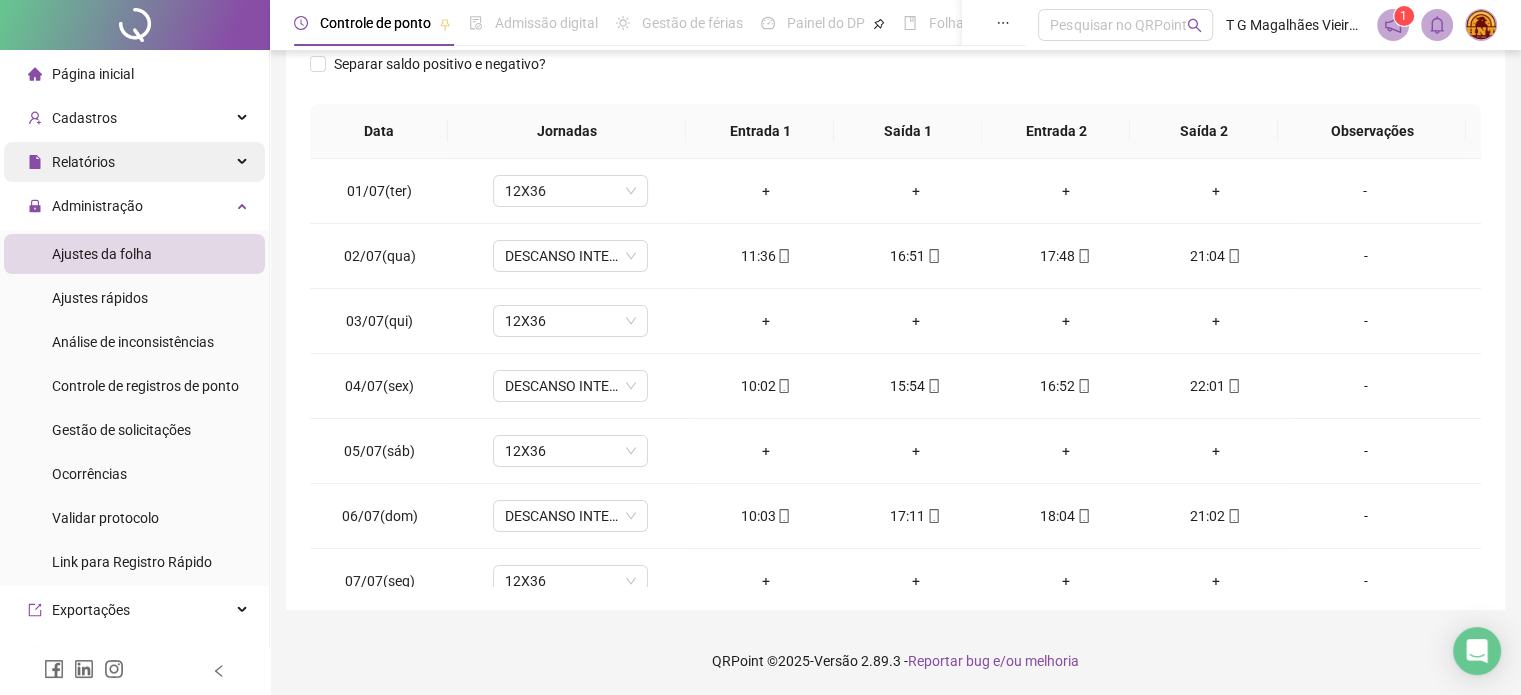 click on "Relatórios" at bounding box center (134, 162) 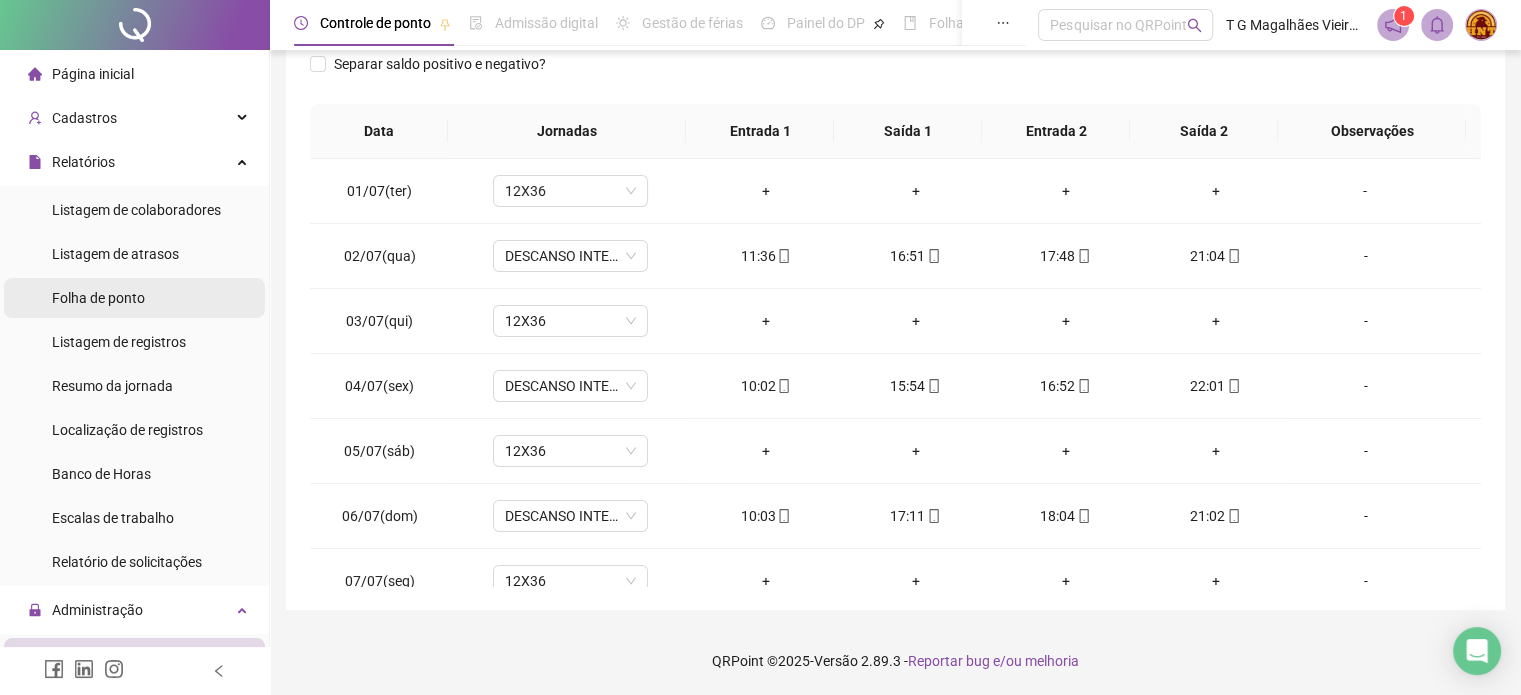 click on "Folha de ponto" at bounding box center [98, 298] 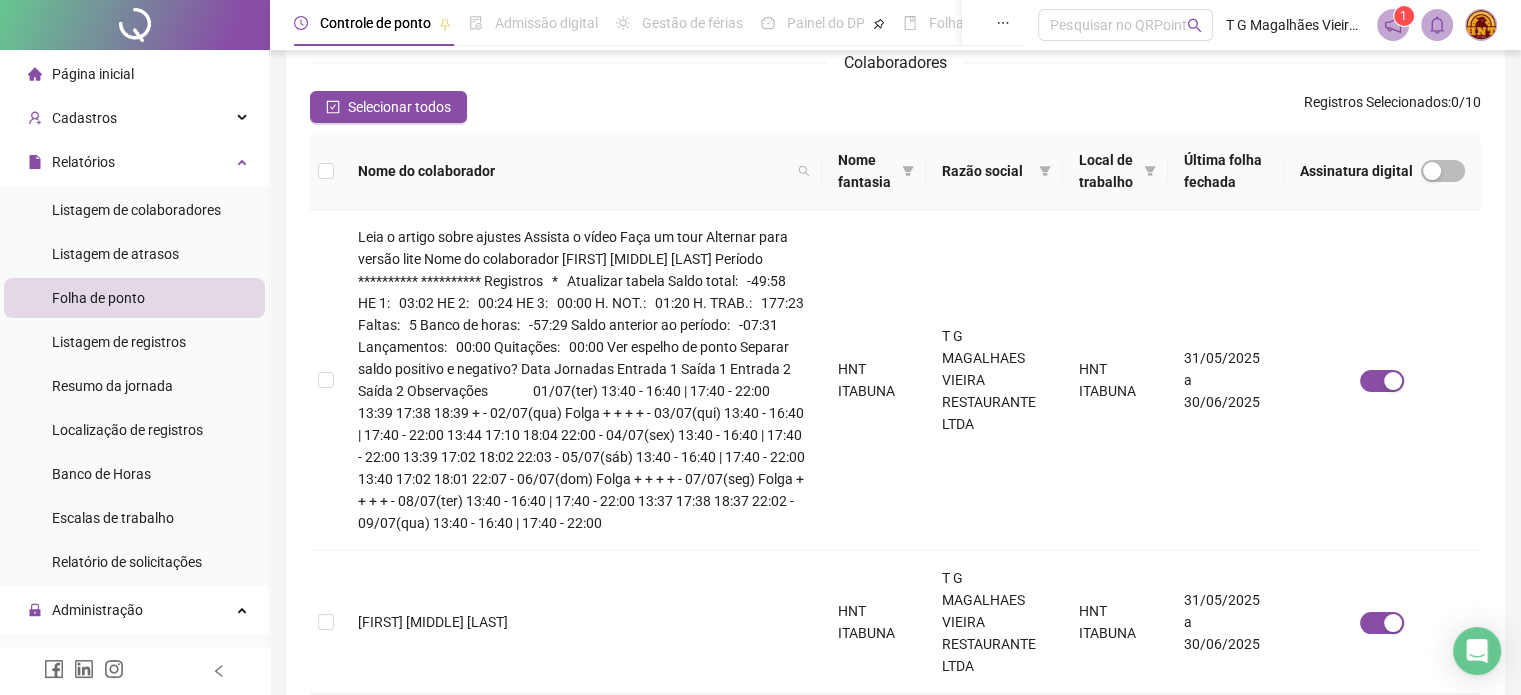 scroll, scrollTop: 248, scrollLeft: 0, axis: vertical 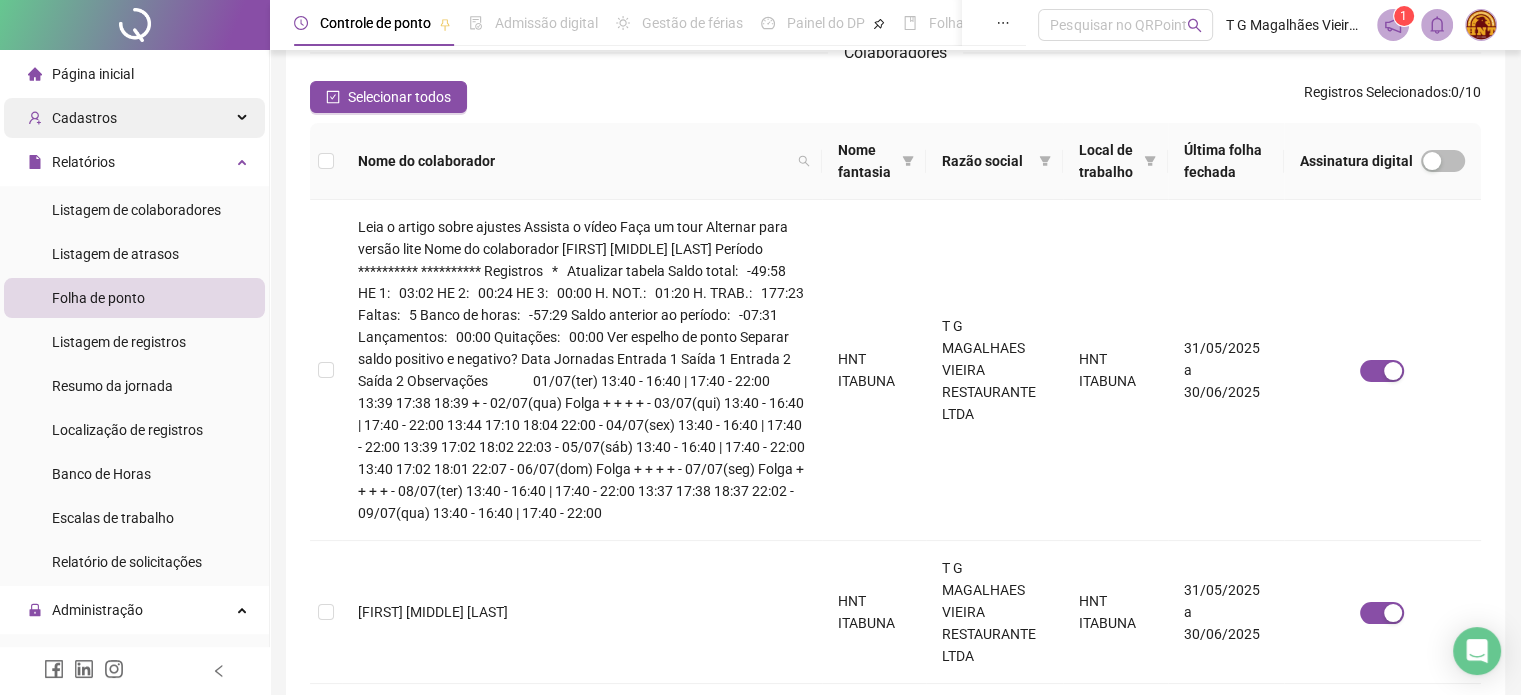 click on "Cadastros" at bounding box center (72, 118) 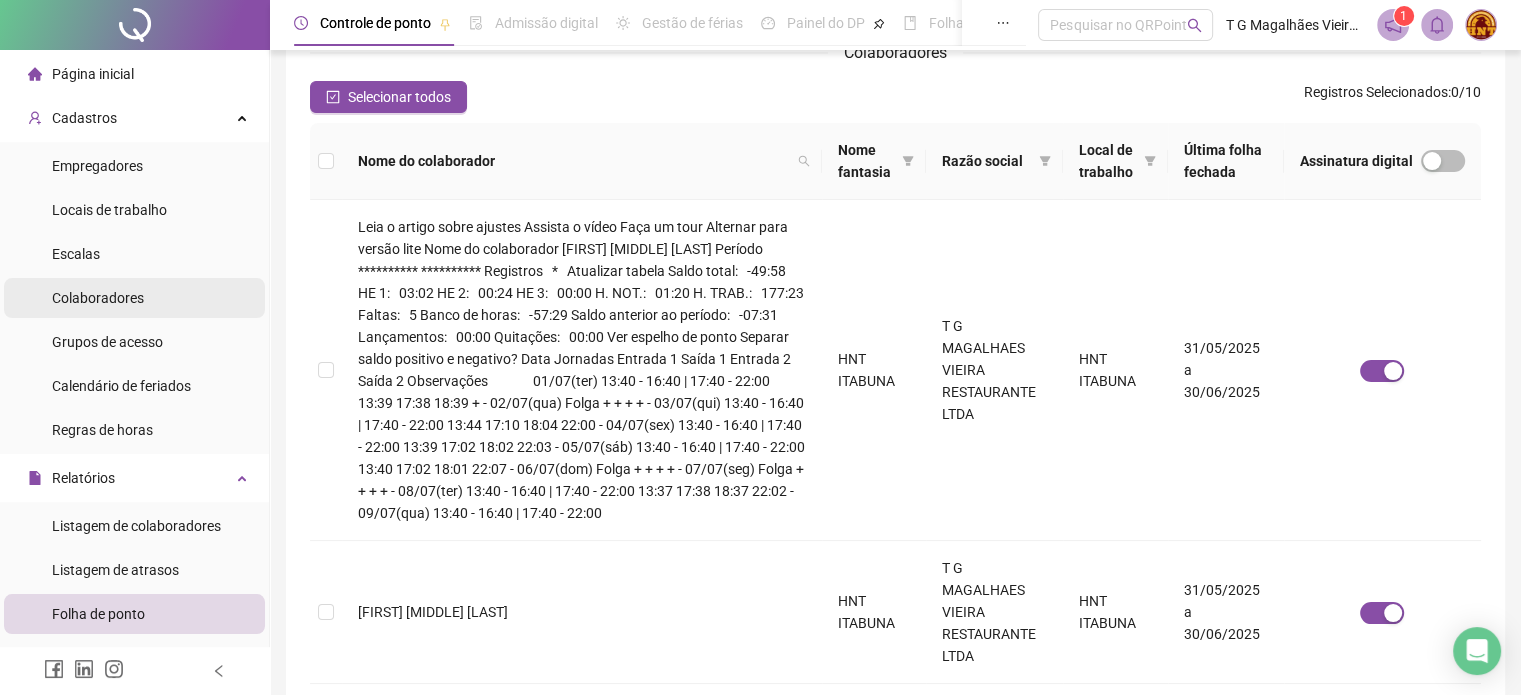 click on "Colaboradores" at bounding box center (98, 298) 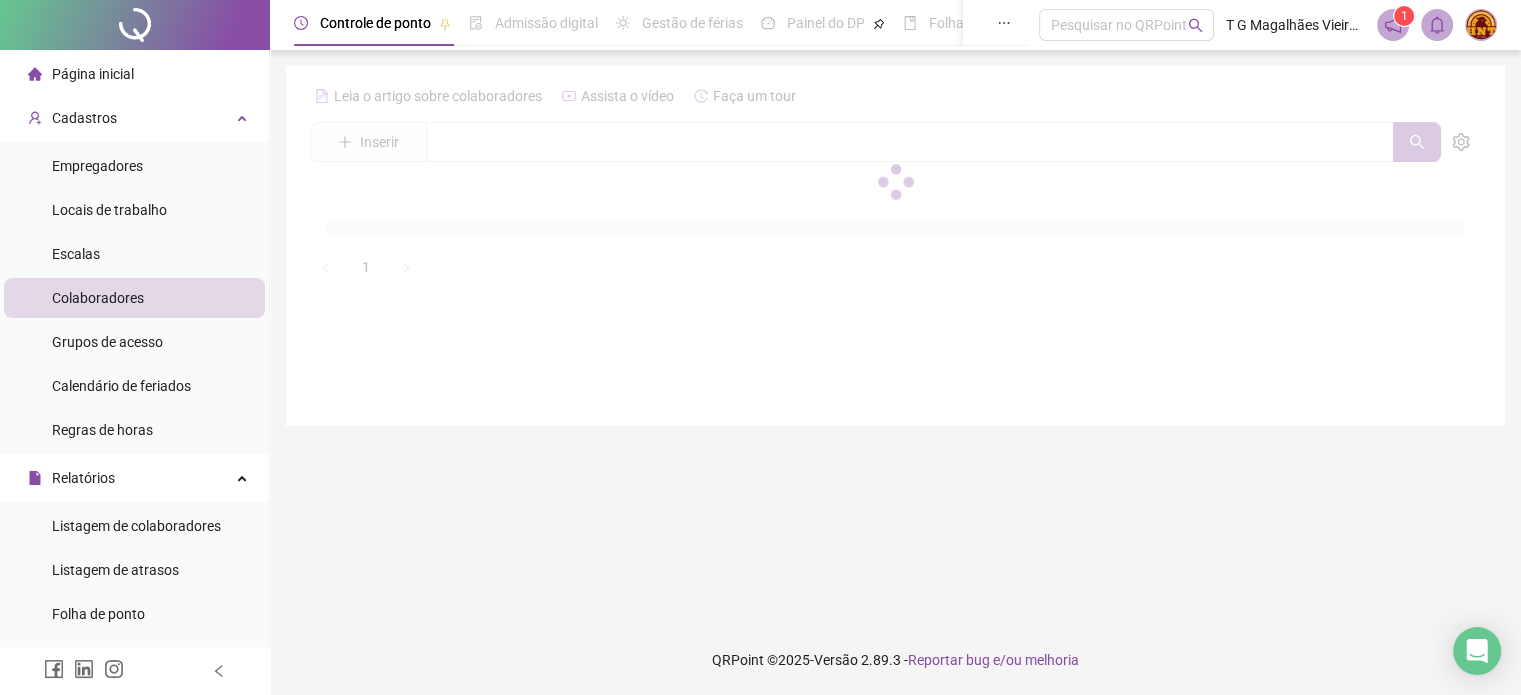 scroll, scrollTop: 0, scrollLeft: 0, axis: both 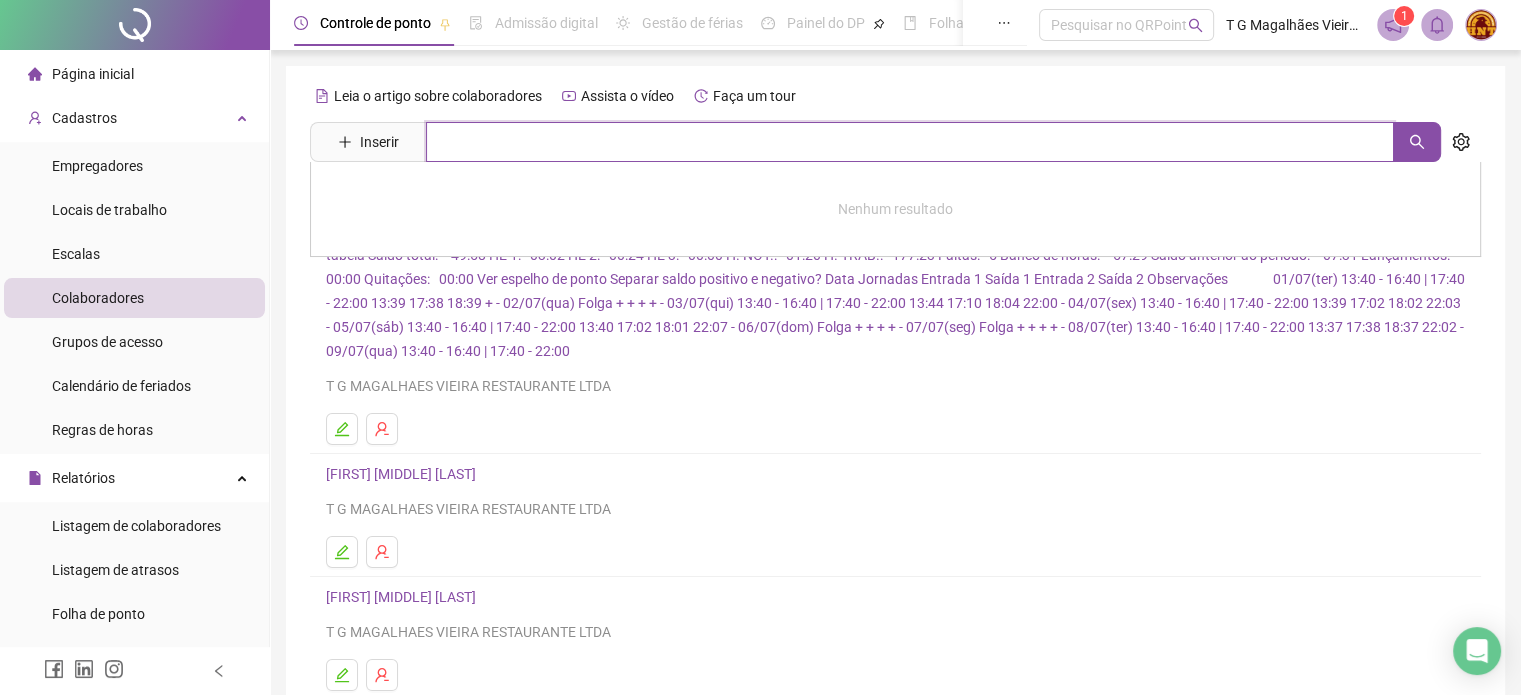 click at bounding box center (910, 142) 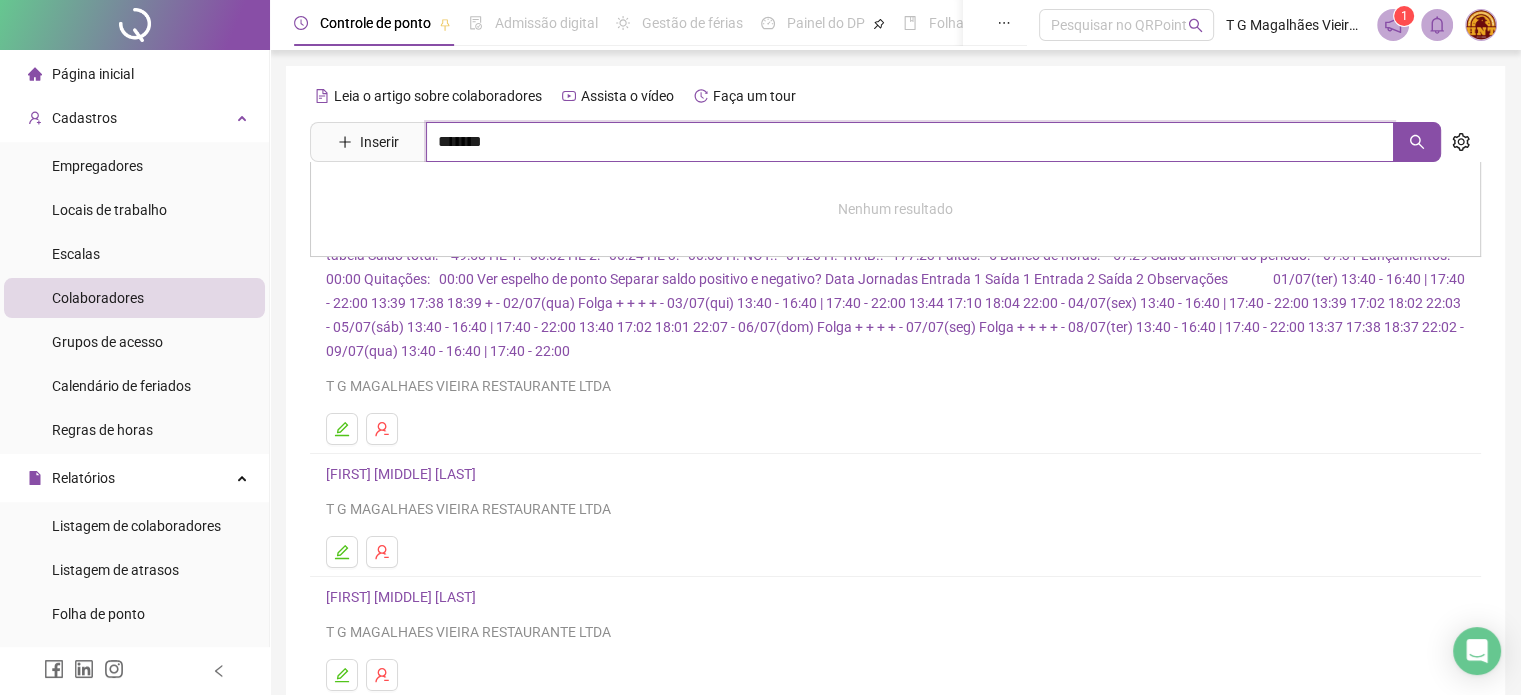 type on "*******" 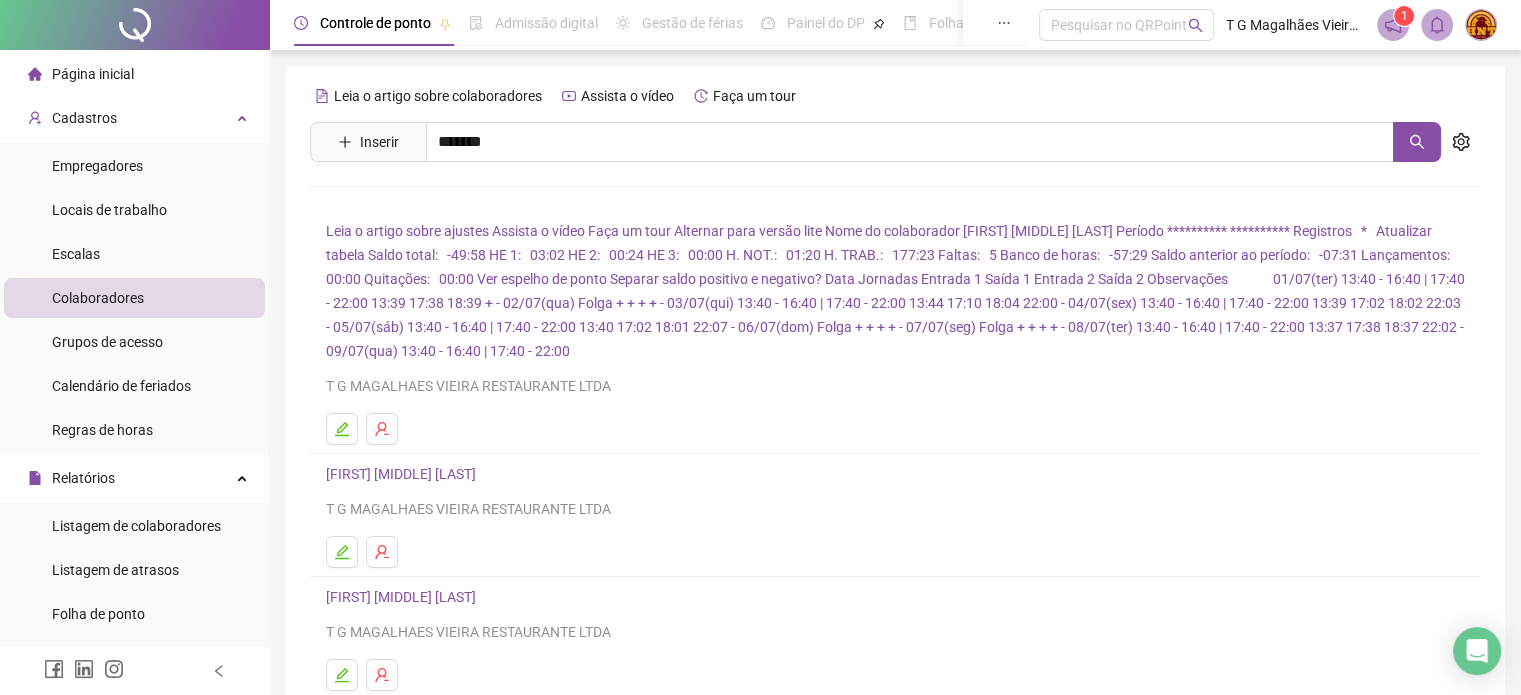click on "**********" at bounding box center (892, 256) 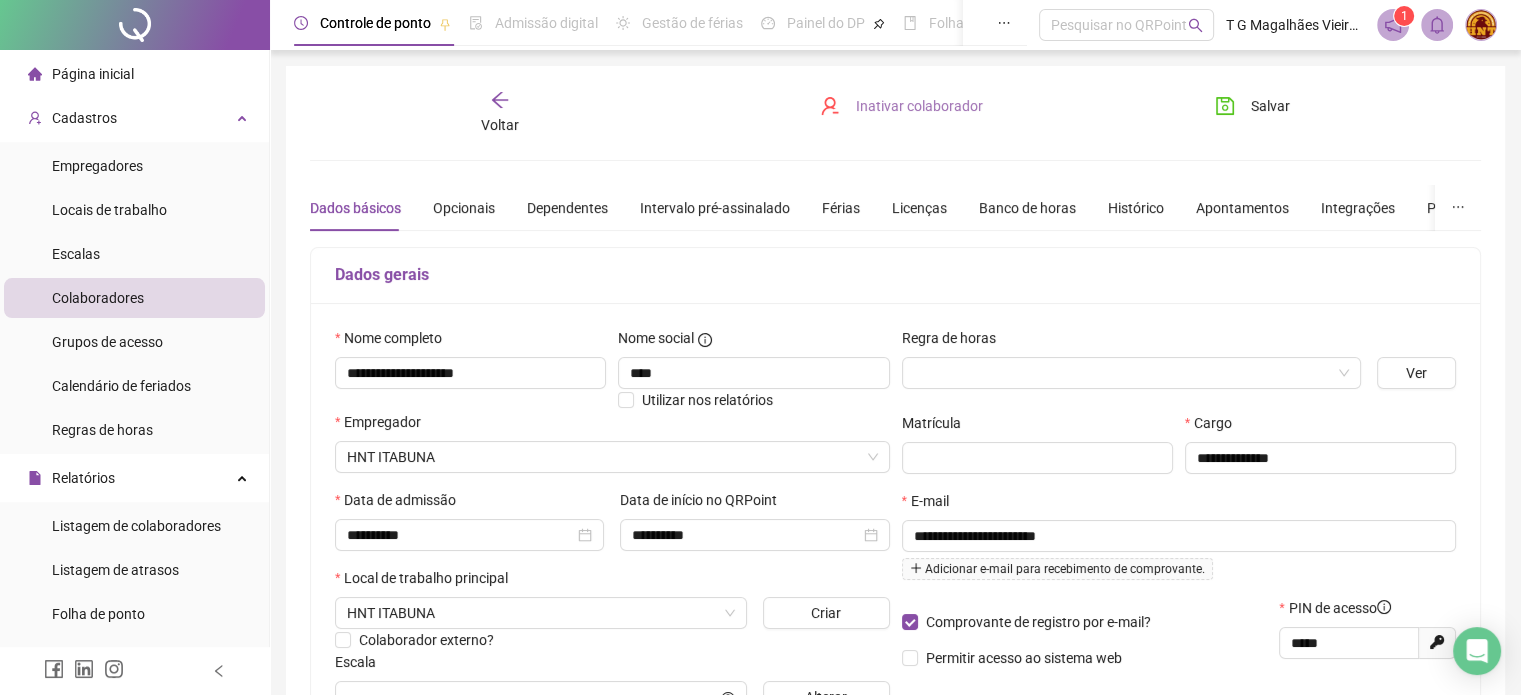 click on "Inativar colaborador" at bounding box center (919, 106) 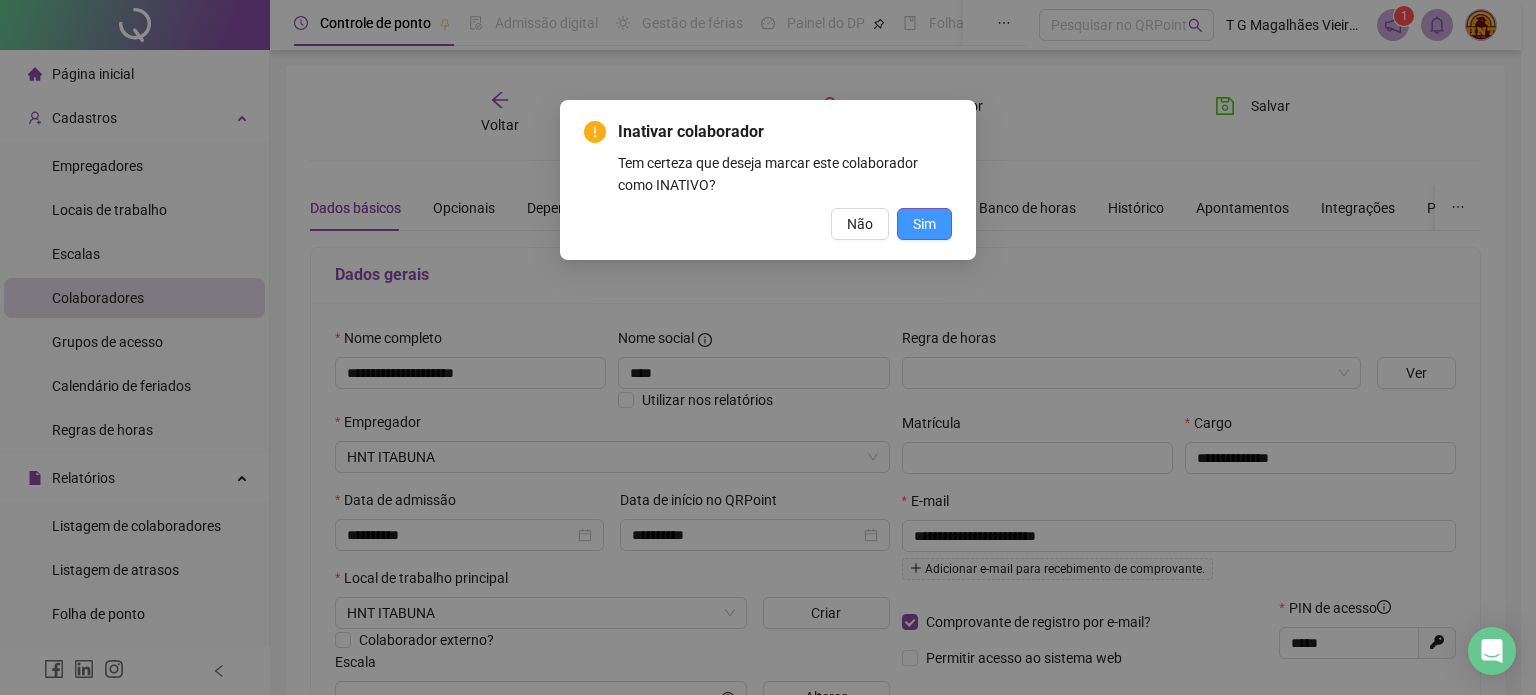 click on "Sim" at bounding box center (924, 224) 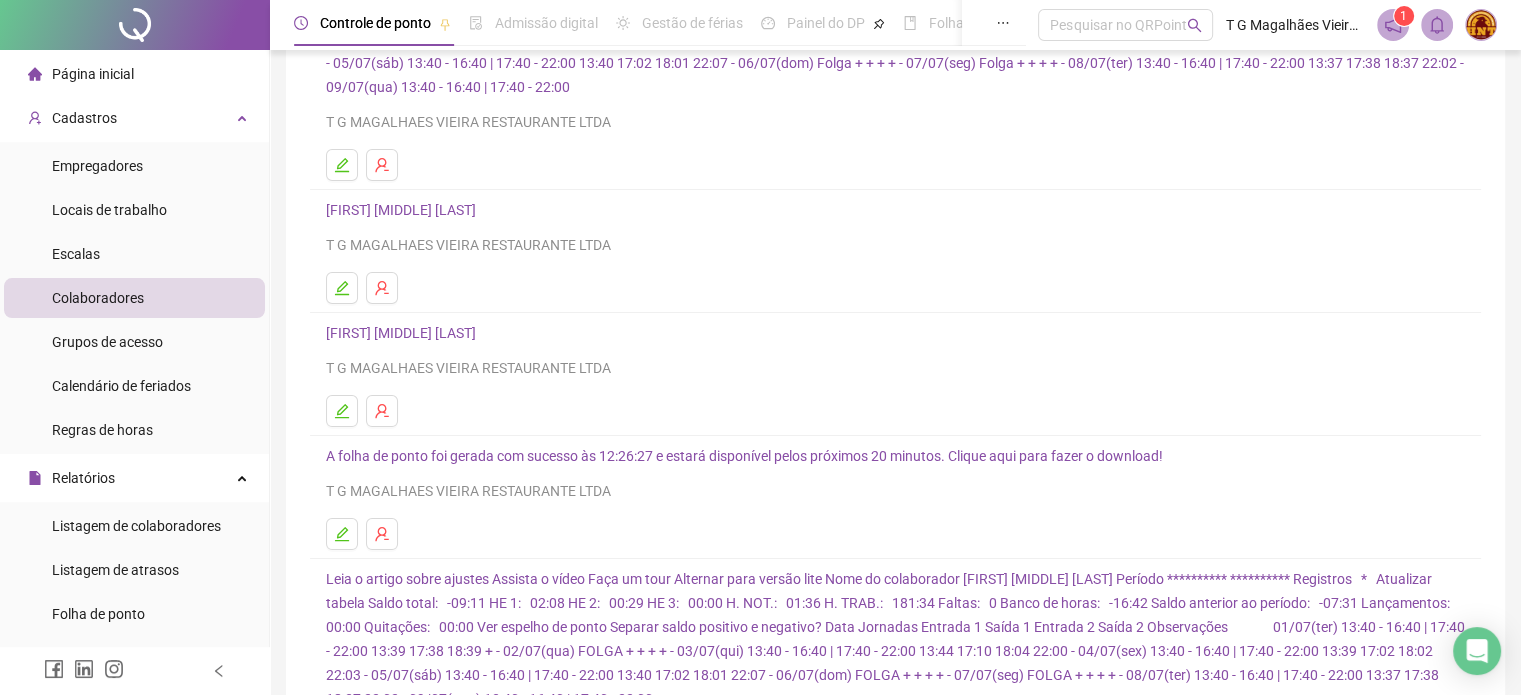 scroll, scrollTop: 271, scrollLeft: 0, axis: vertical 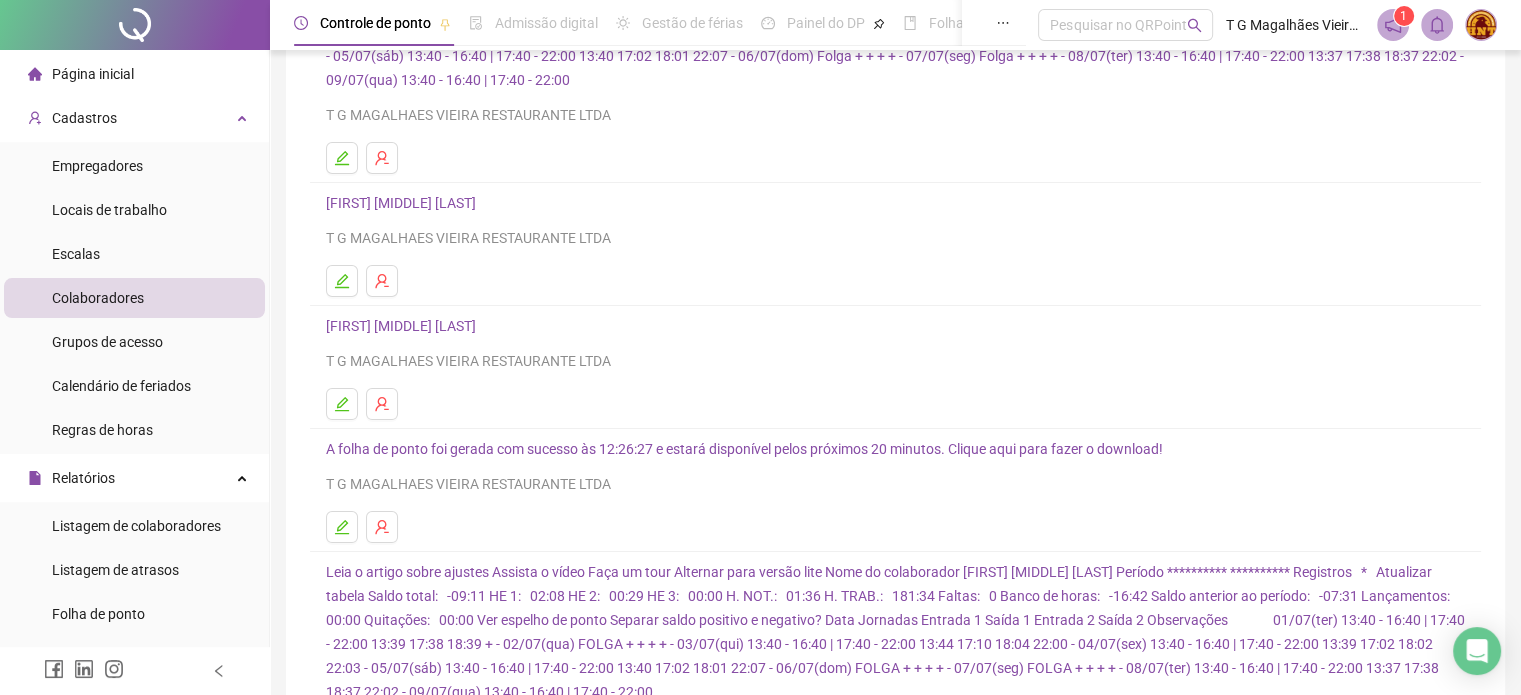 click on "2" at bounding box center (406, 810) 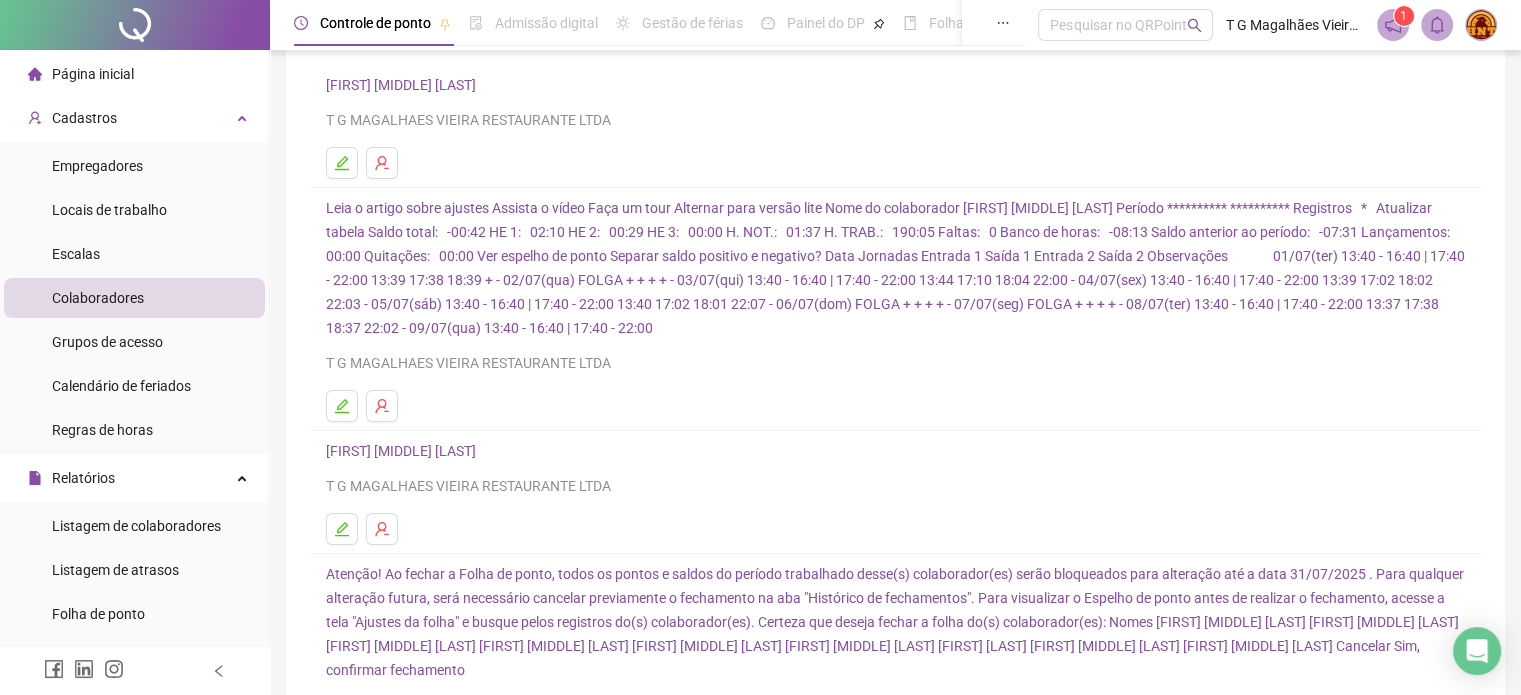 scroll, scrollTop: 148, scrollLeft: 0, axis: vertical 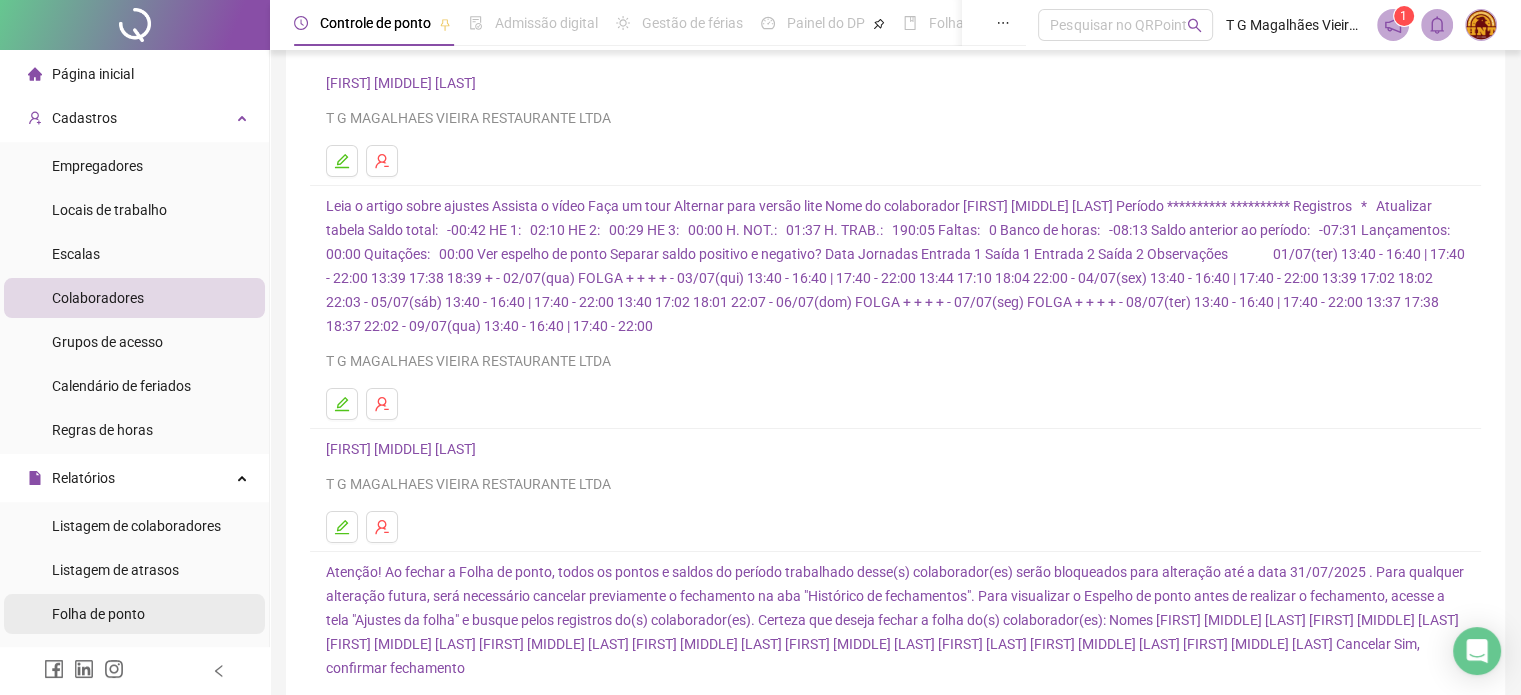 click on "Folha de ponto" at bounding box center (98, 614) 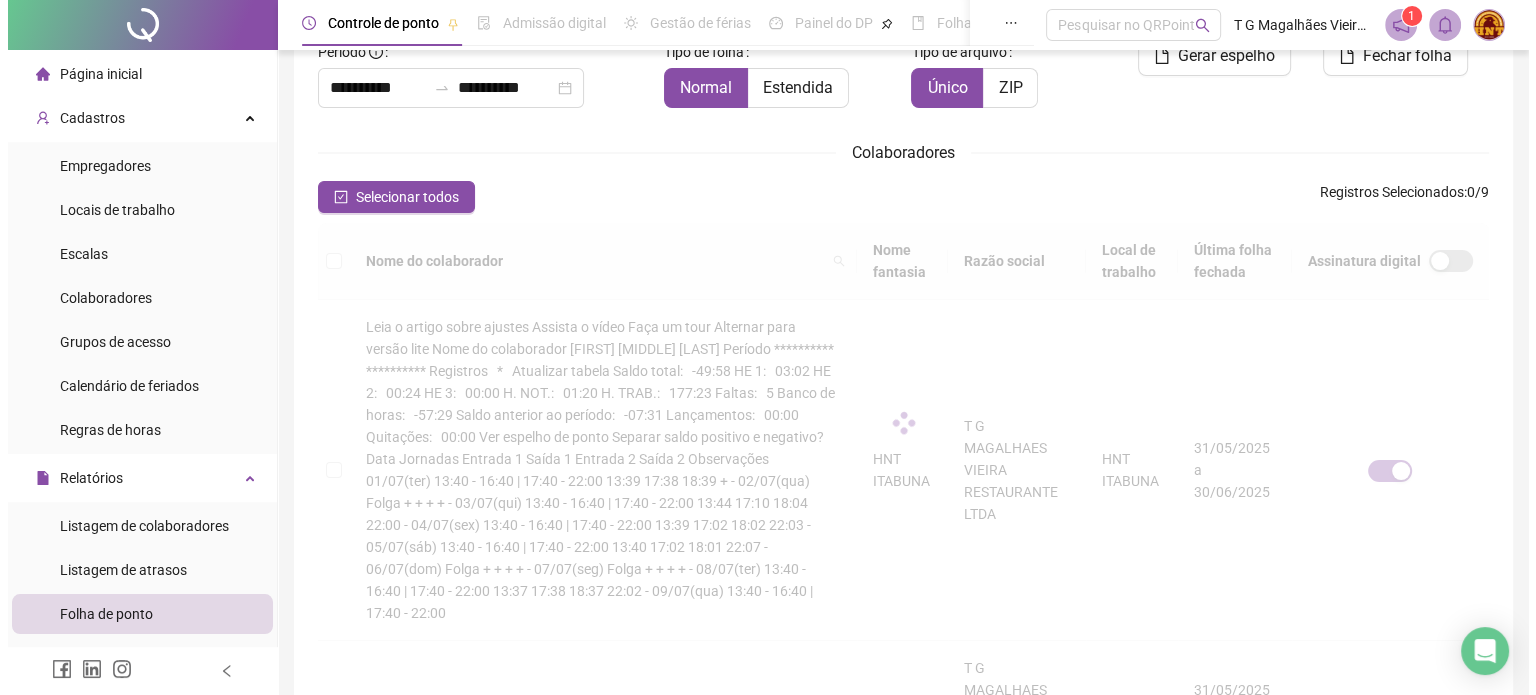 scroll, scrollTop: 61, scrollLeft: 0, axis: vertical 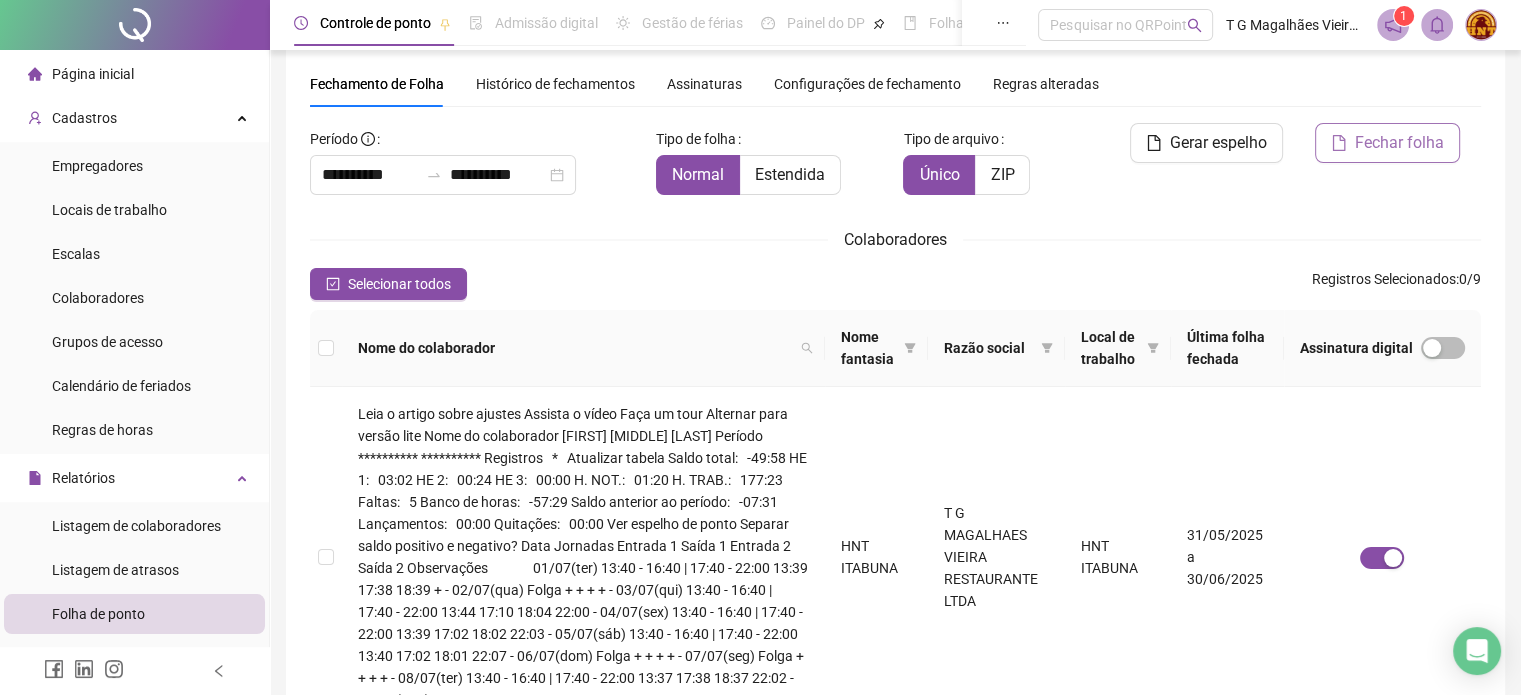 click on "Fechar folha" at bounding box center (1399, 143) 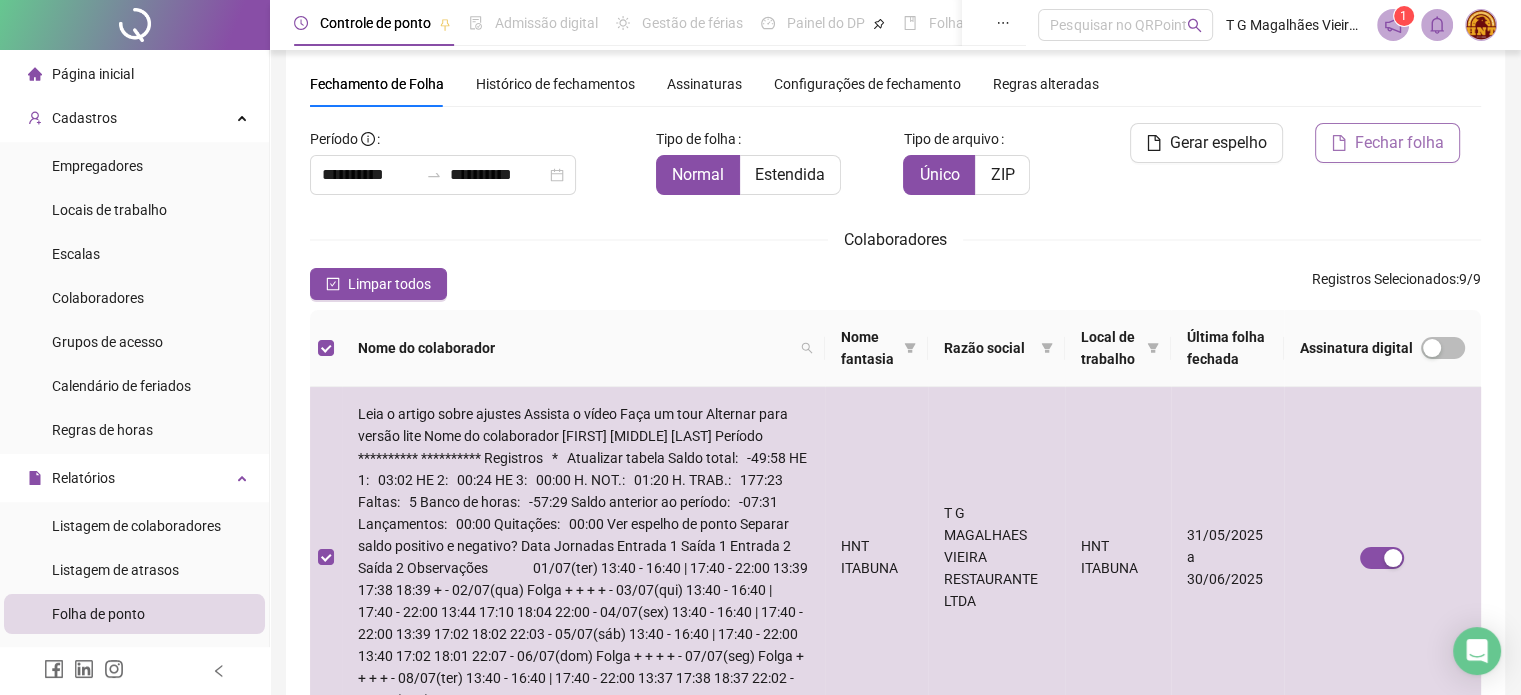 click on "Fechar folha" at bounding box center (1387, 143) 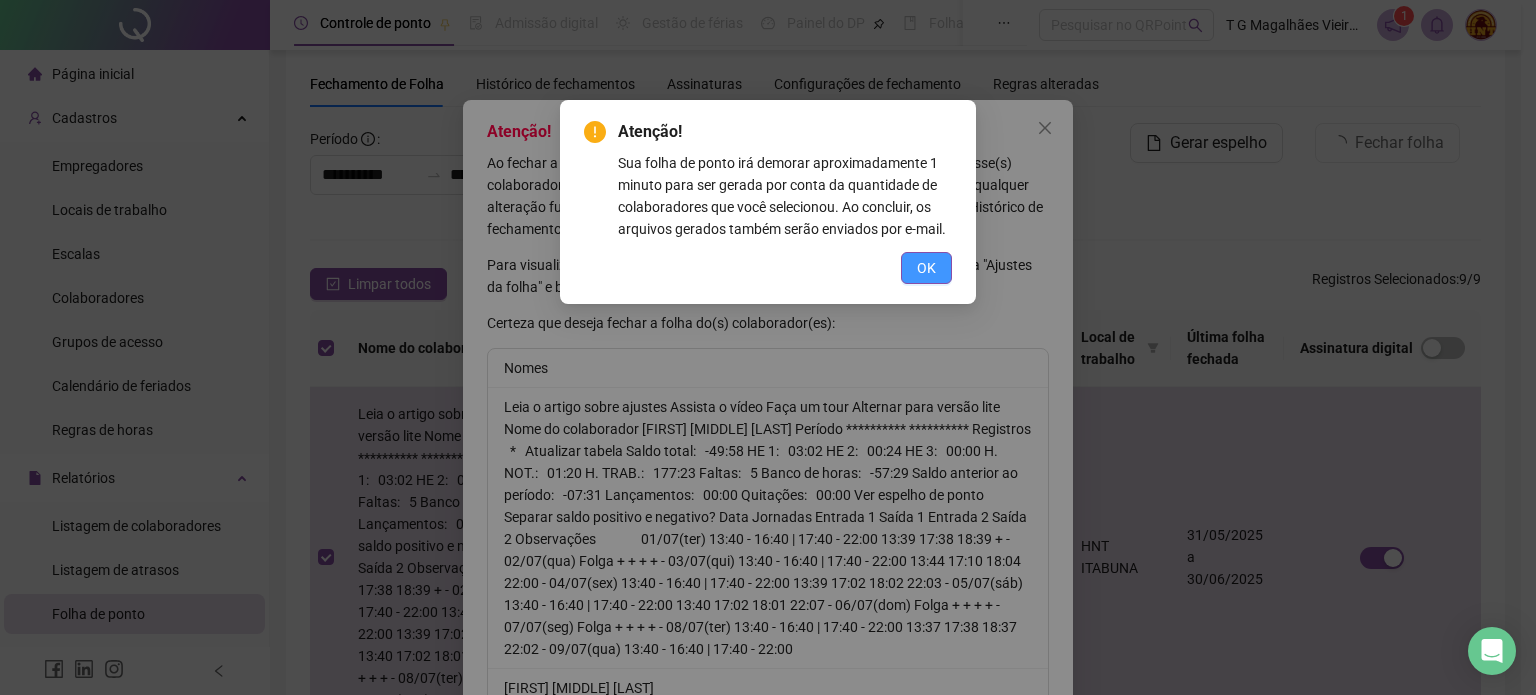 click on "OK" at bounding box center [926, 268] 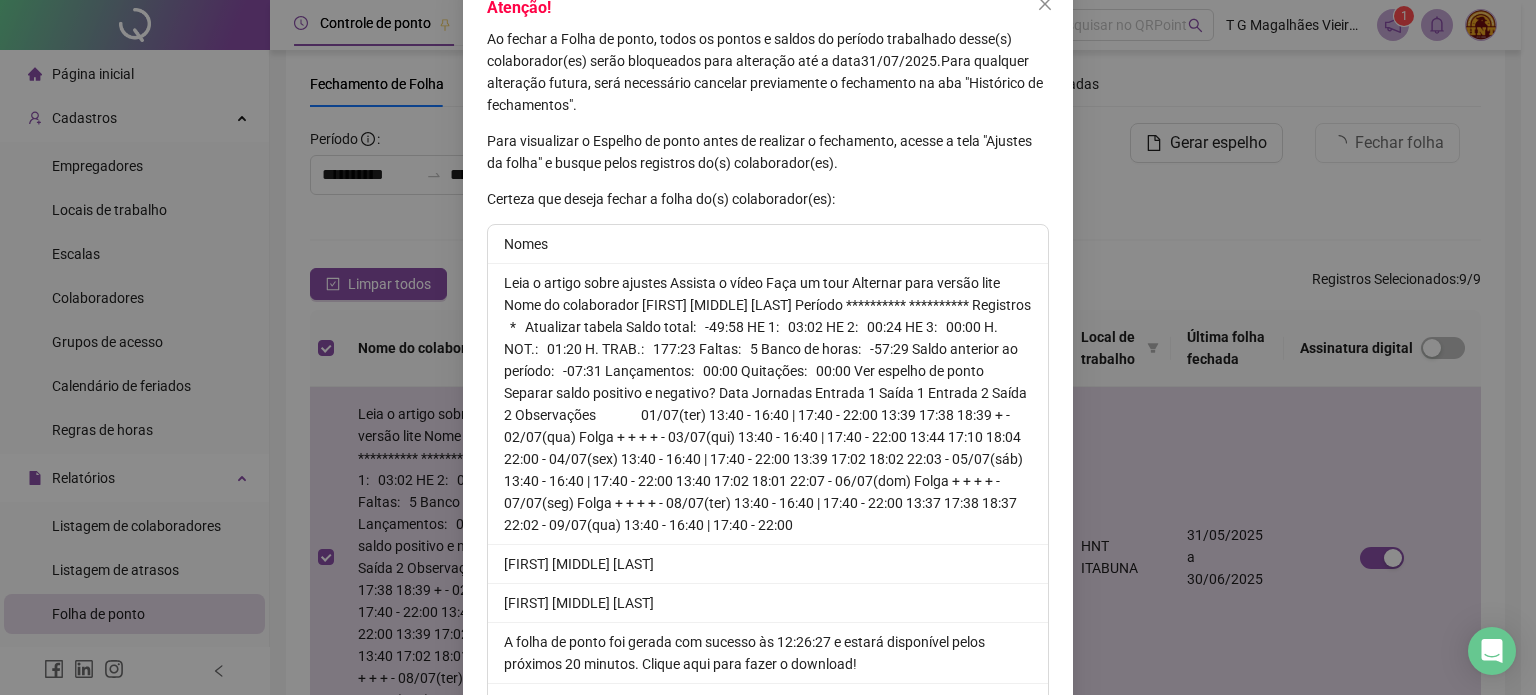 scroll, scrollTop: 129, scrollLeft: 0, axis: vertical 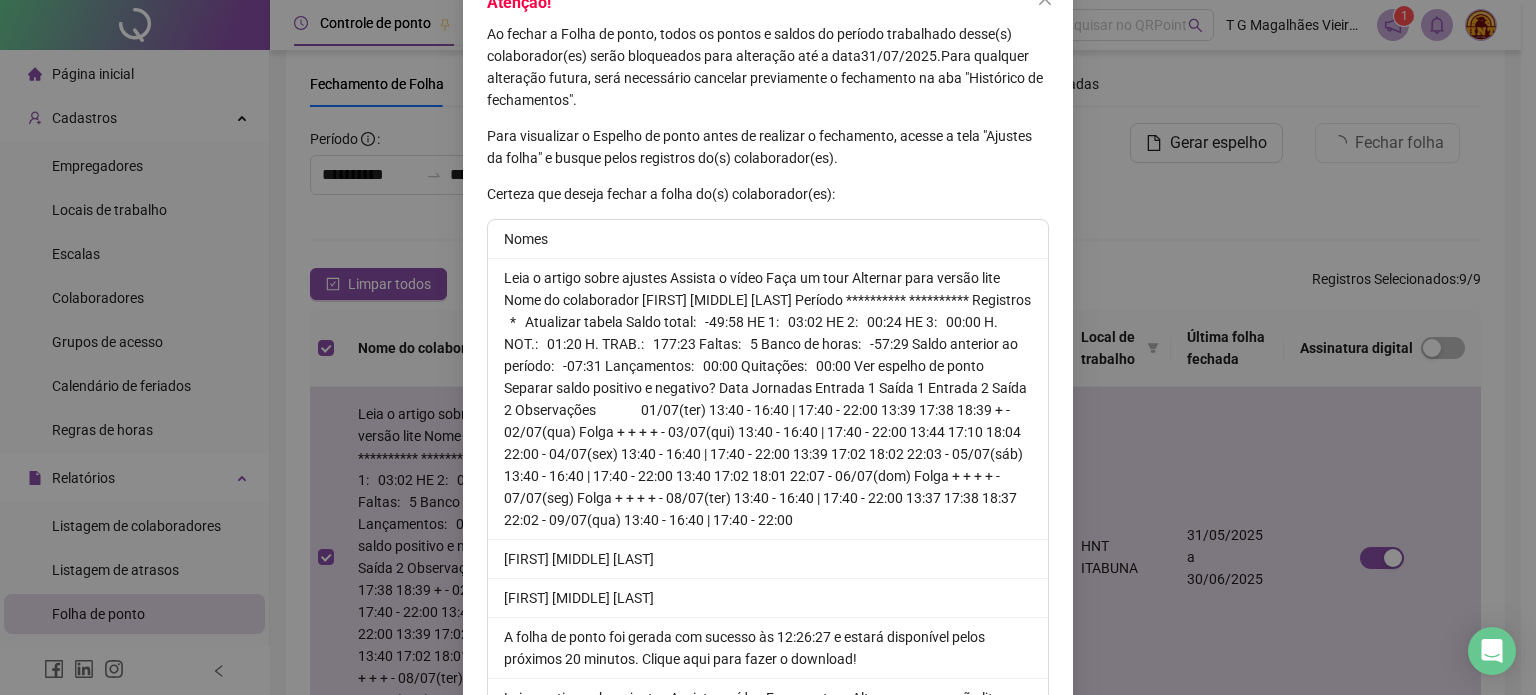 click on "Sim, confirmar fechamento" at bounding box center [949, 1584] 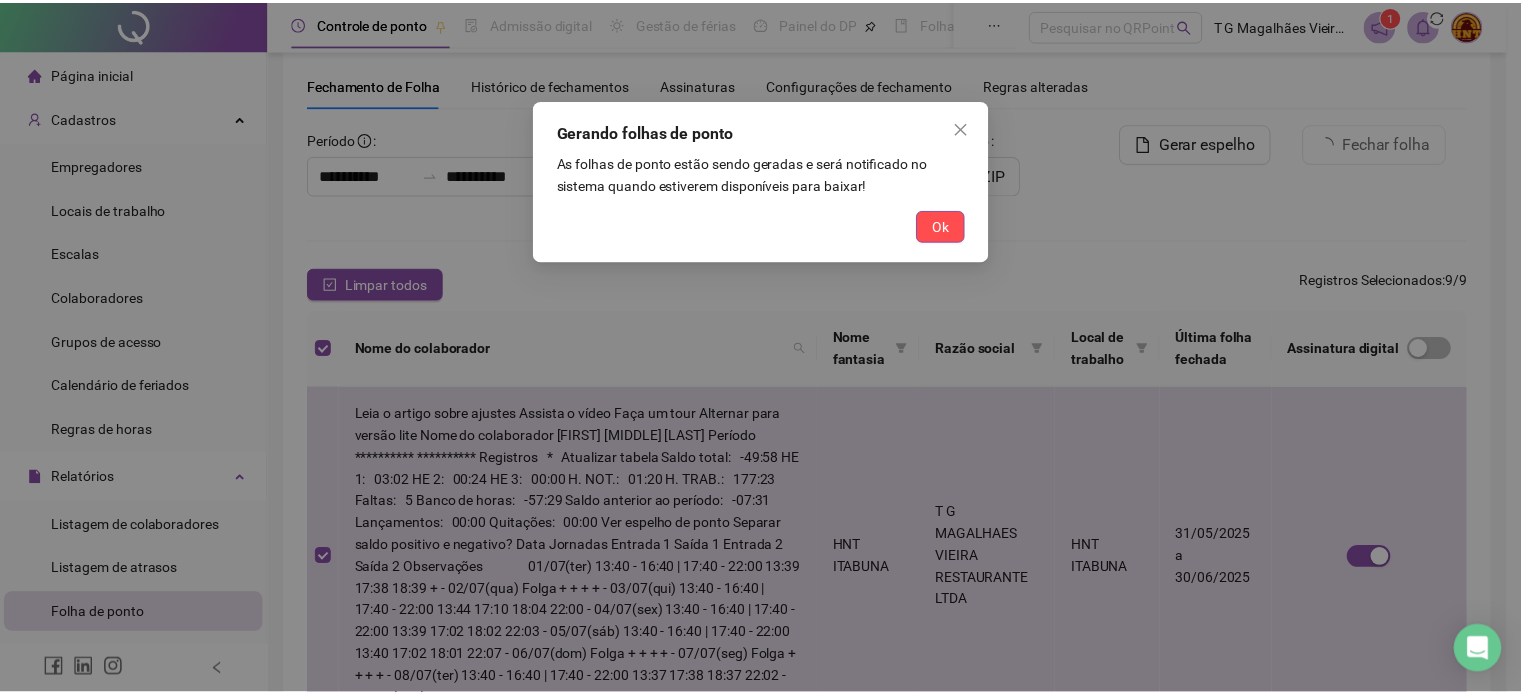scroll, scrollTop: 31, scrollLeft: 0, axis: vertical 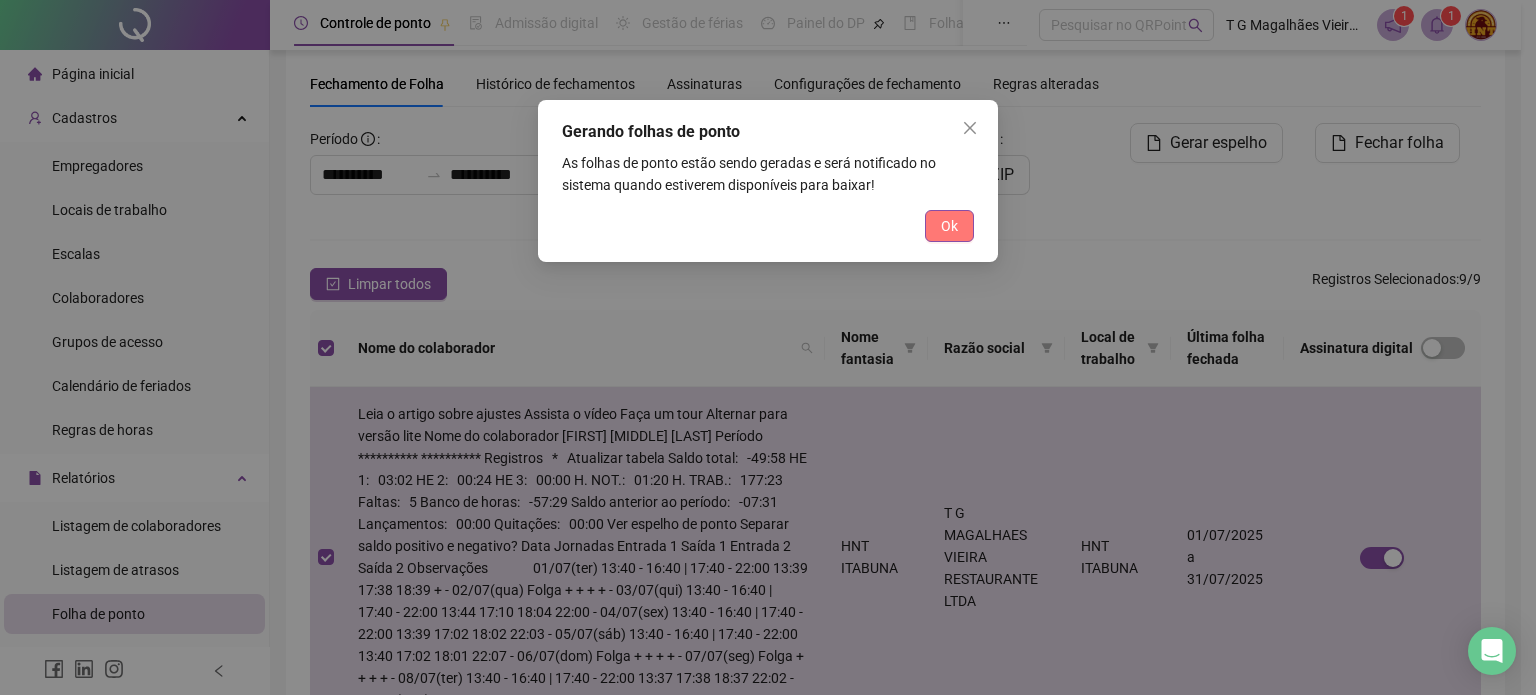 click on "Ok" at bounding box center (949, 226) 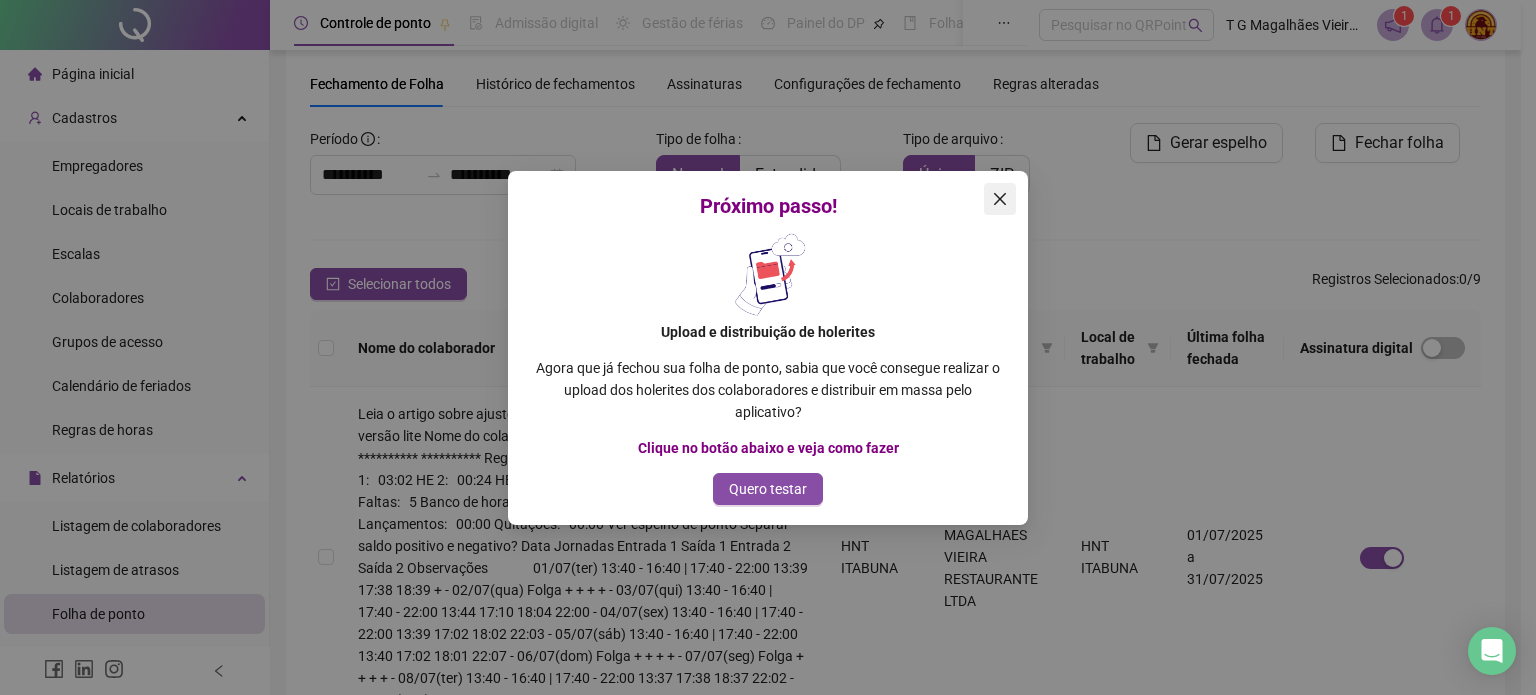 click 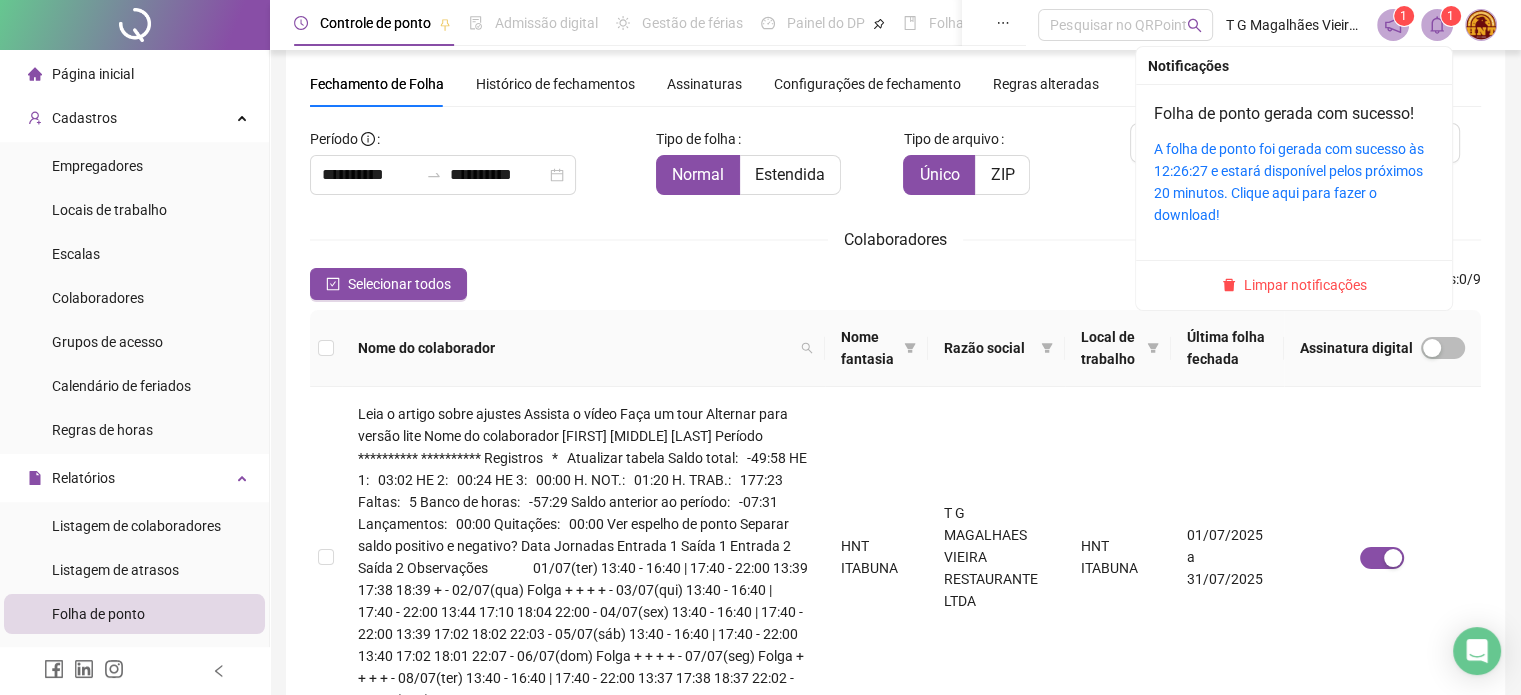 click 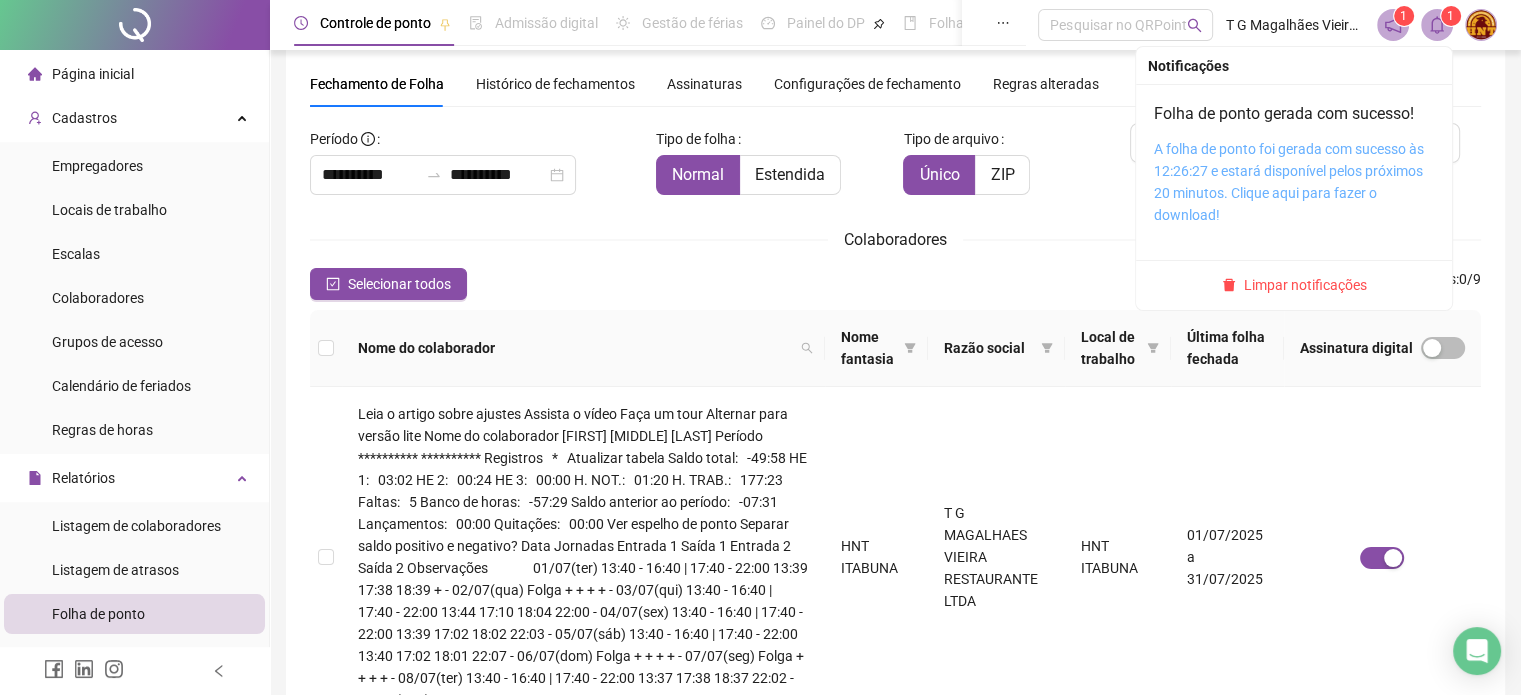 click on "A folha de ponto foi gerada com sucesso às 12:26:27 e estará disponível pelos próximos 20 minutos.
Clique aqui para fazer o download!" at bounding box center (1289, 182) 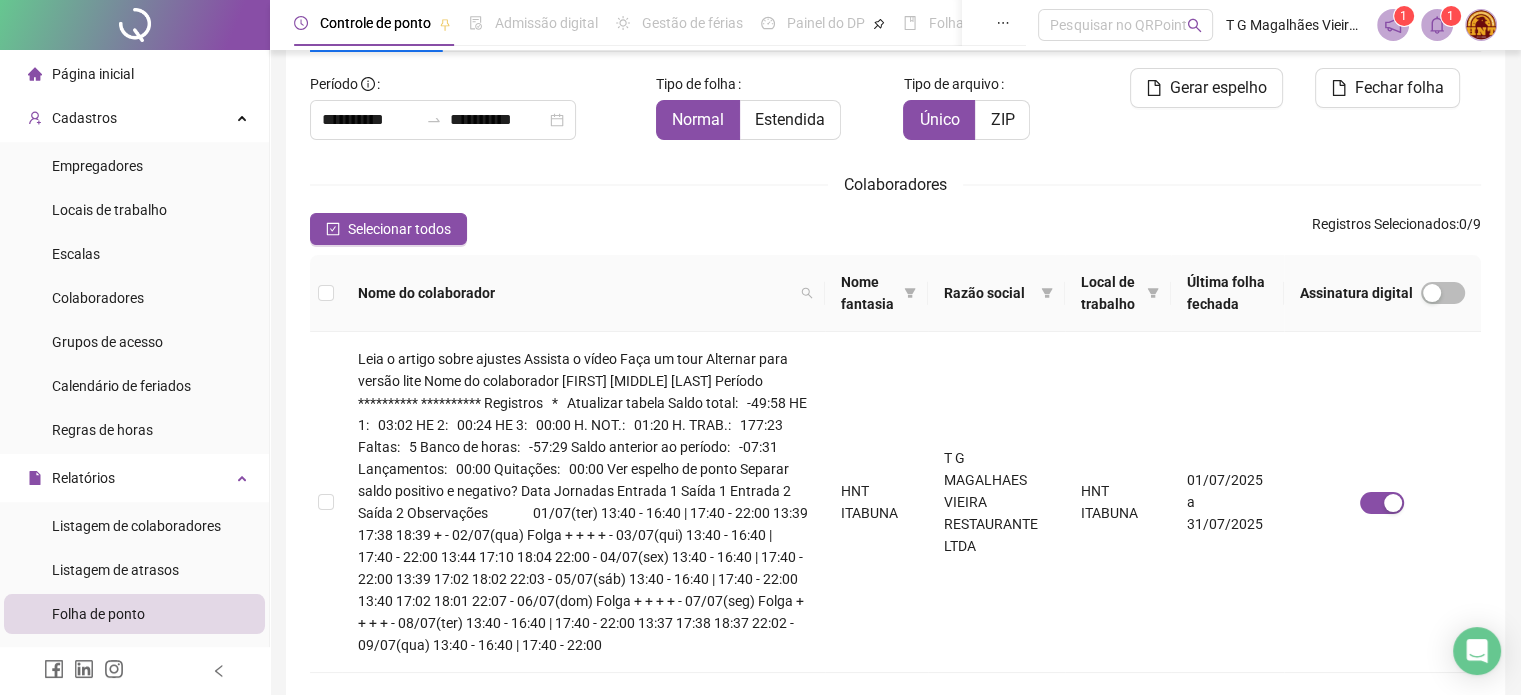 scroll, scrollTop: 0, scrollLeft: 0, axis: both 